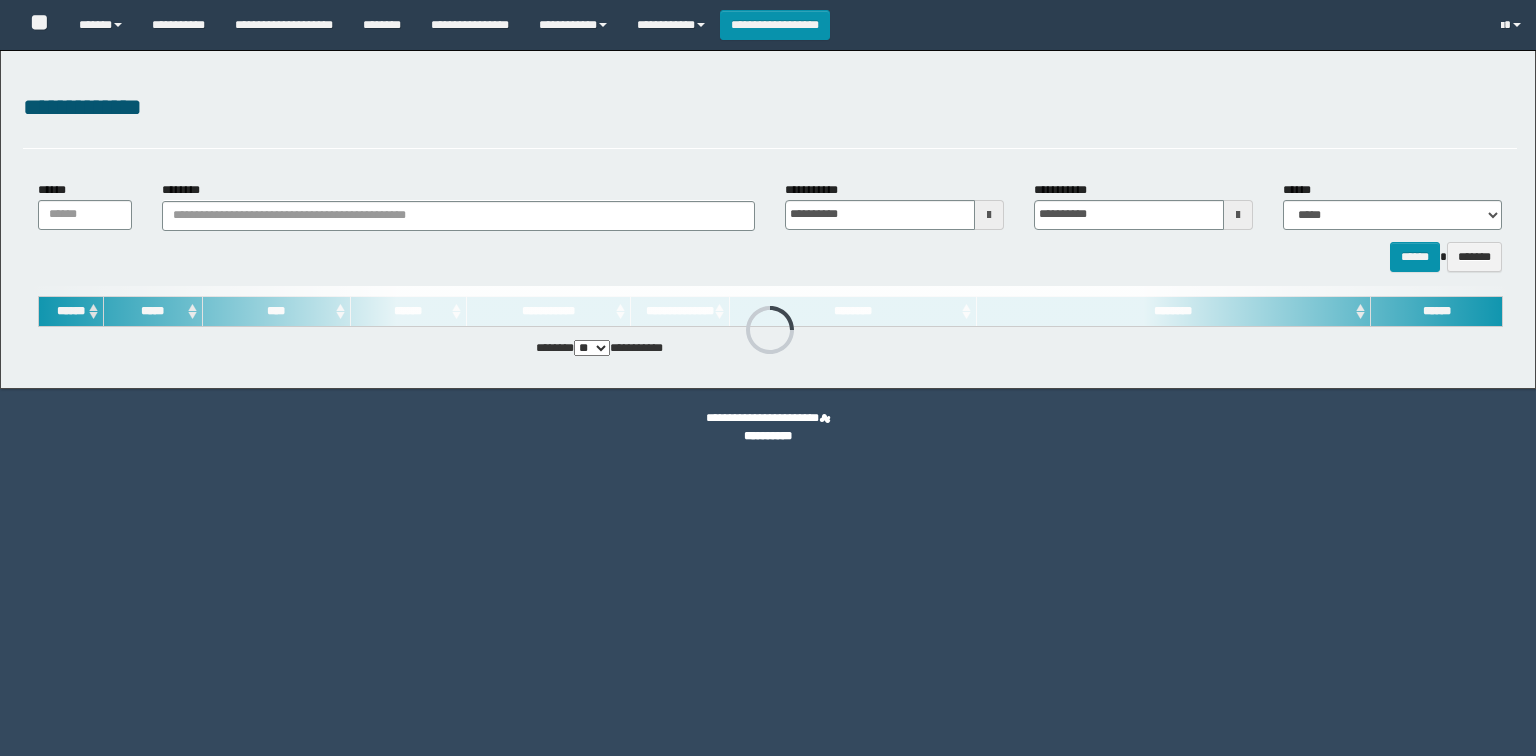 scroll, scrollTop: 0, scrollLeft: 0, axis: both 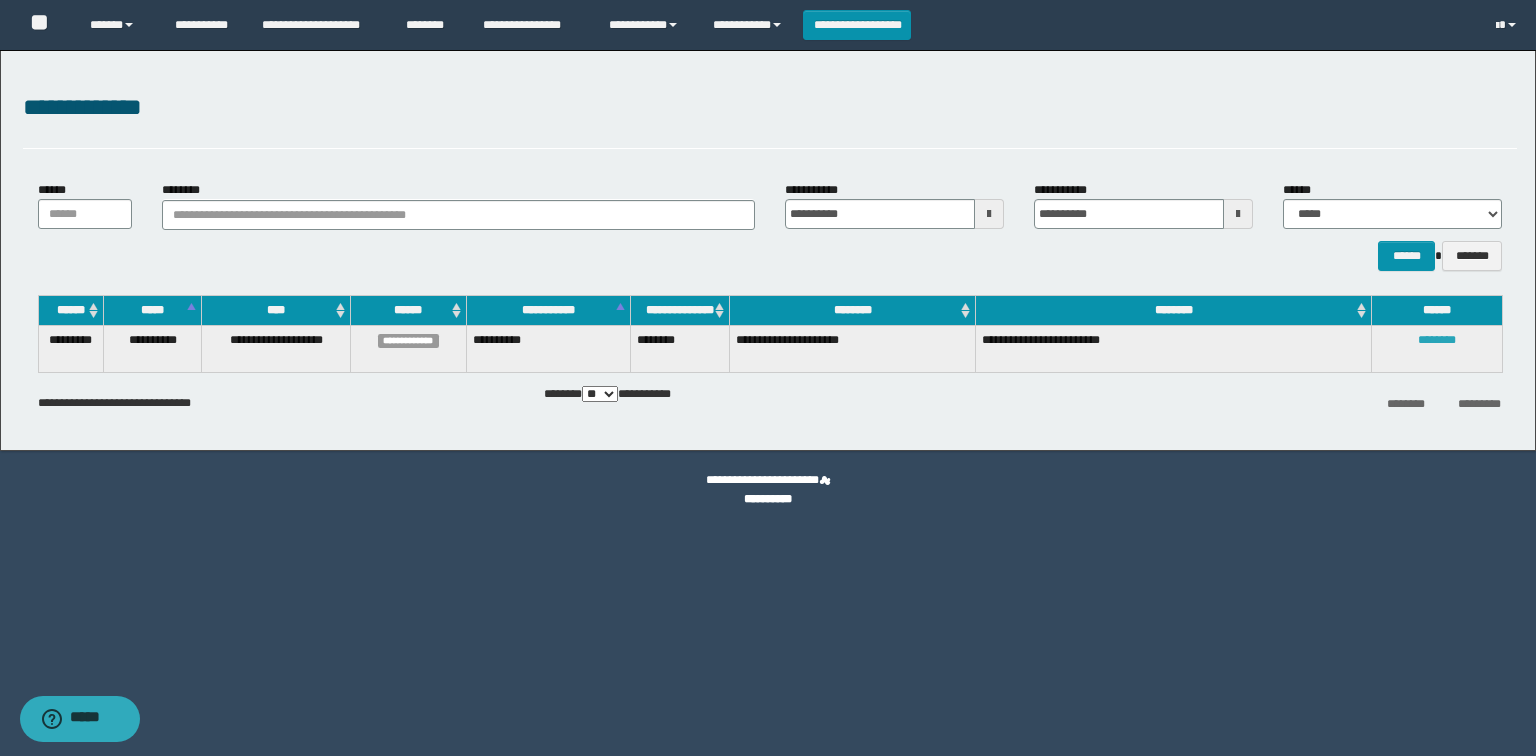 click on "********" at bounding box center [1437, 340] 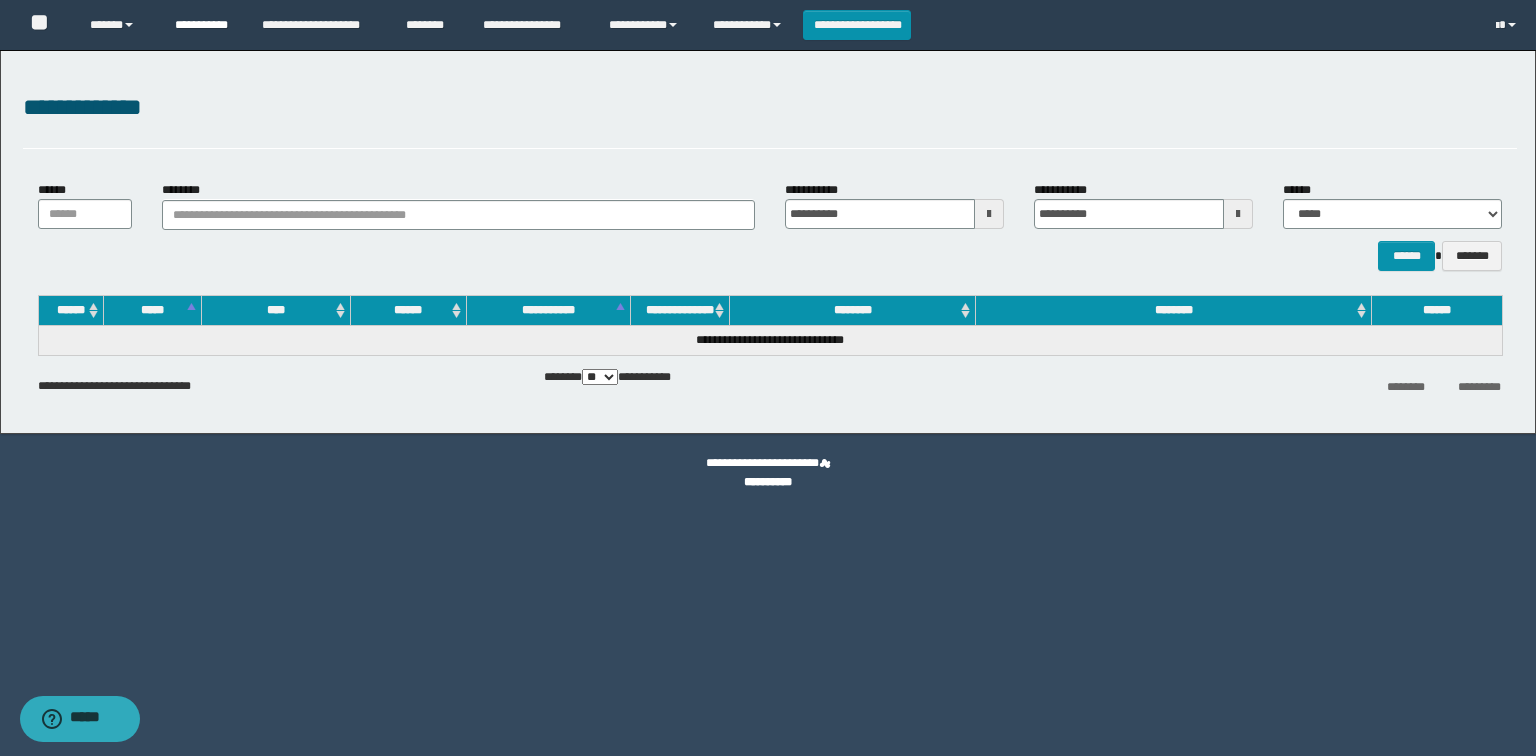 click on "**********" at bounding box center [203, 25] 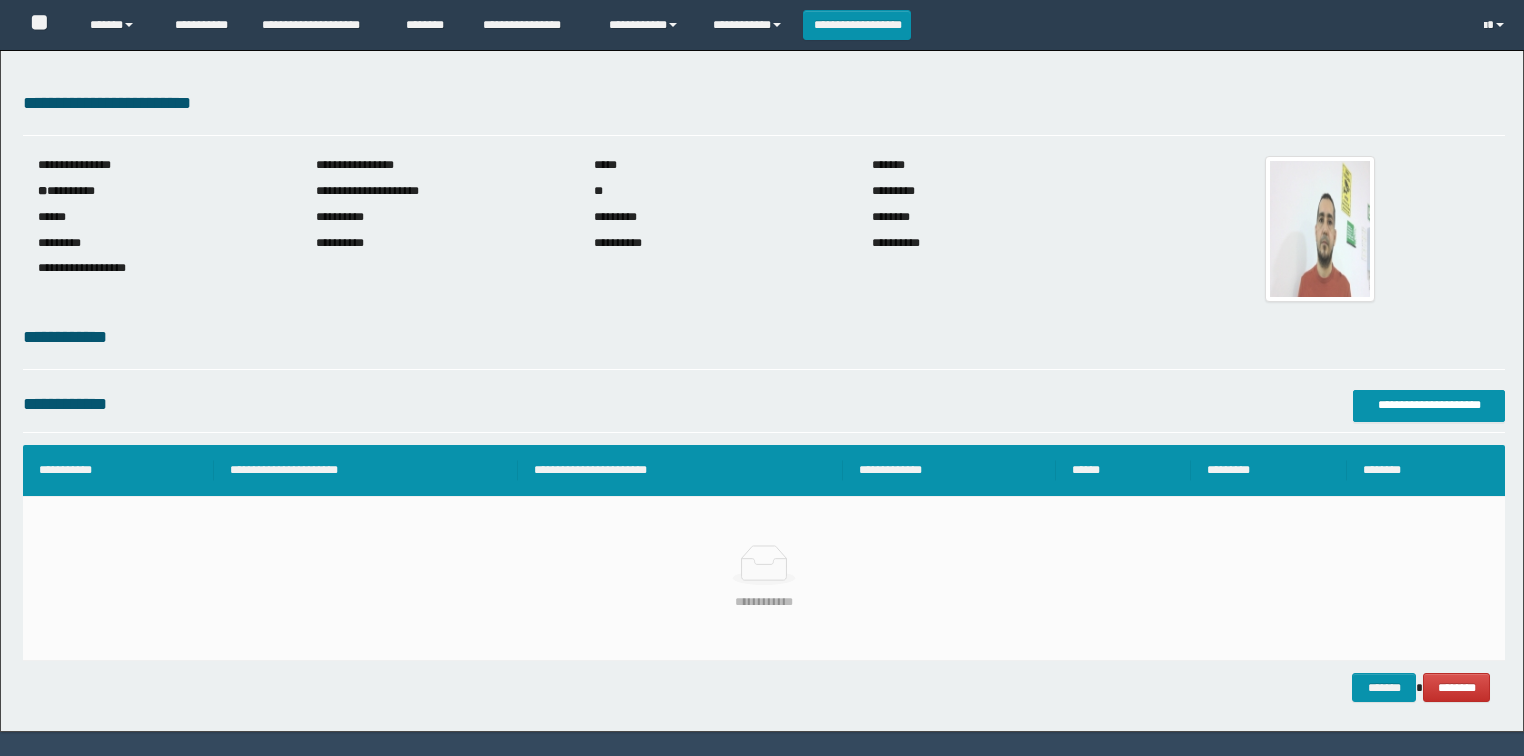scroll, scrollTop: 0, scrollLeft: 0, axis: both 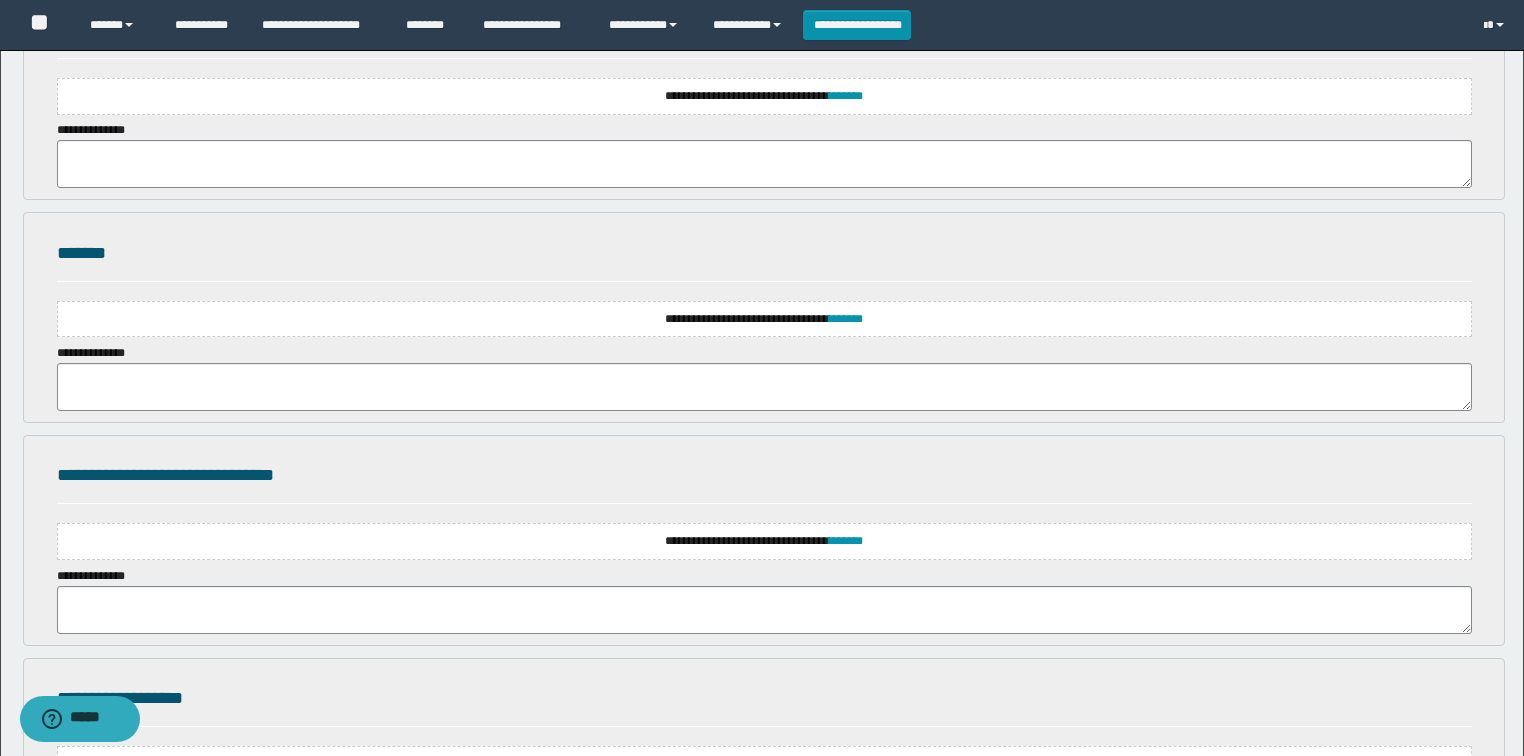 click on "**********" at bounding box center (764, 319) 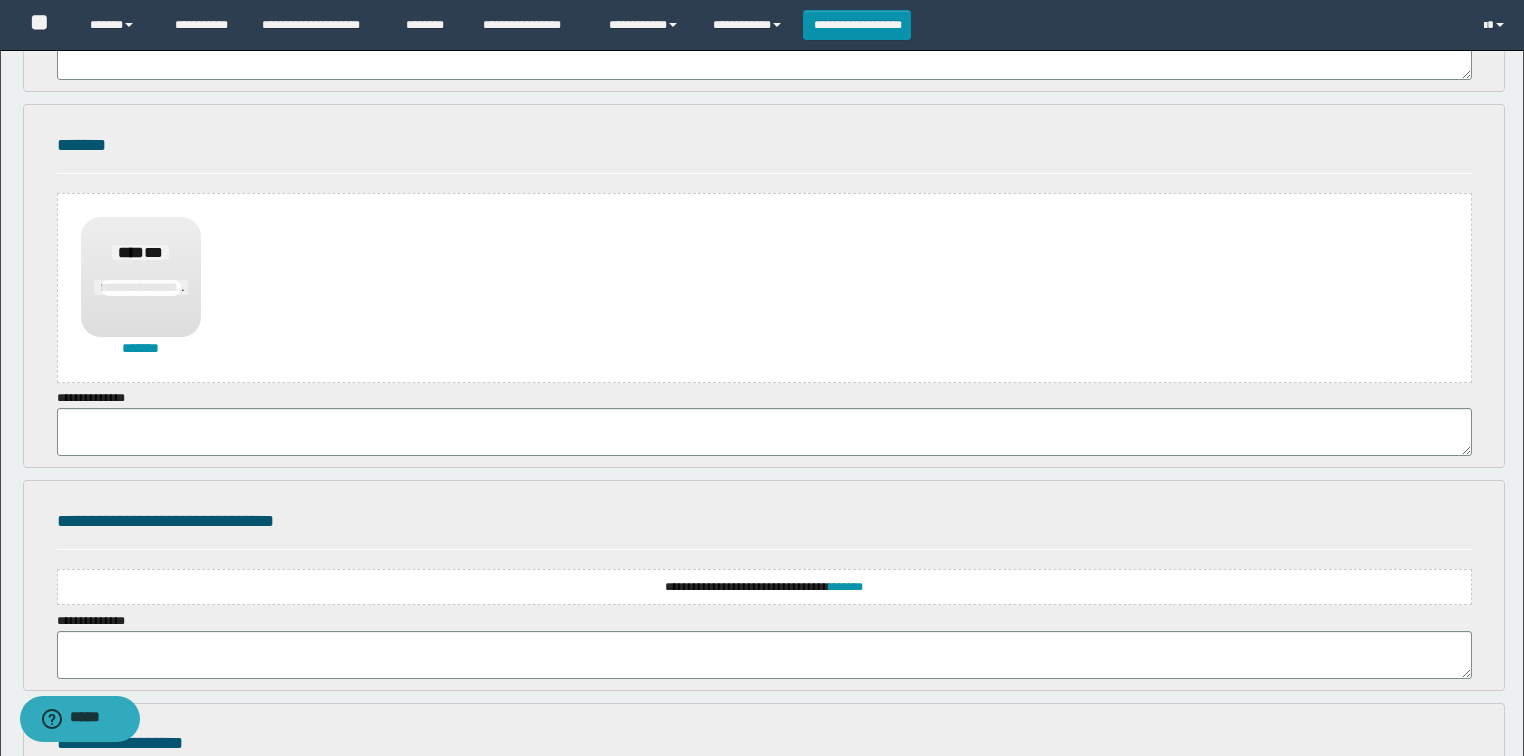 scroll, scrollTop: 560, scrollLeft: 0, axis: vertical 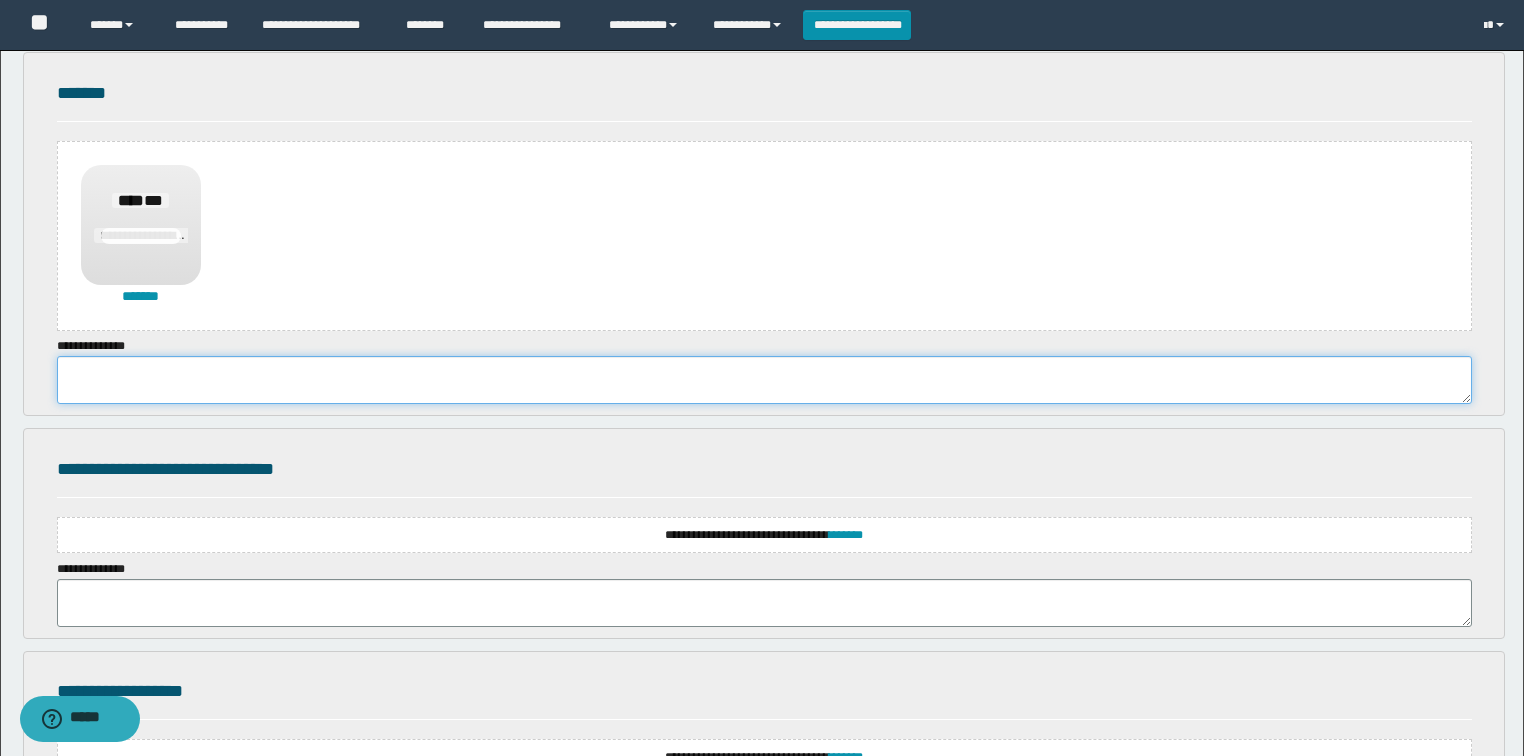 click at bounding box center (764, 380) 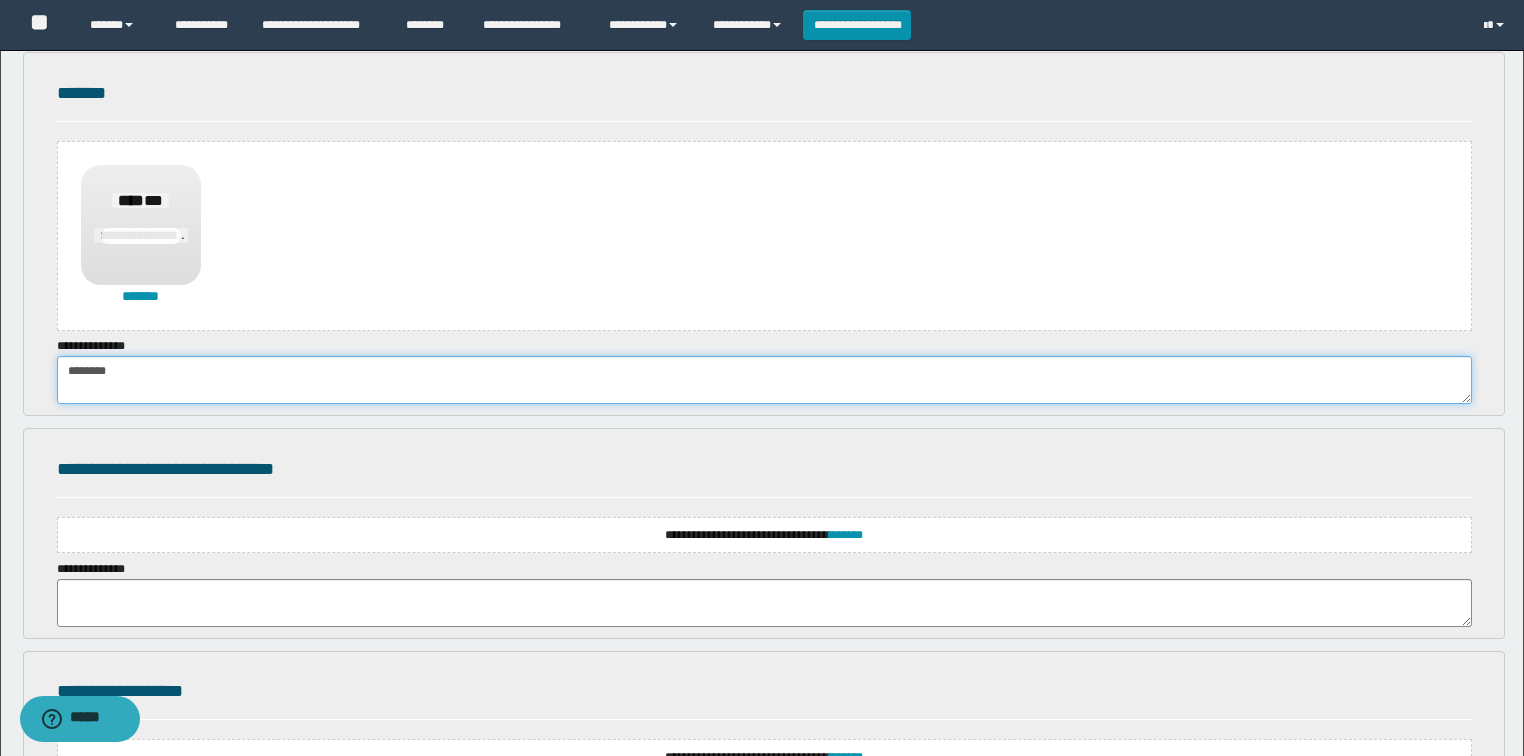 type on "********" 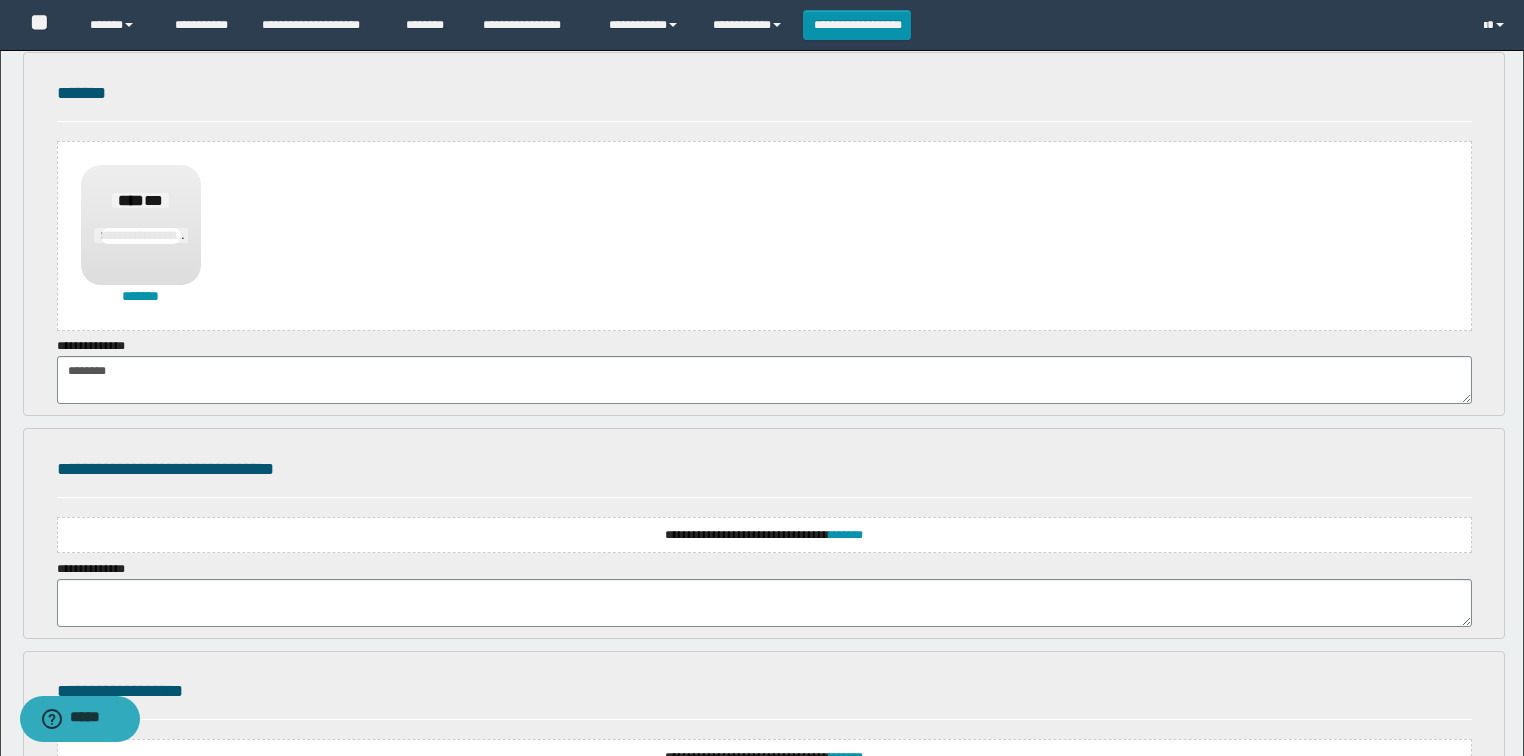 click on "**********" at bounding box center [764, 535] 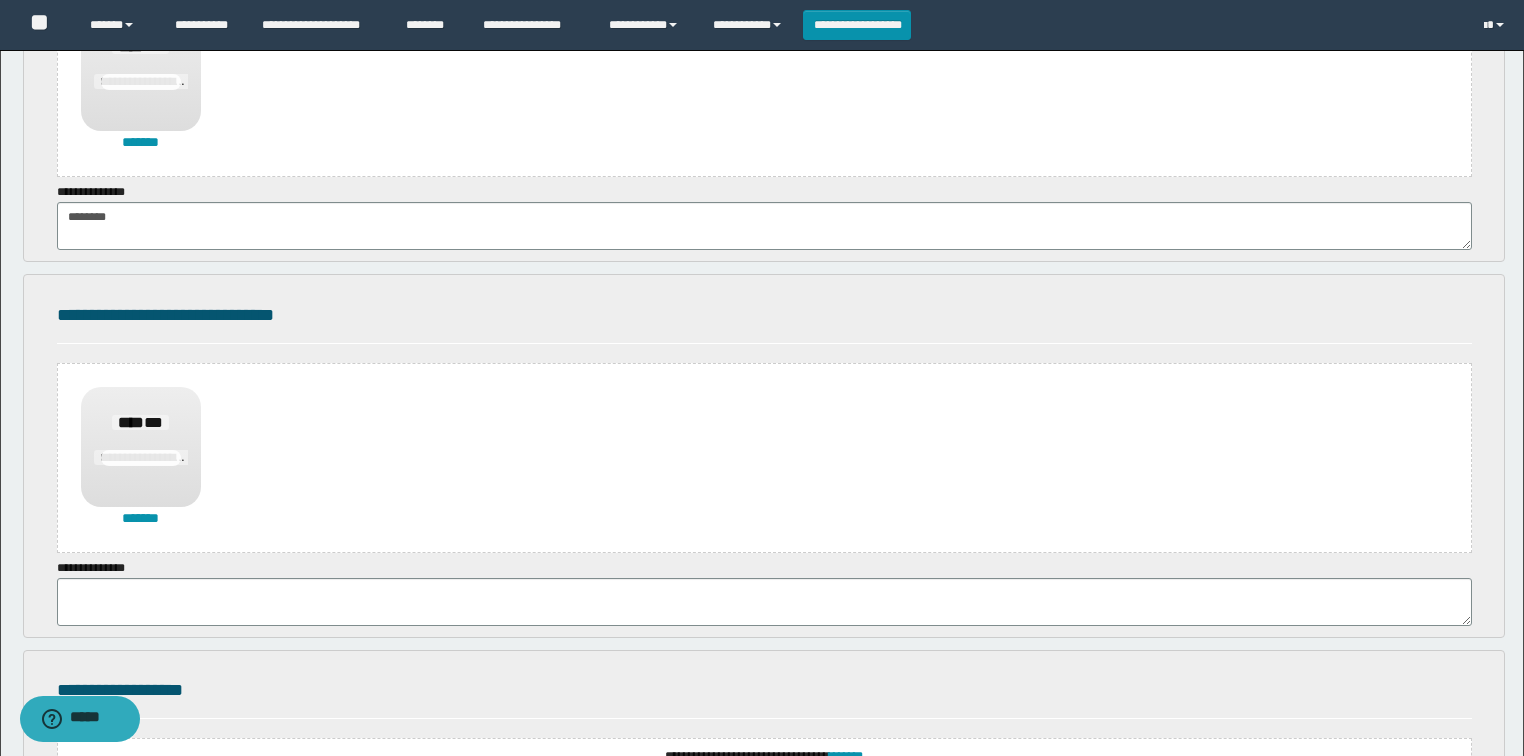 scroll, scrollTop: 720, scrollLeft: 0, axis: vertical 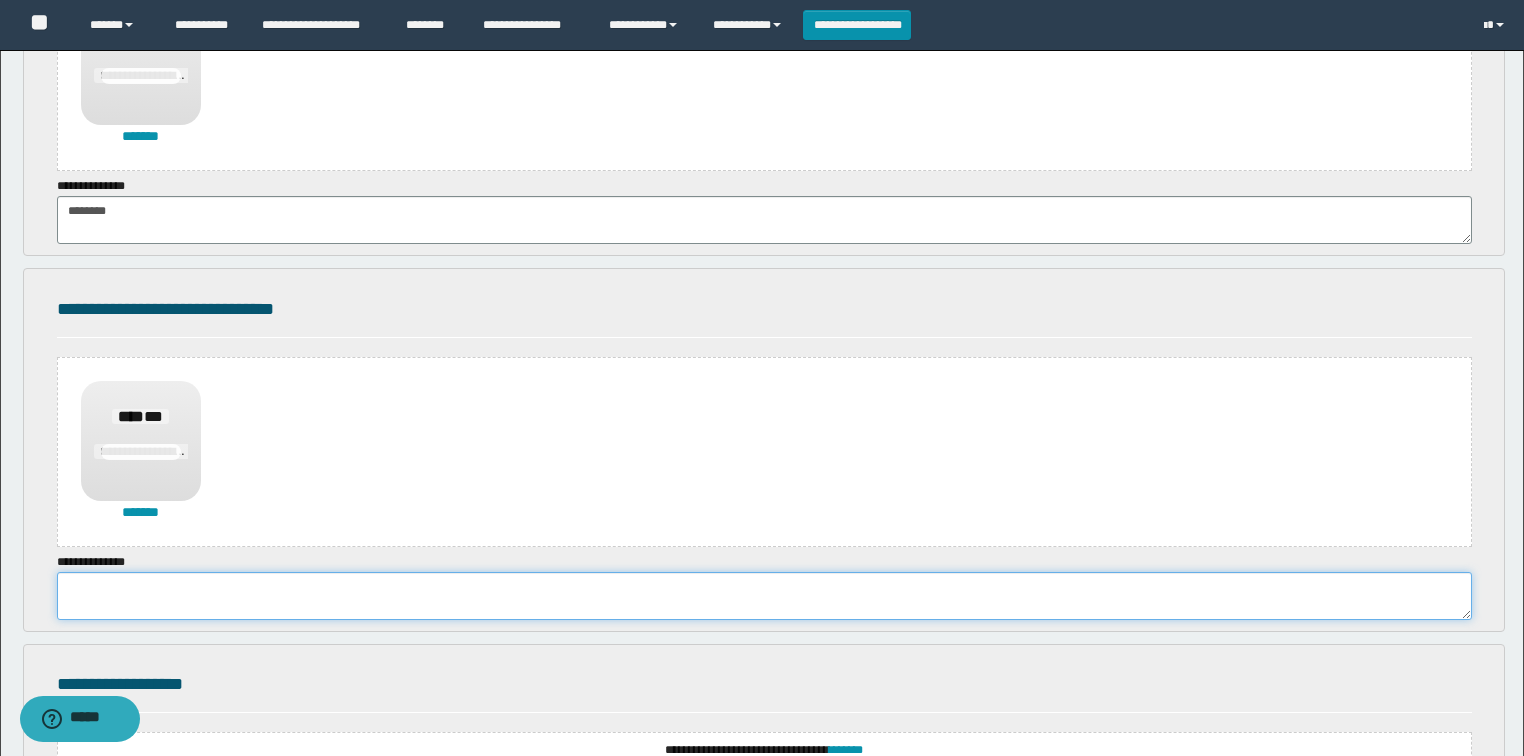 click at bounding box center (764, 596) 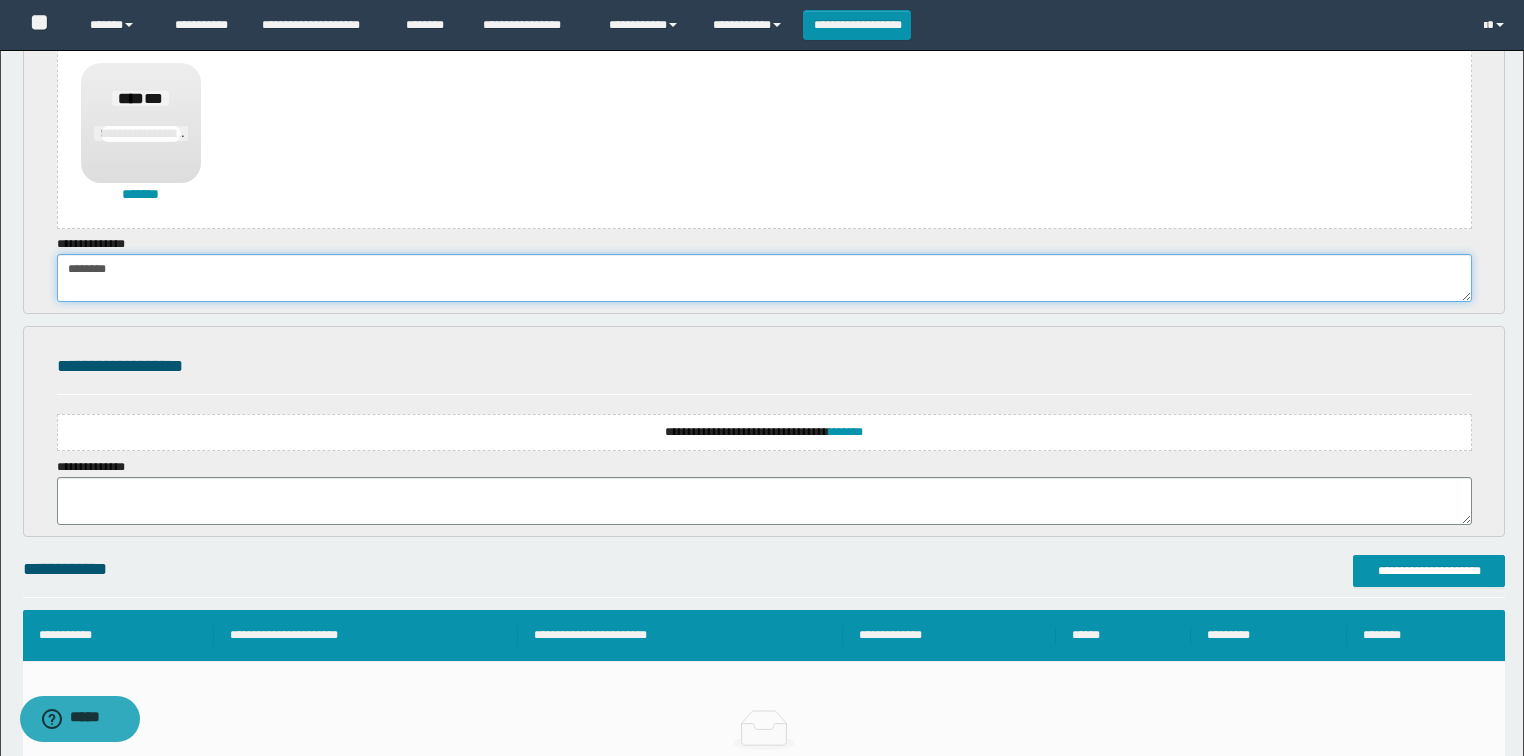 scroll, scrollTop: 1040, scrollLeft: 0, axis: vertical 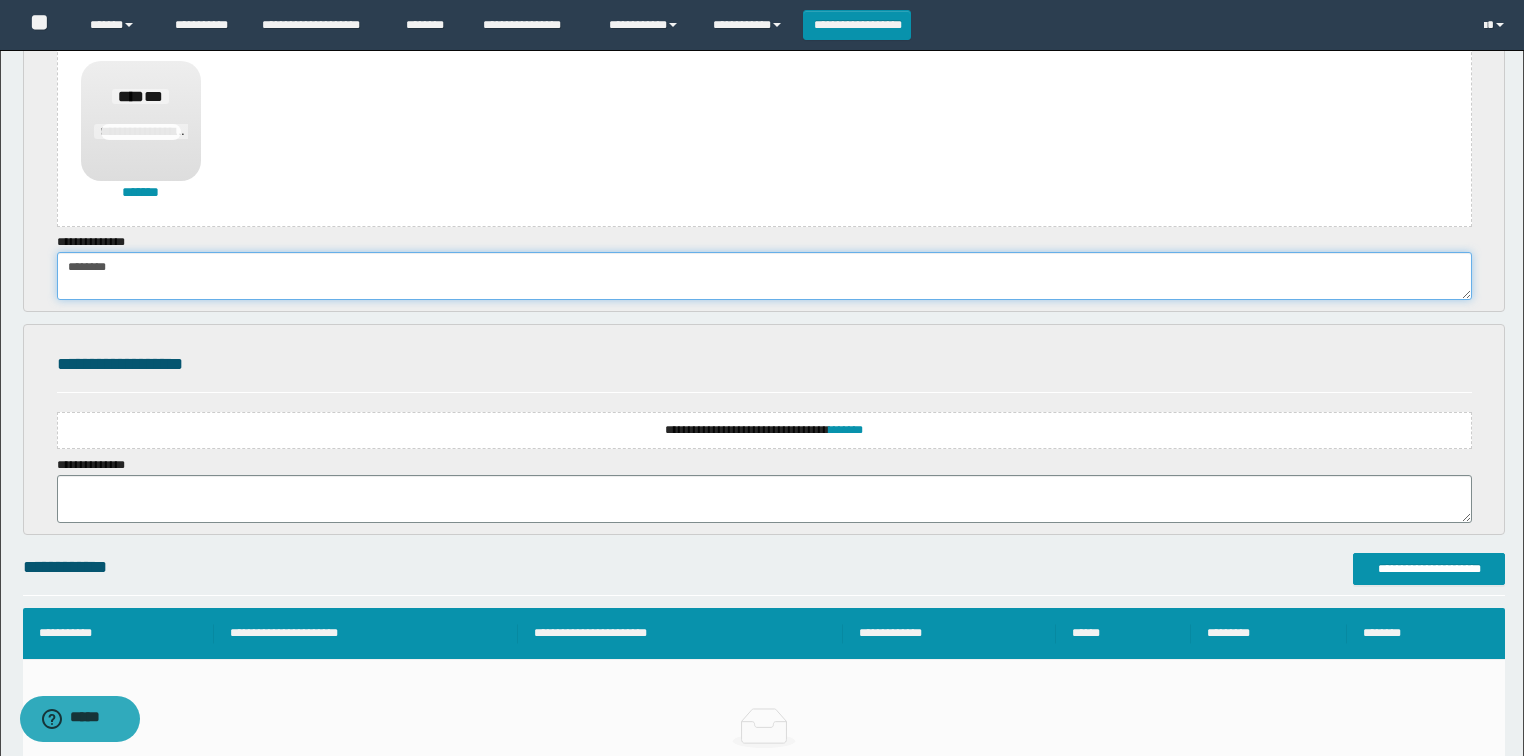 type on "********" 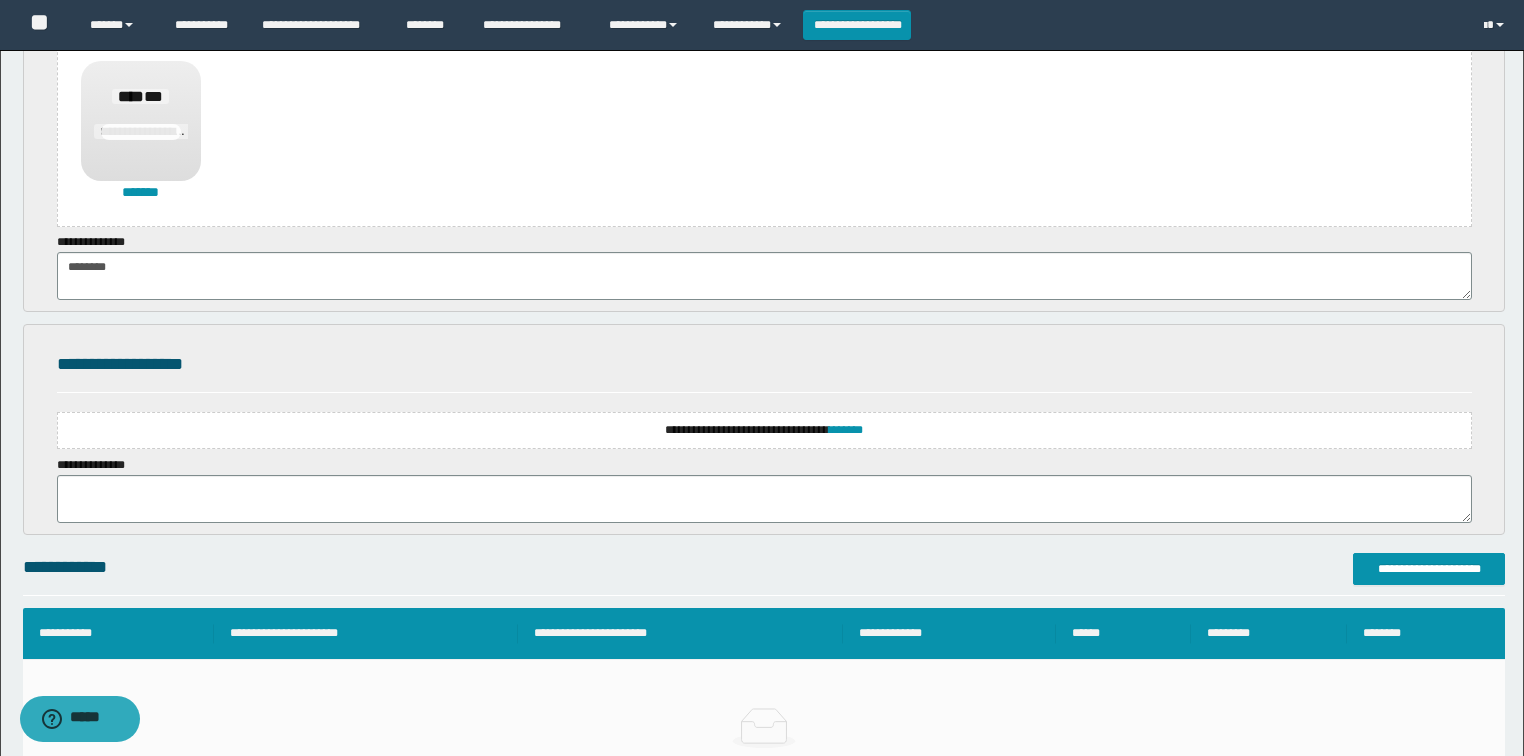 click on "**********" at bounding box center [764, 430] 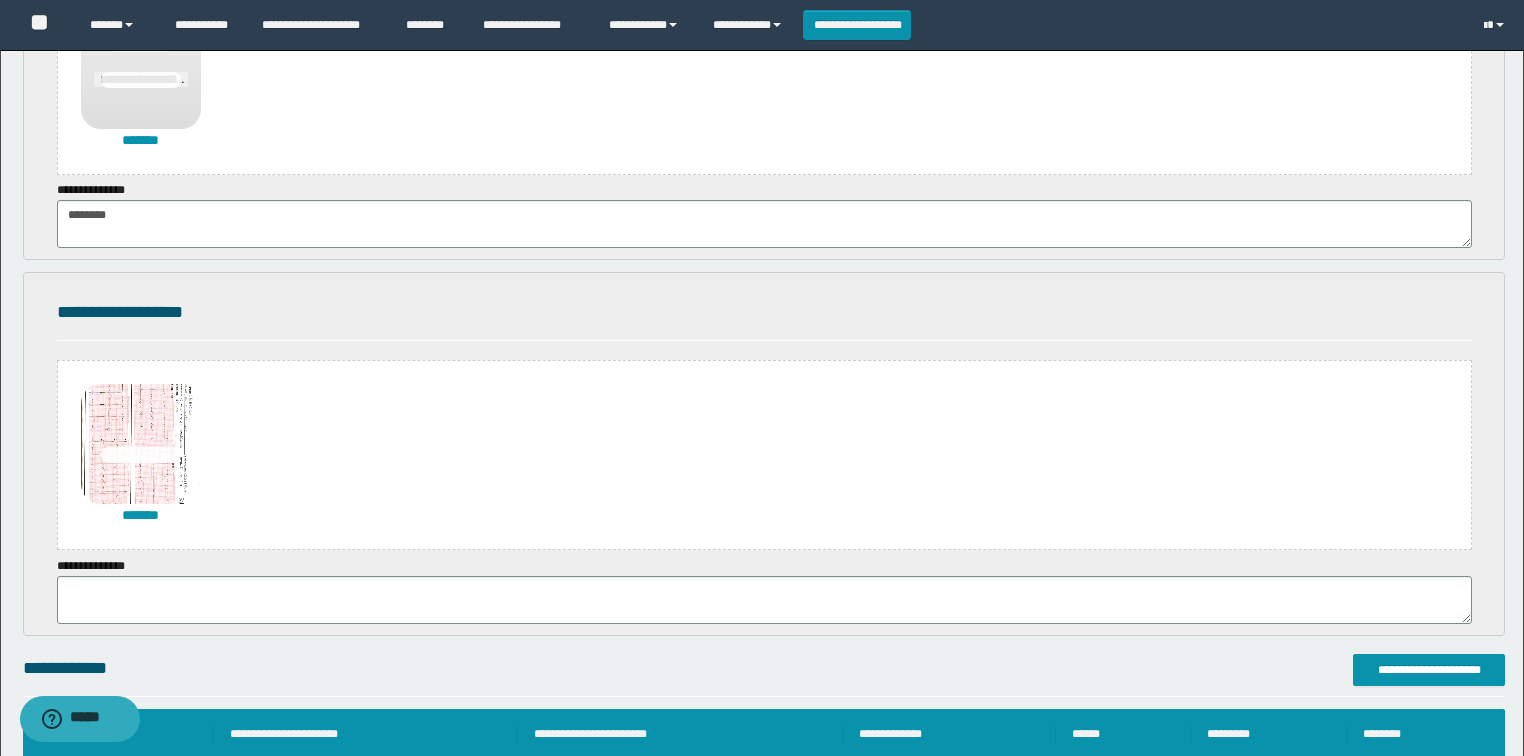 scroll, scrollTop: 1120, scrollLeft: 0, axis: vertical 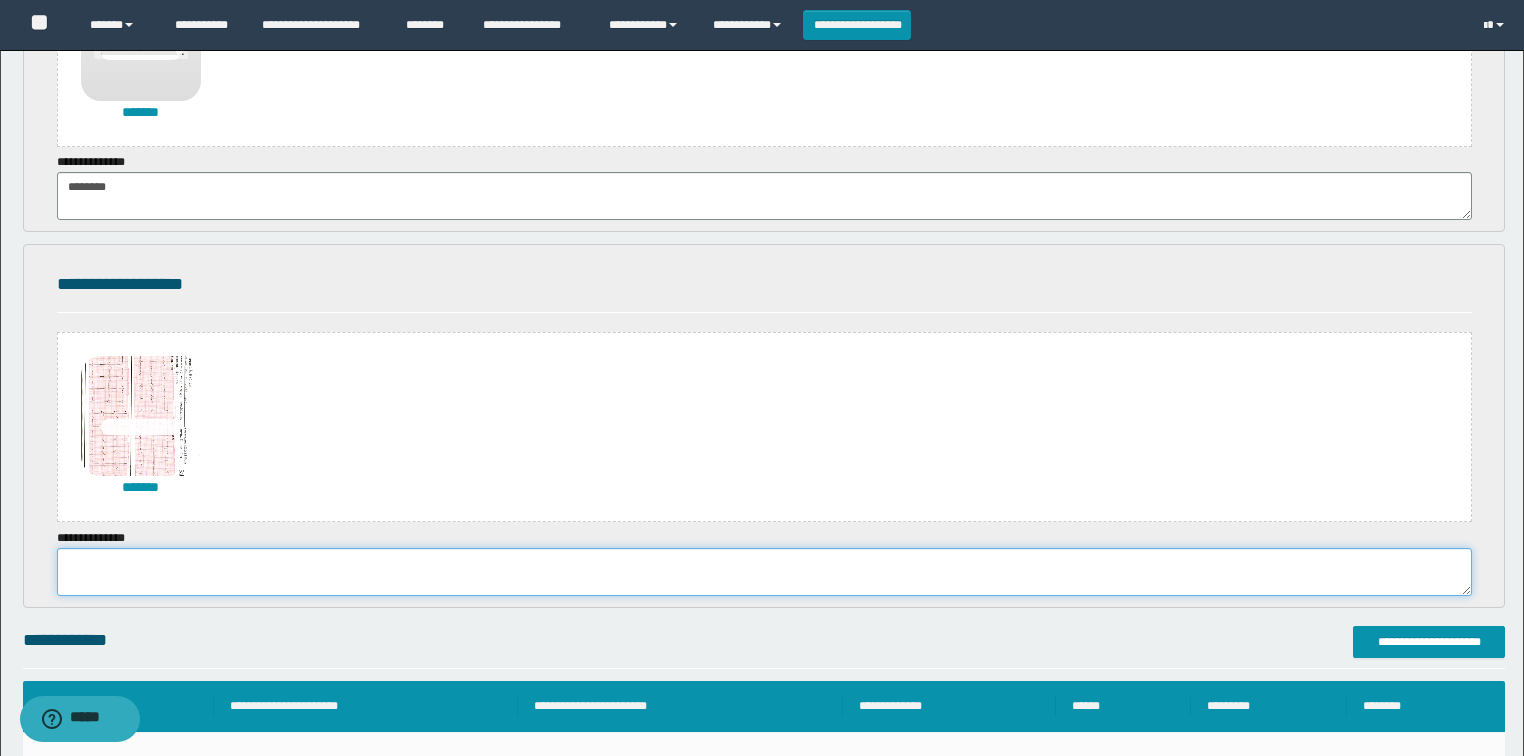 click at bounding box center [764, 572] 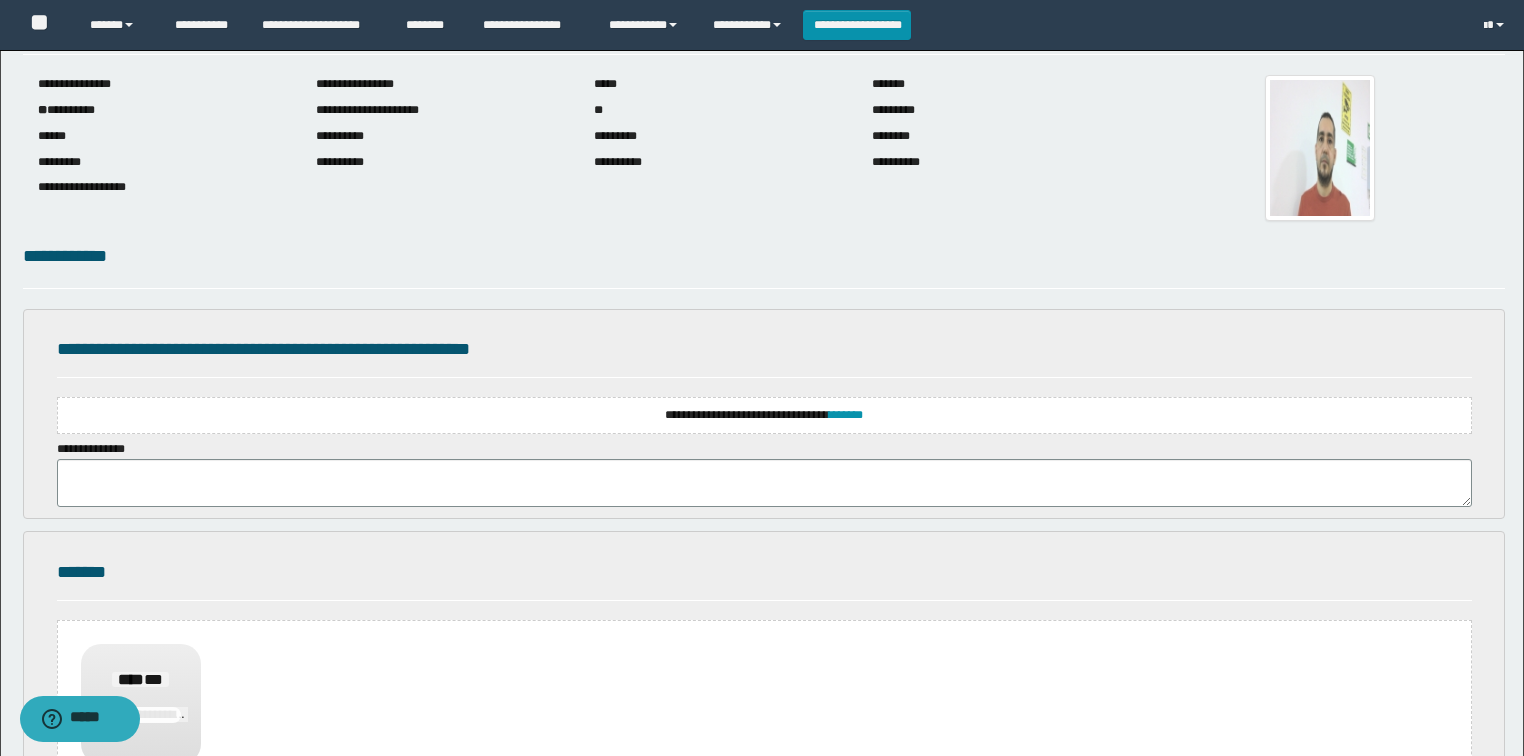 scroll, scrollTop: 80, scrollLeft: 0, axis: vertical 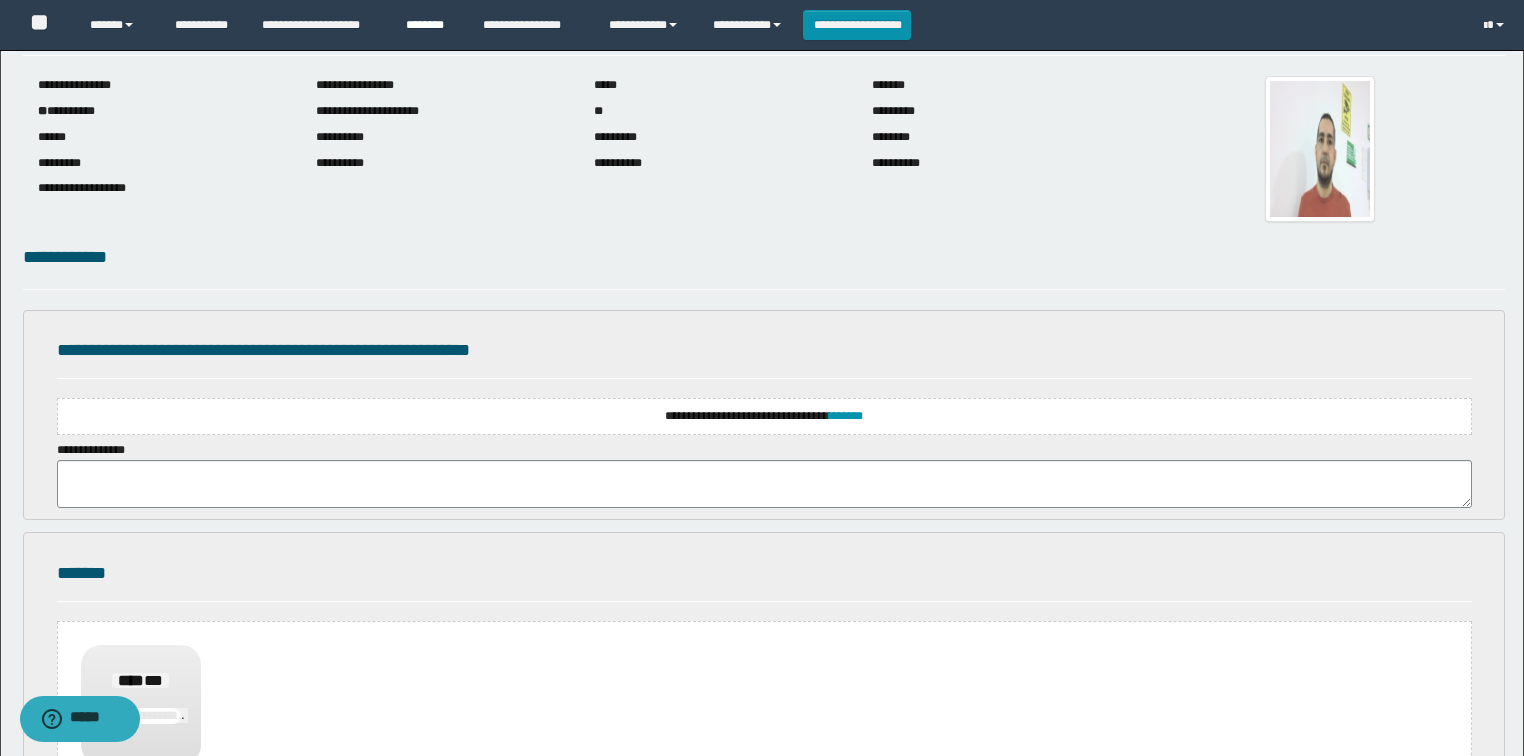 type on "**********" 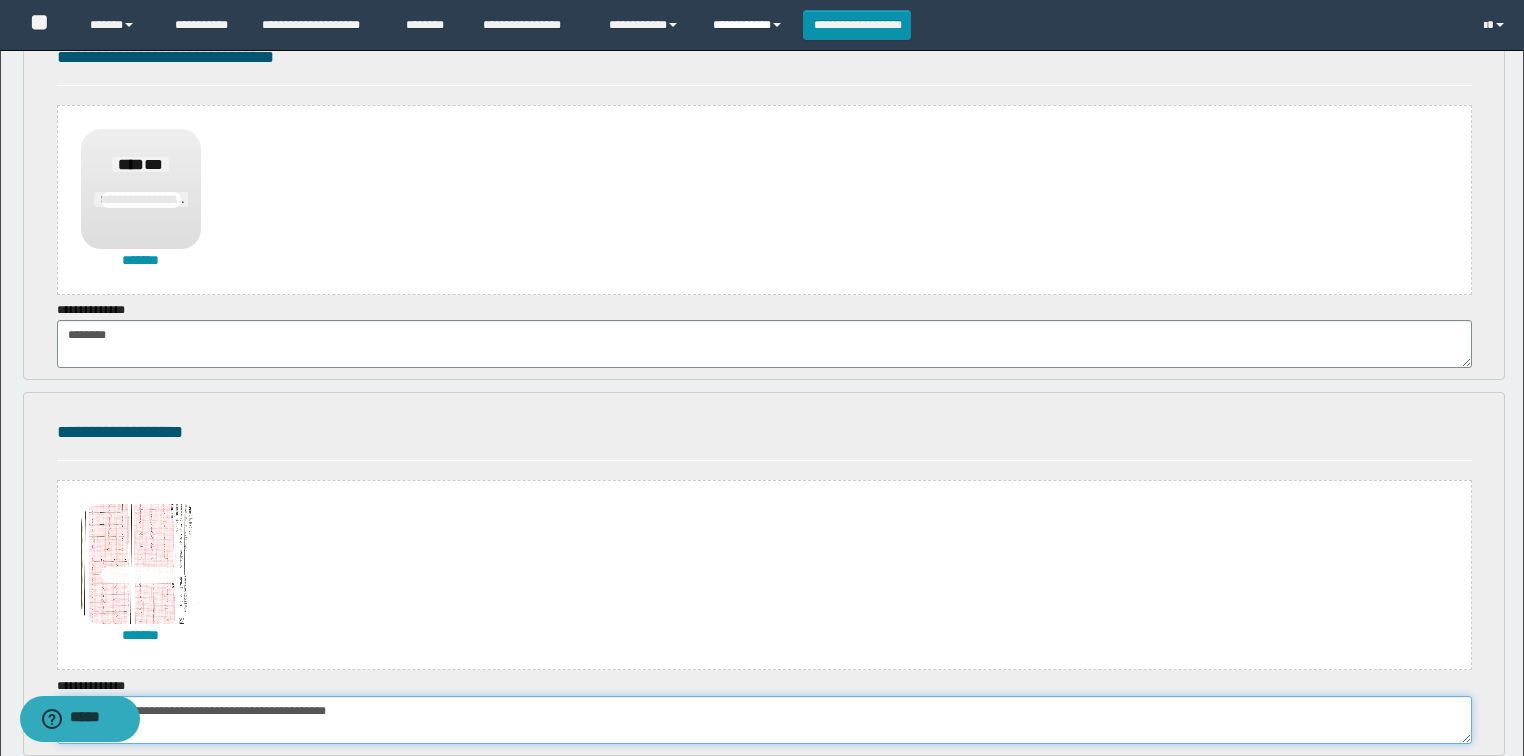 scroll, scrollTop: 960, scrollLeft: 0, axis: vertical 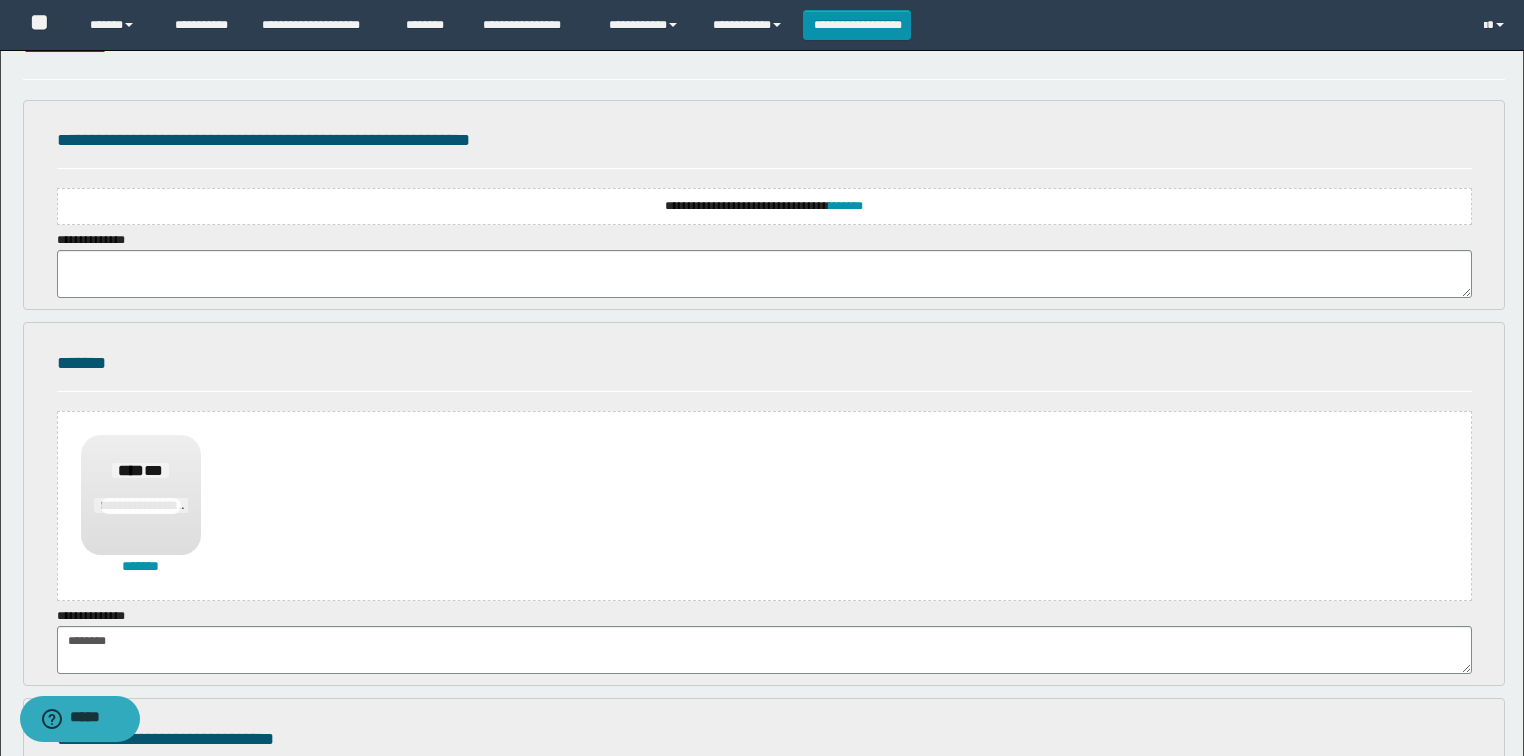 click on "**********" at bounding box center (764, 206) 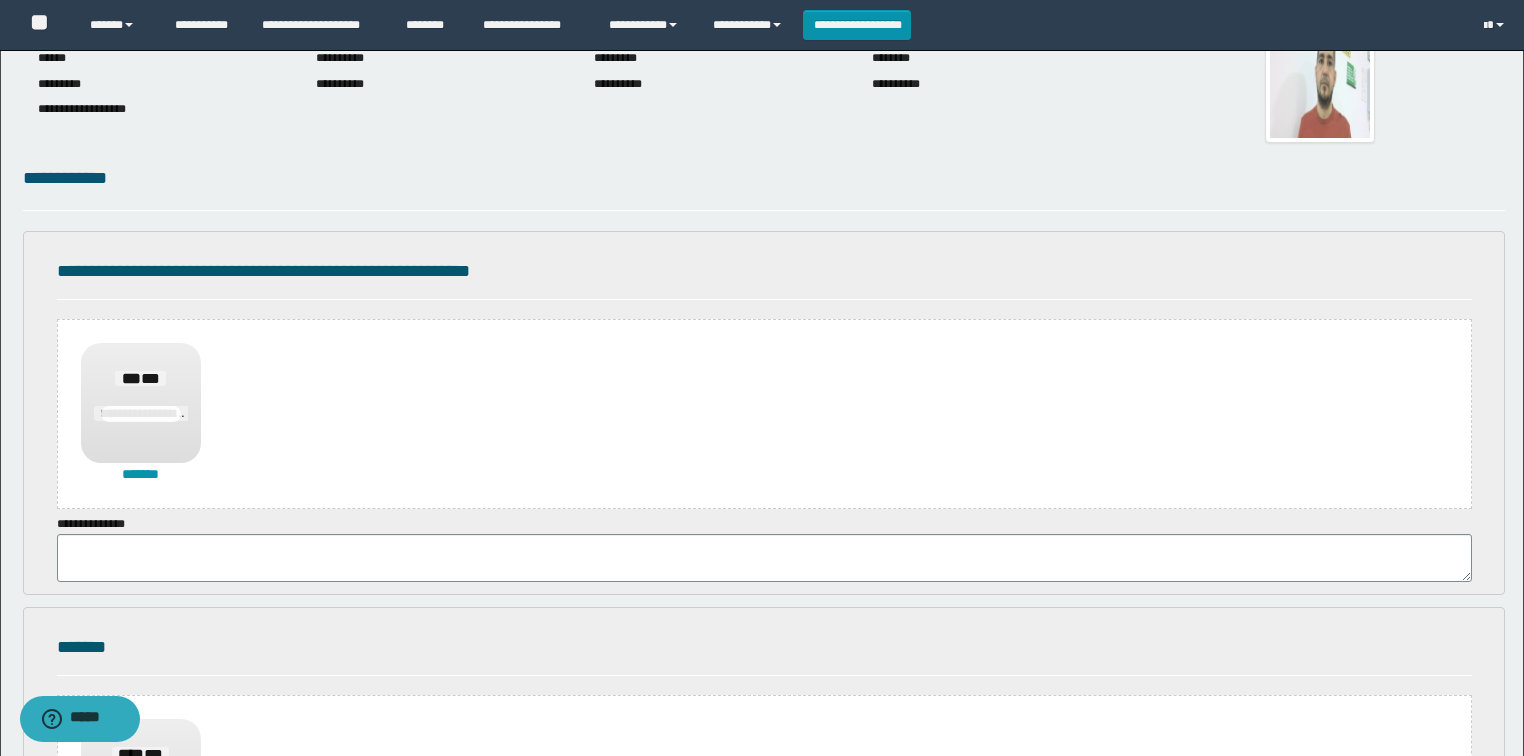 scroll, scrollTop: 160, scrollLeft: 0, axis: vertical 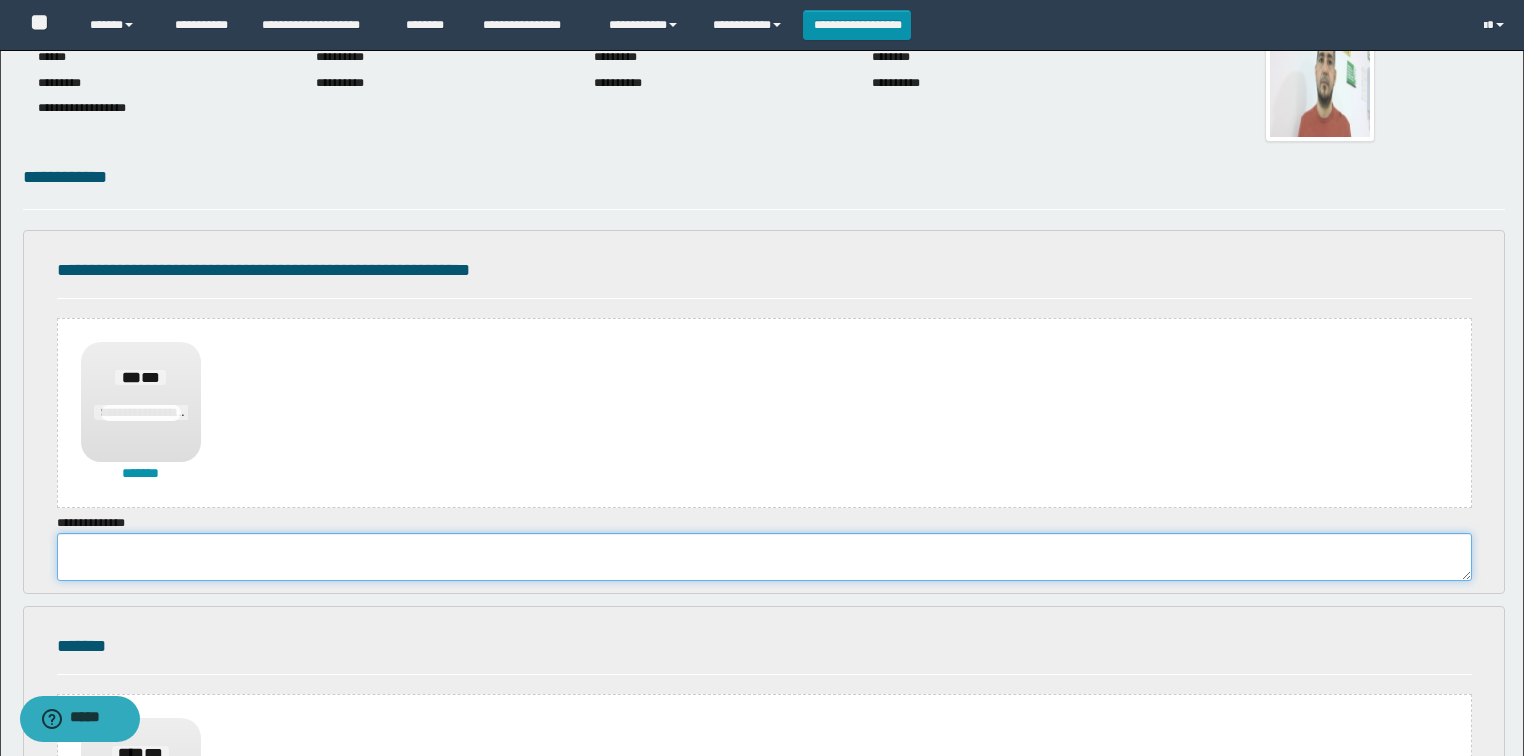 click at bounding box center (764, 557) 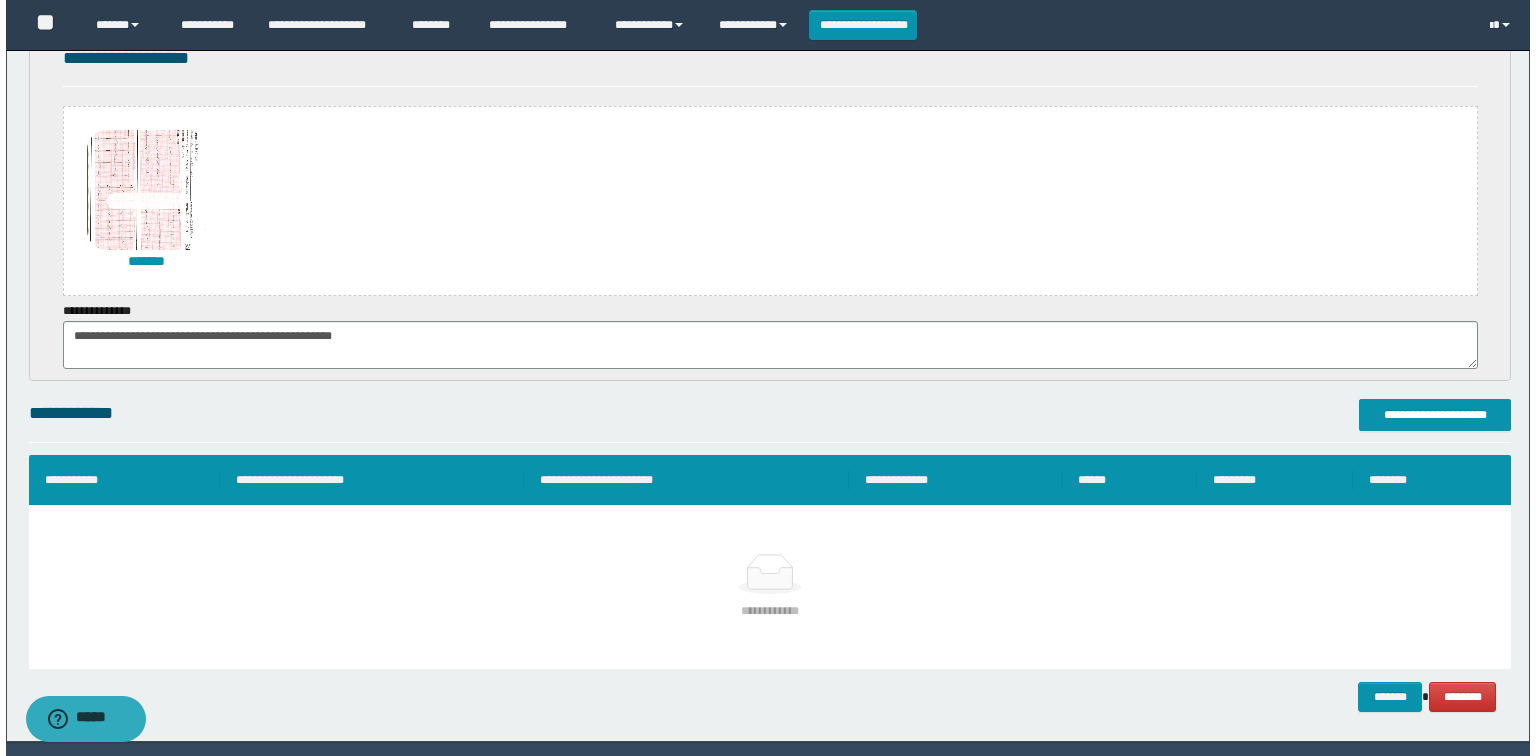 scroll, scrollTop: 1564, scrollLeft: 0, axis: vertical 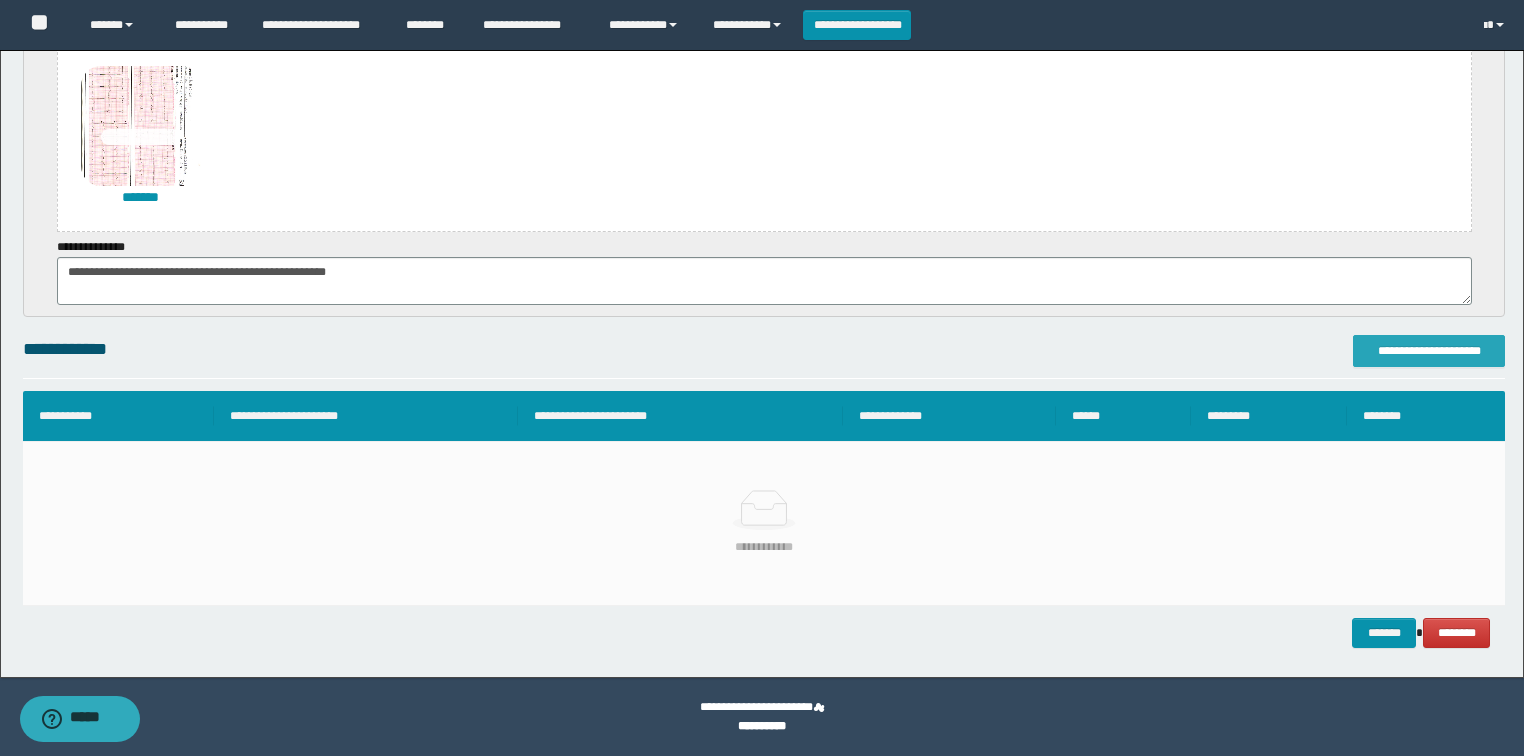 type on "**********" 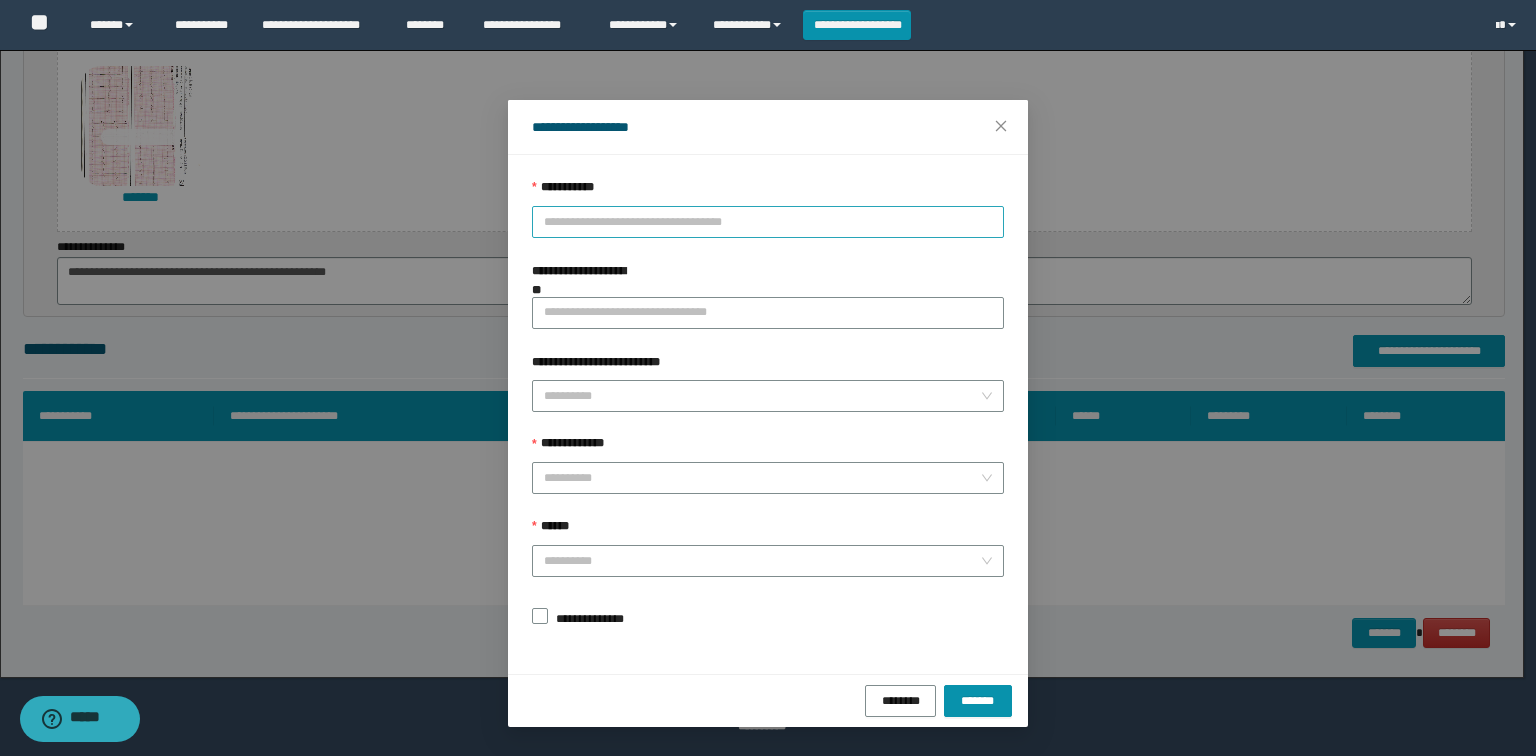 click on "**********" at bounding box center (768, 222) 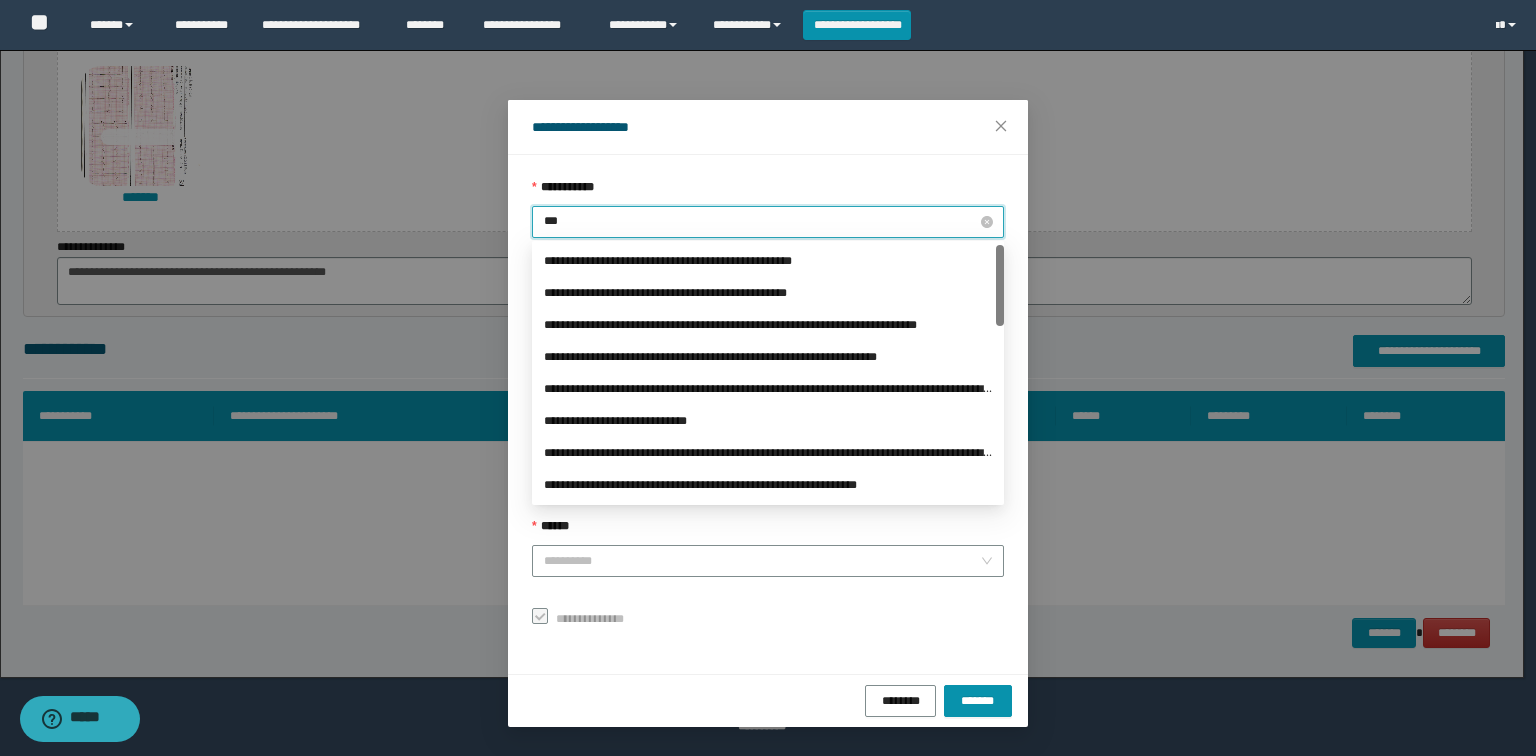 type on "****" 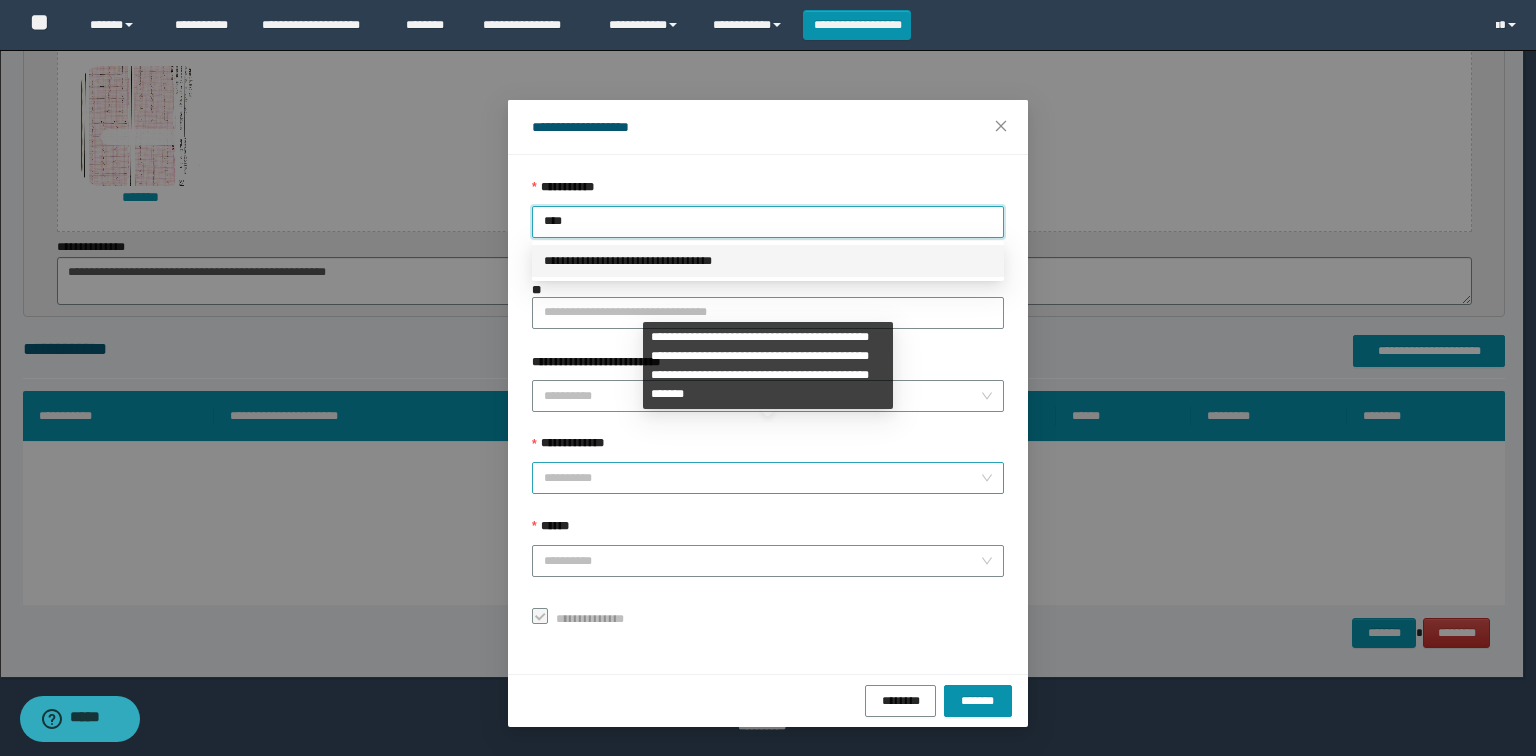 type 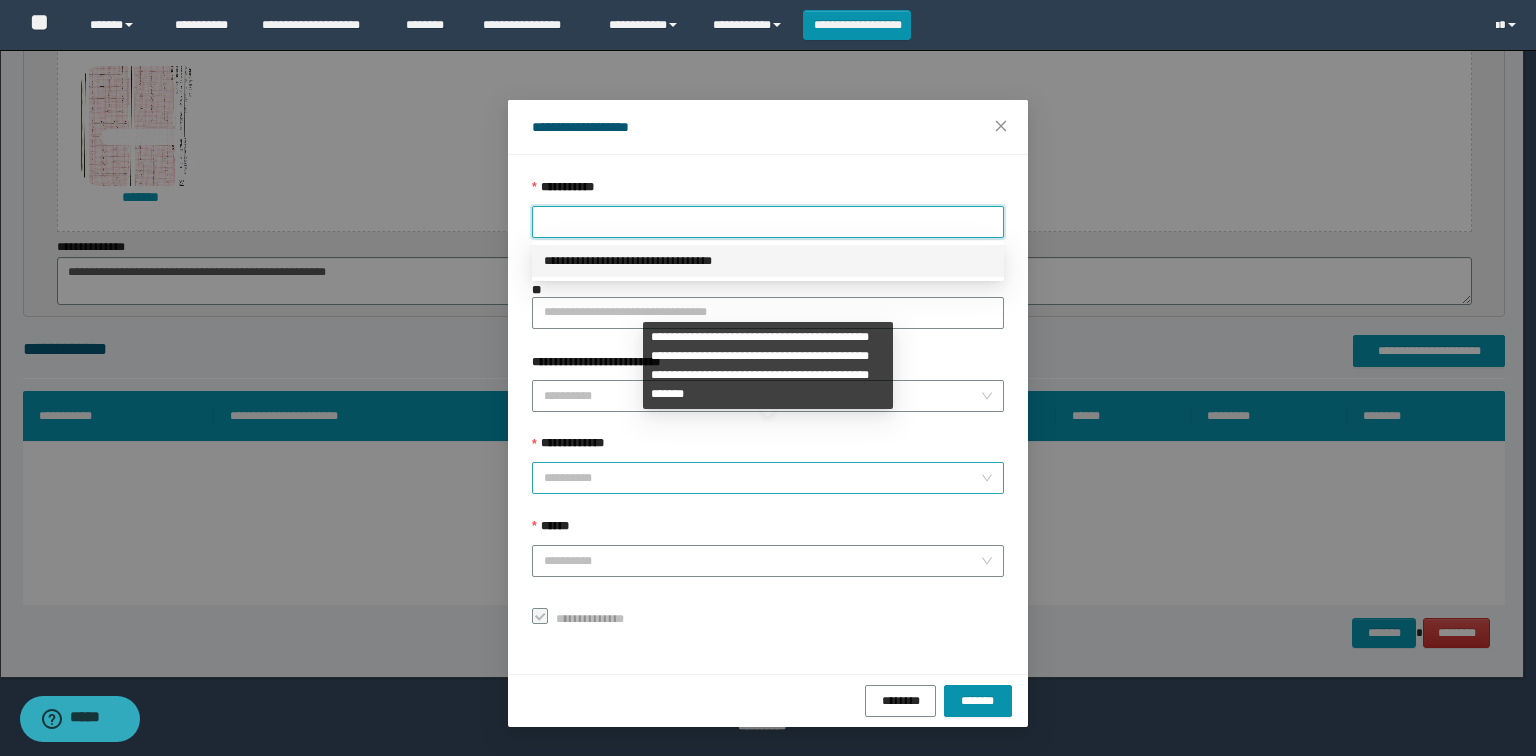 click on "**********" at bounding box center (768, 465) 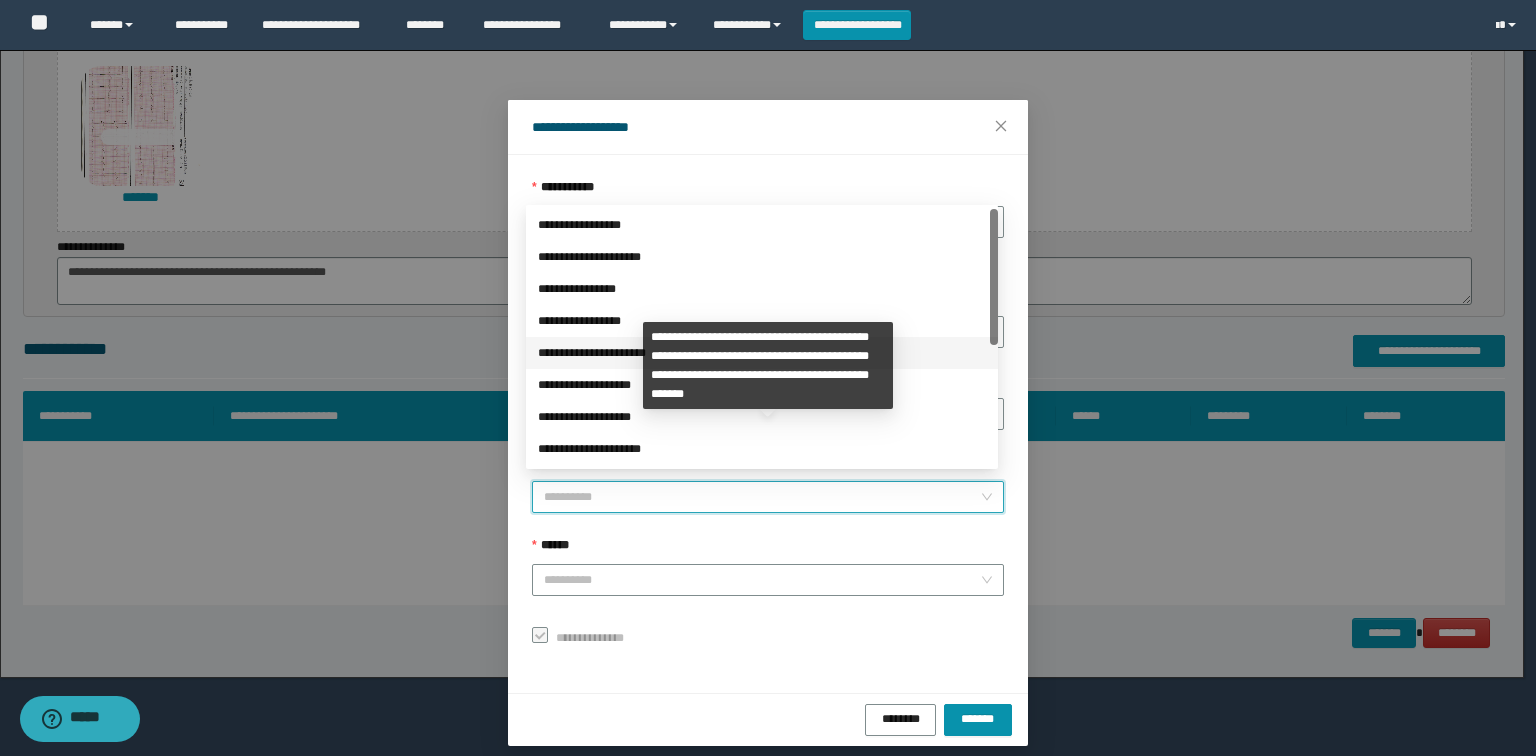 scroll, scrollTop: 224, scrollLeft: 0, axis: vertical 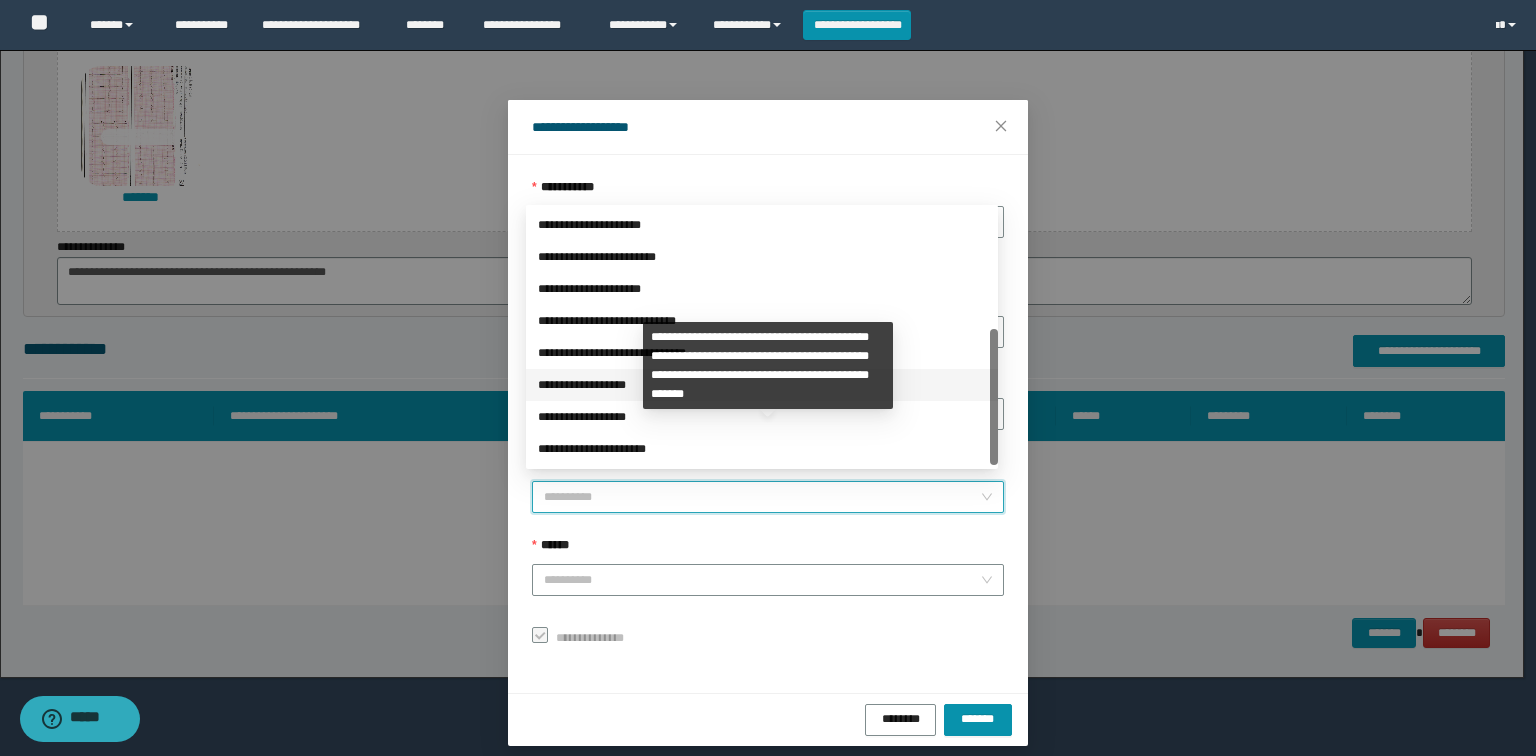 click on "**********" at bounding box center (762, 385) 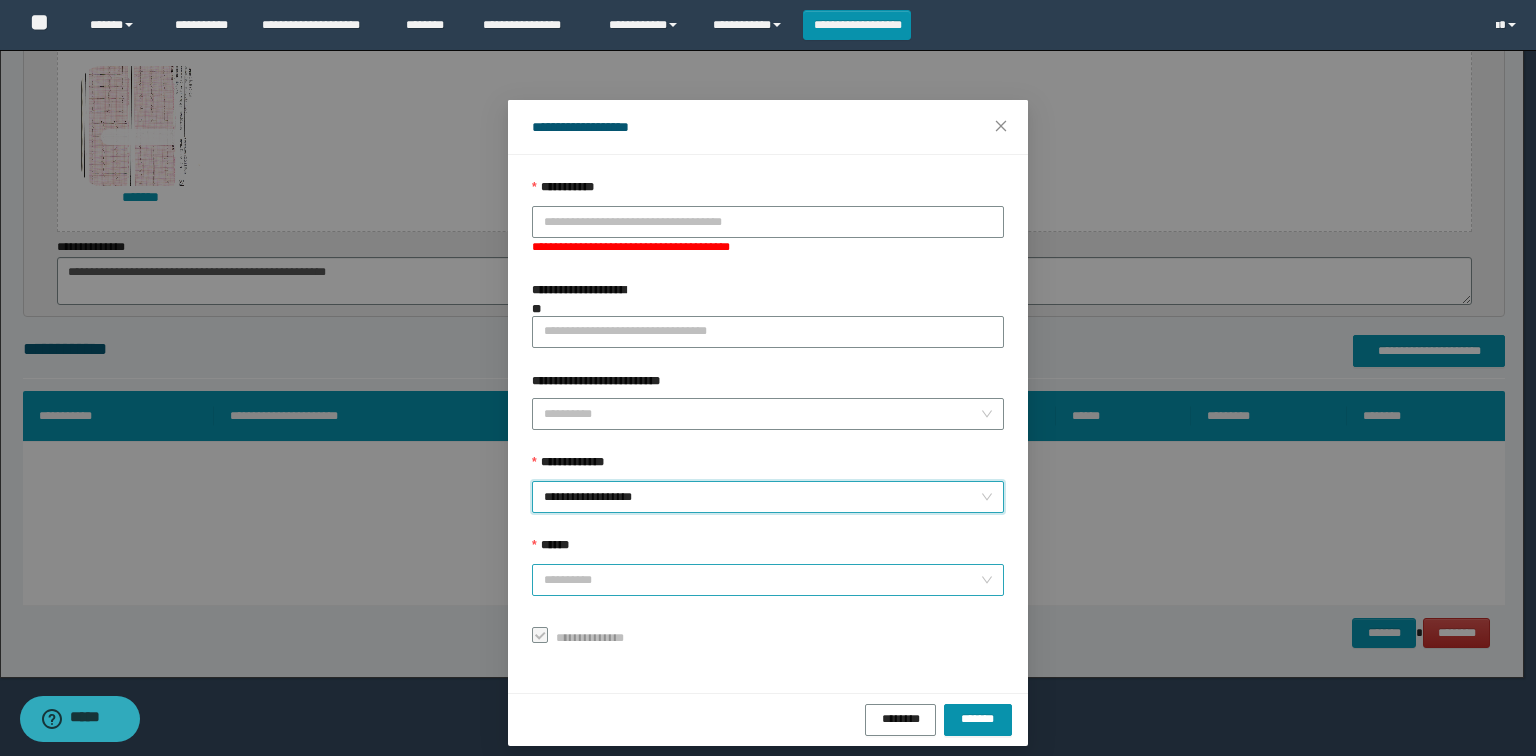 click on "******" at bounding box center (762, 580) 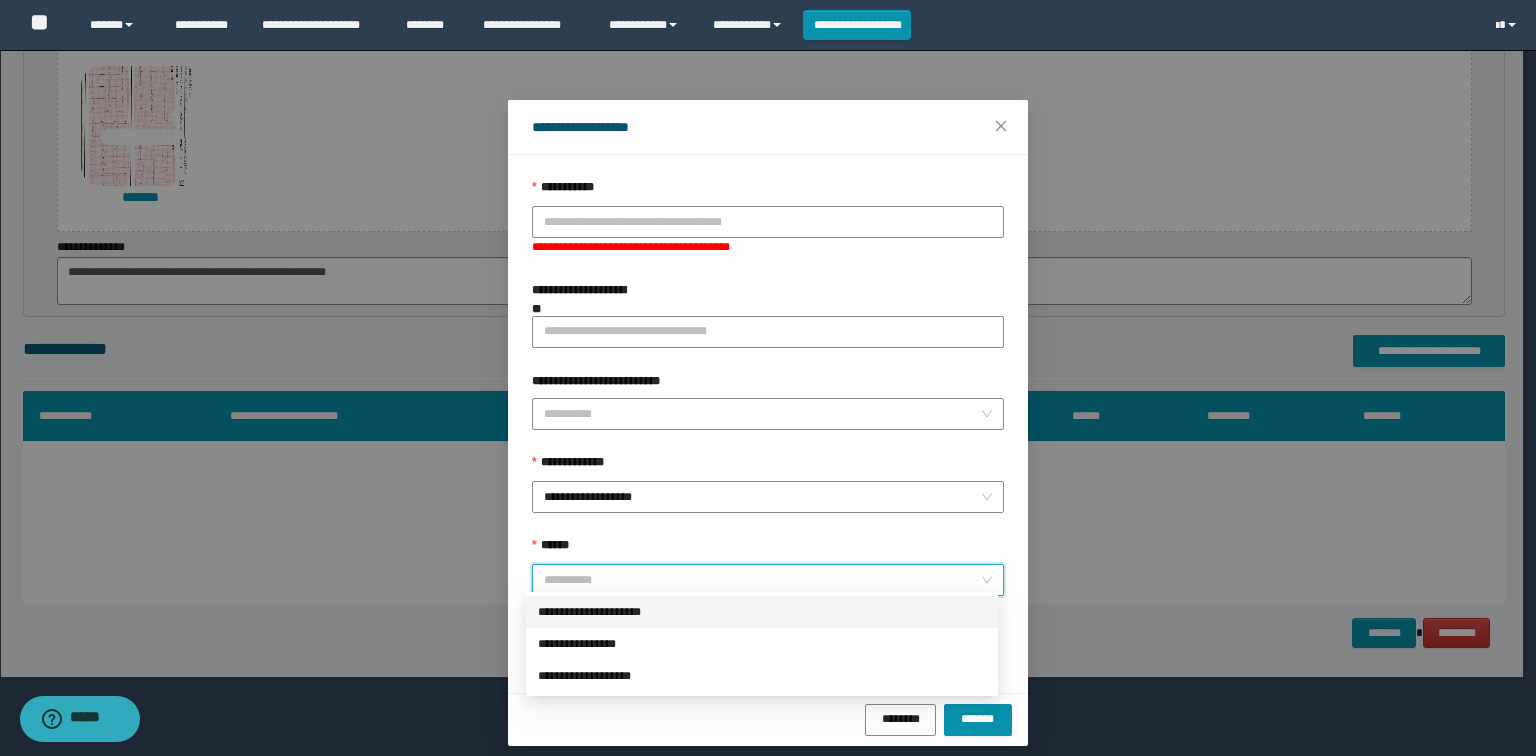 click on "**********" at bounding box center [762, 612] 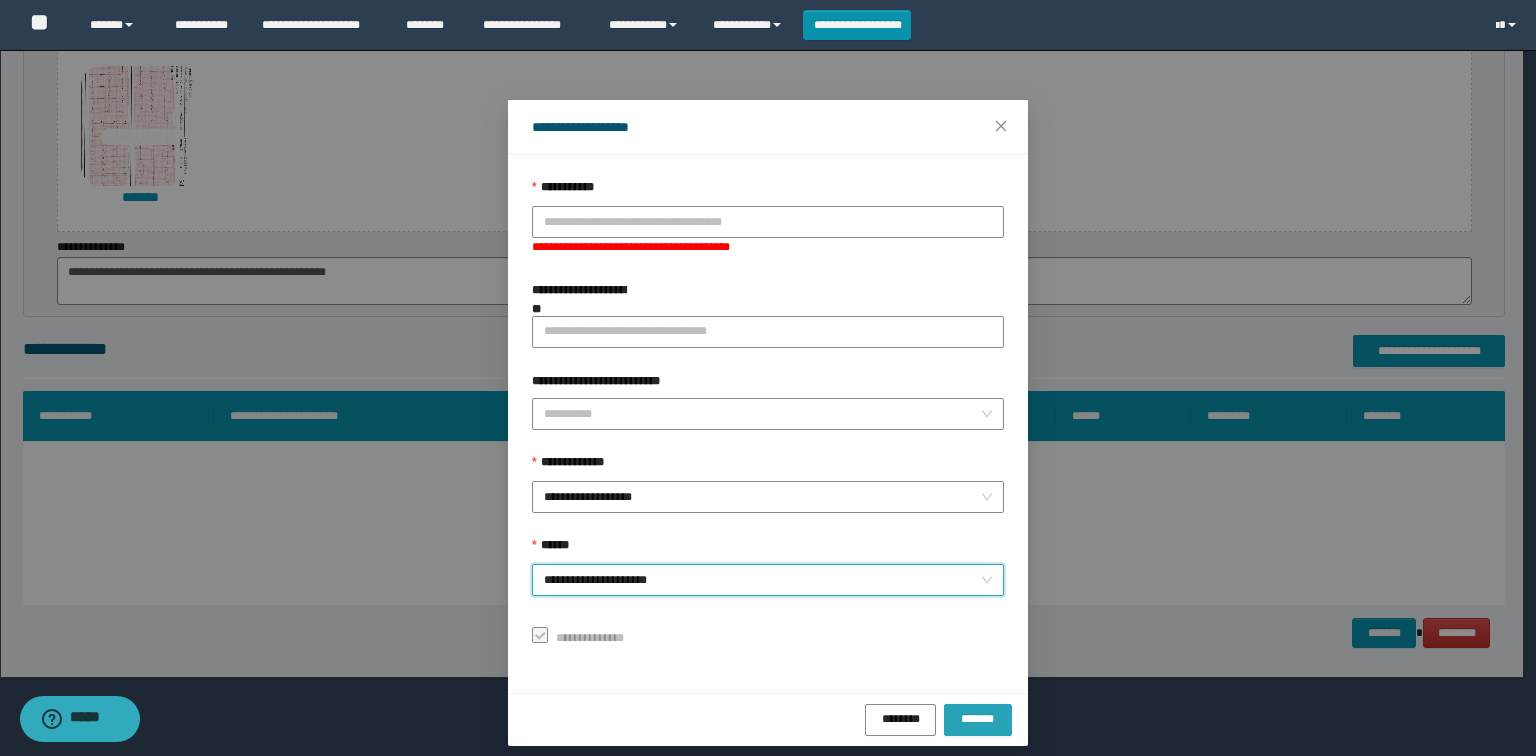 click on "*******" at bounding box center (978, 718) 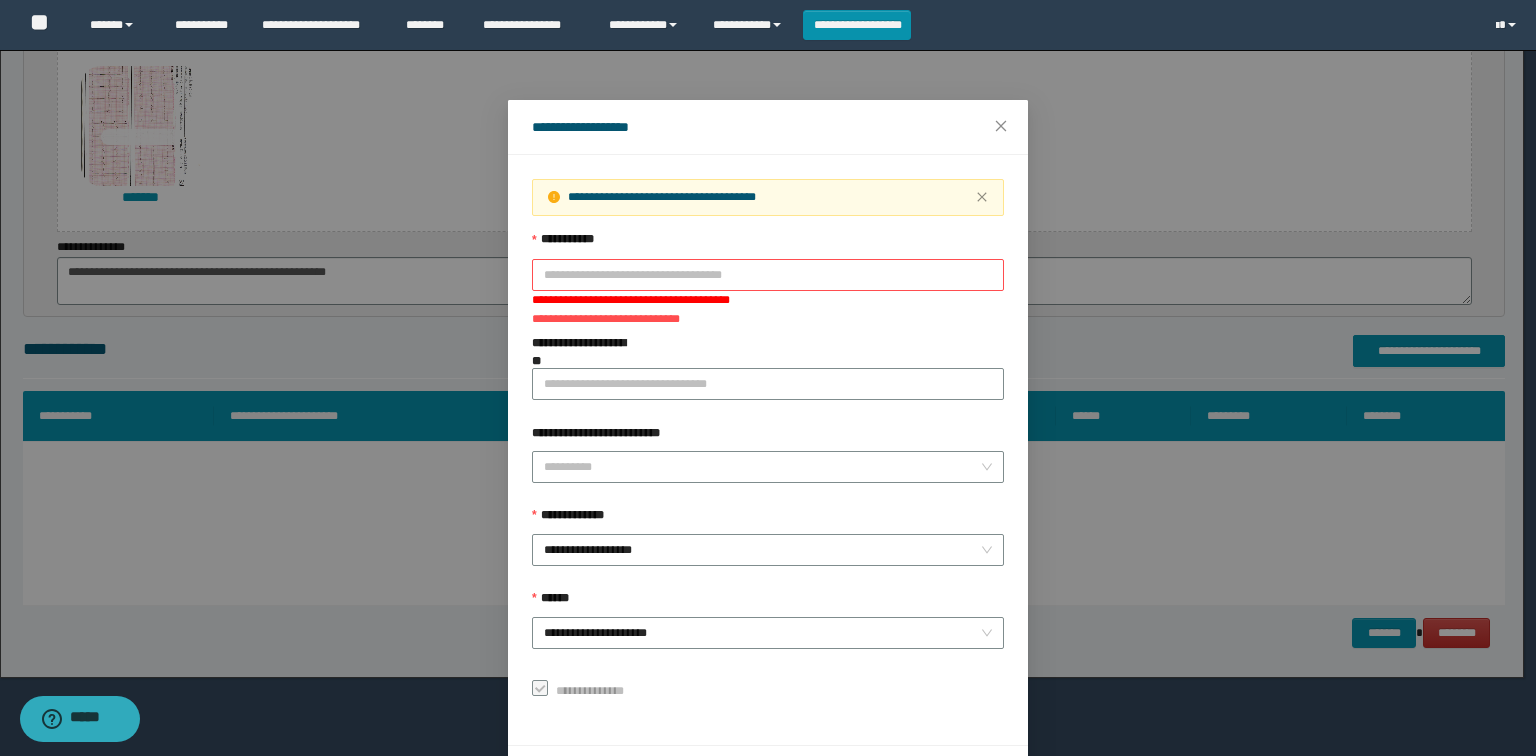 click on "**********" at bounding box center [768, 300] 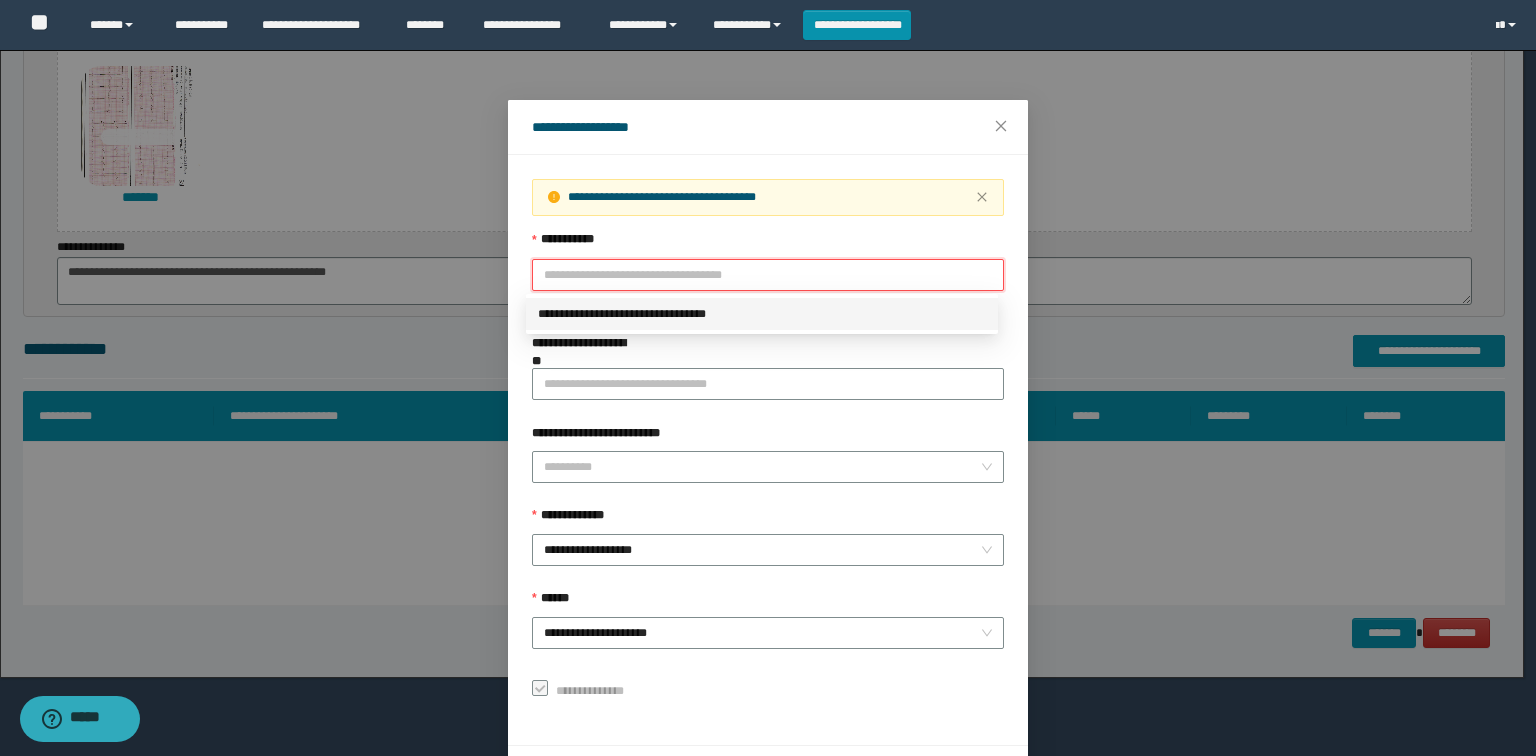 click on "**********" at bounding box center (762, 314) 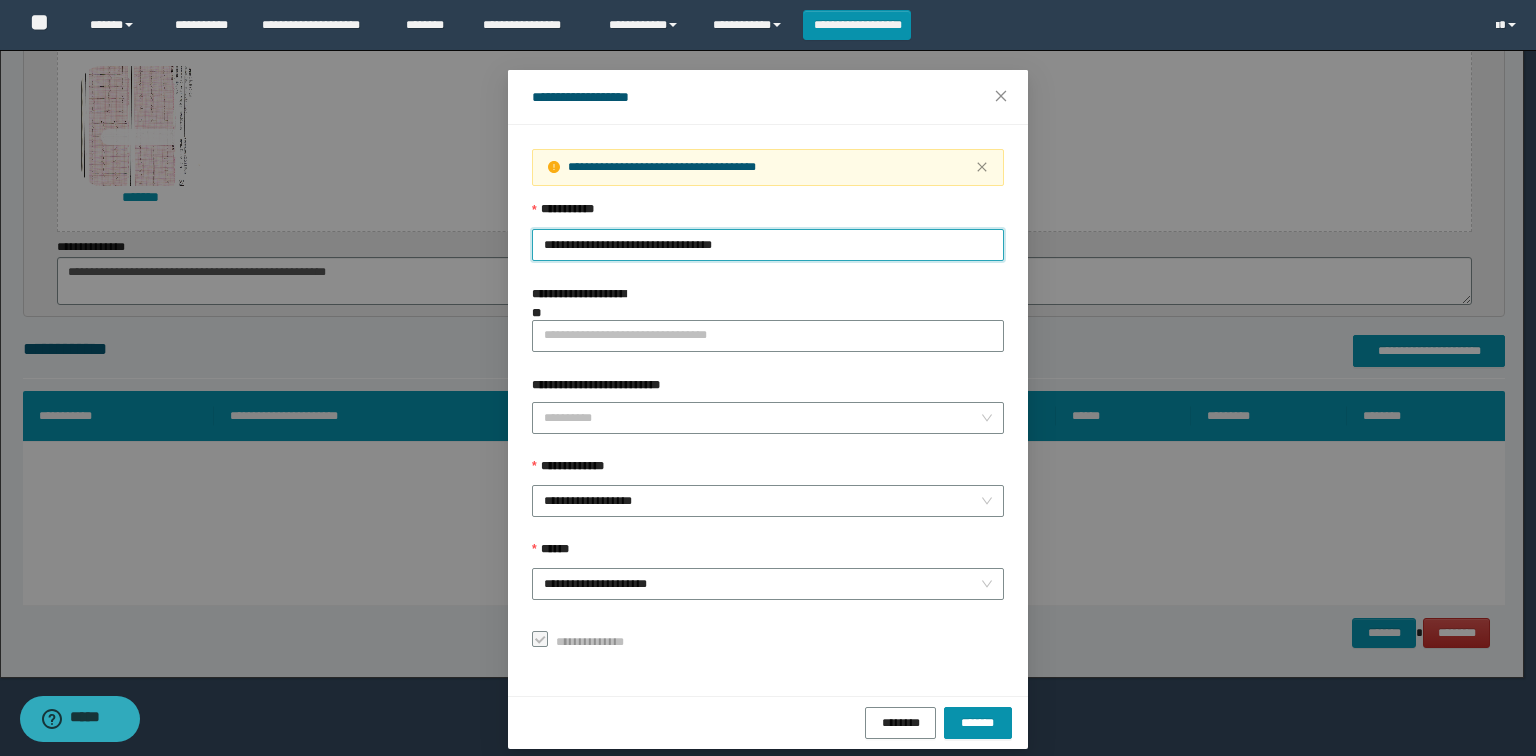 scroll, scrollTop: 47, scrollLeft: 0, axis: vertical 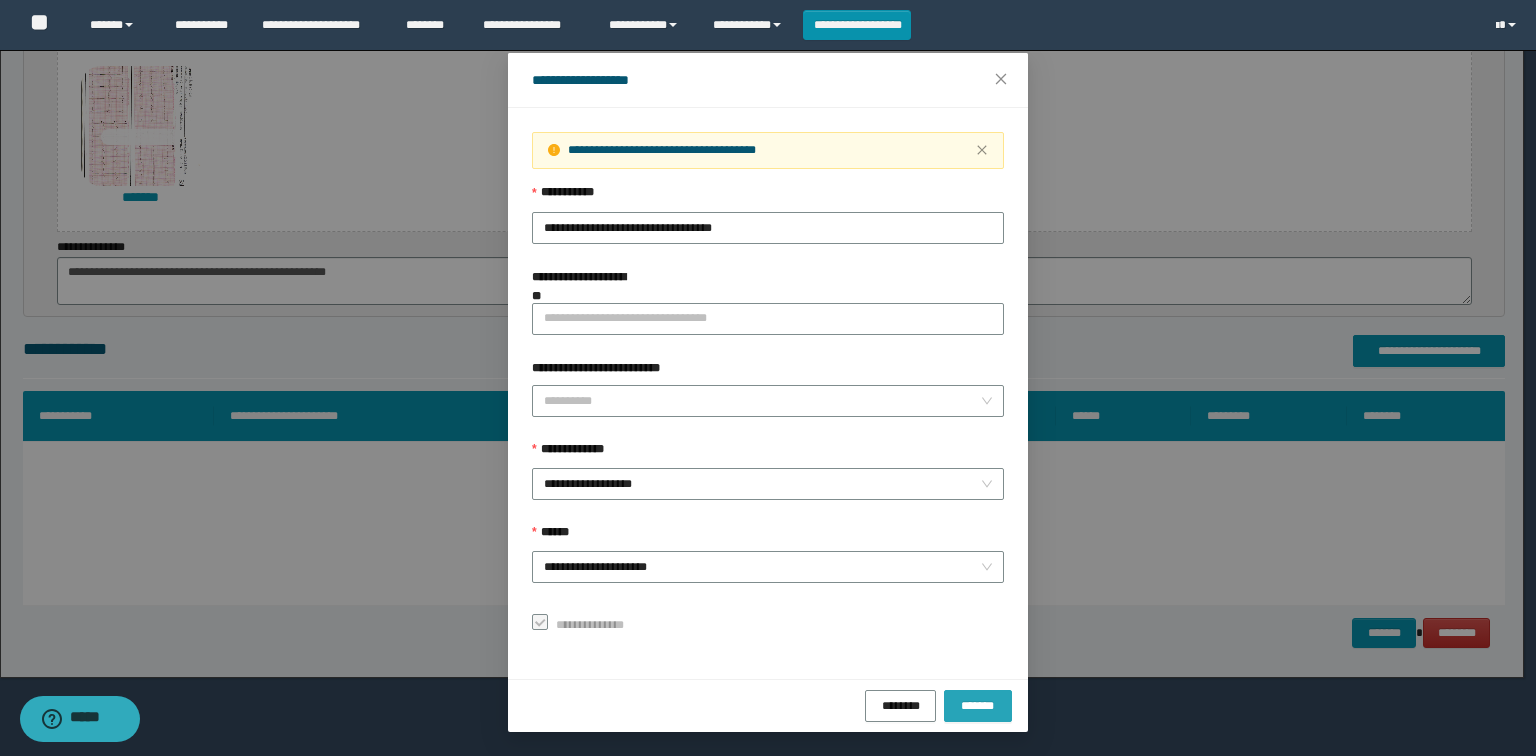 click on "*******" at bounding box center (978, 705) 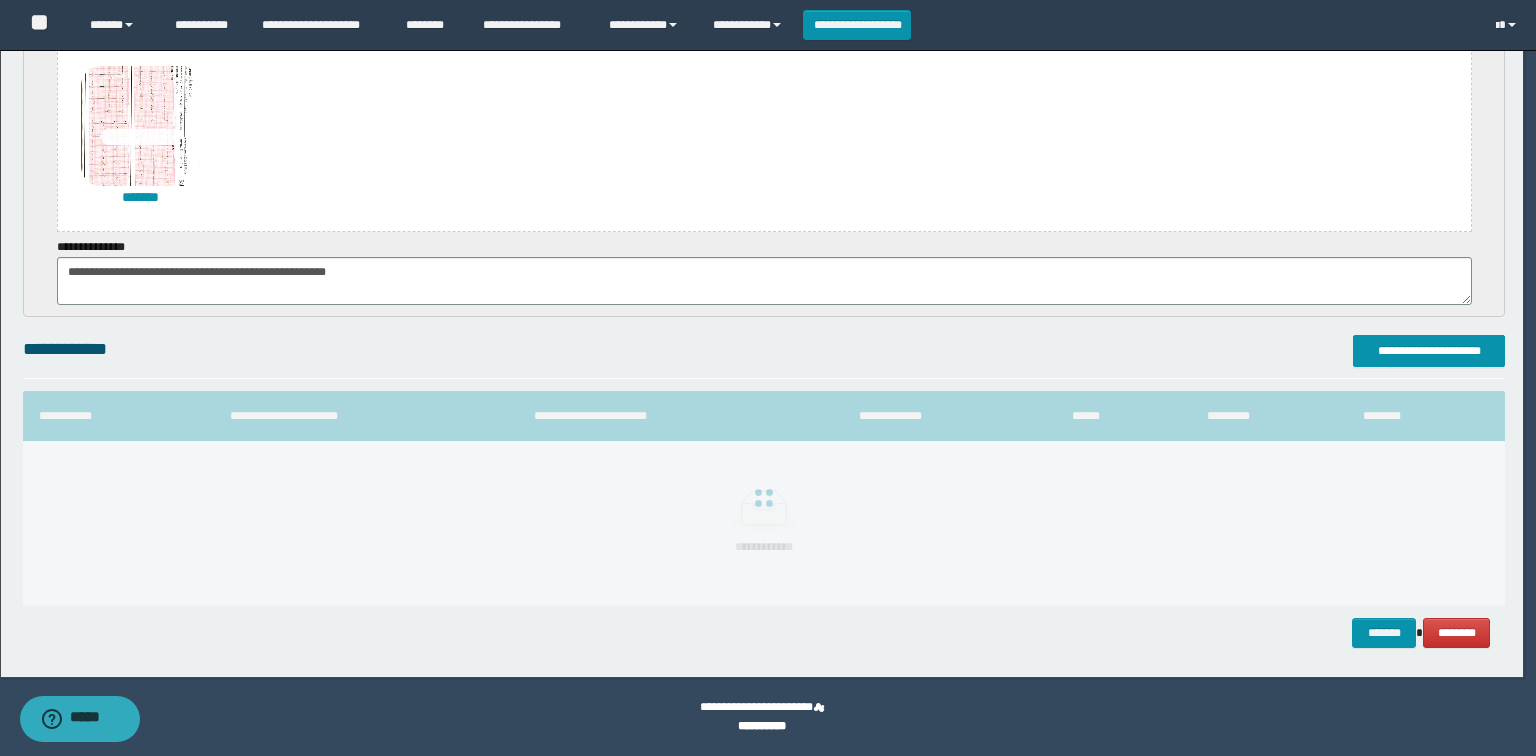 scroll, scrollTop: 0, scrollLeft: 0, axis: both 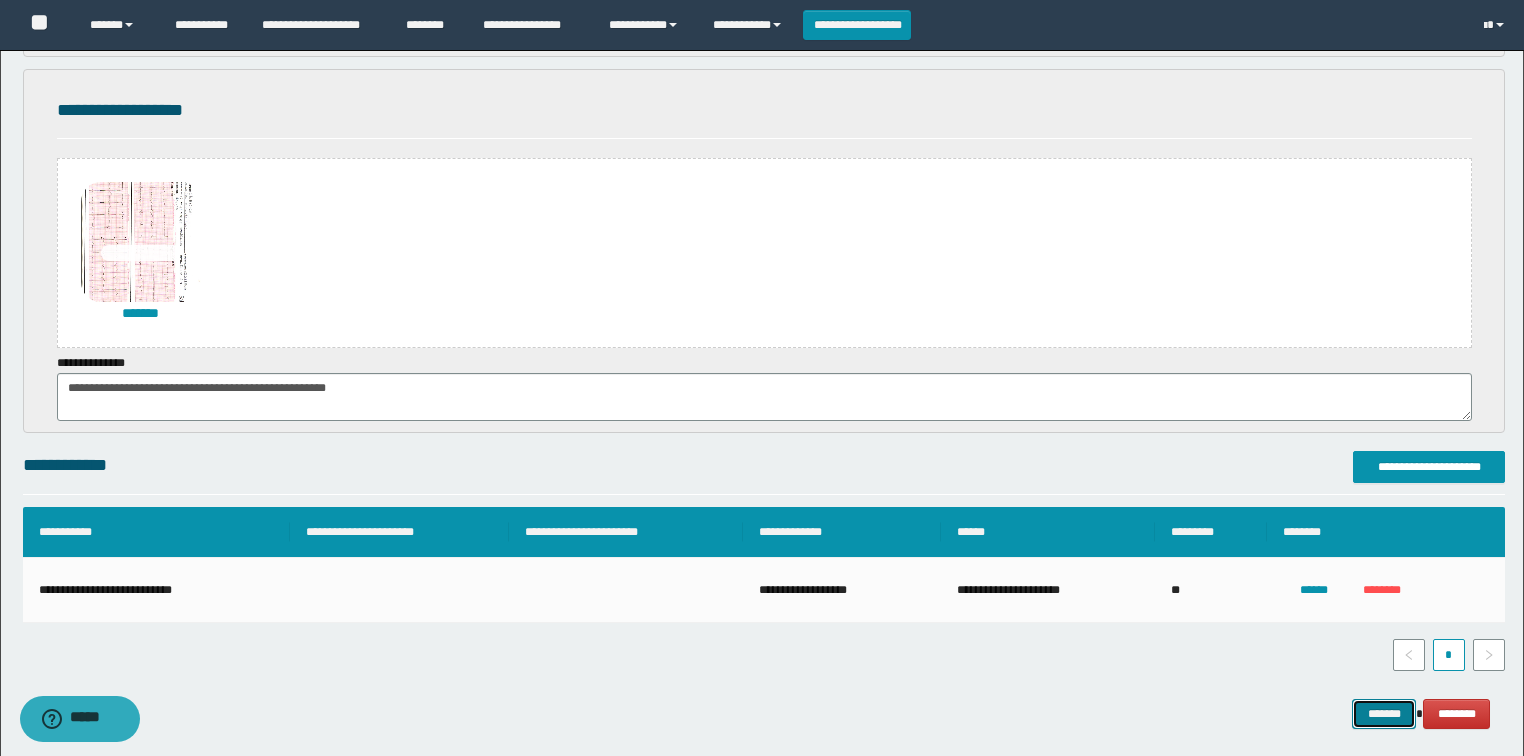 click on "*******" at bounding box center (1384, 714) 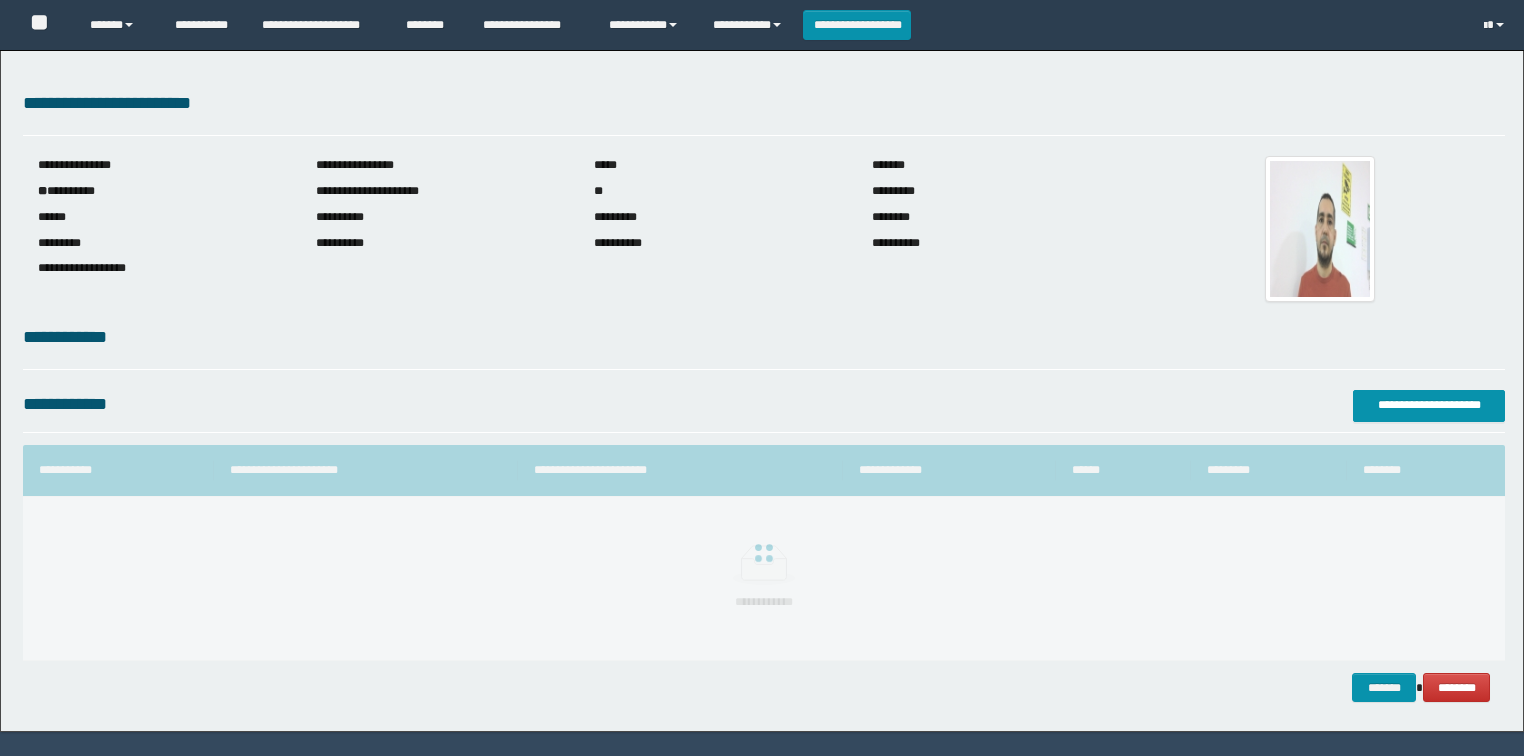 scroll, scrollTop: 0, scrollLeft: 0, axis: both 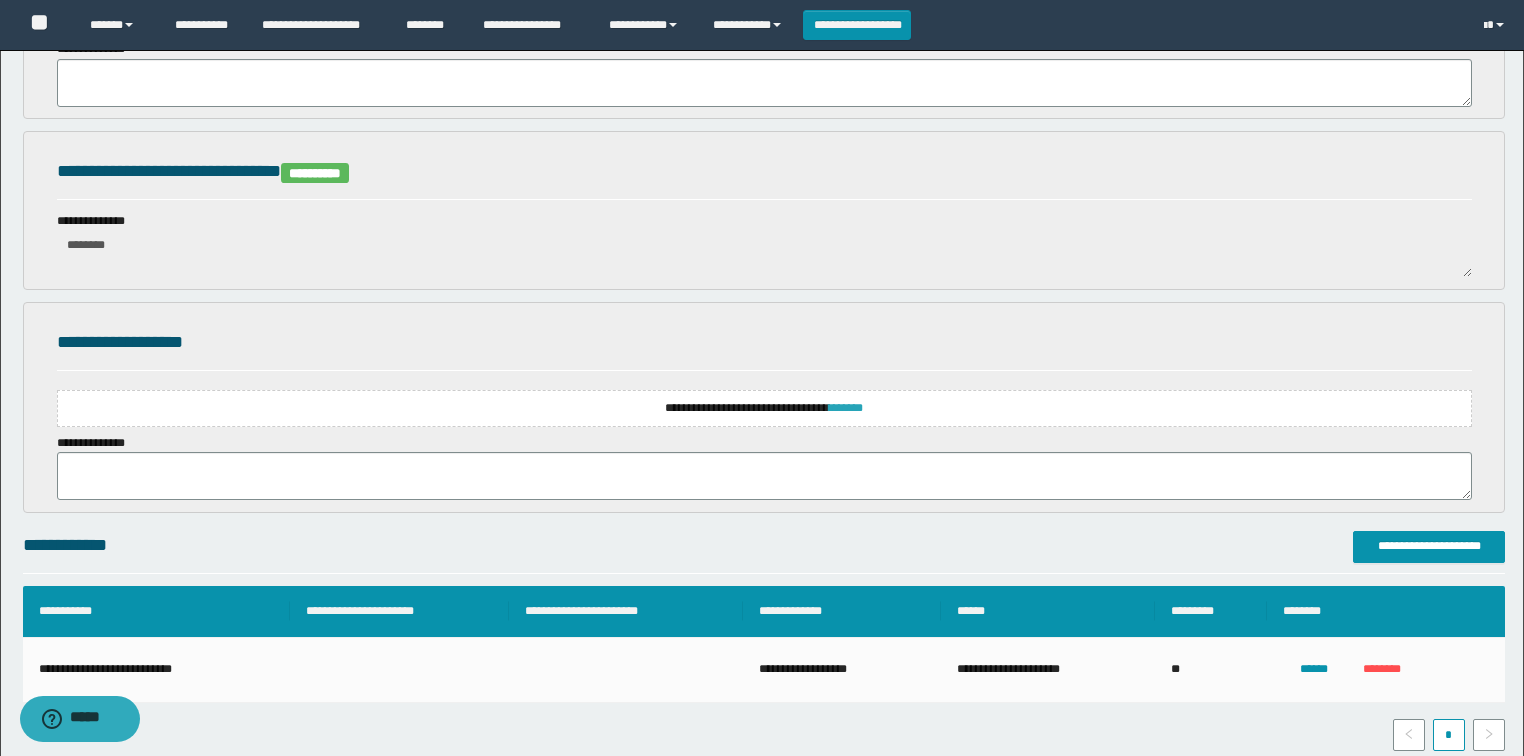 click on "*******" at bounding box center [846, 408] 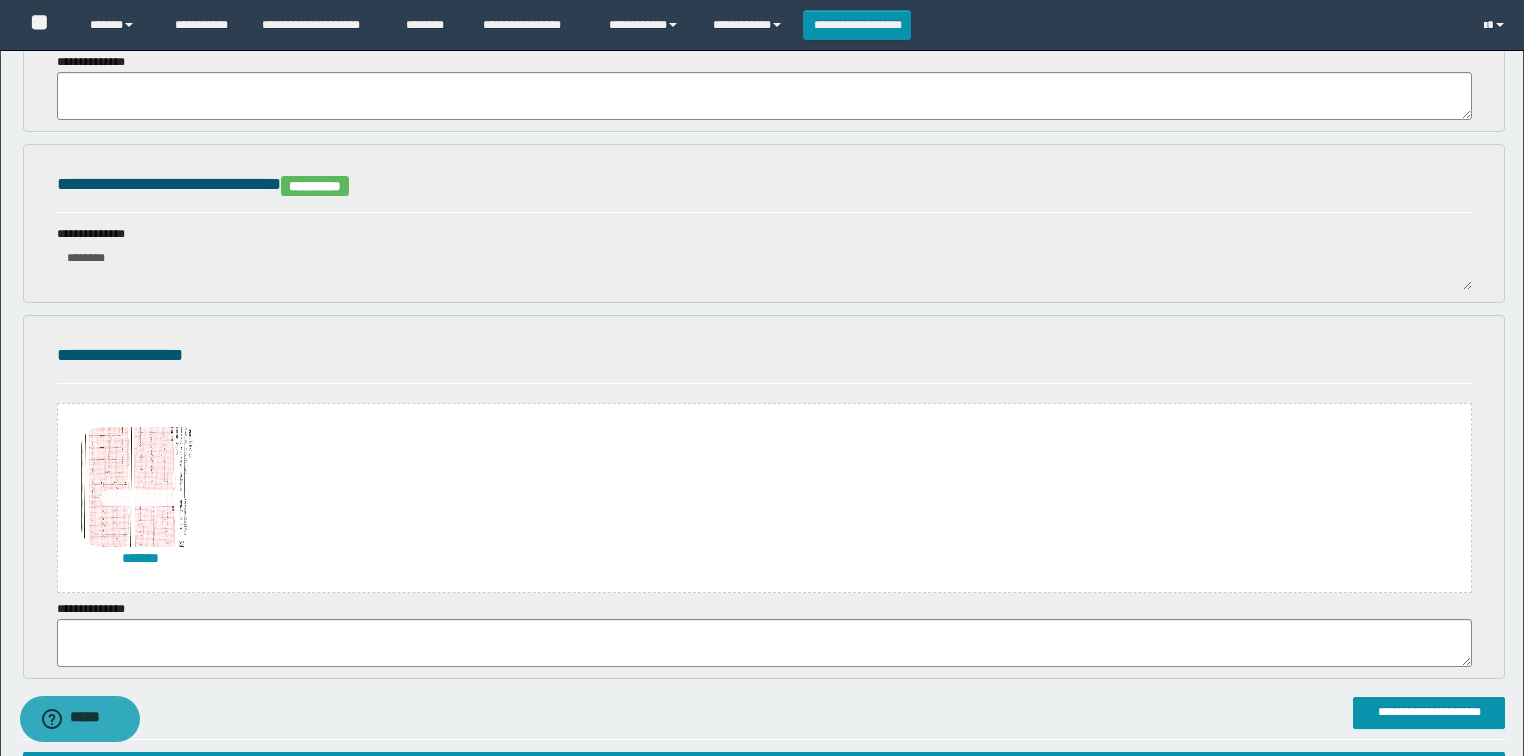 scroll, scrollTop: 640, scrollLeft: 0, axis: vertical 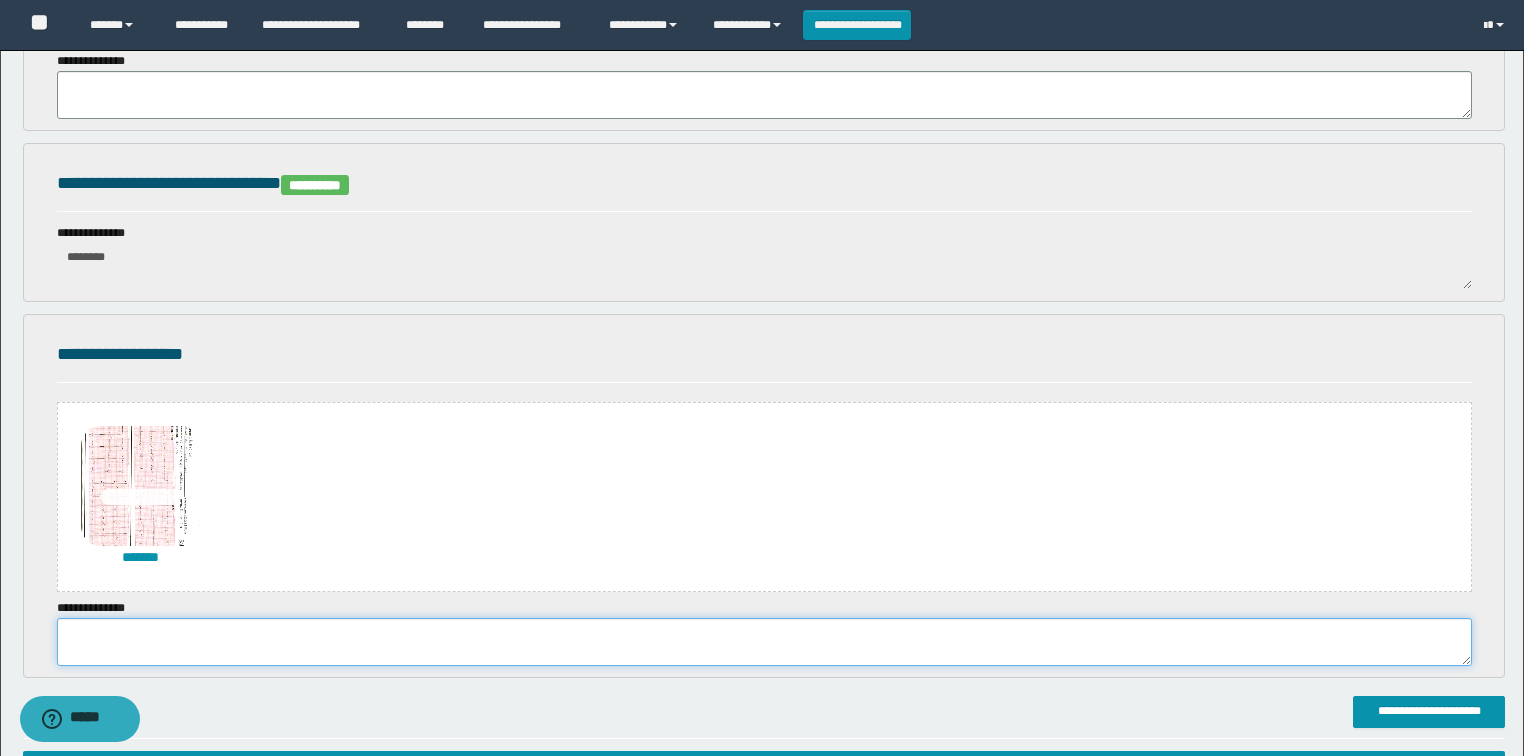 click at bounding box center [764, 642] 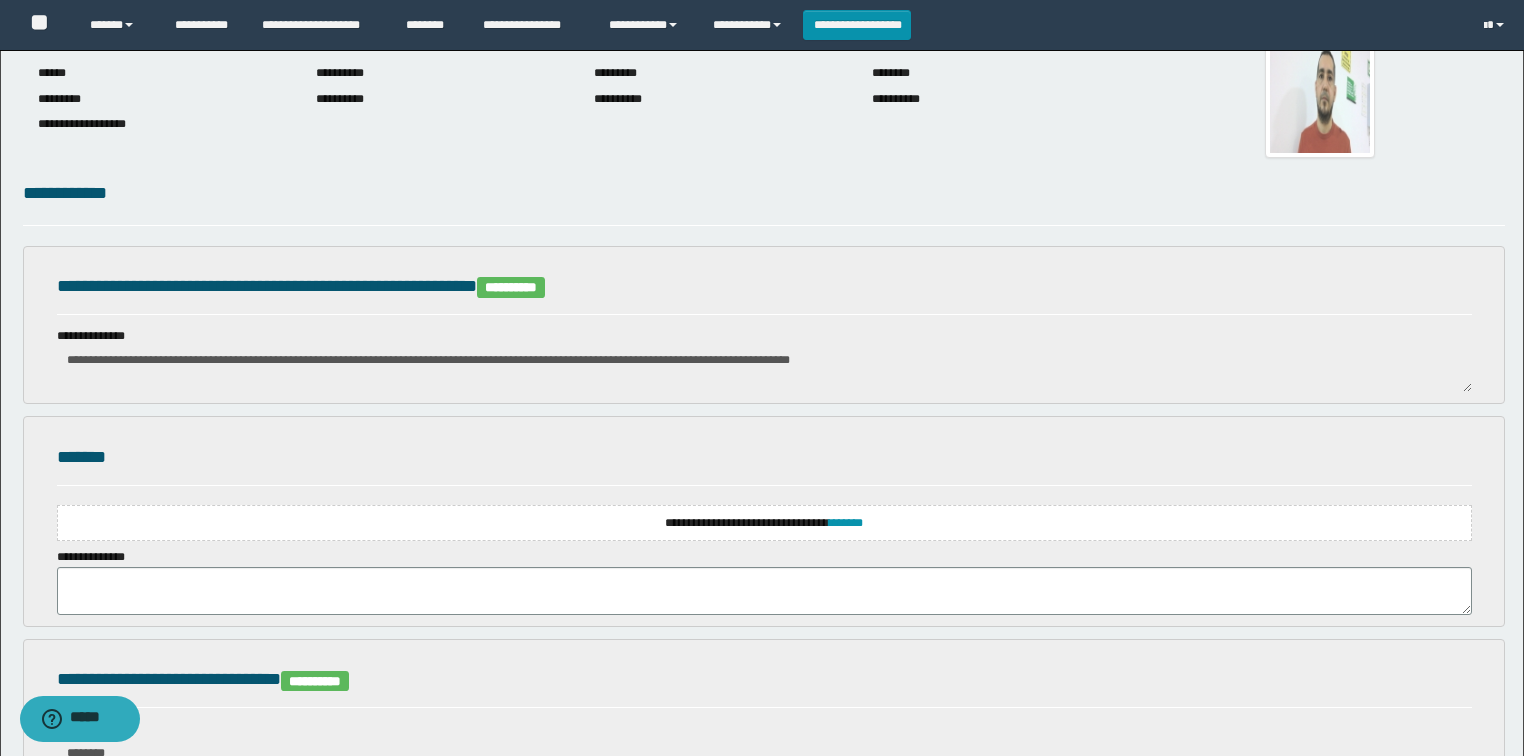 scroll, scrollTop: 0, scrollLeft: 0, axis: both 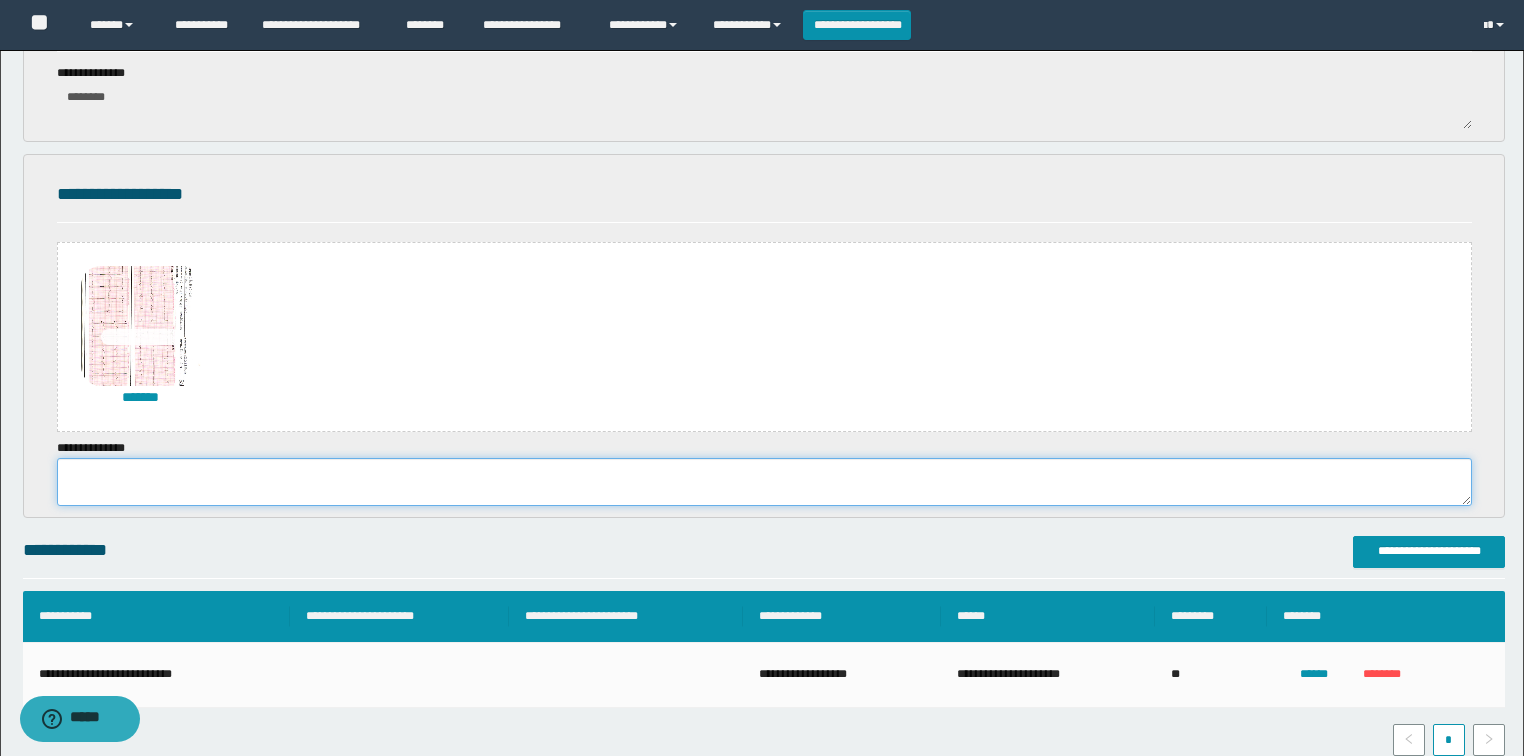 paste on "**********" 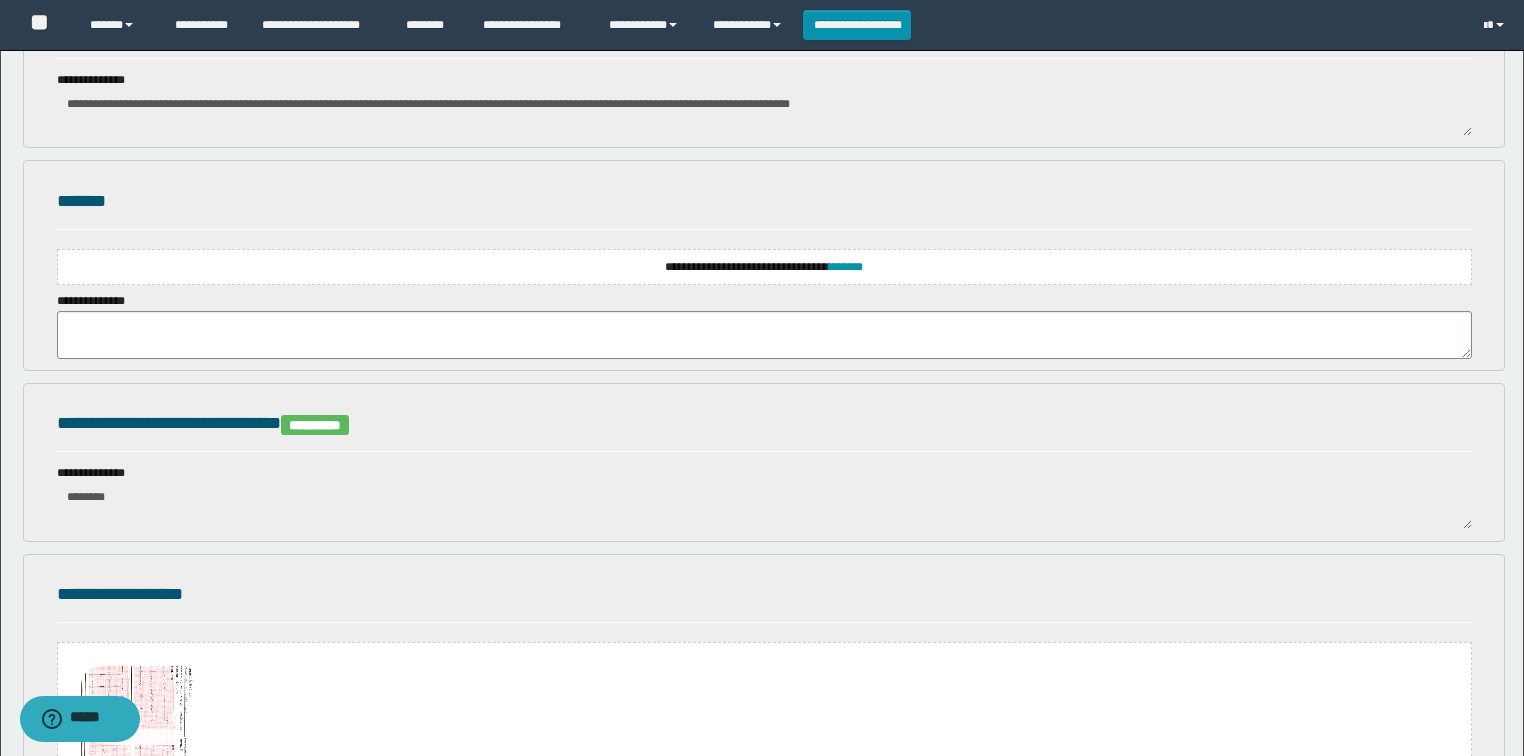 scroll, scrollTop: 320, scrollLeft: 0, axis: vertical 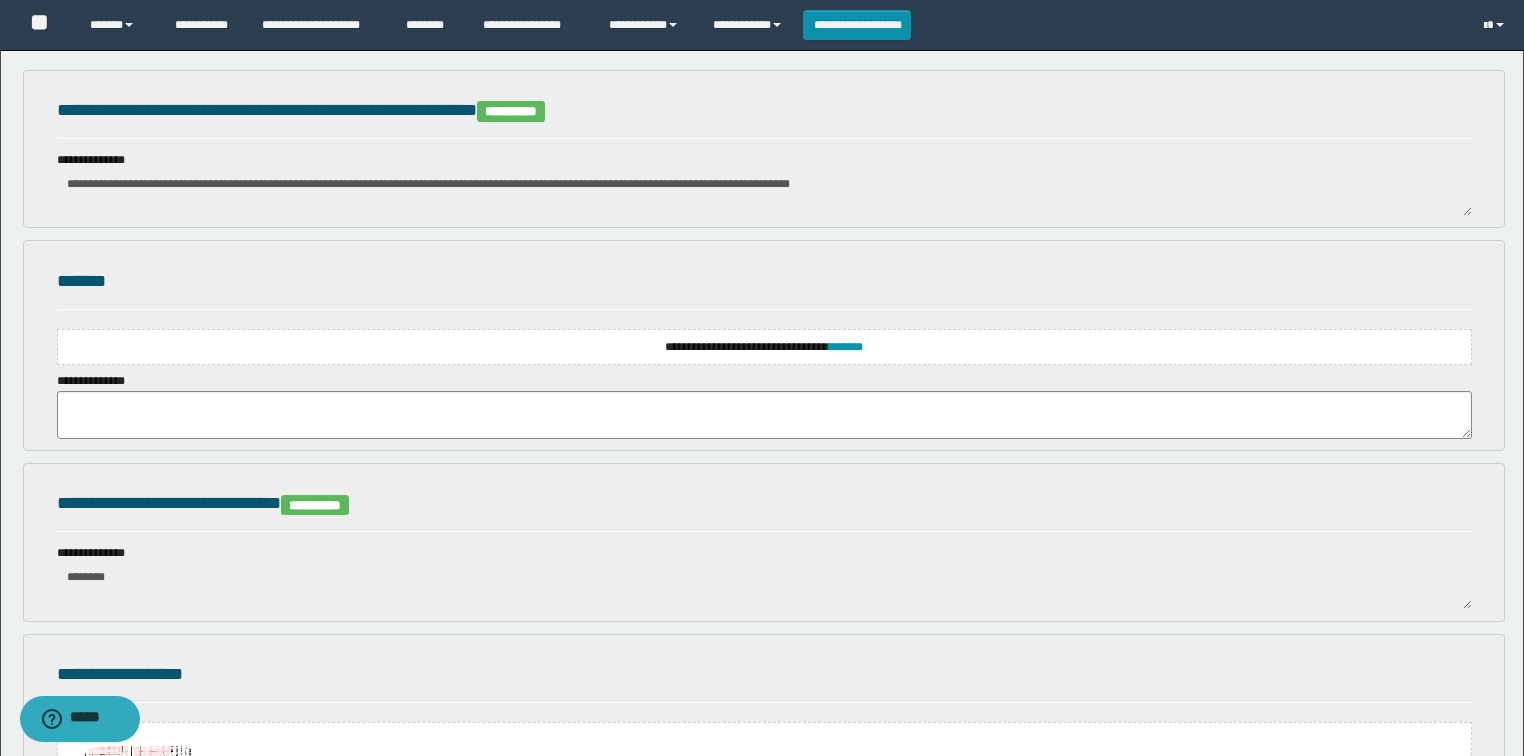 type on "**********" 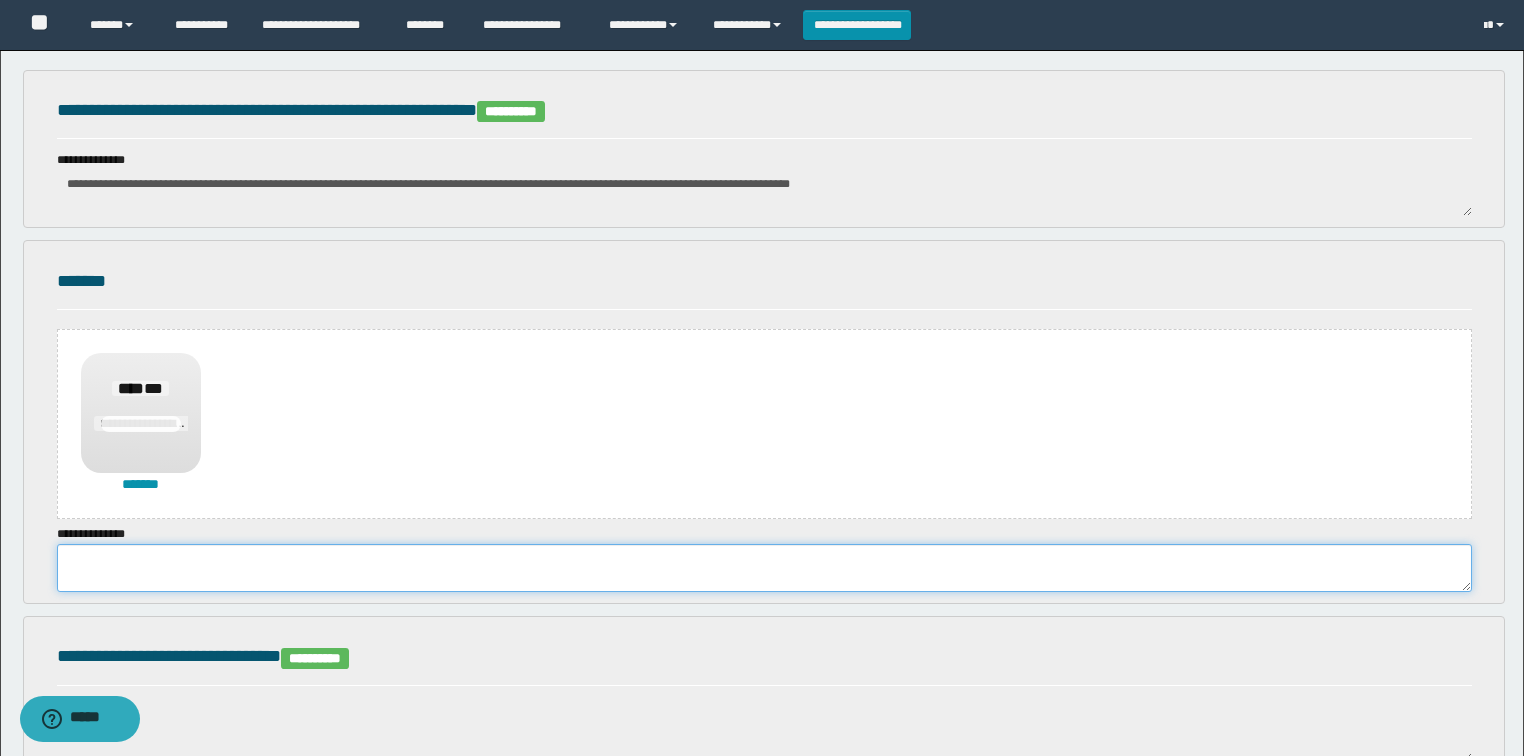 click at bounding box center [764, 568] 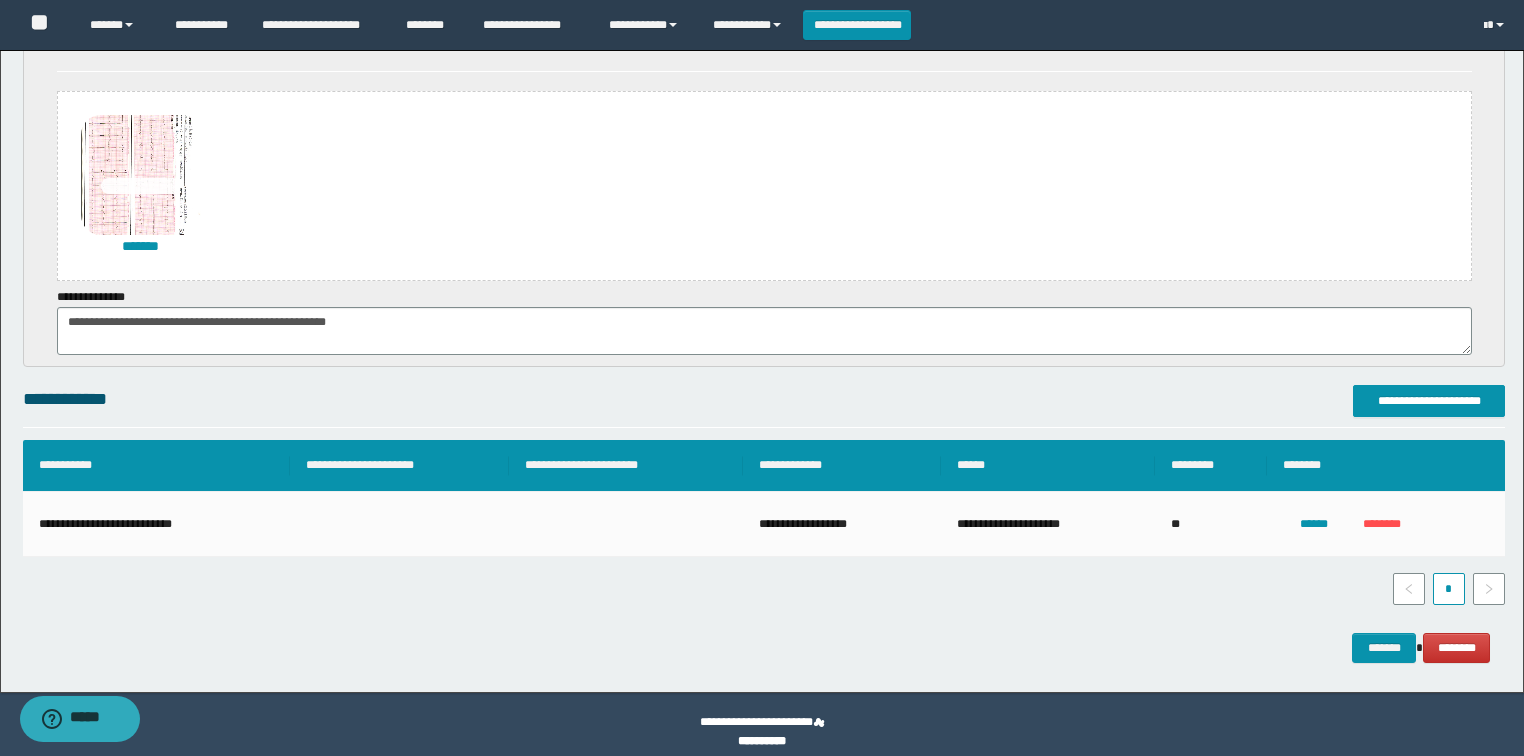 scroll, scrollTop: 1118, scrollLeft: 0, axis: vertical 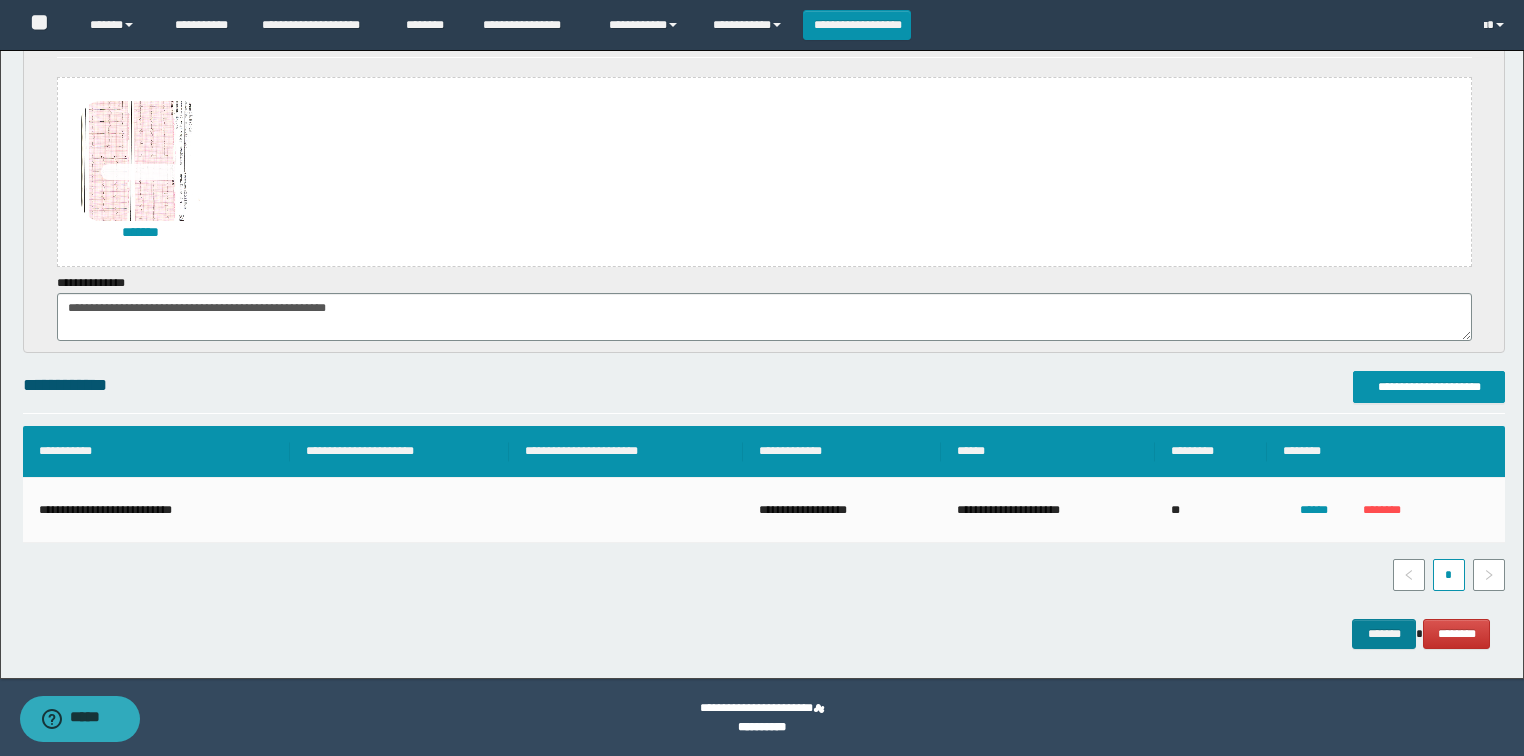 type on "********" 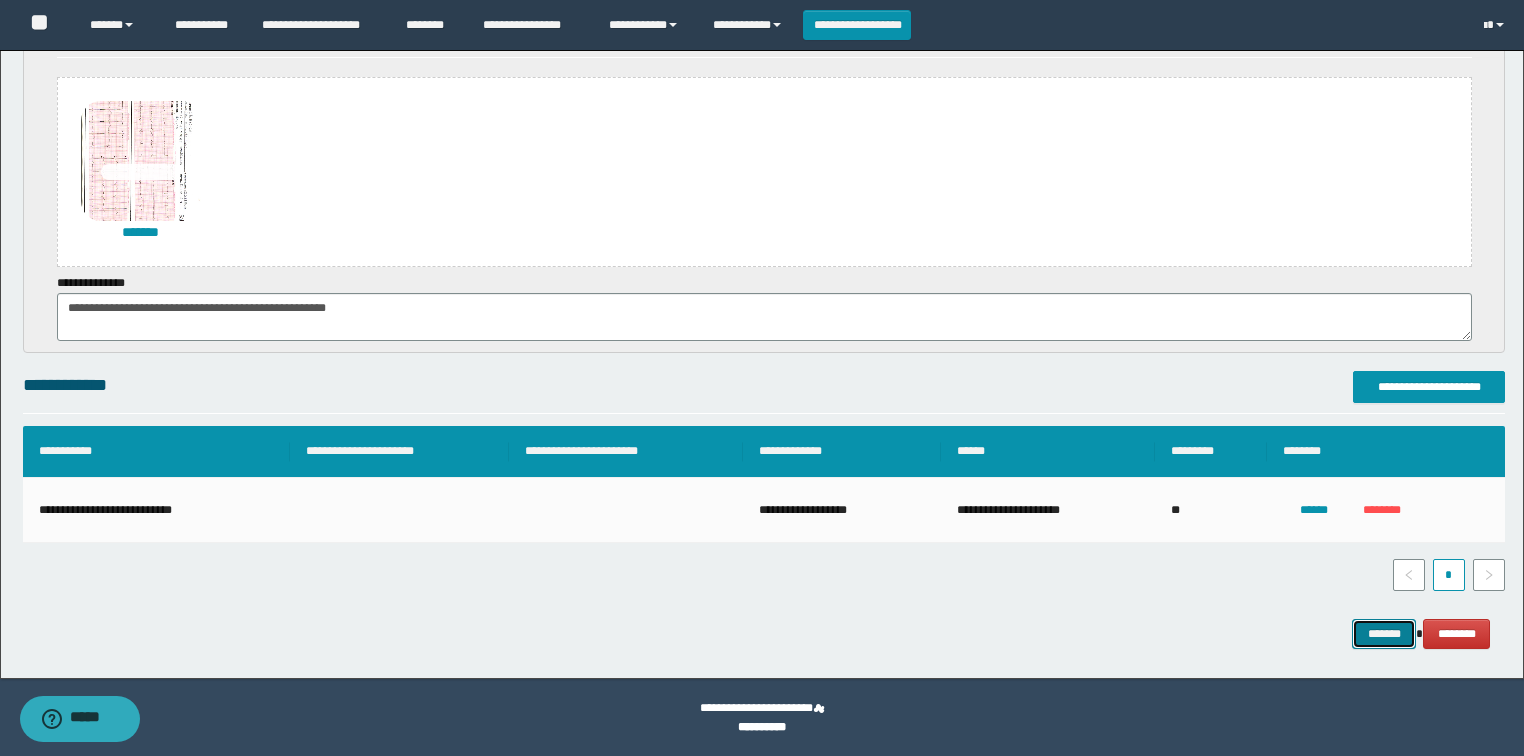 click on "*******" at bounding box center (1384, 634) 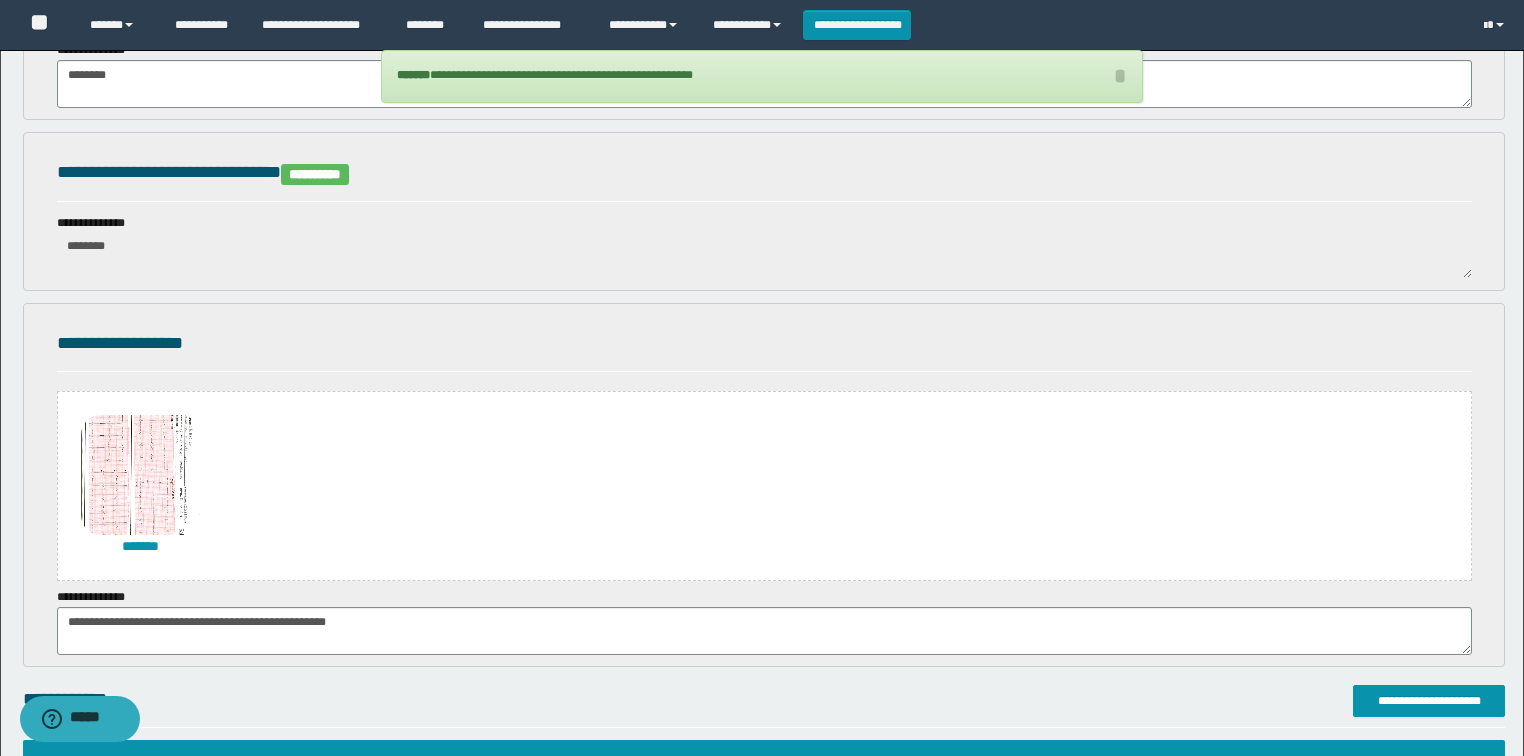 scroll, scrollTop: 638, scrollLeft: 0, axis: vertical 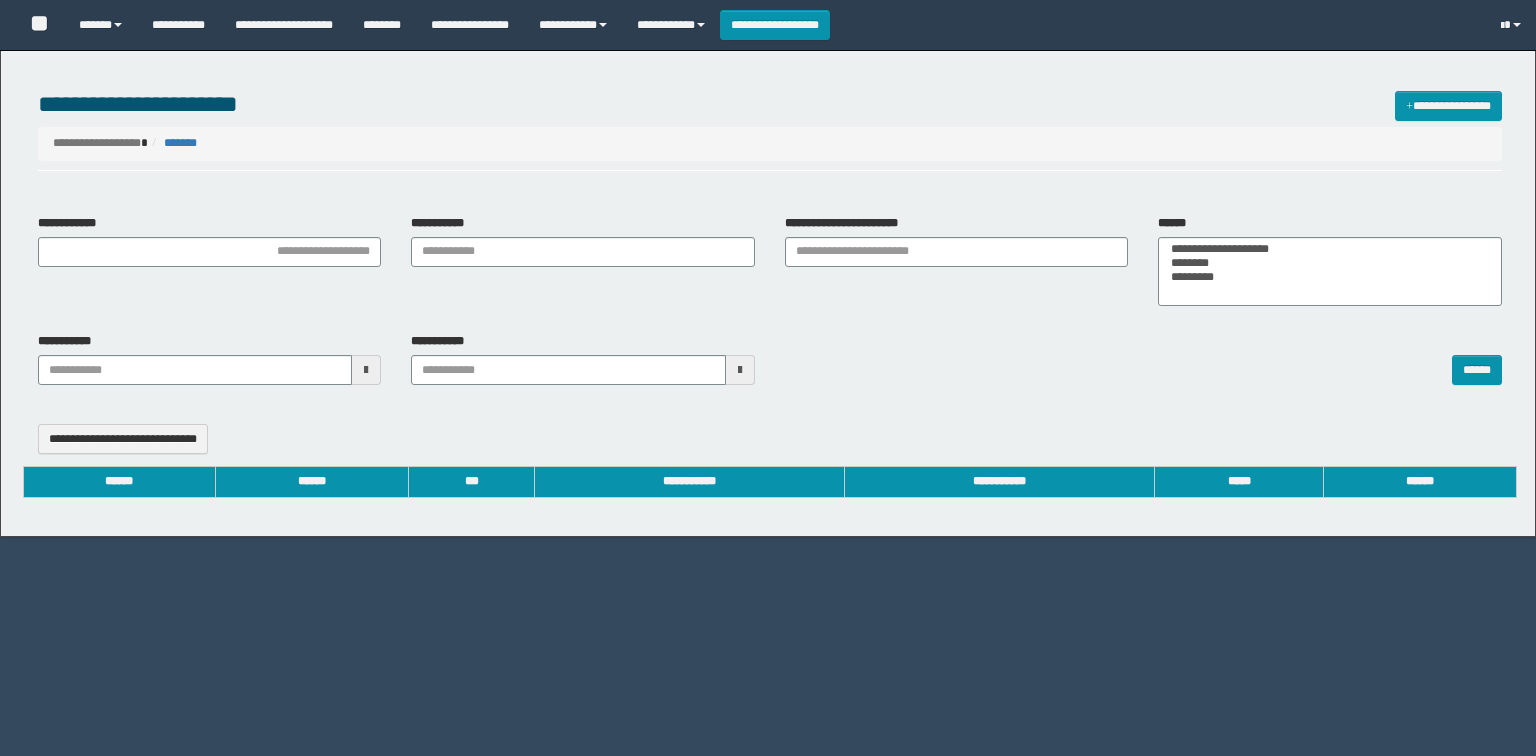select 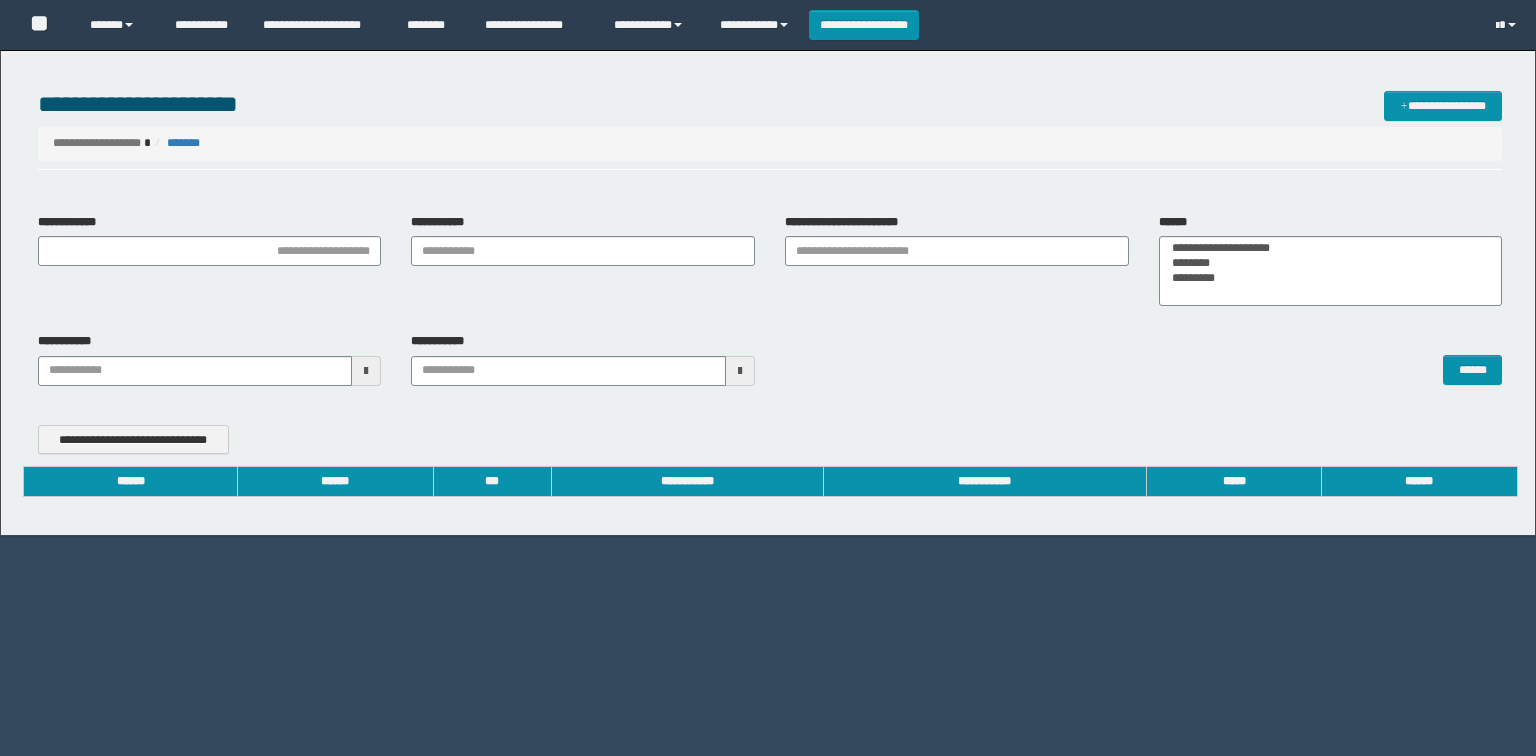 scroll, scrollTop: 0, scrollLeft: 0, axis: both 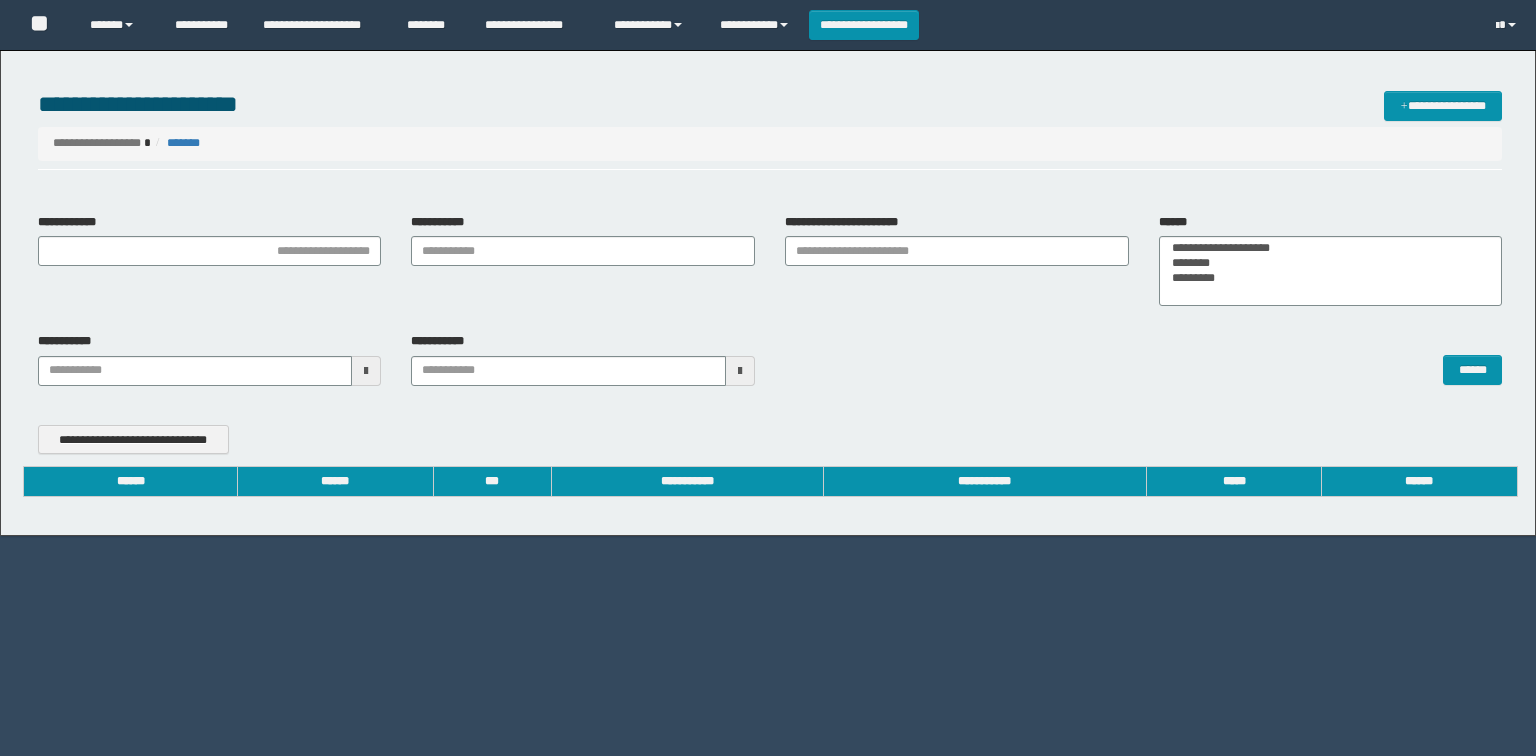 type on "**********" 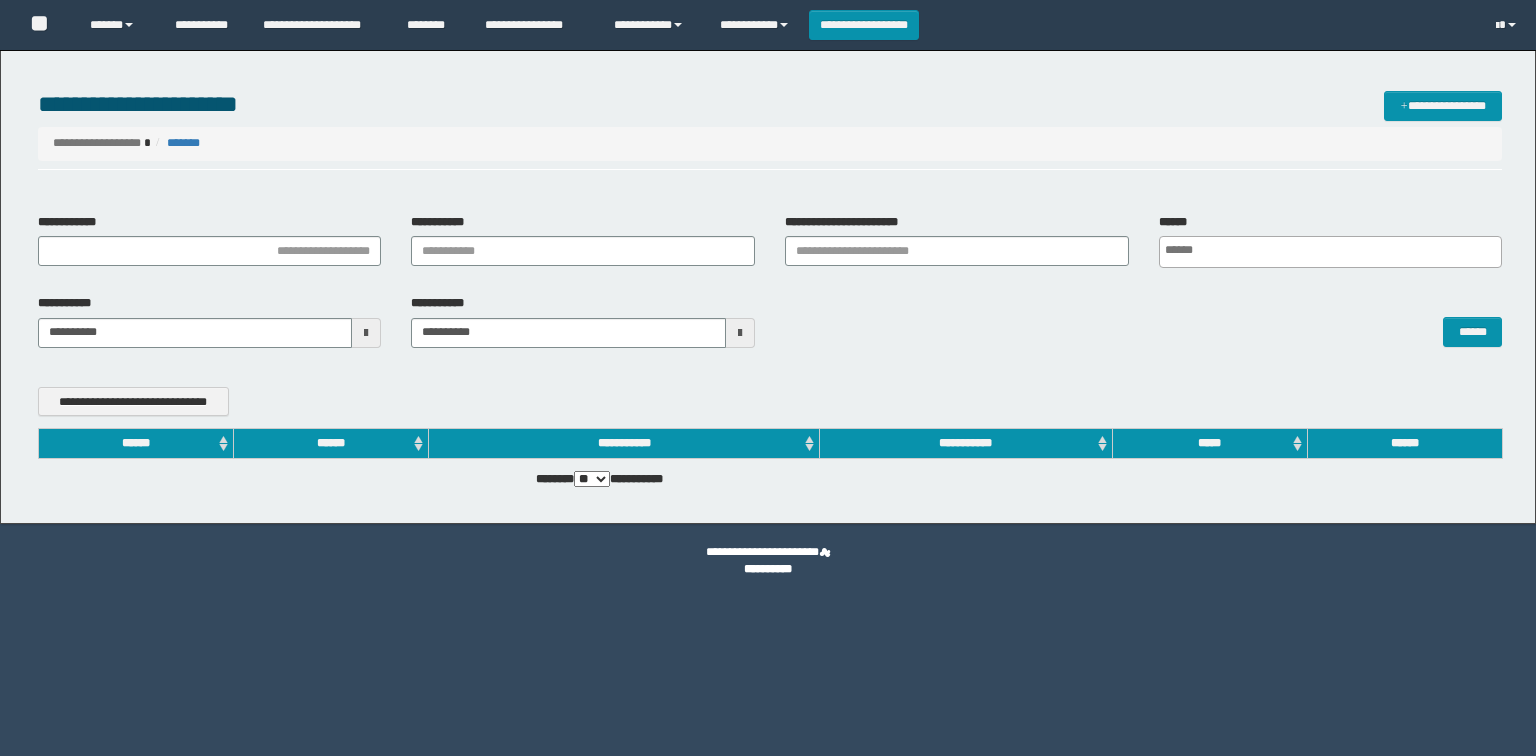 scroll, scrollTop: 0, scrollLeft: 0, axis: both 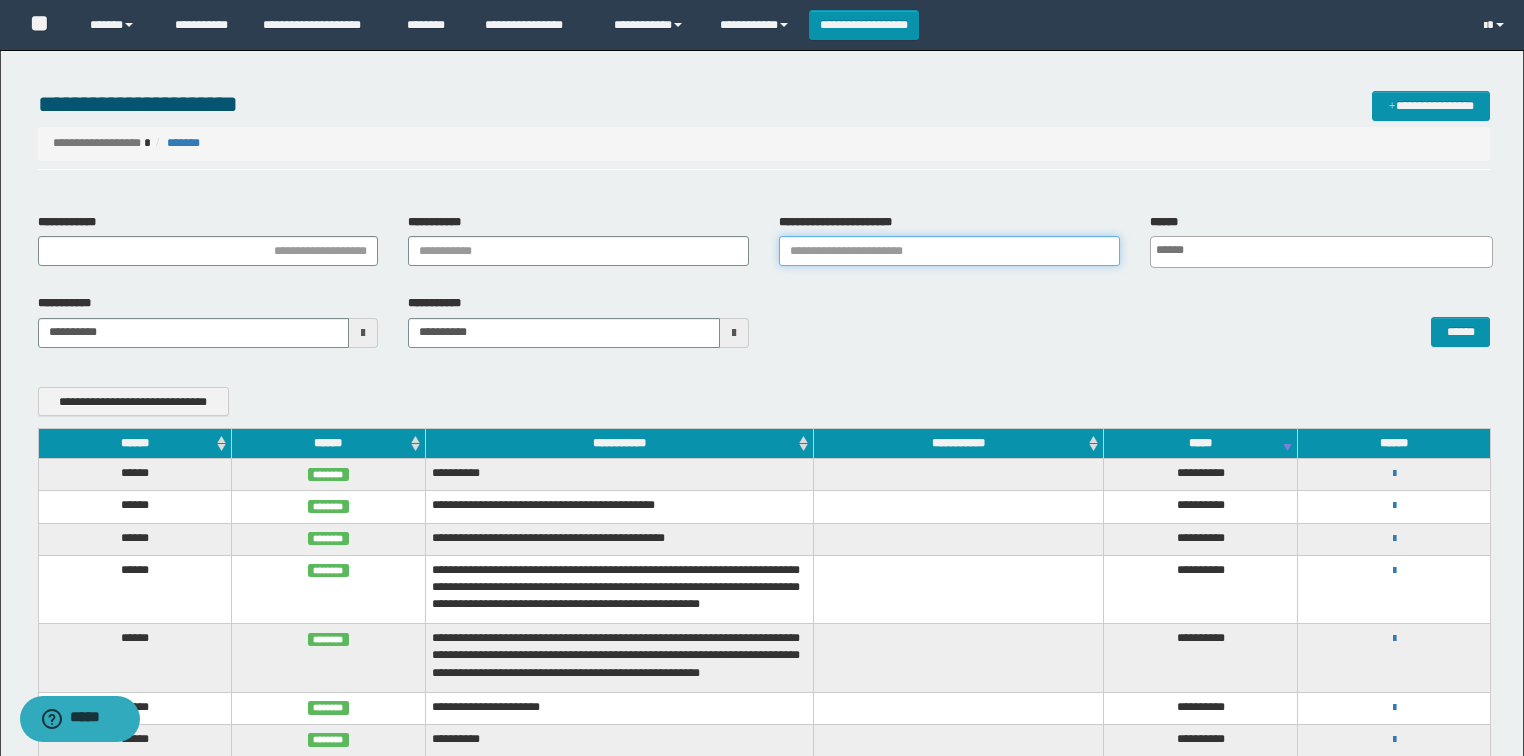 click on "**********" at bounding box center [949, 251] 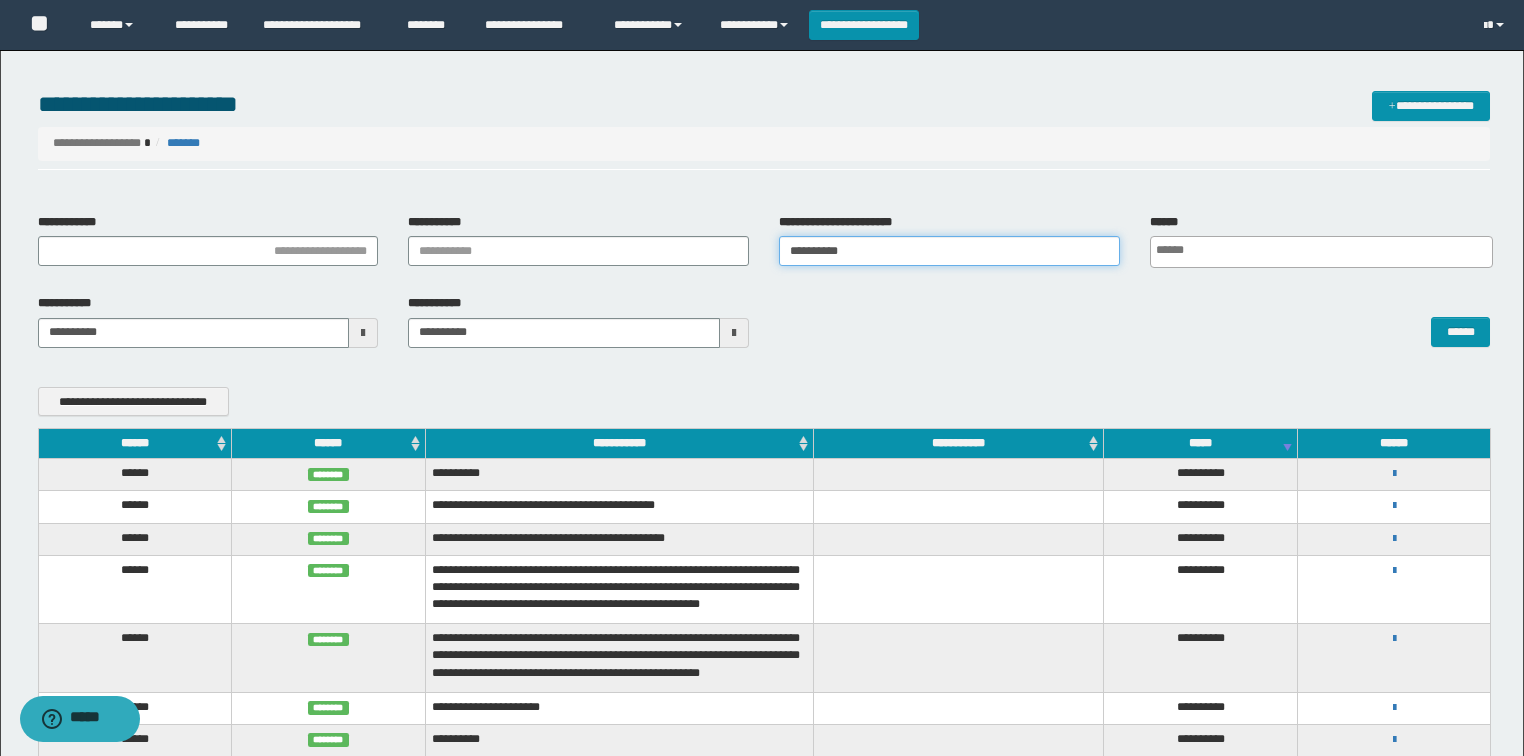 type 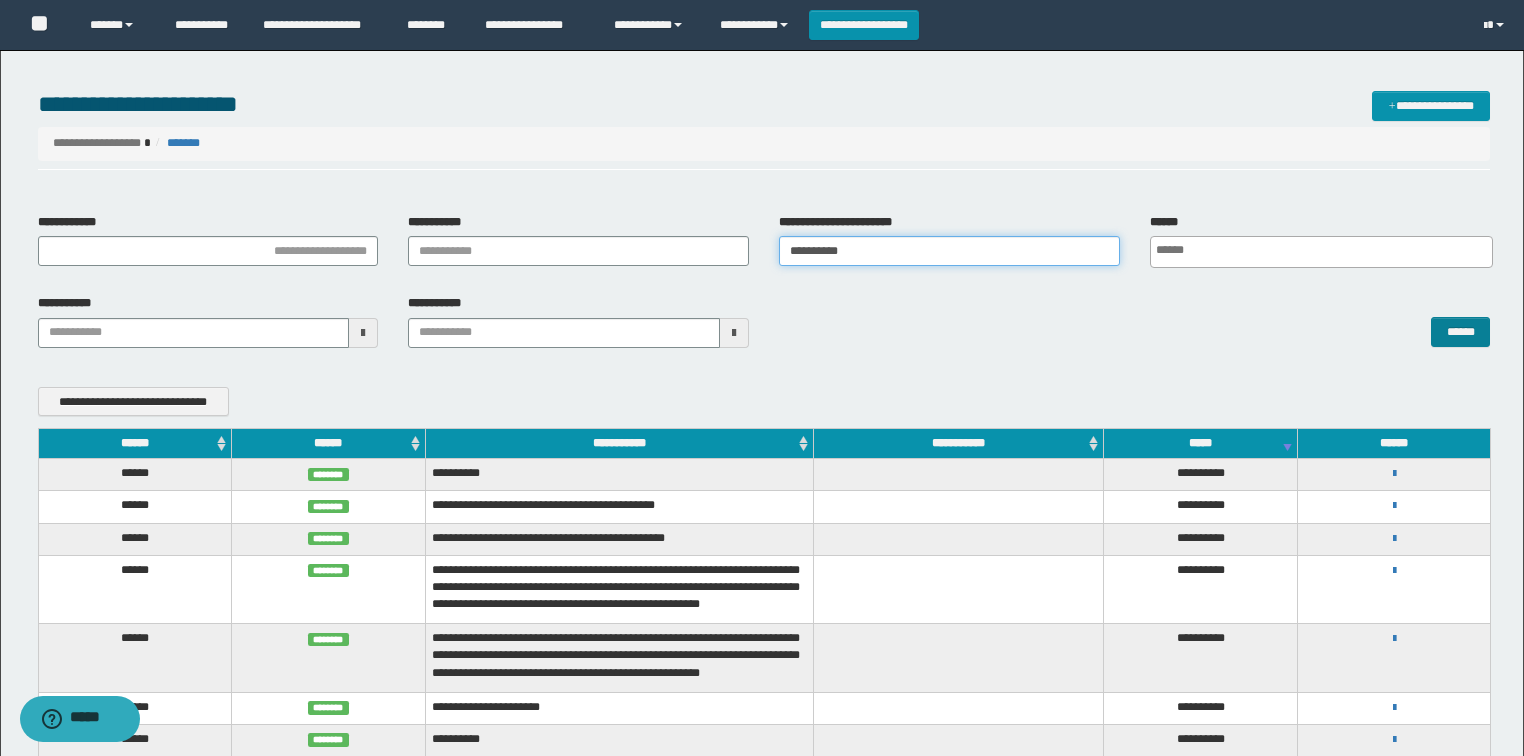 type on "**********" 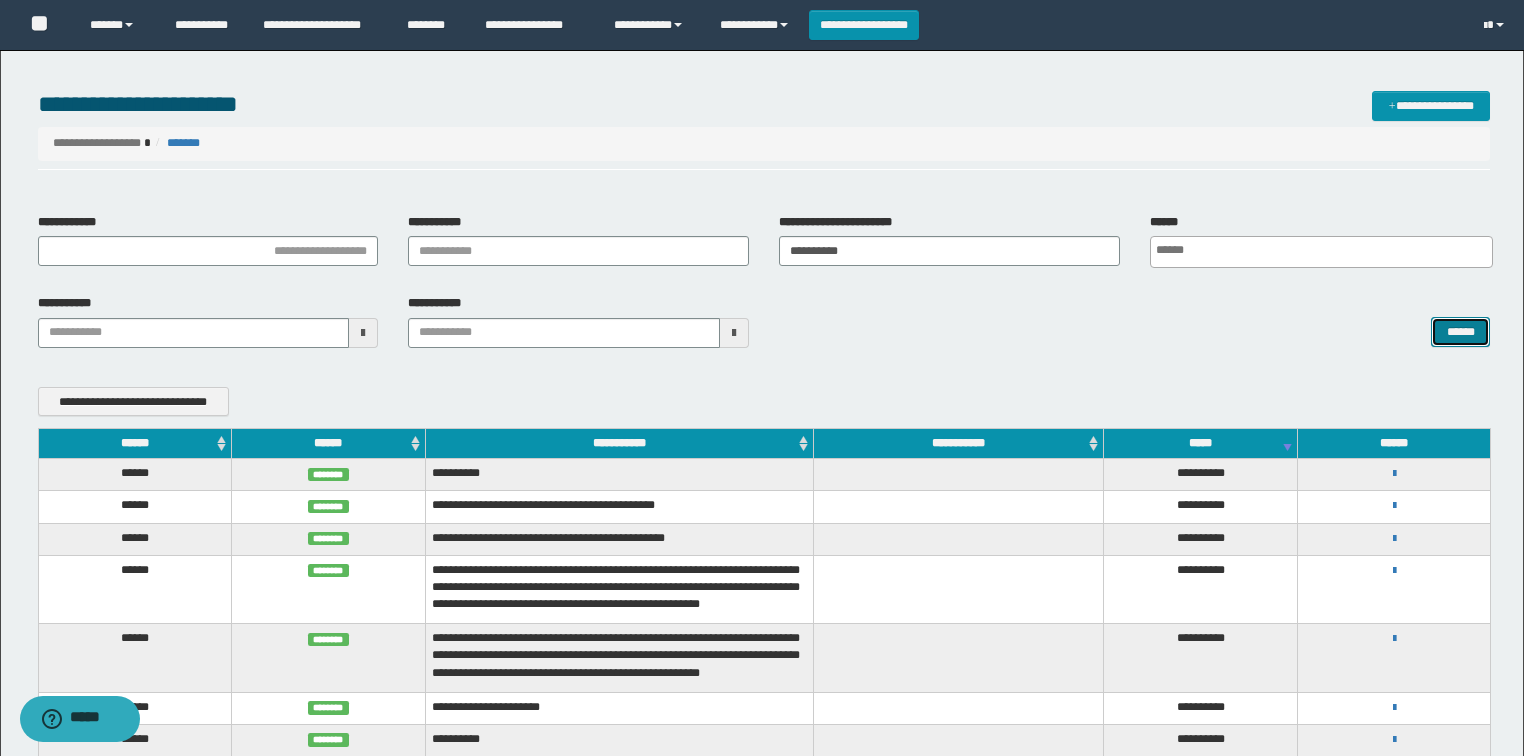 click on "******" at bounding box center [1460, 332] 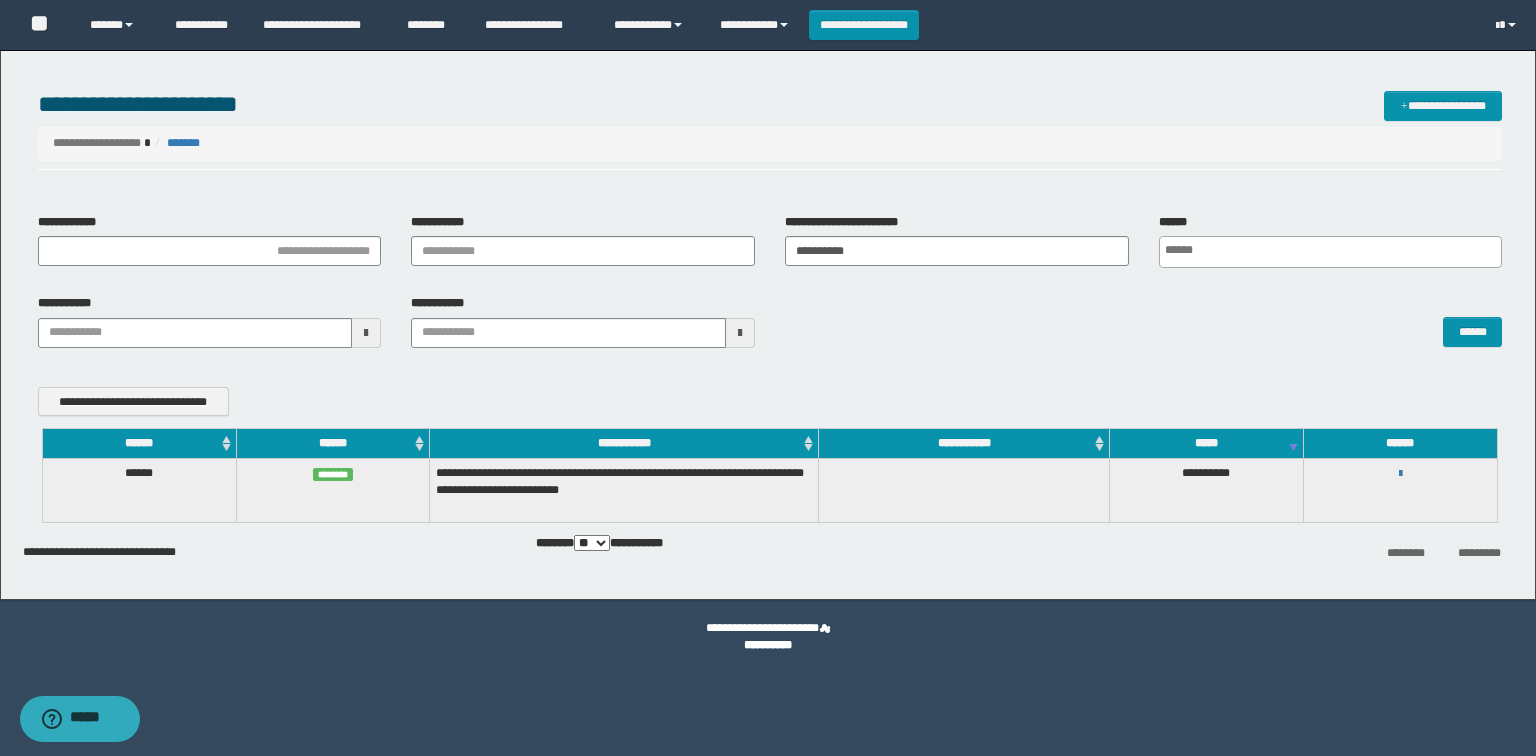 click on "**********" at bounding box center [1400, 473] 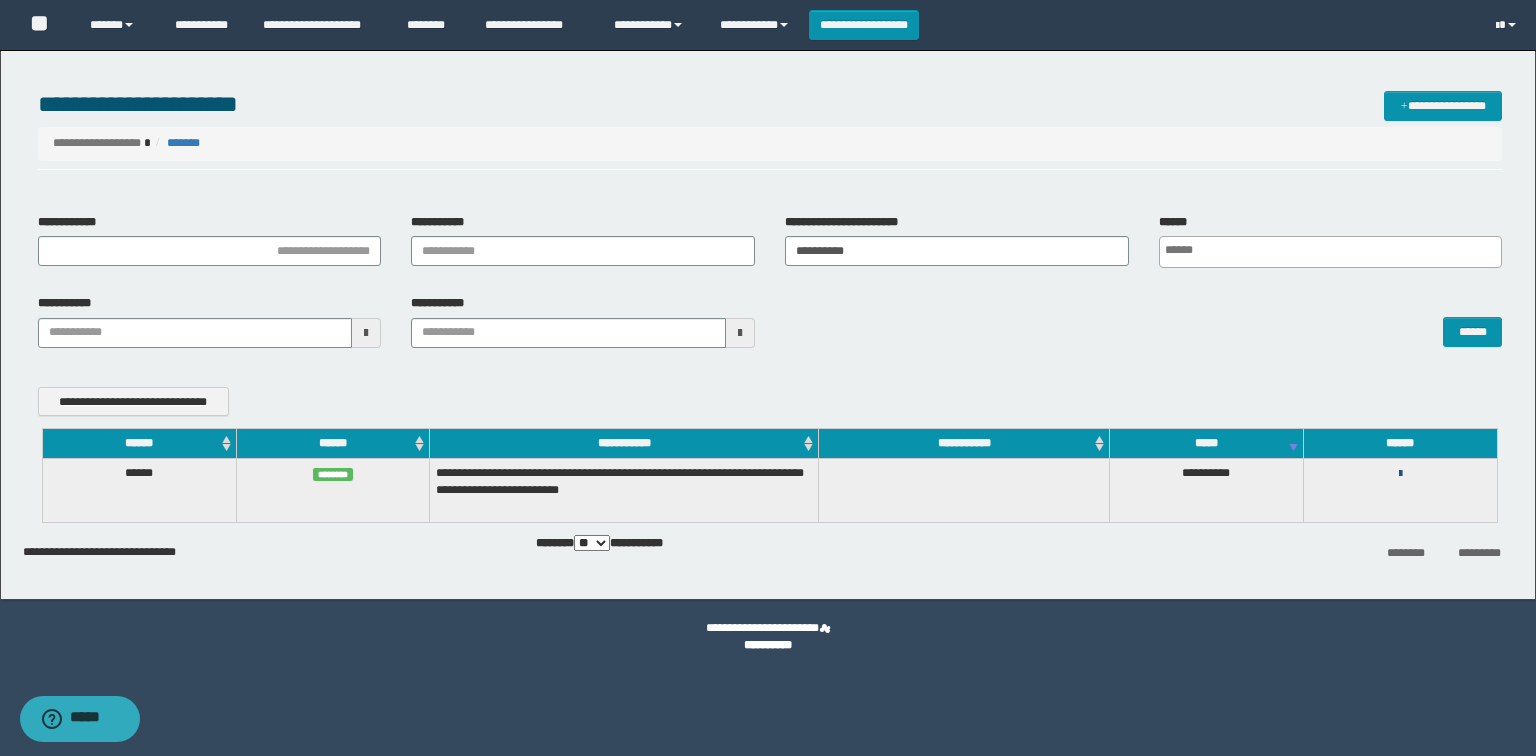 click at bounding box center [1400, 474] 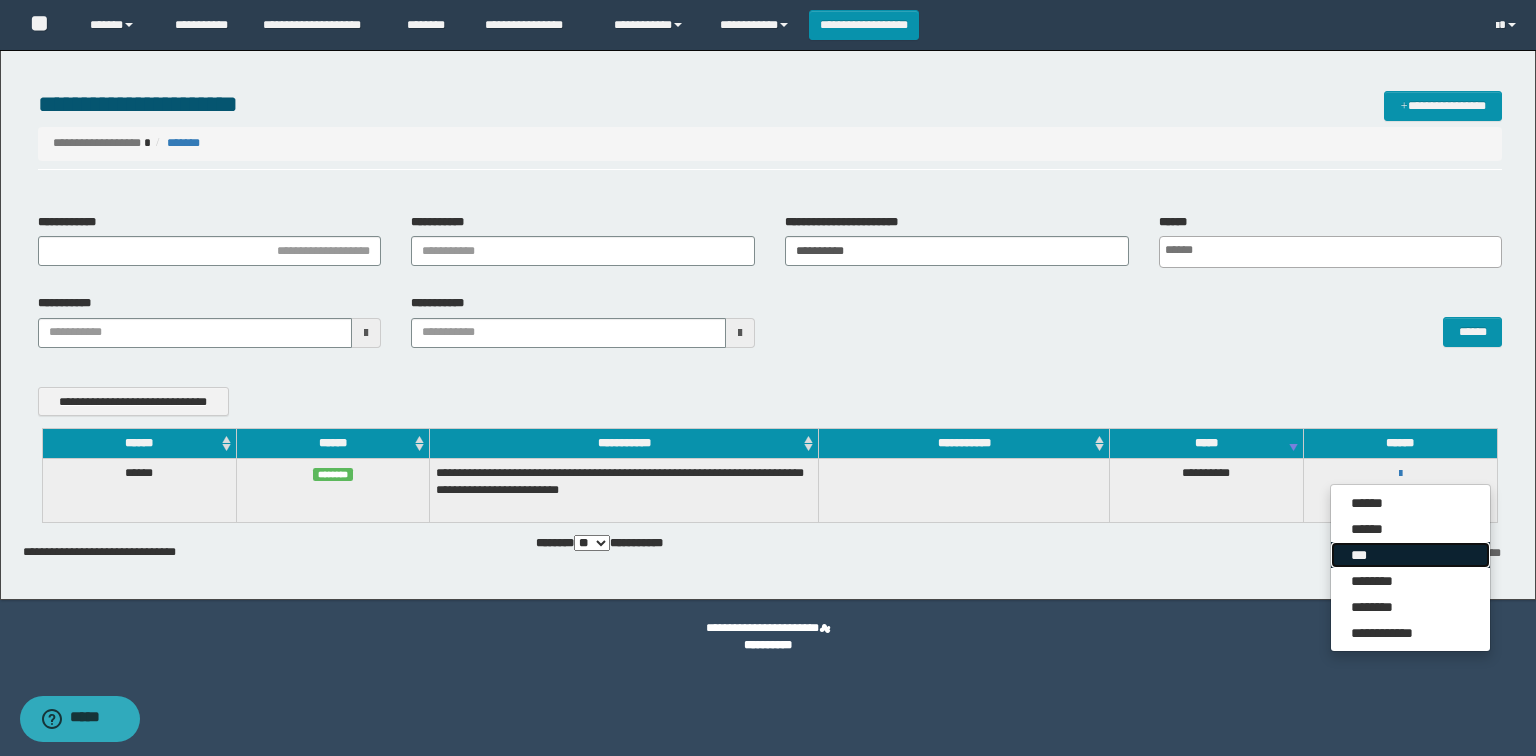 click on "***" at bounding box center [1410, 555] 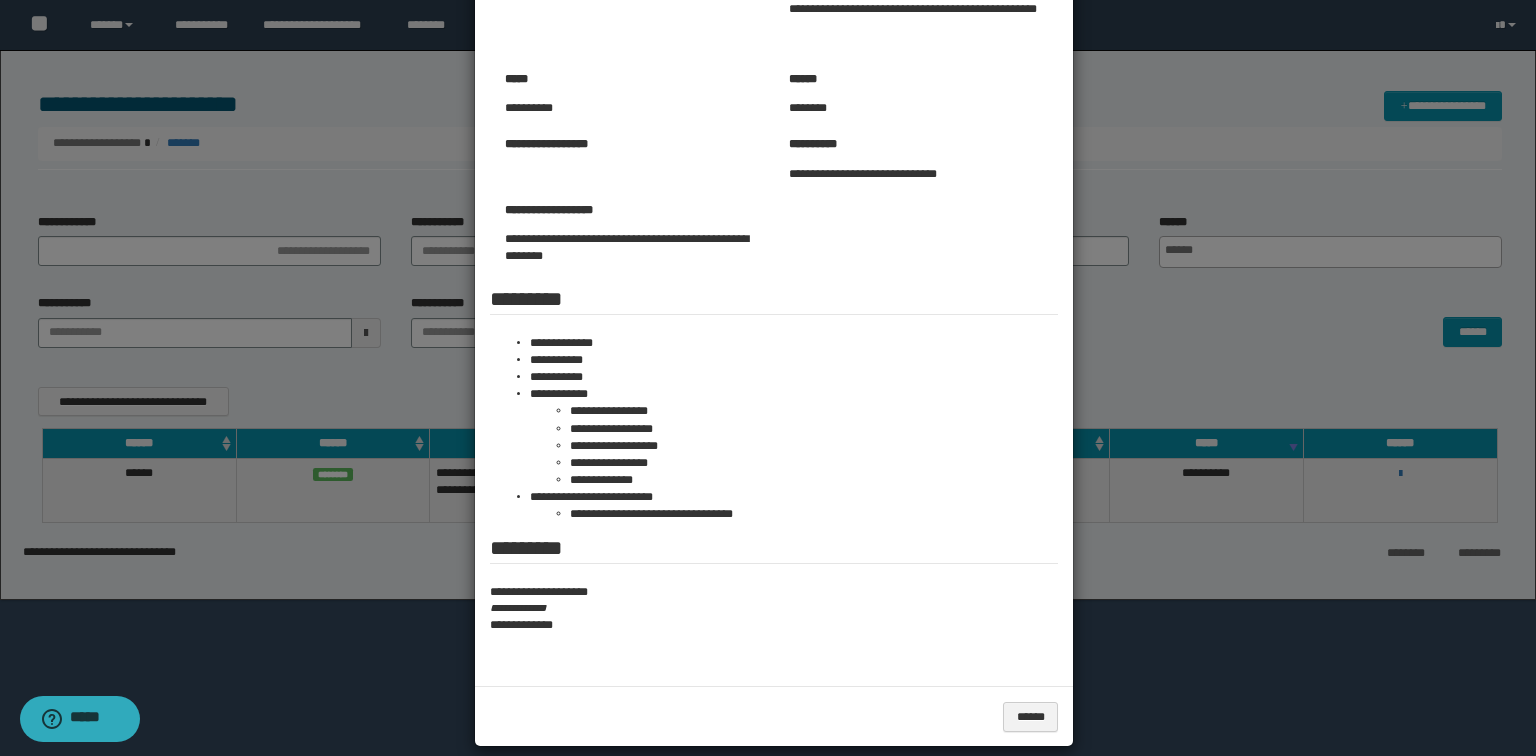 scroll, scrollTop: 0, scrollLeft: 0, axis: both 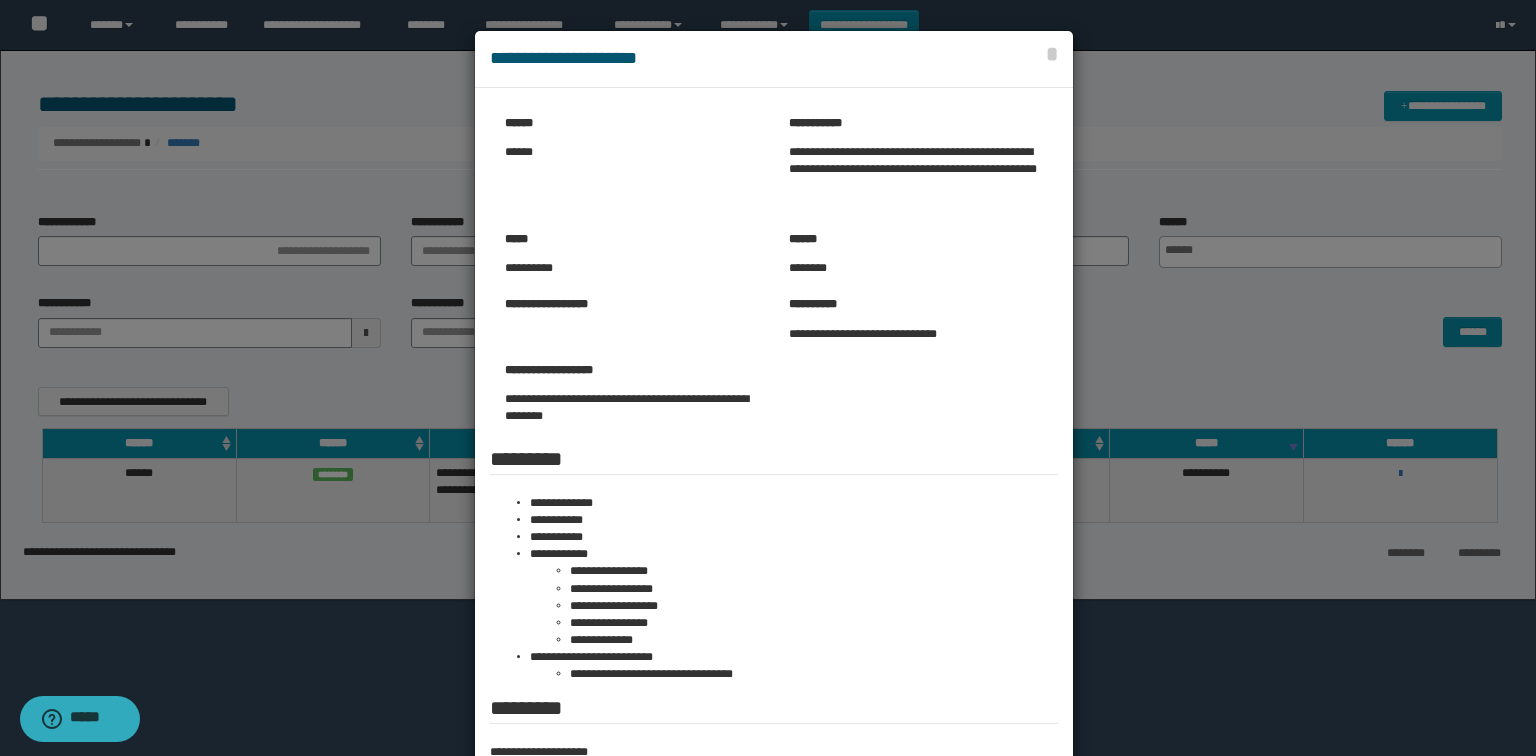 click at bounding box center (768, 468) 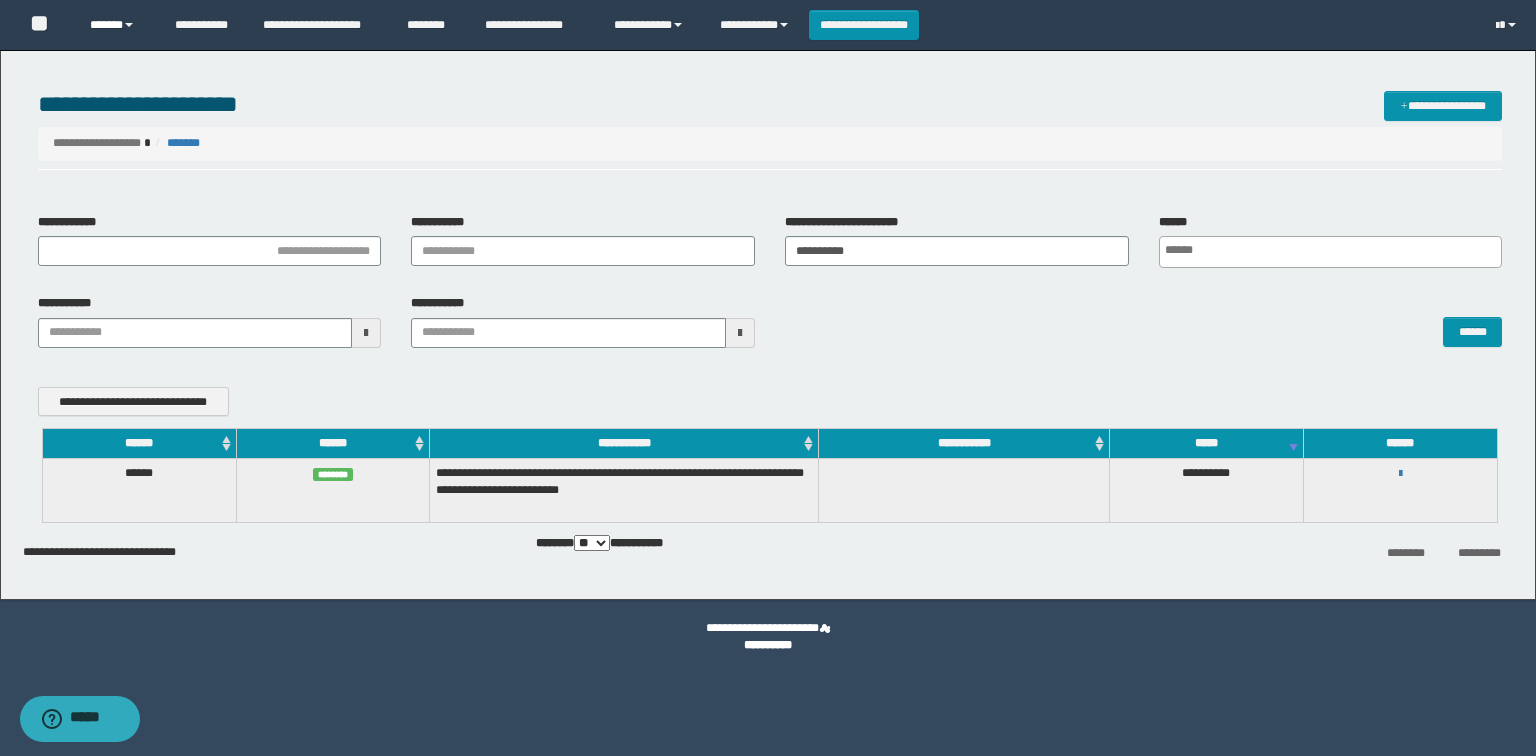 click on "******" at bounding box center (117, 25) 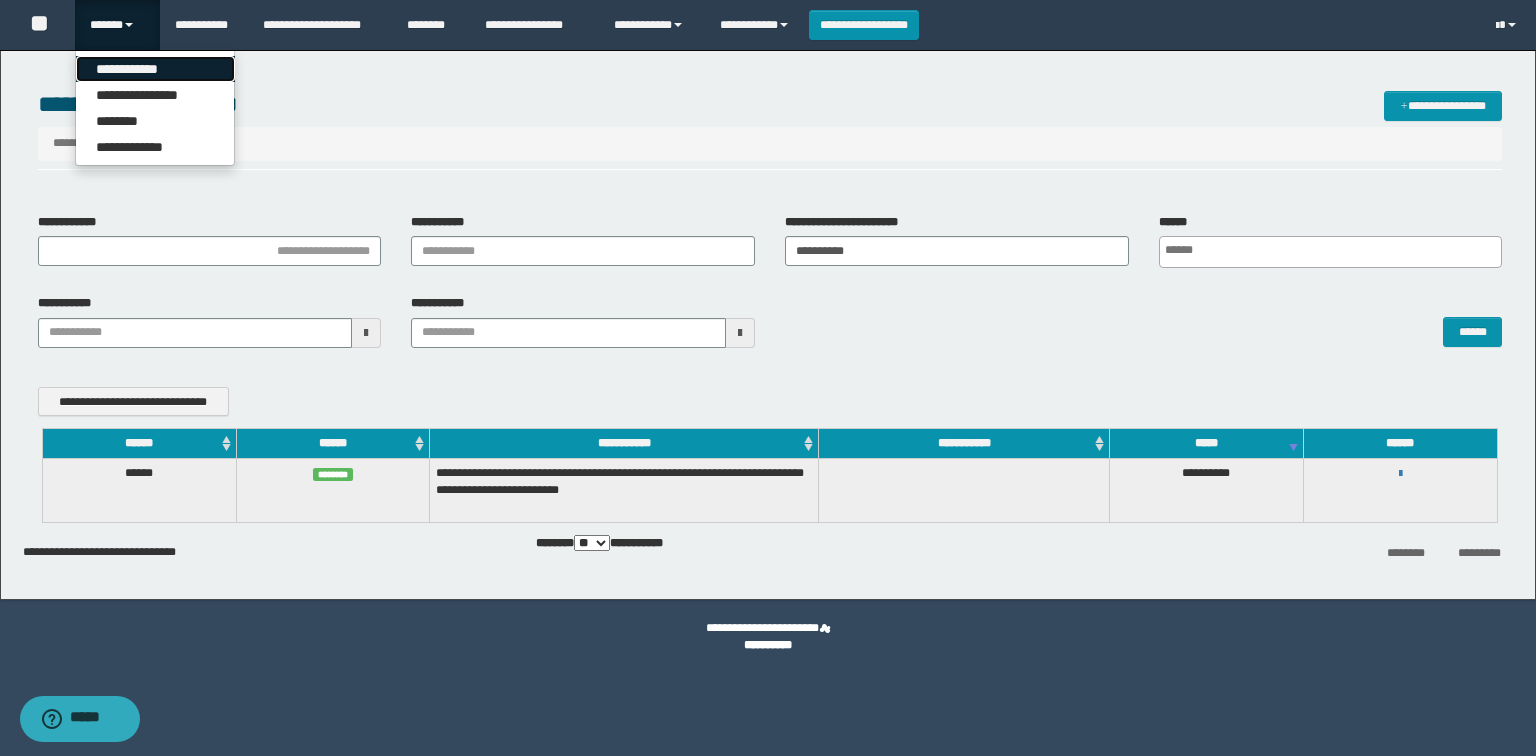 click on "**********" at bounding box center [155, 69] 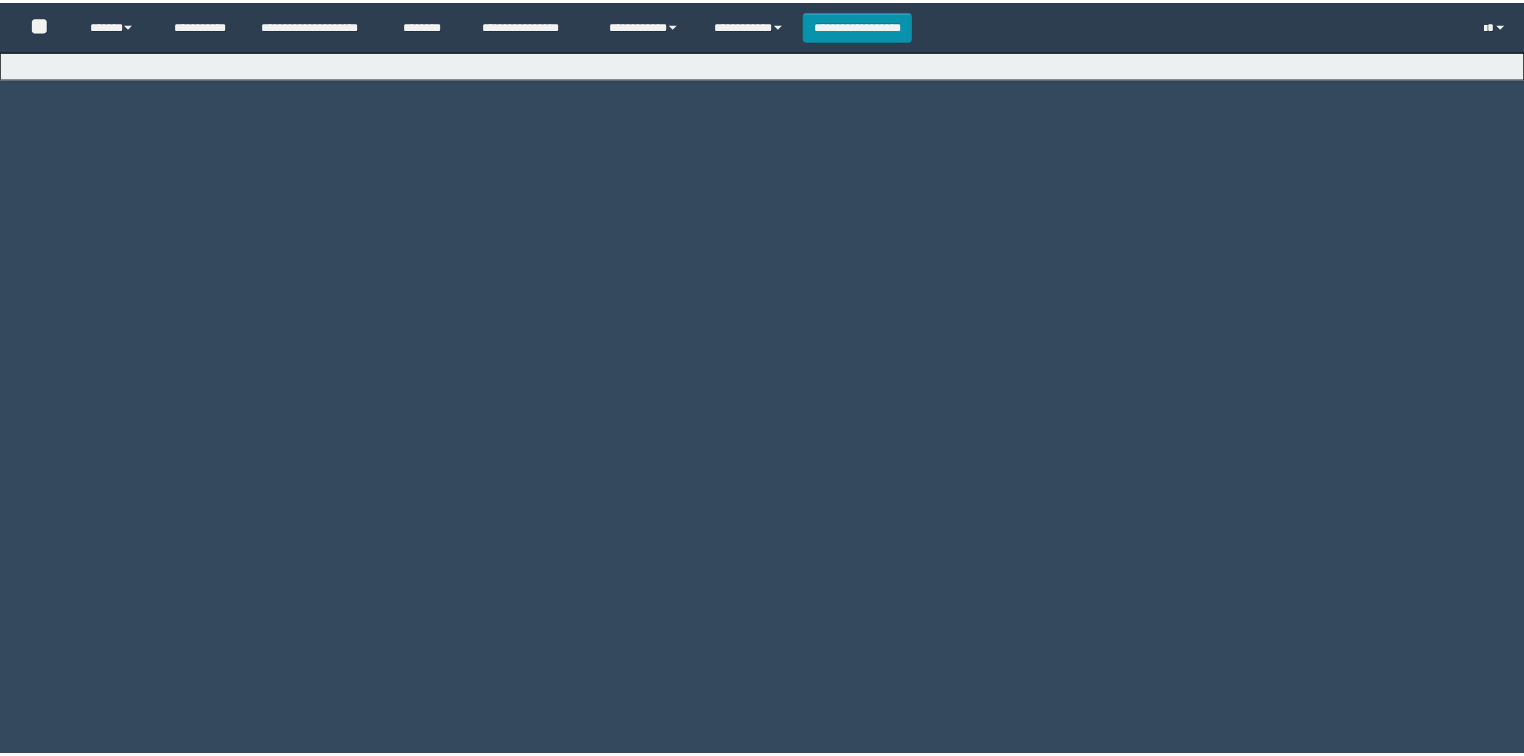 scroll, scrollTop: 0, scrollLeft: 0, axis: both 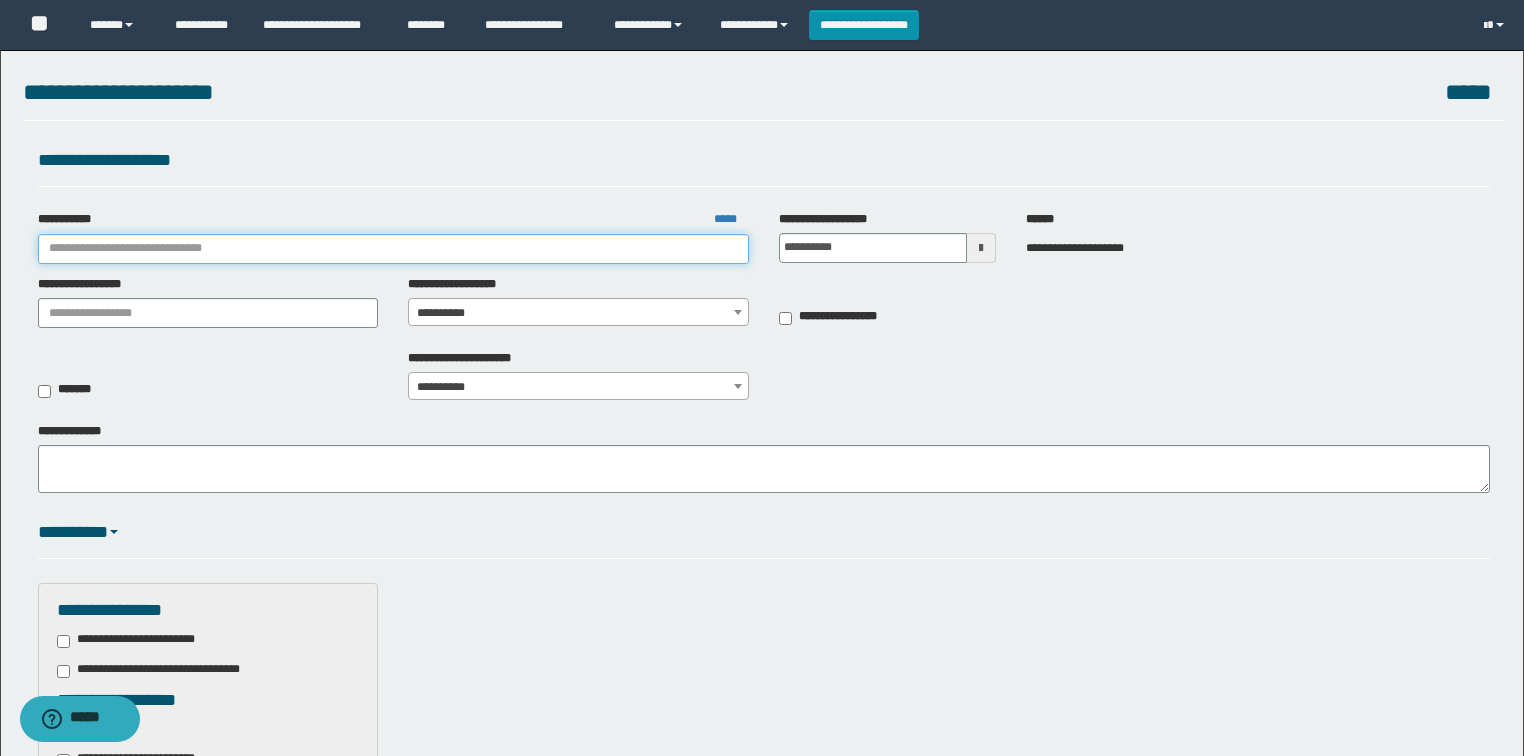 click on "**********" at bounding box center (393, 249) 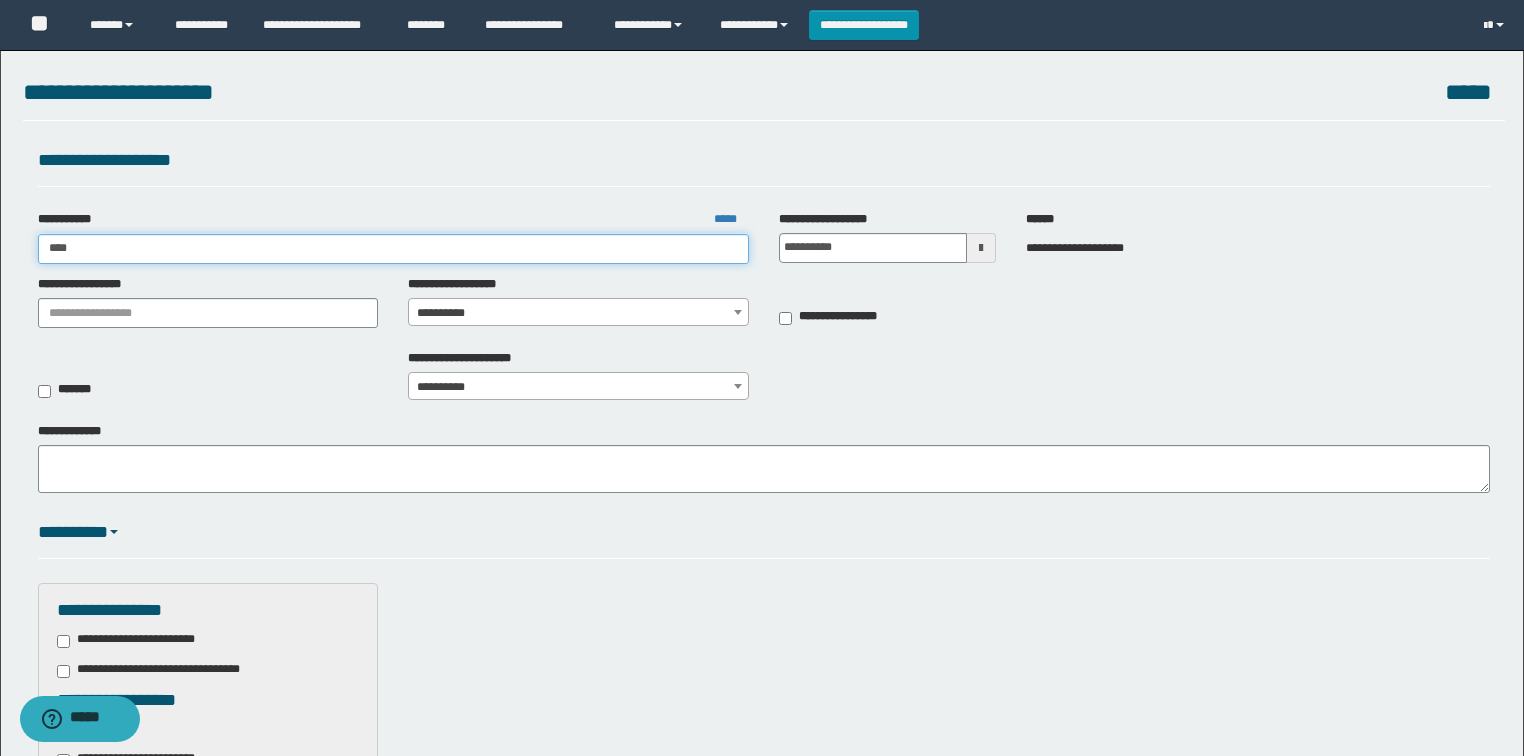 type on "***" 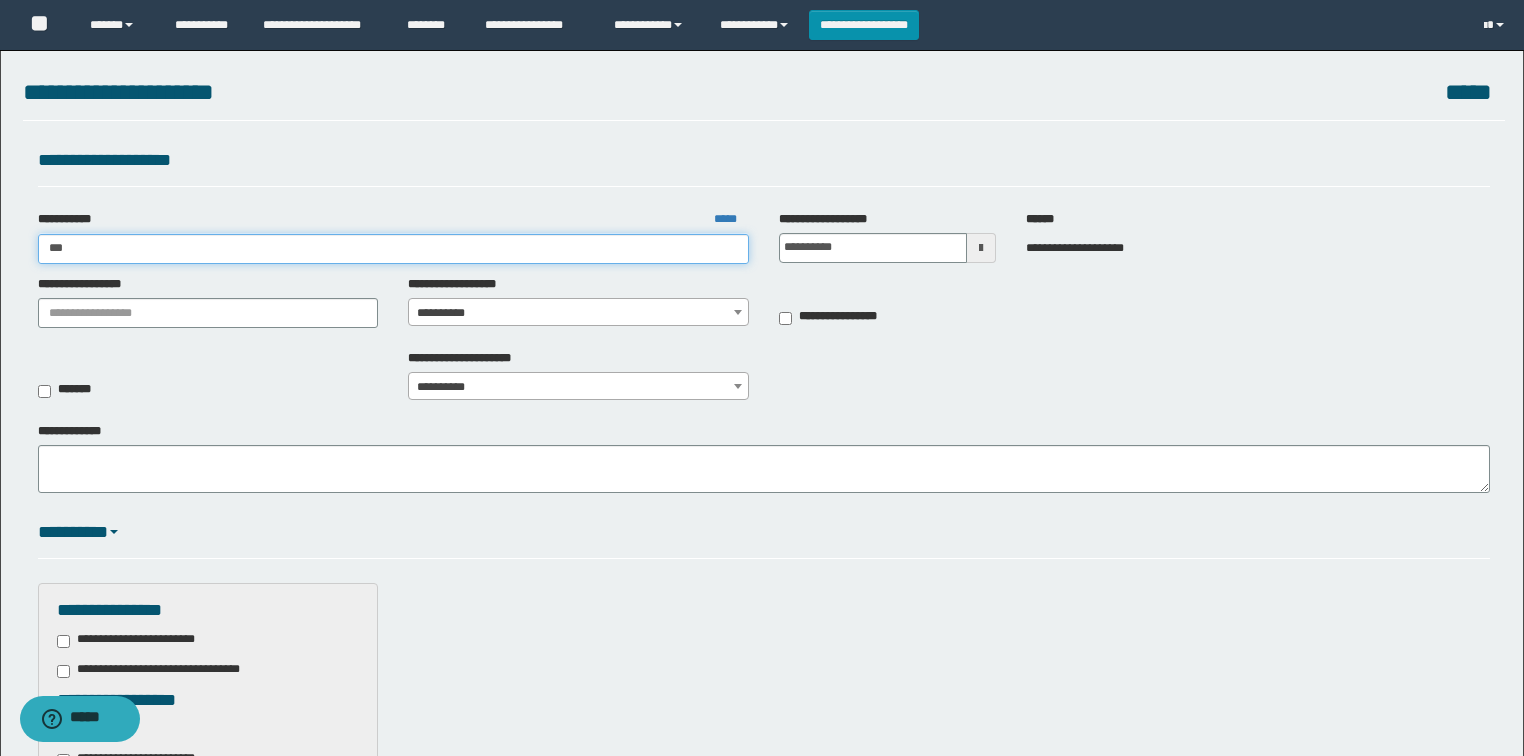 type on "***" 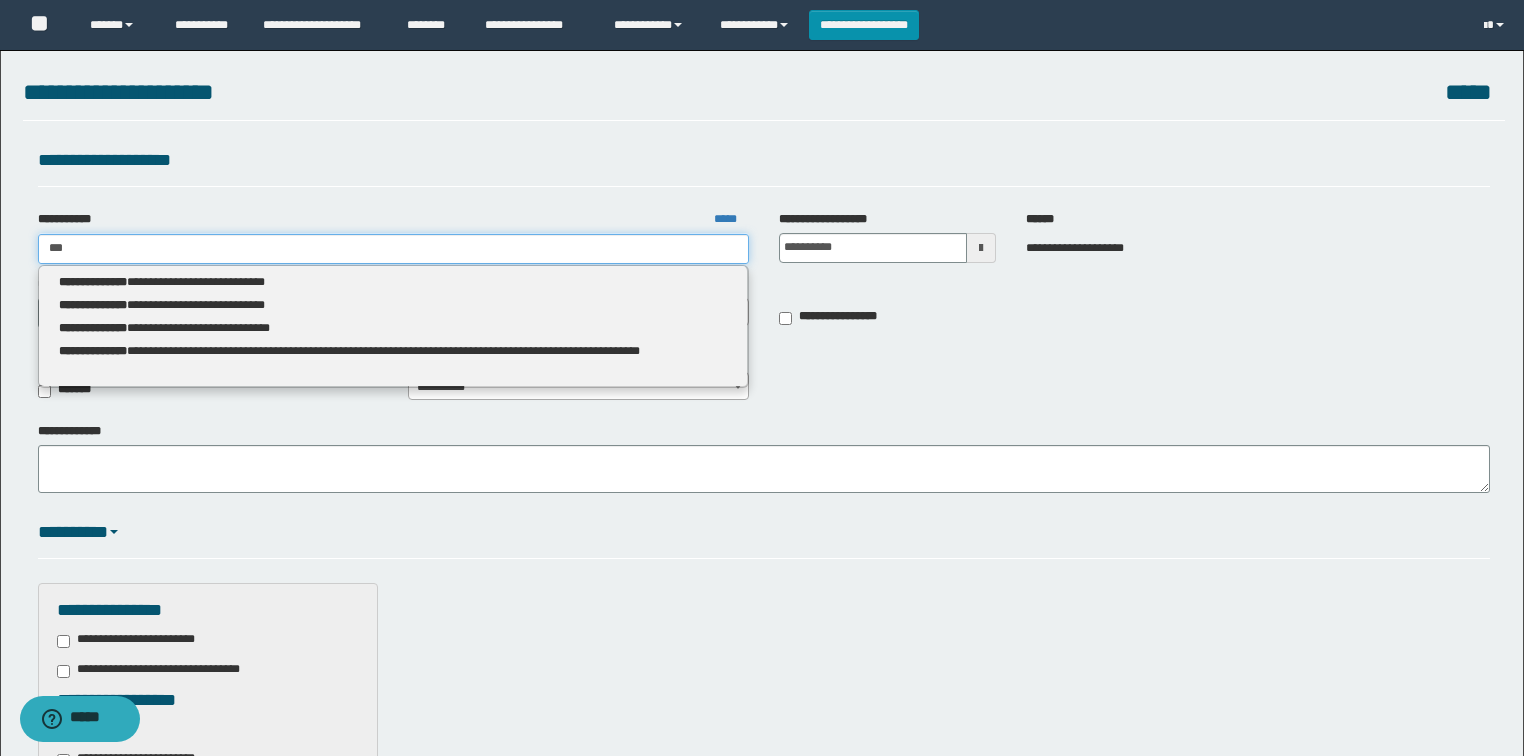 type 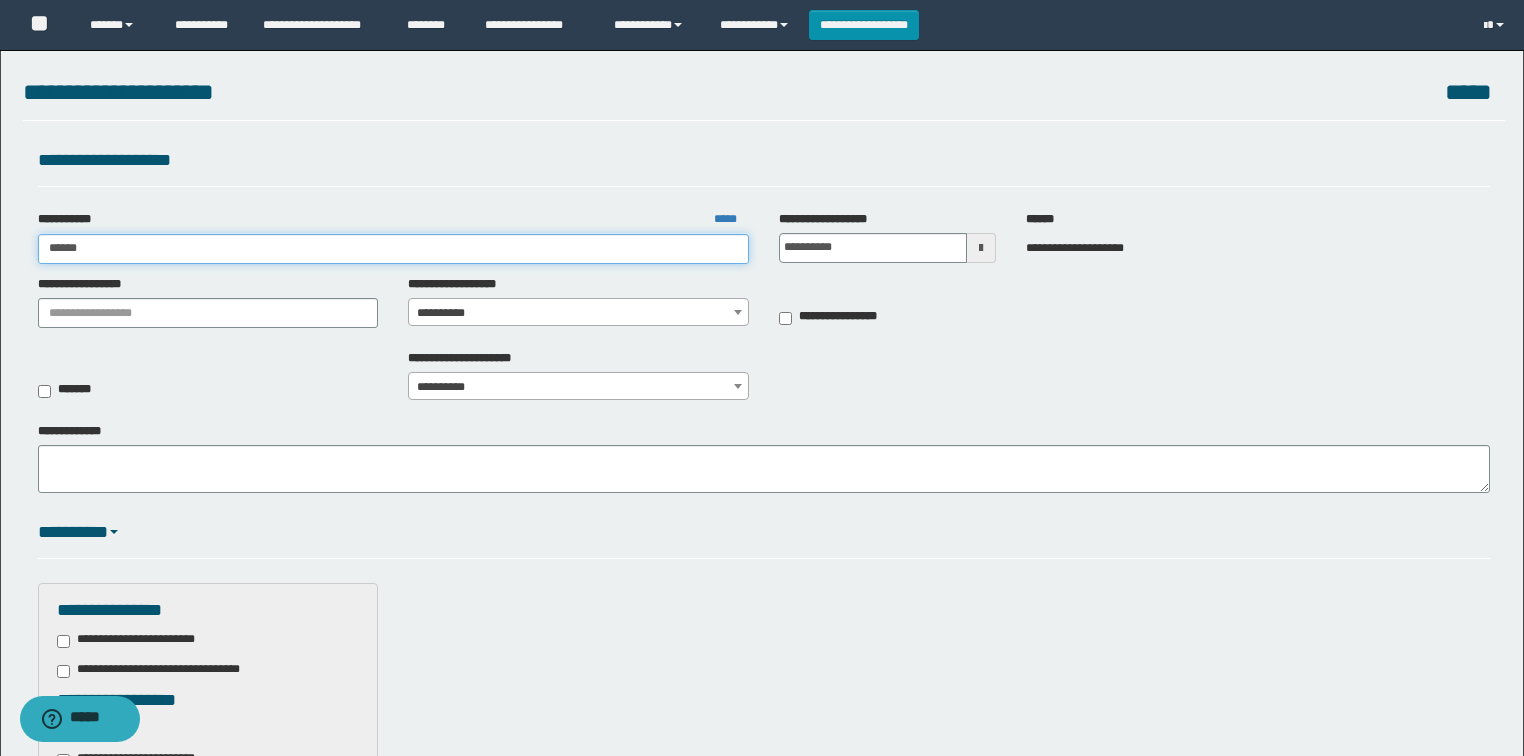 type on "*******" 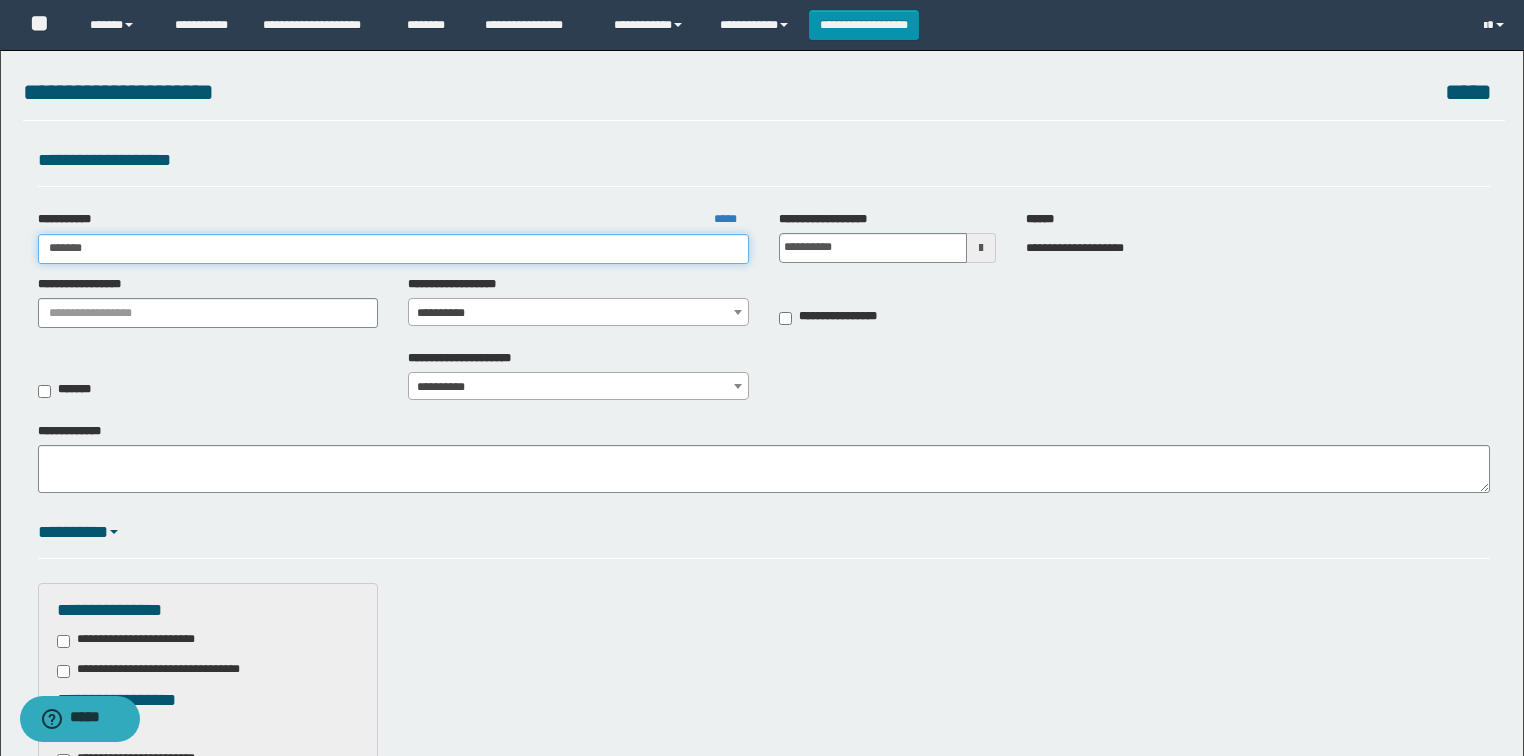 type on "*******" 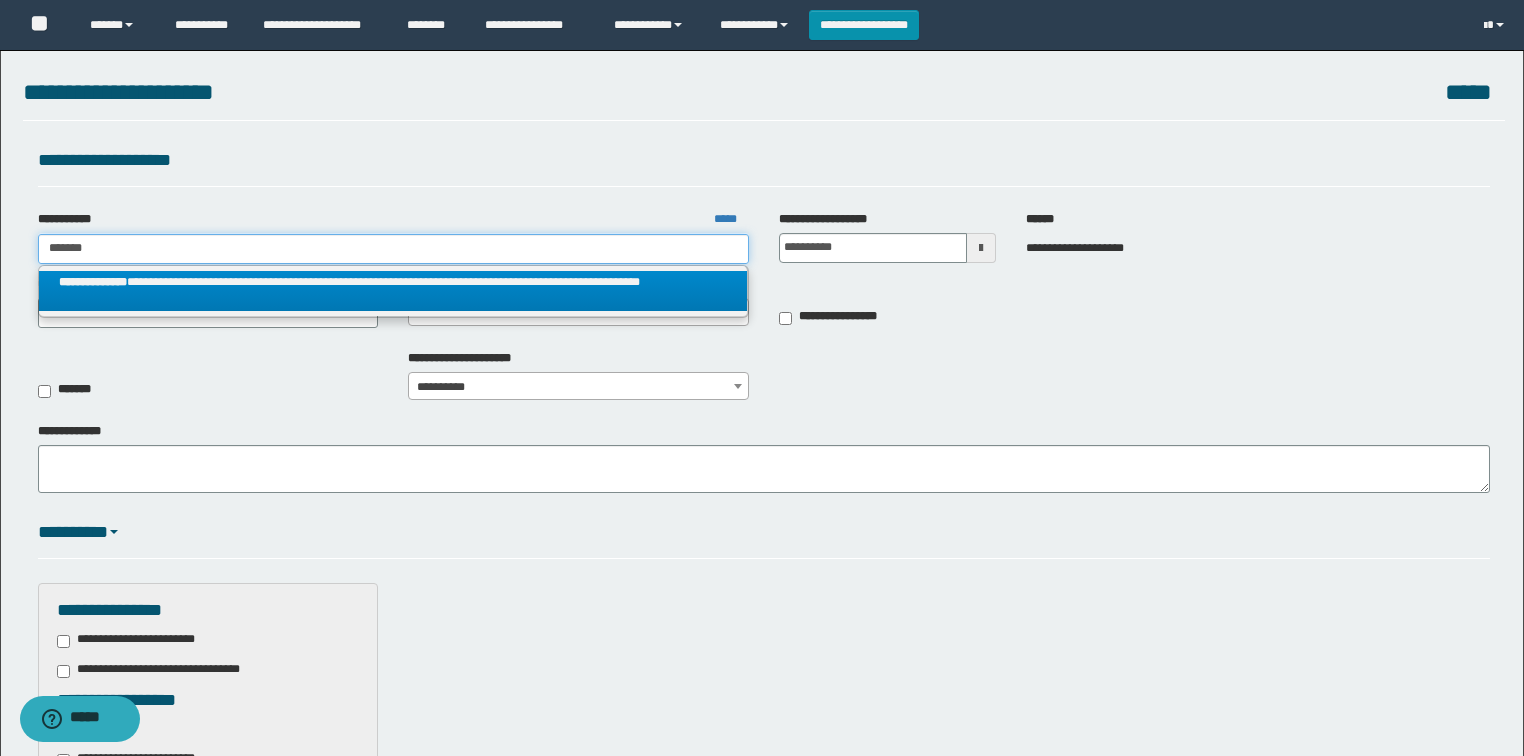 type on "*******" 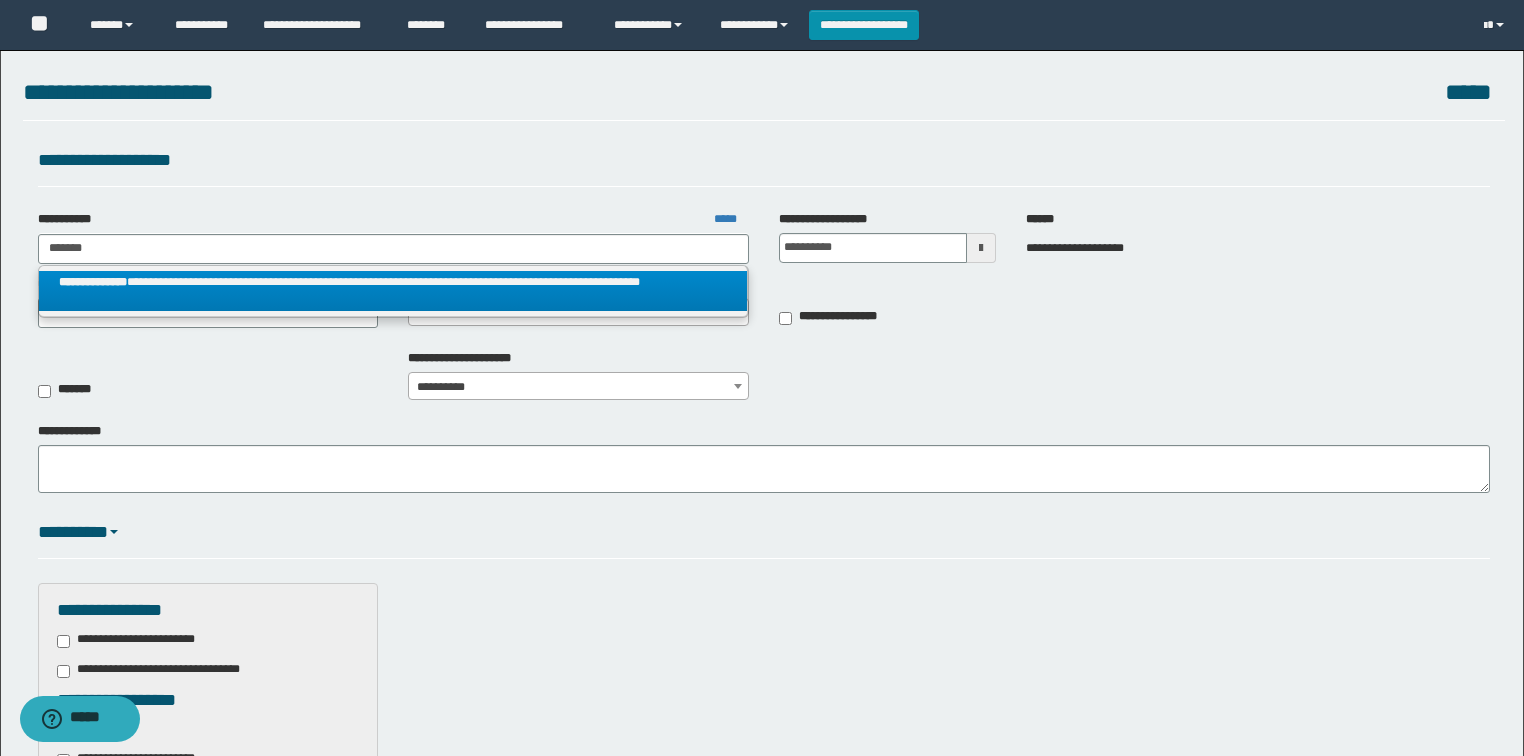 click on "**********" at bounding box center [393, 291] 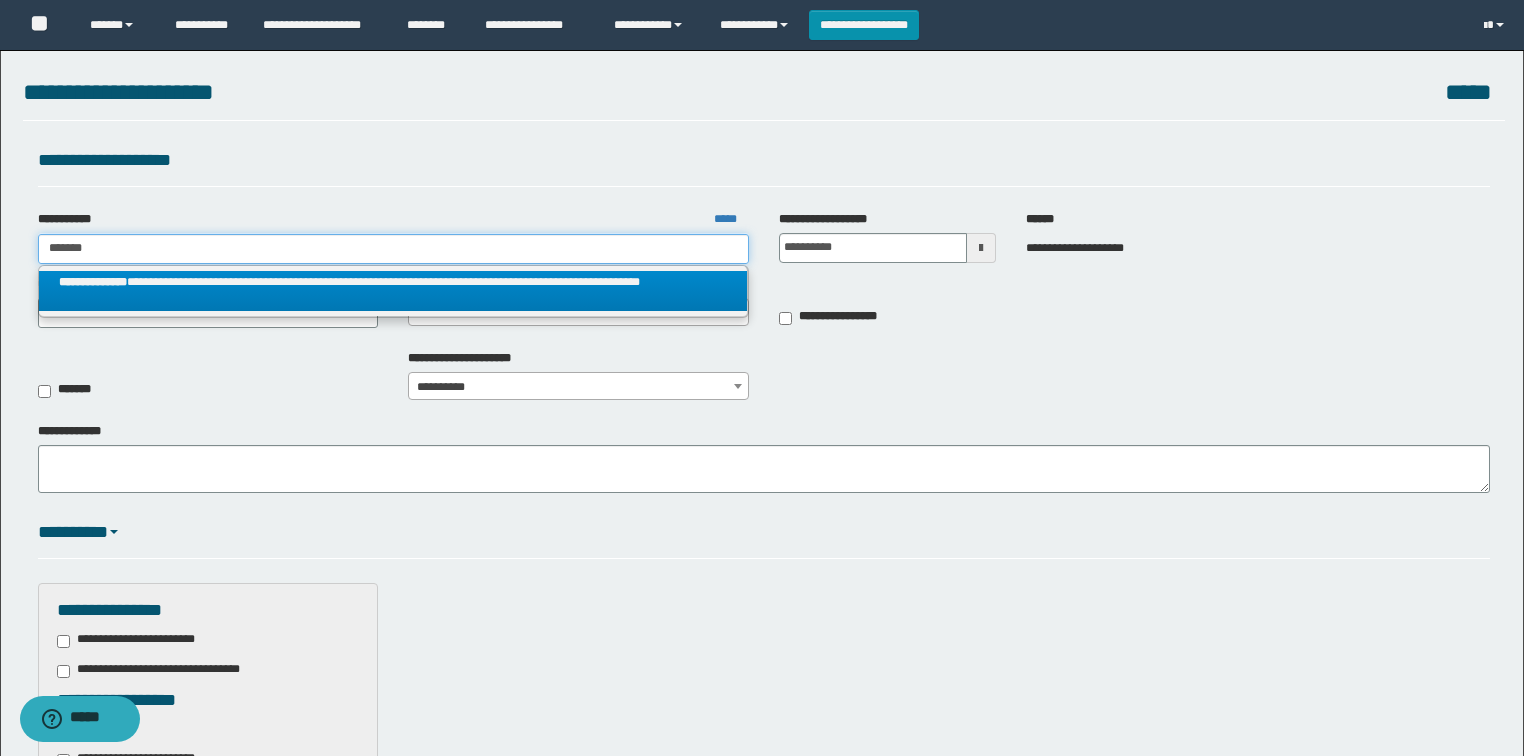 type 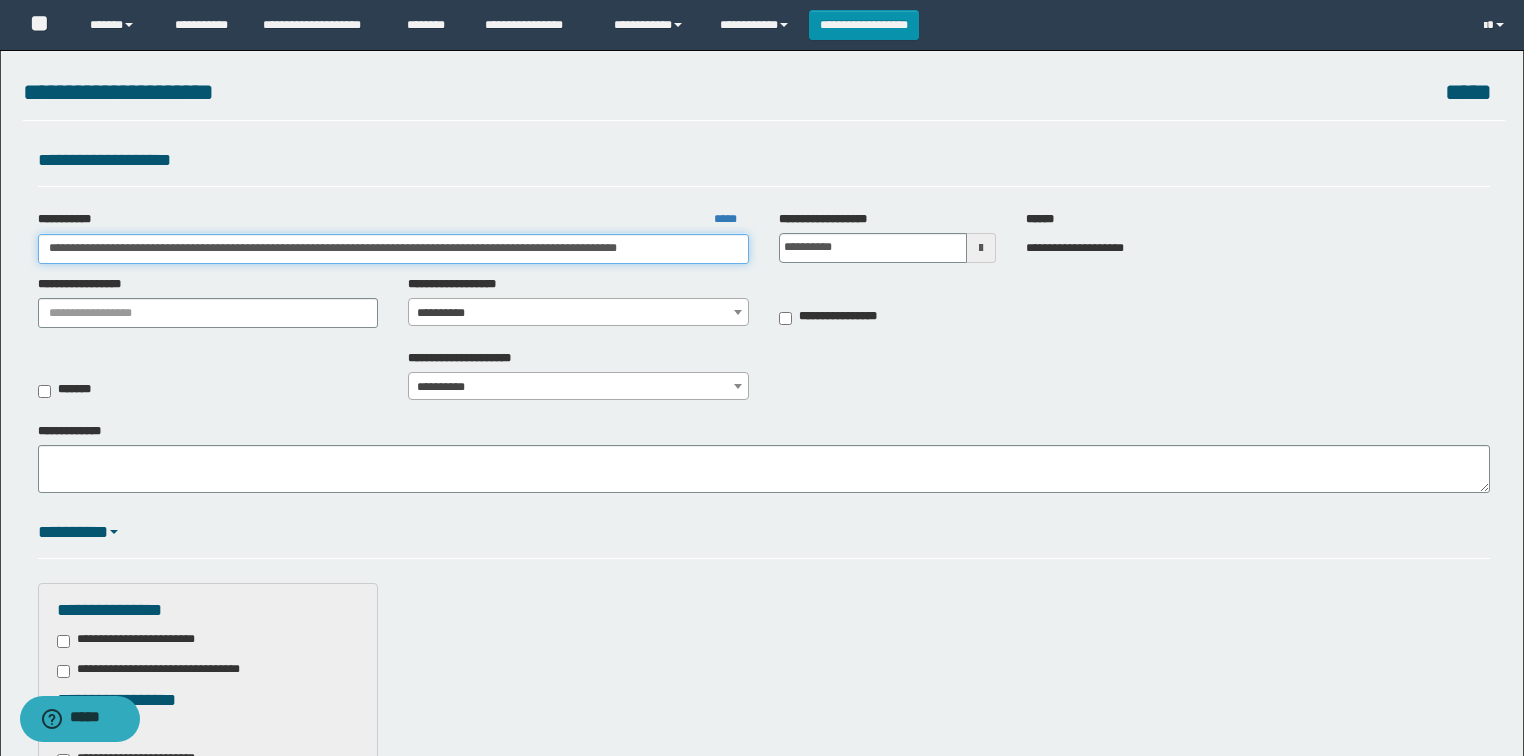 scroll, scrollTop: 0, scrollLeft: 80, axis: horizontal 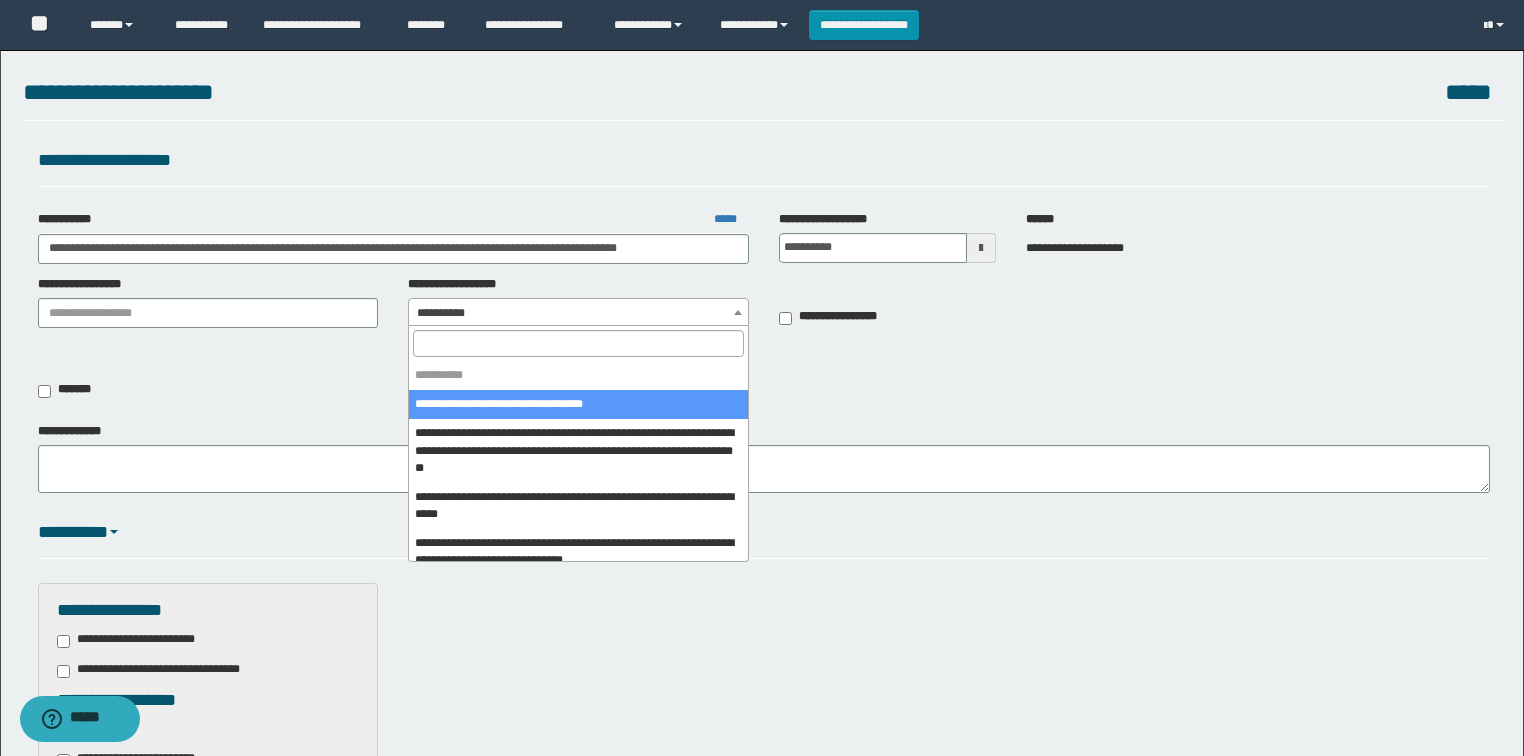 click on "**********" at bounding box center (578, 313) 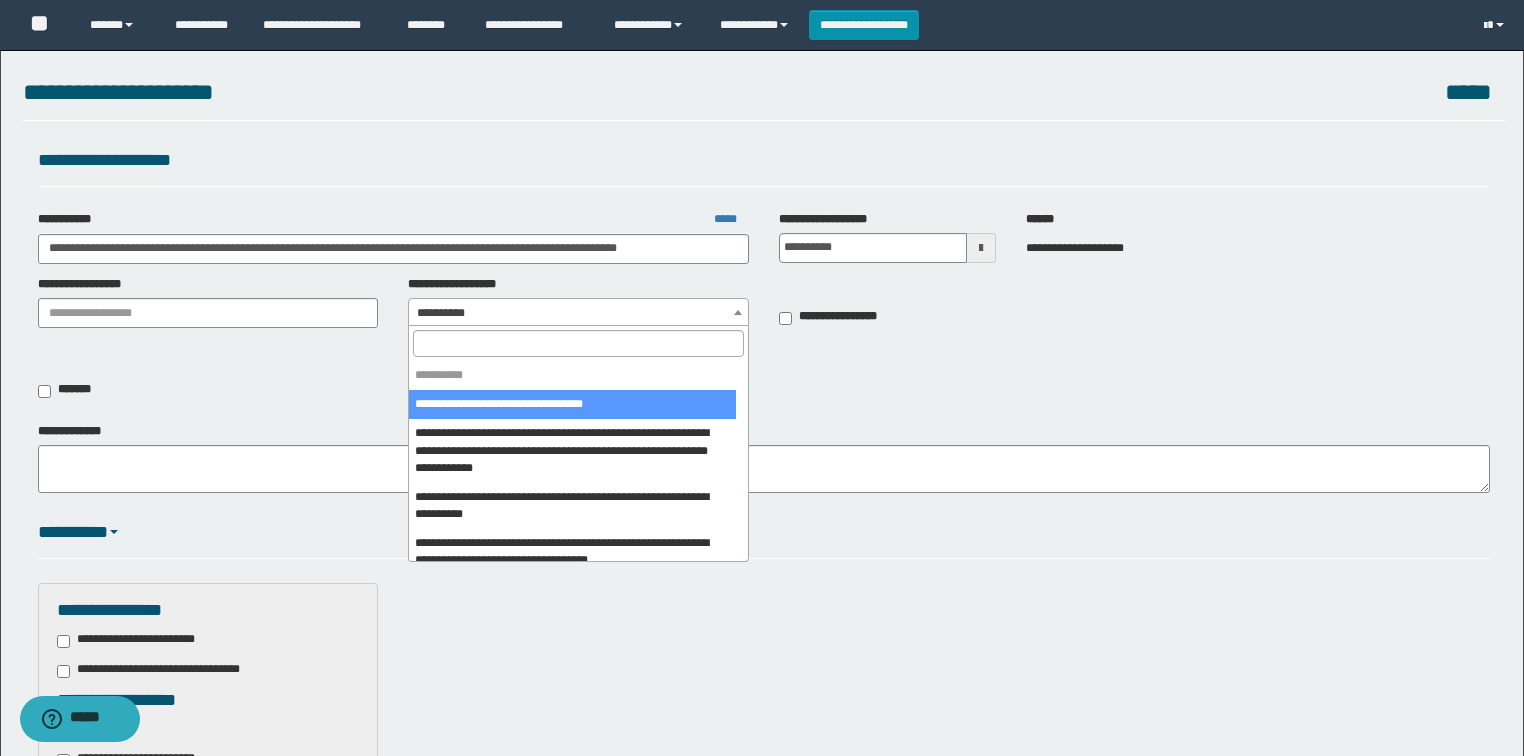 click at bounding box center (578, 343) 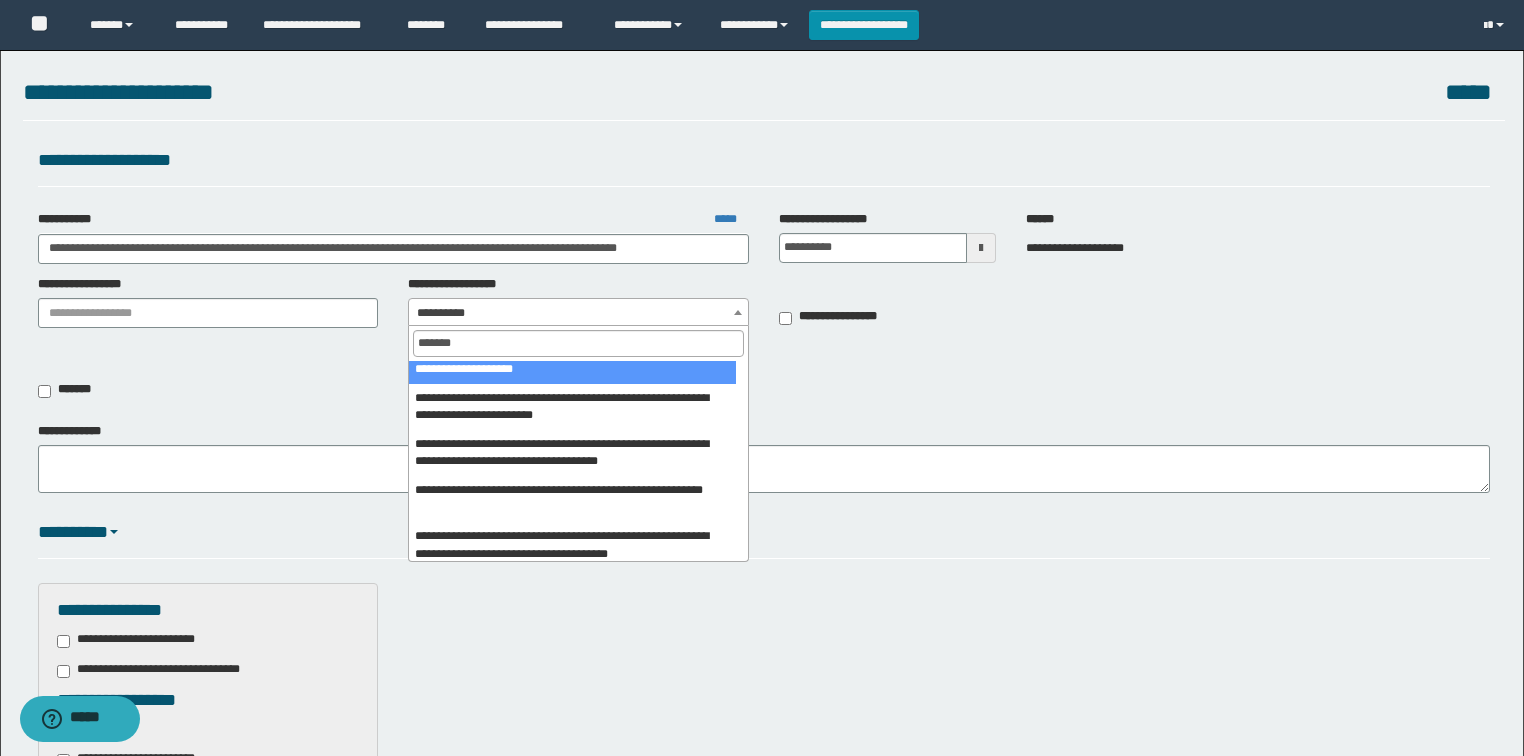scroll, scrollTop: 240, scrollLeft: 0, axis: vertical 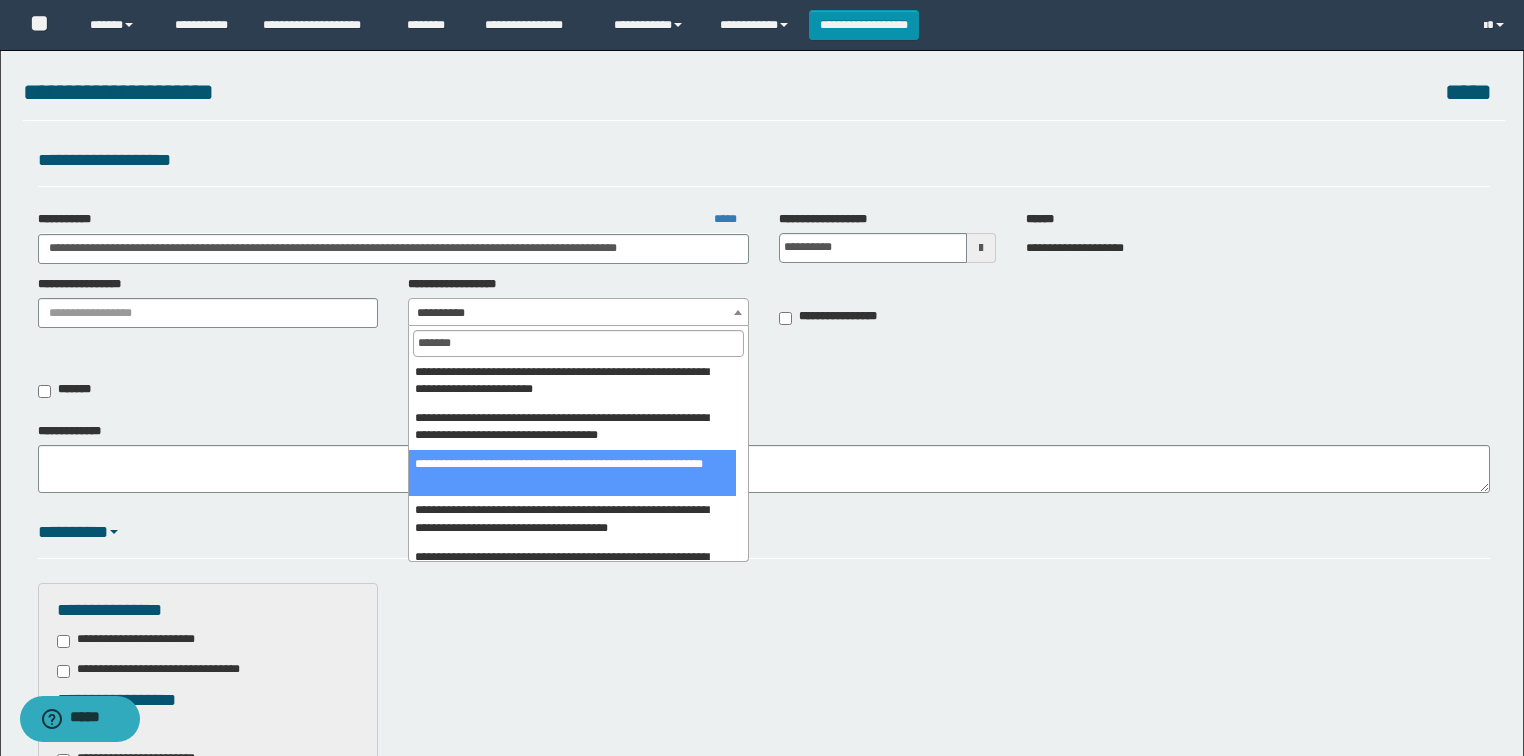type on "*******" 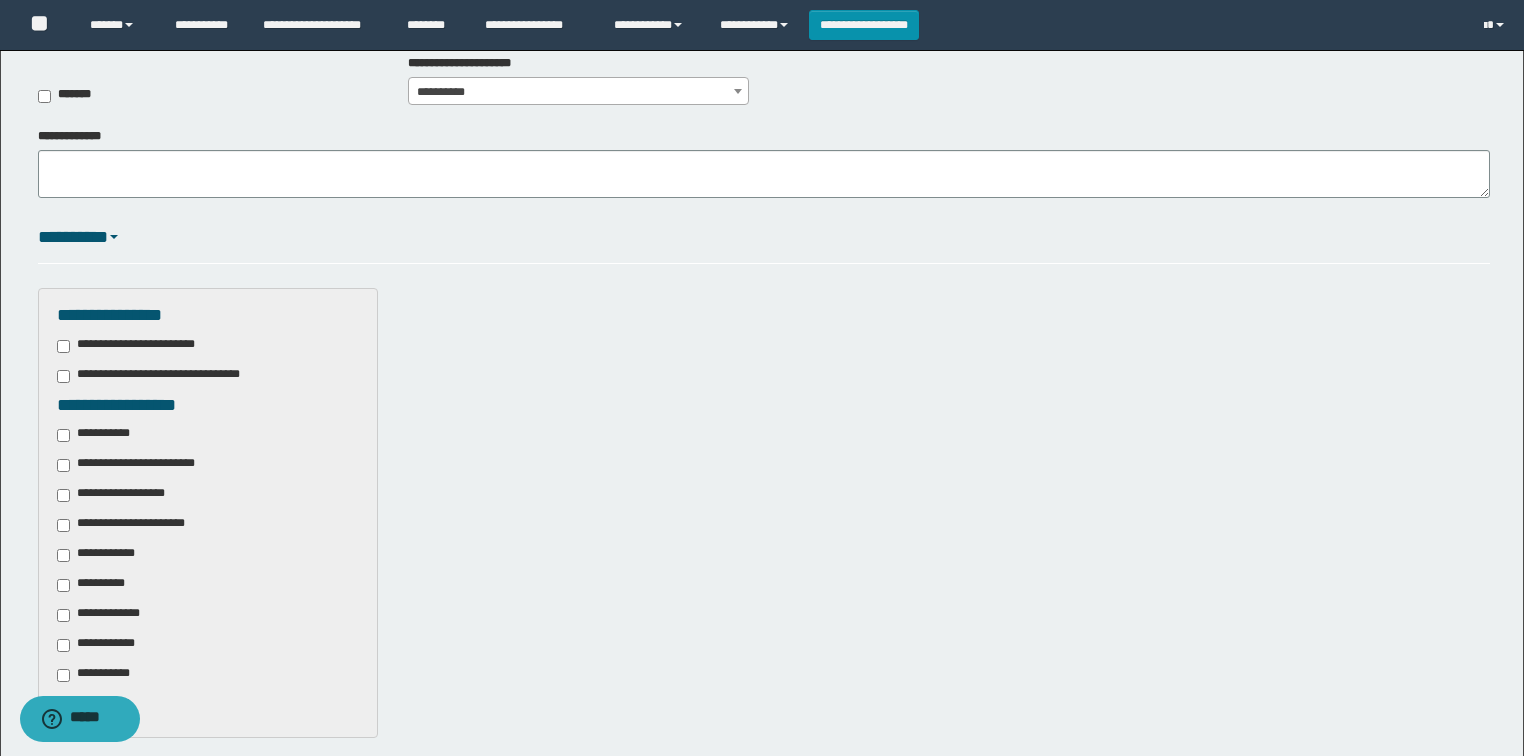 scroll, scrollTop: 320, scrollLeft: 0, axis: vertical 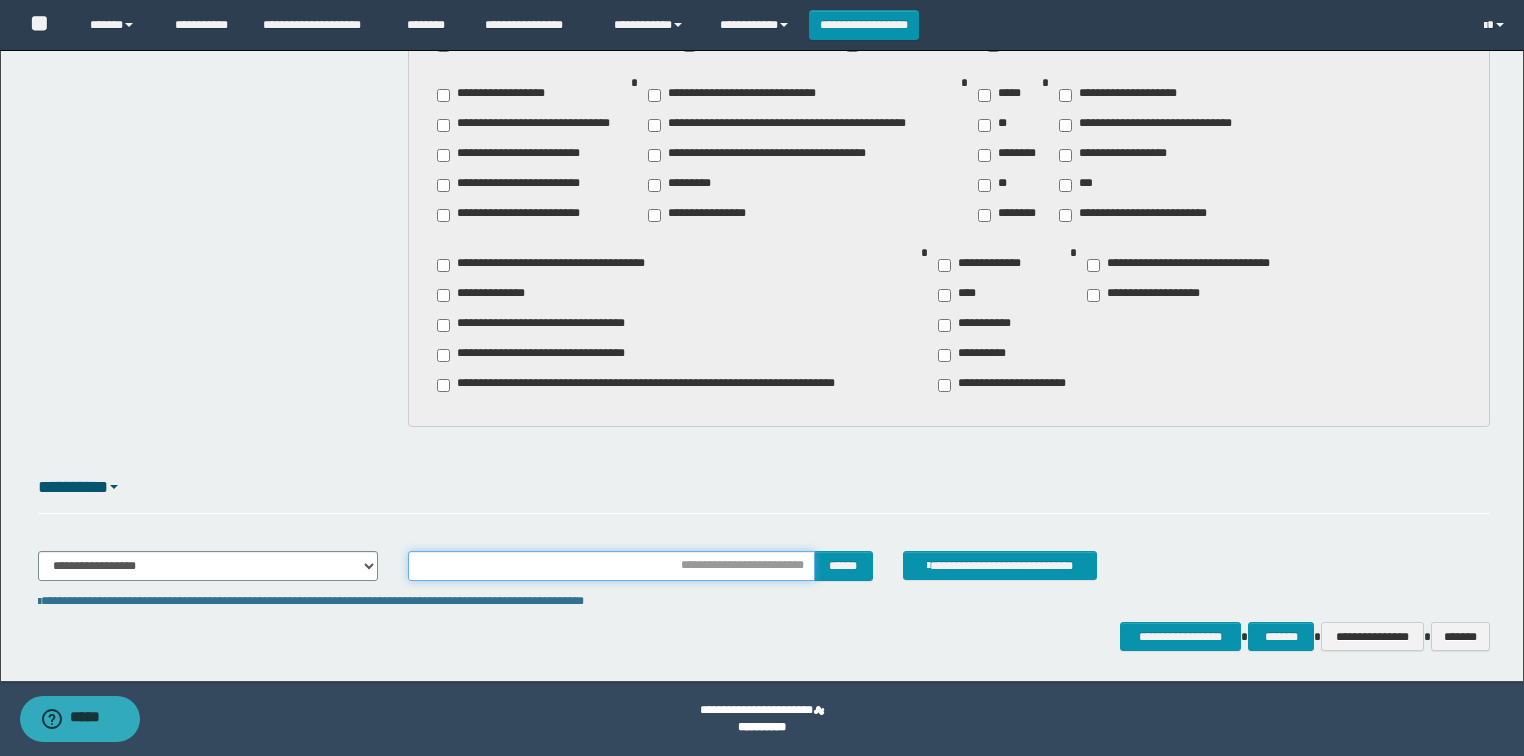 click at bounding box center (611, 566) 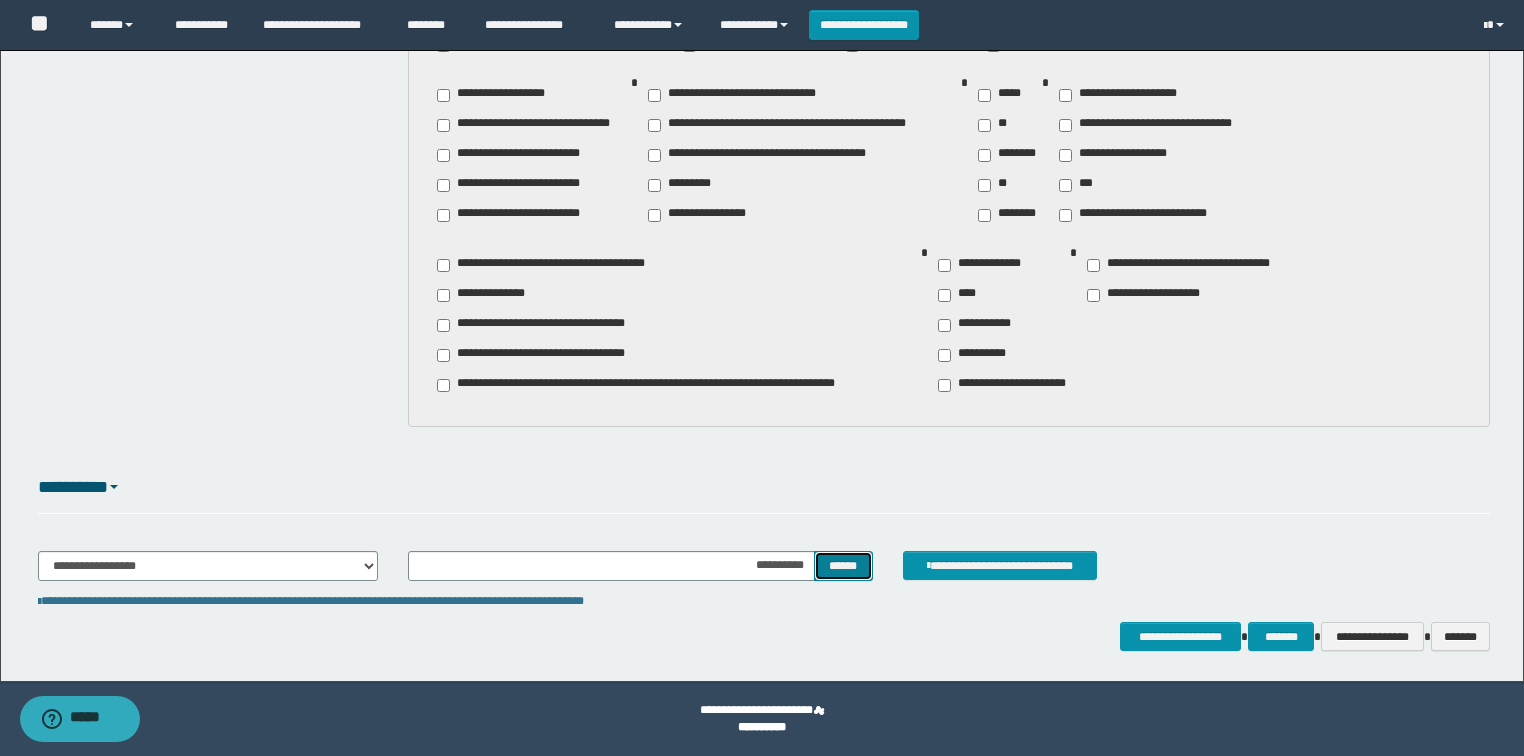 click on "******" at bounding box center [843, 566] 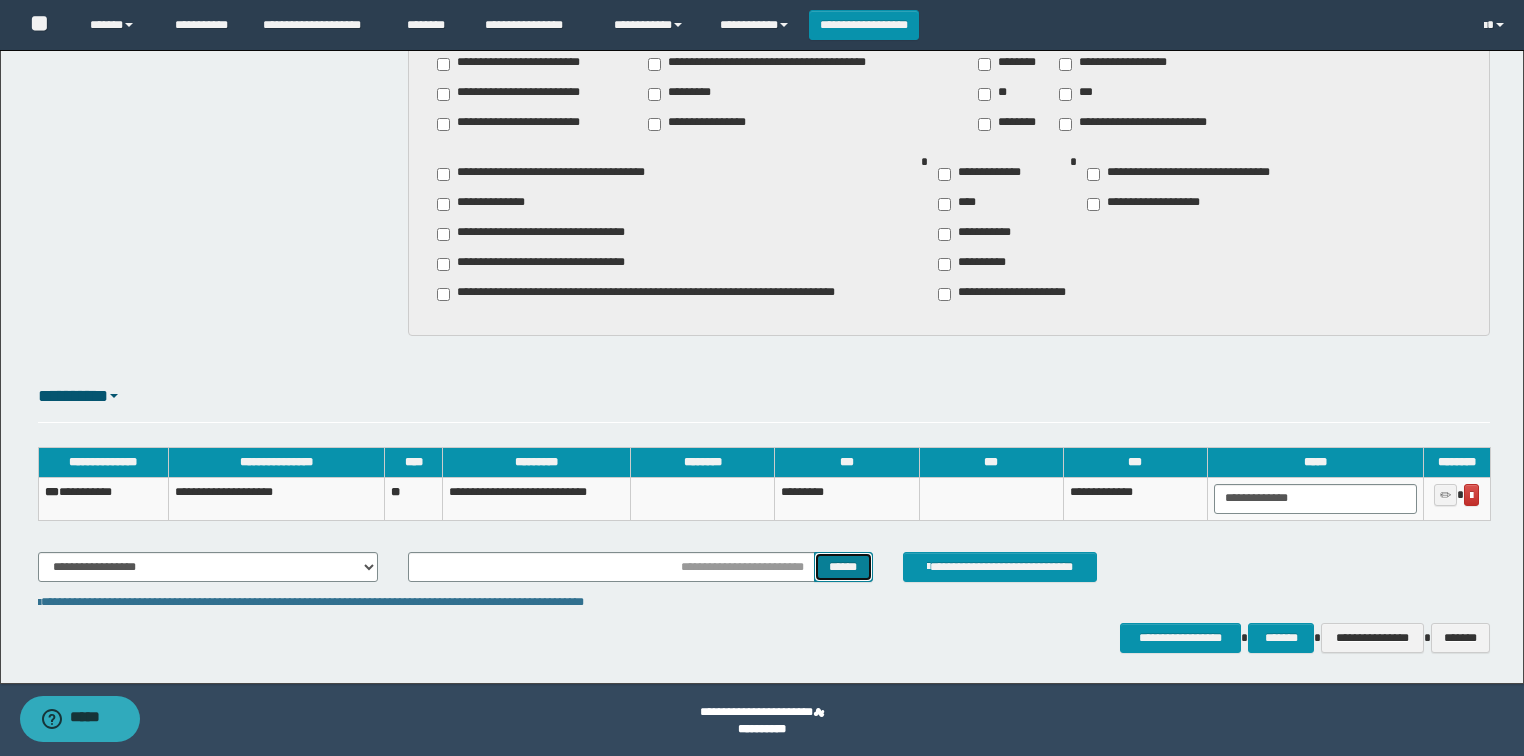 scroll, scrollTop: 1499, scrollLeft: 0, axis: vertical 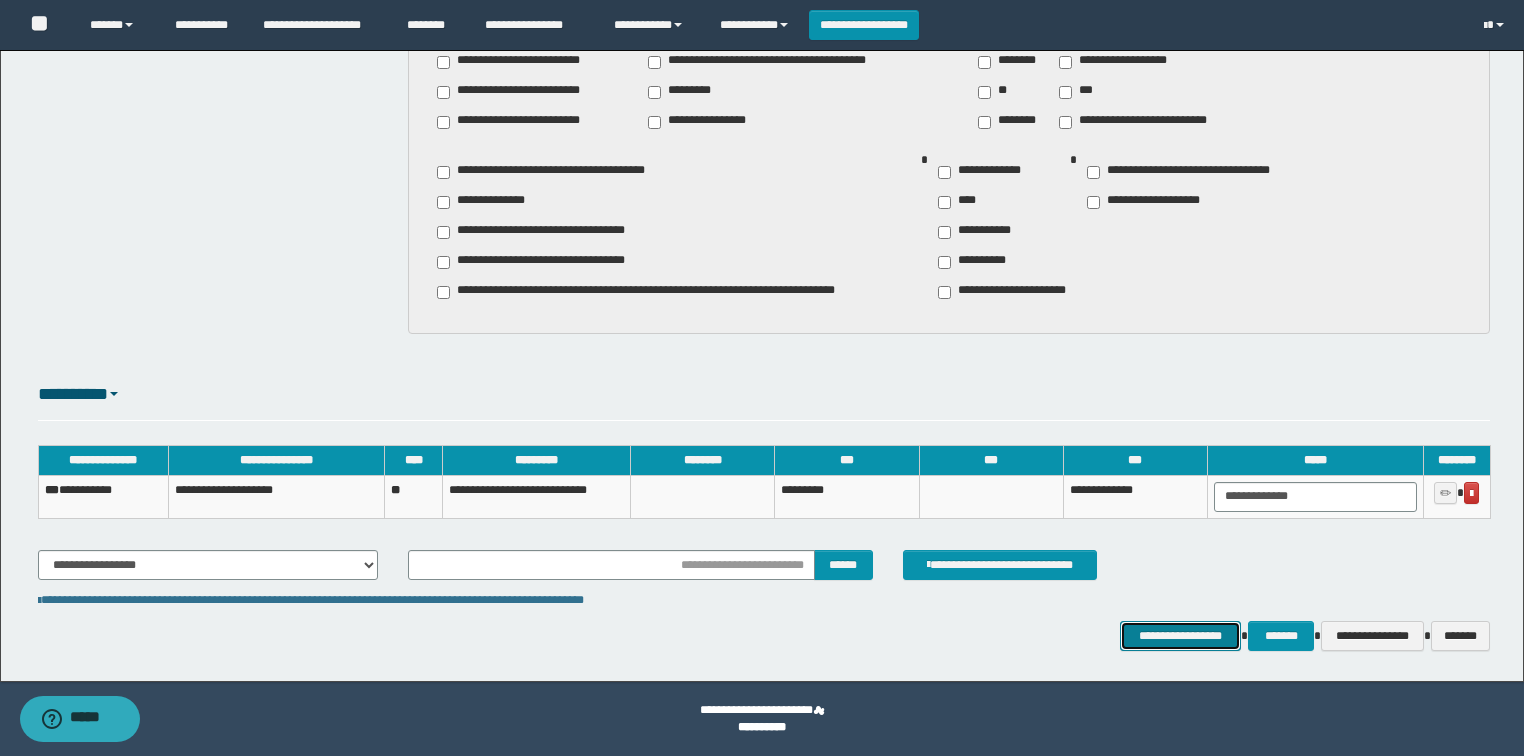 click on "**********" at bounding box center (1181, 636) 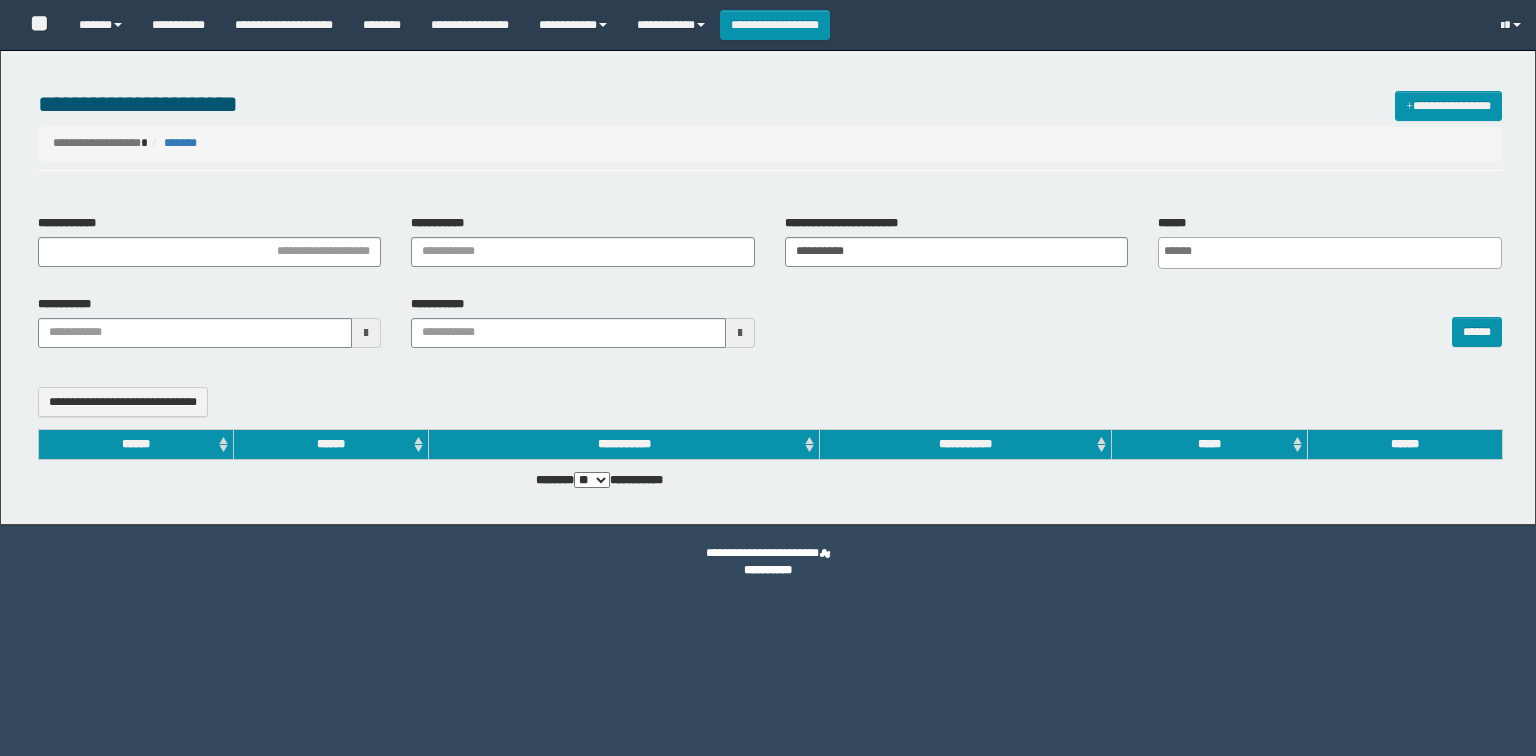 select 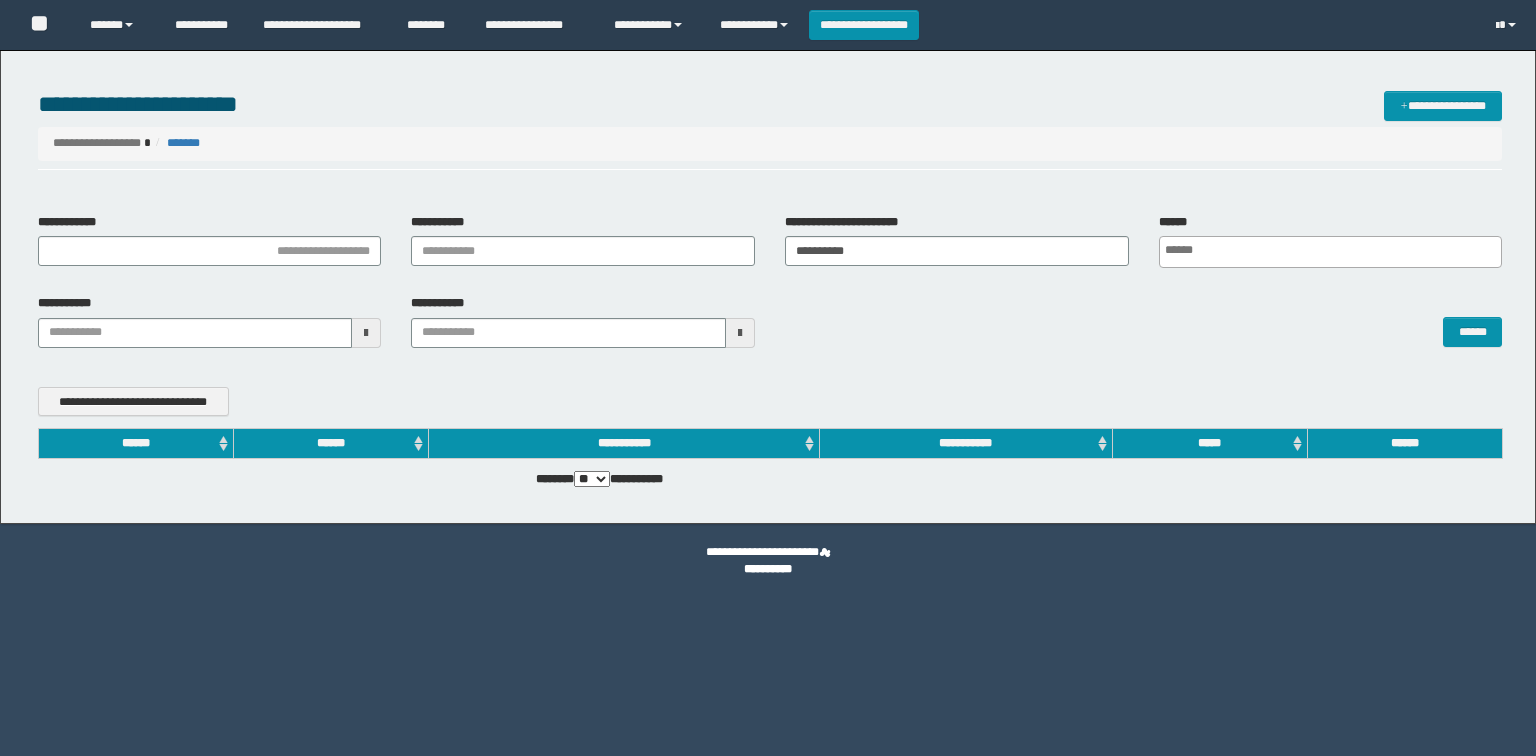 scroll, scrollTop: 0, scrollLeft: 0, axis: both 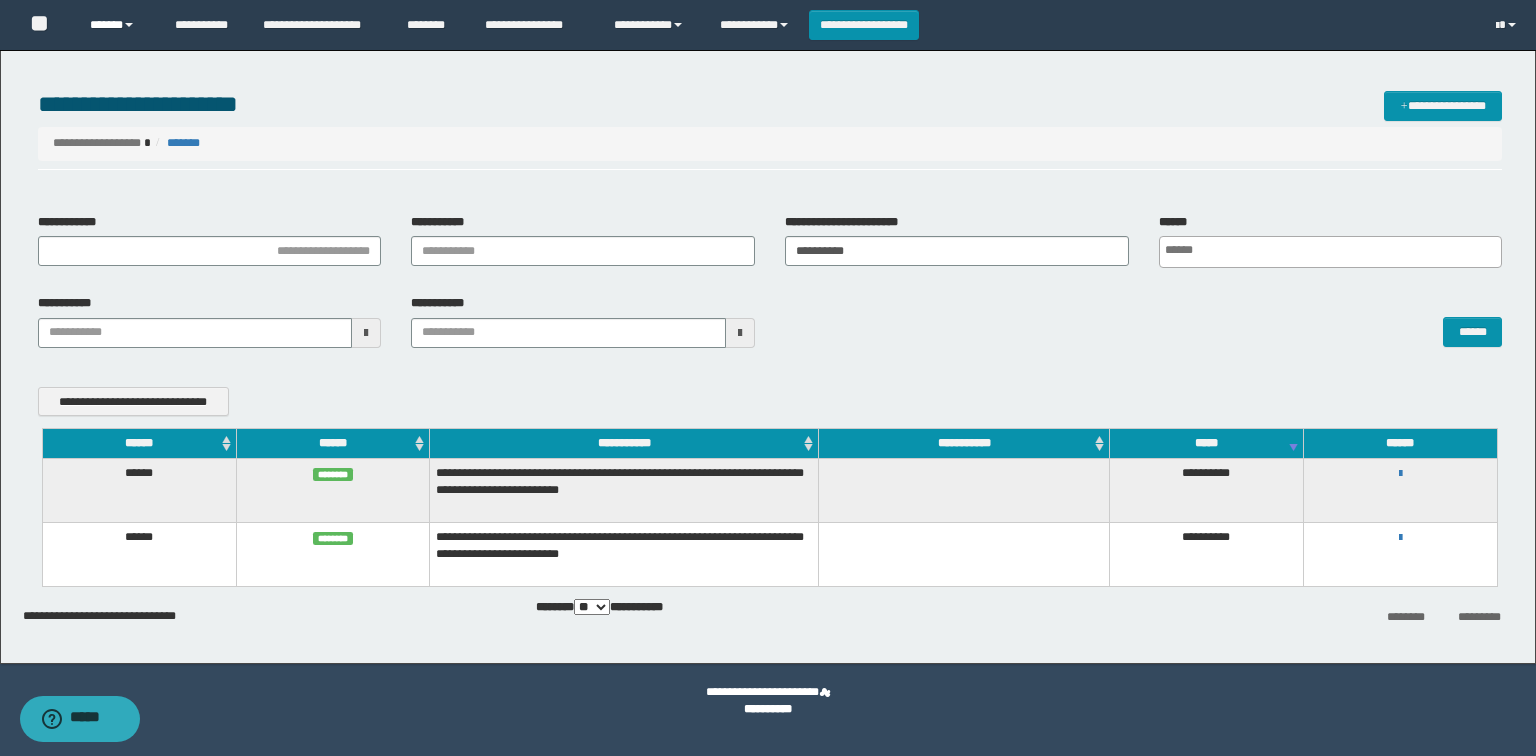 click on "******" at bounding box center (117, 25) 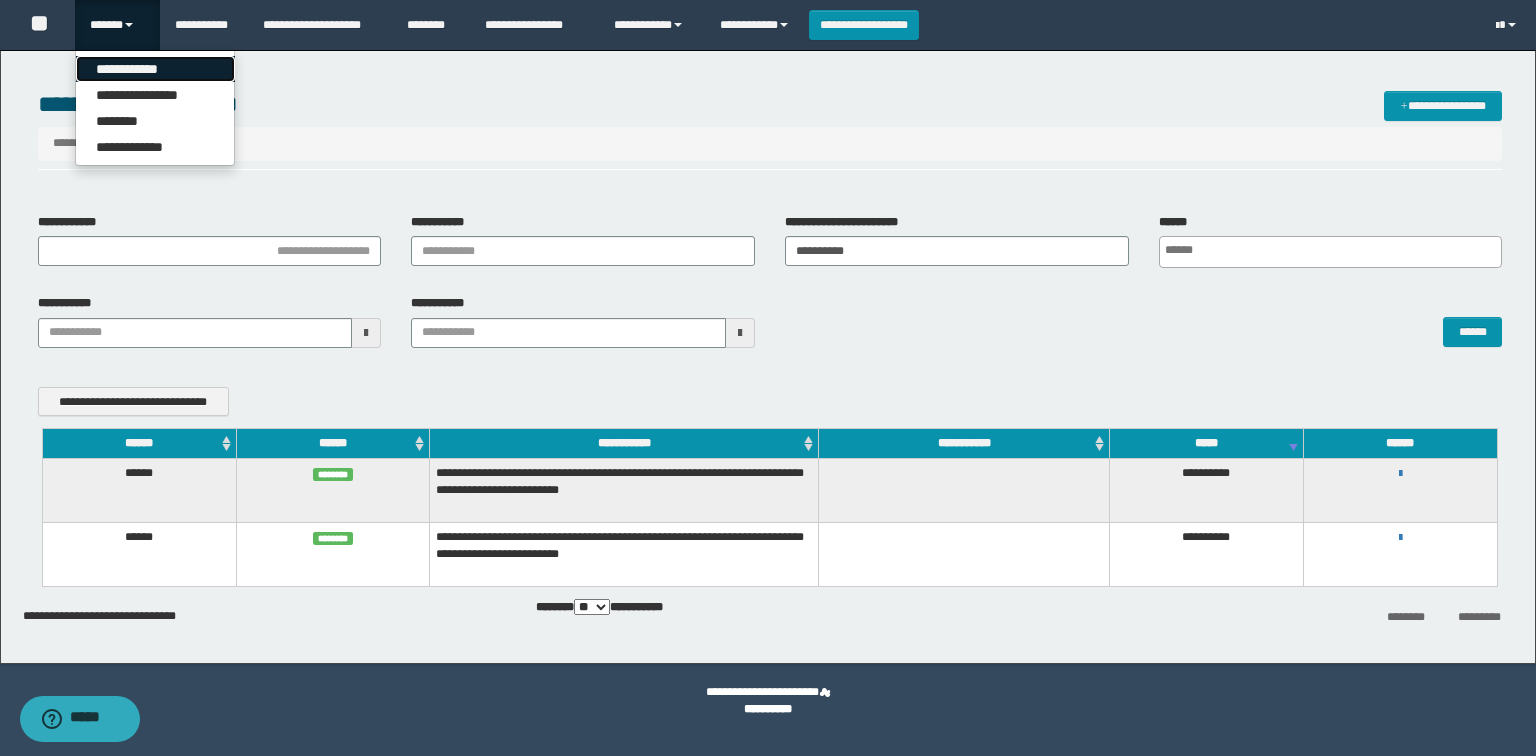 click on "**********" at bounding box center (155, 69) 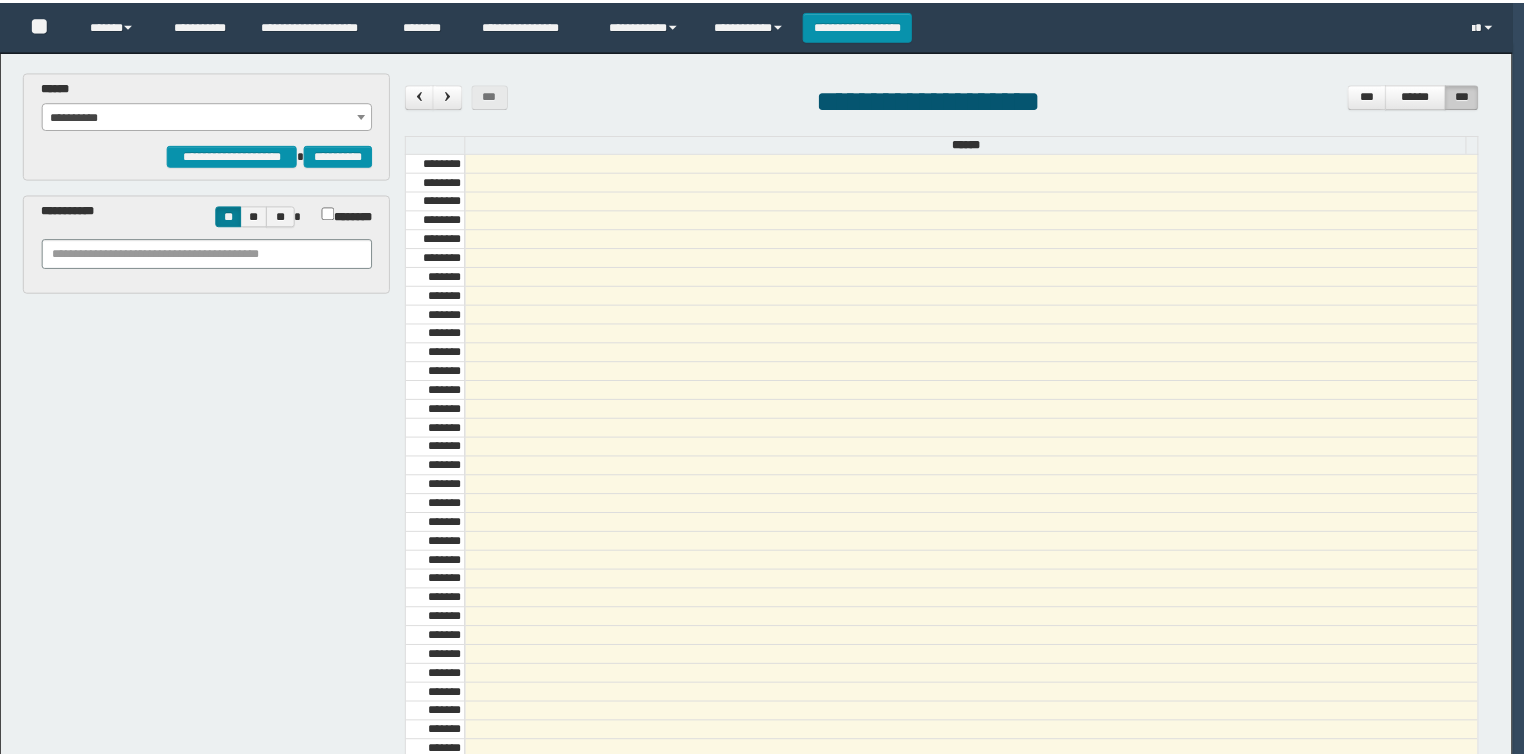 scroll, scrollTop: 0, scrollLeft: 0, axis: both 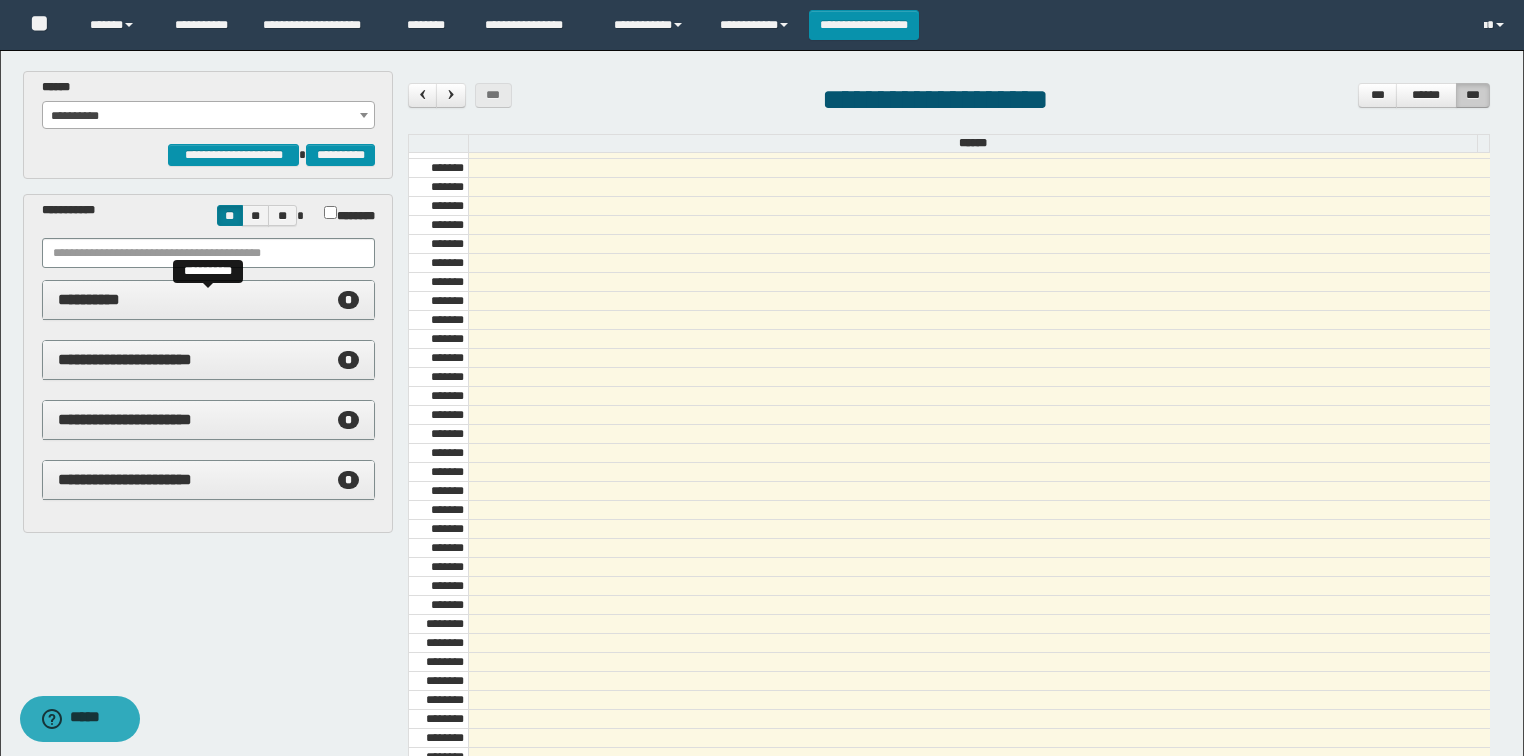 click on "**********" at bounding box center [209, 300] 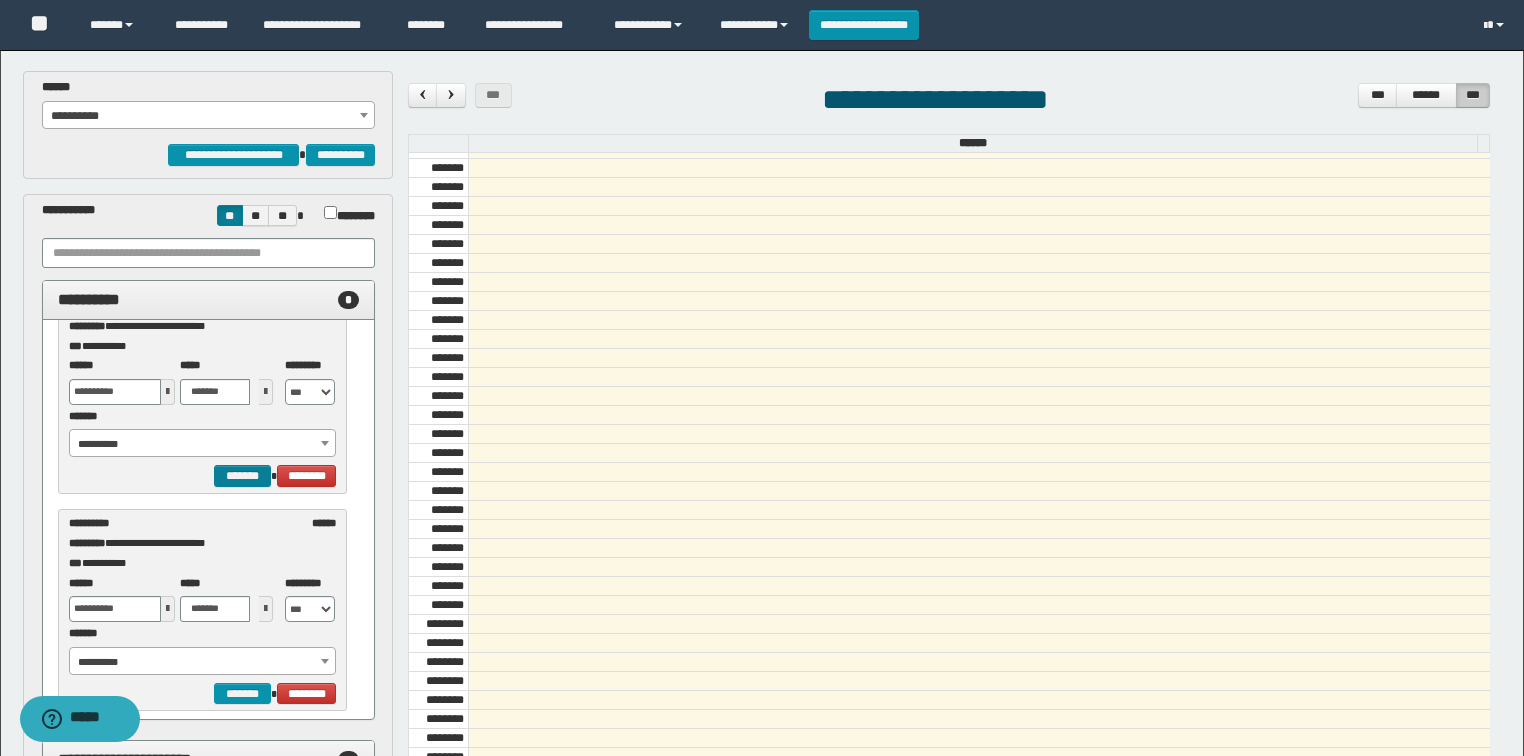 scroll, scrollTop: 64, scrollLeft: 0, axis: vertical 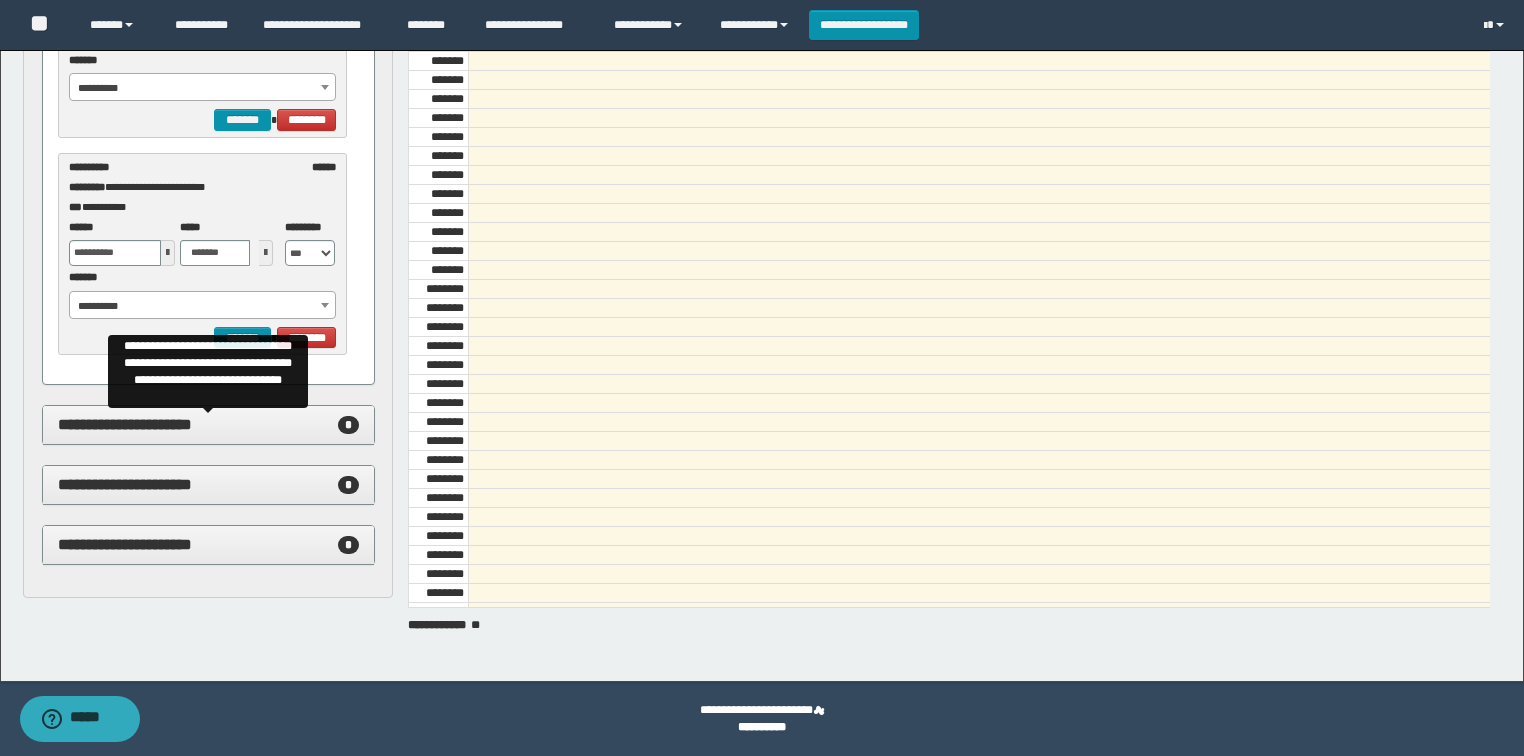 click on "**********" at bounding box center (209, 425) 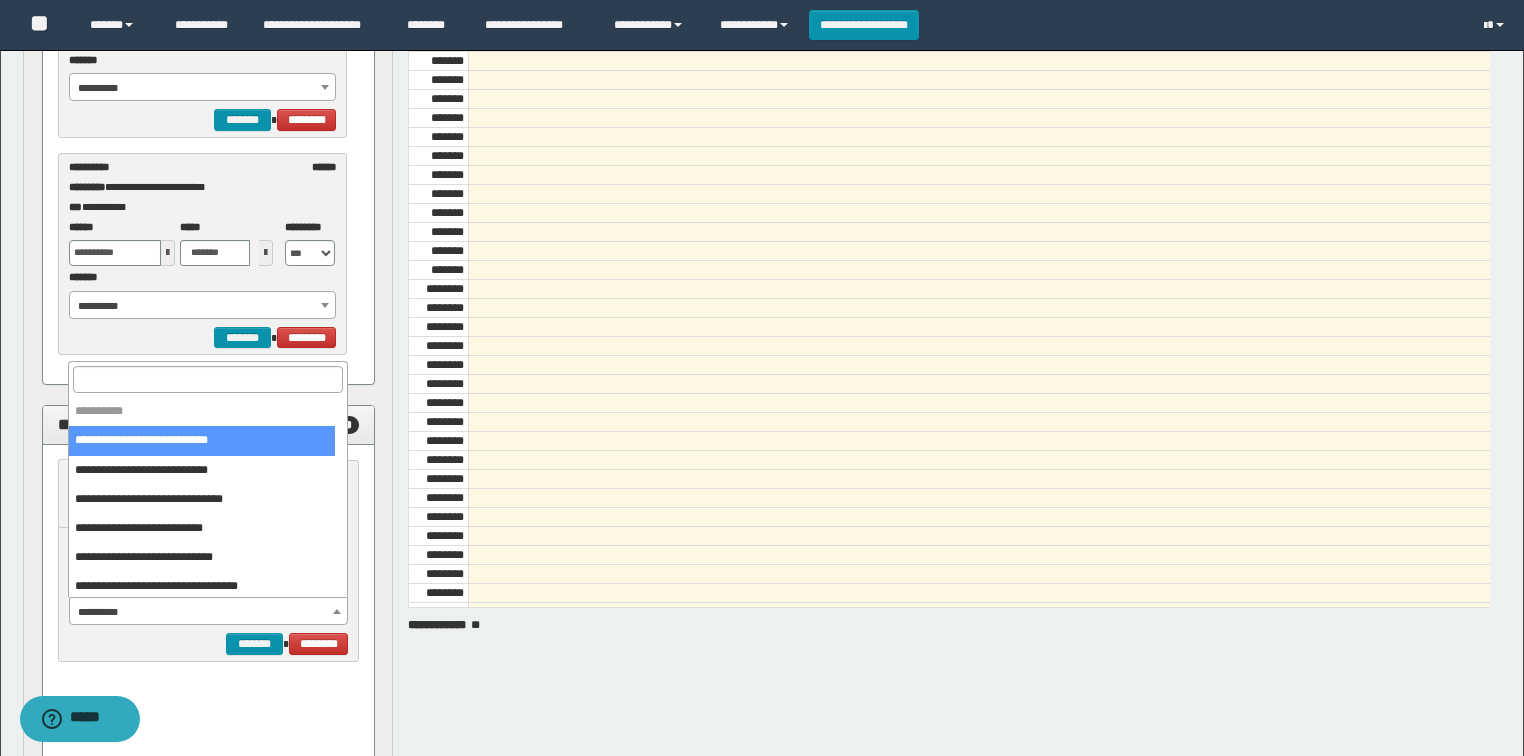 click on "**********" at bounding box center [209, 612] 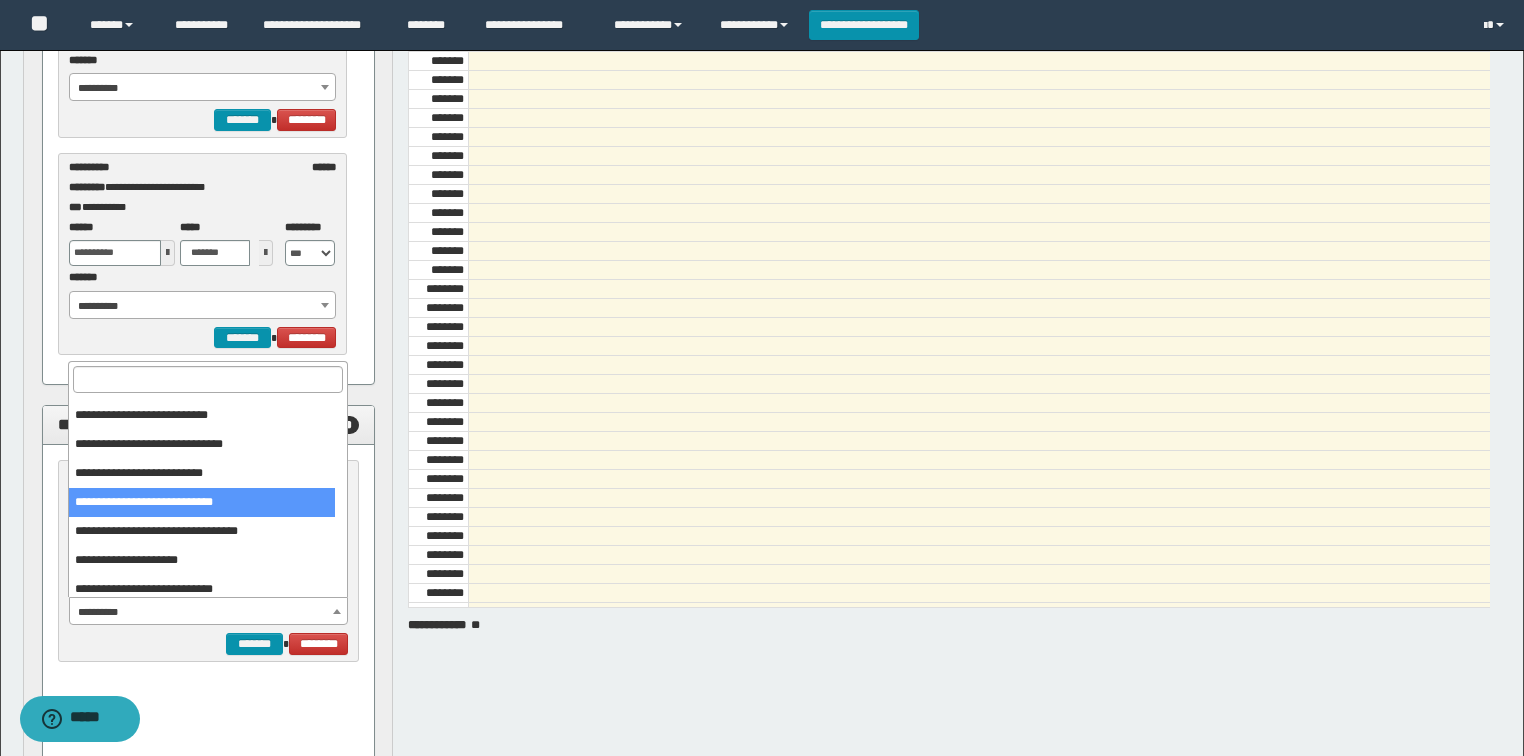 scroll, scrollTop: 80, scrollLeft: 0, axis: vertical 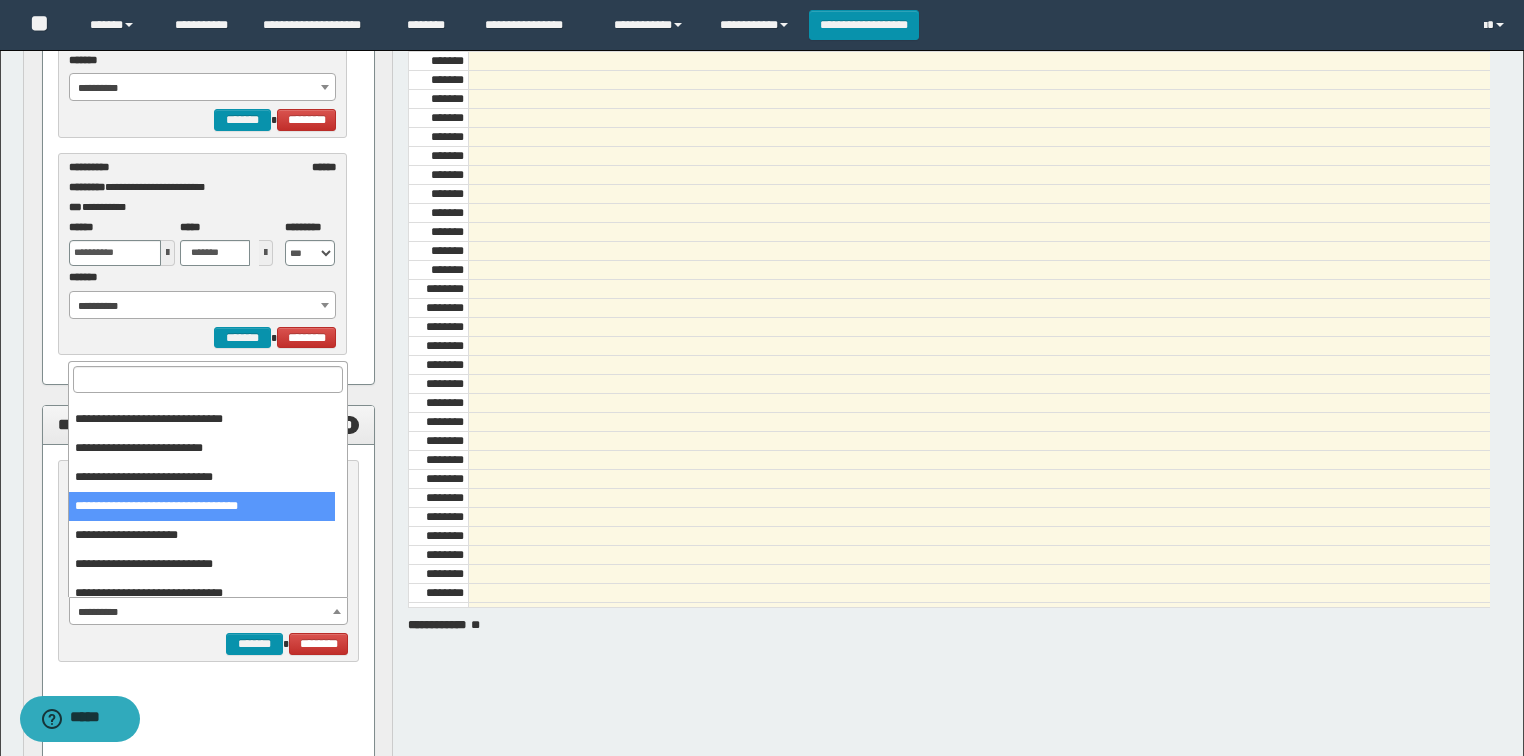 select on "******" 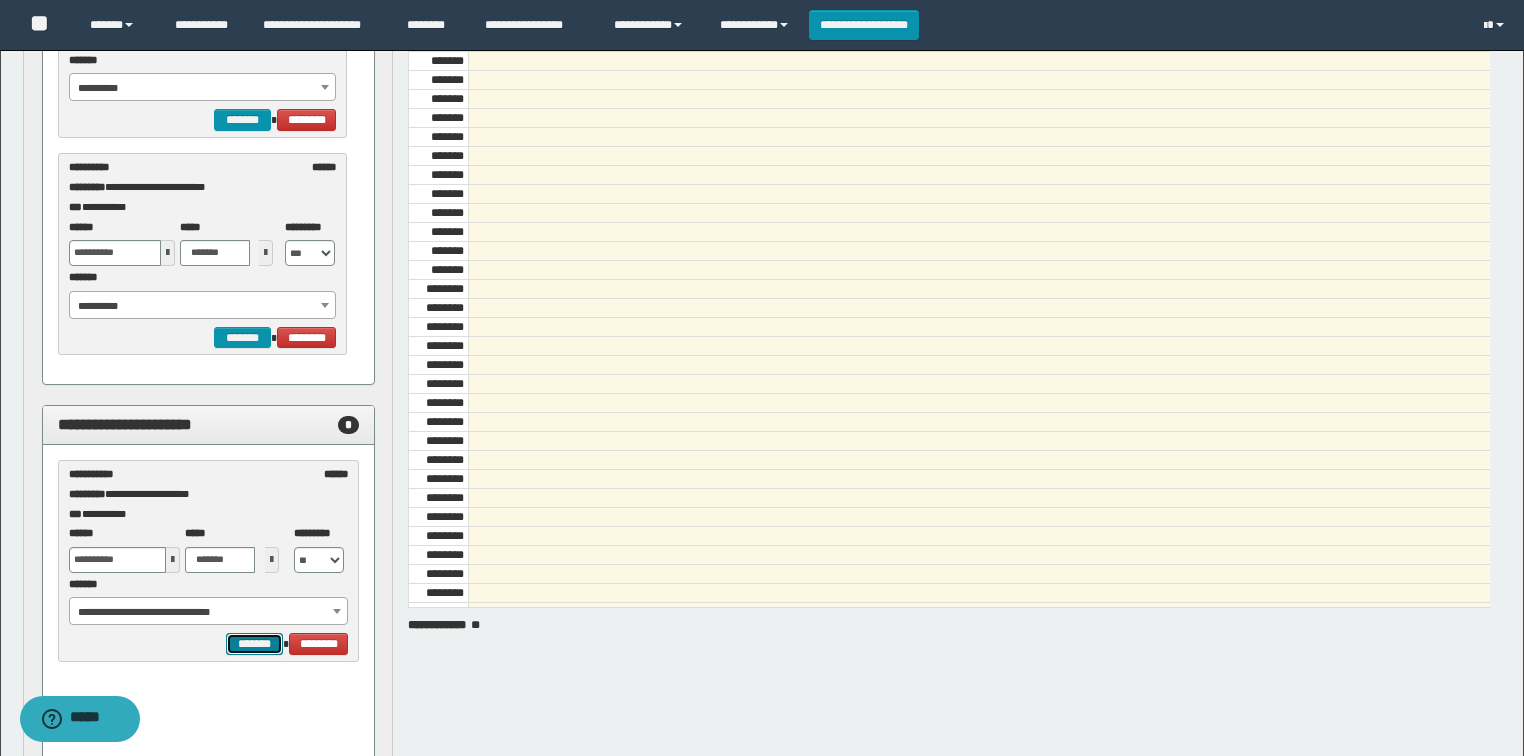 click on "*******" at bounding box center [254, 644] 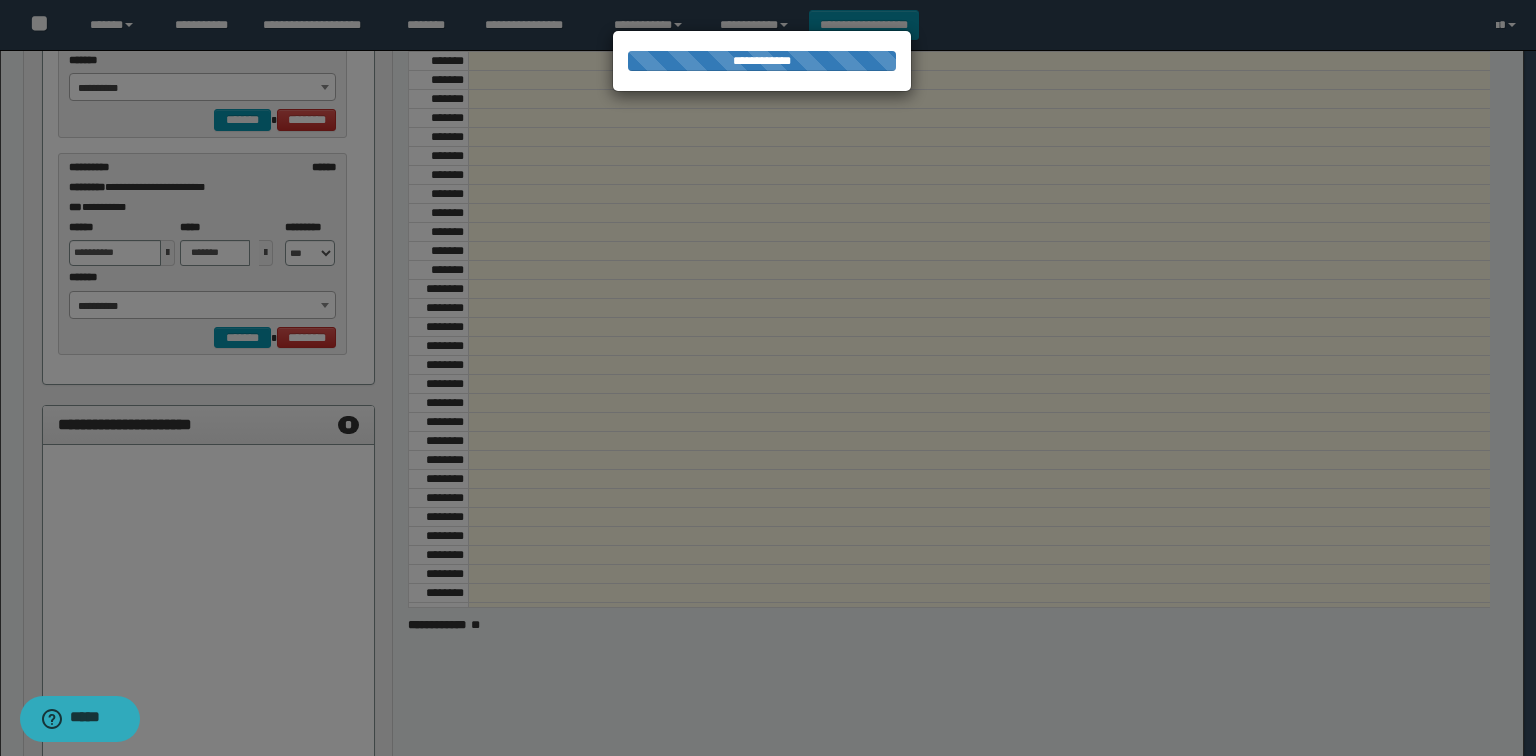 select on "******" 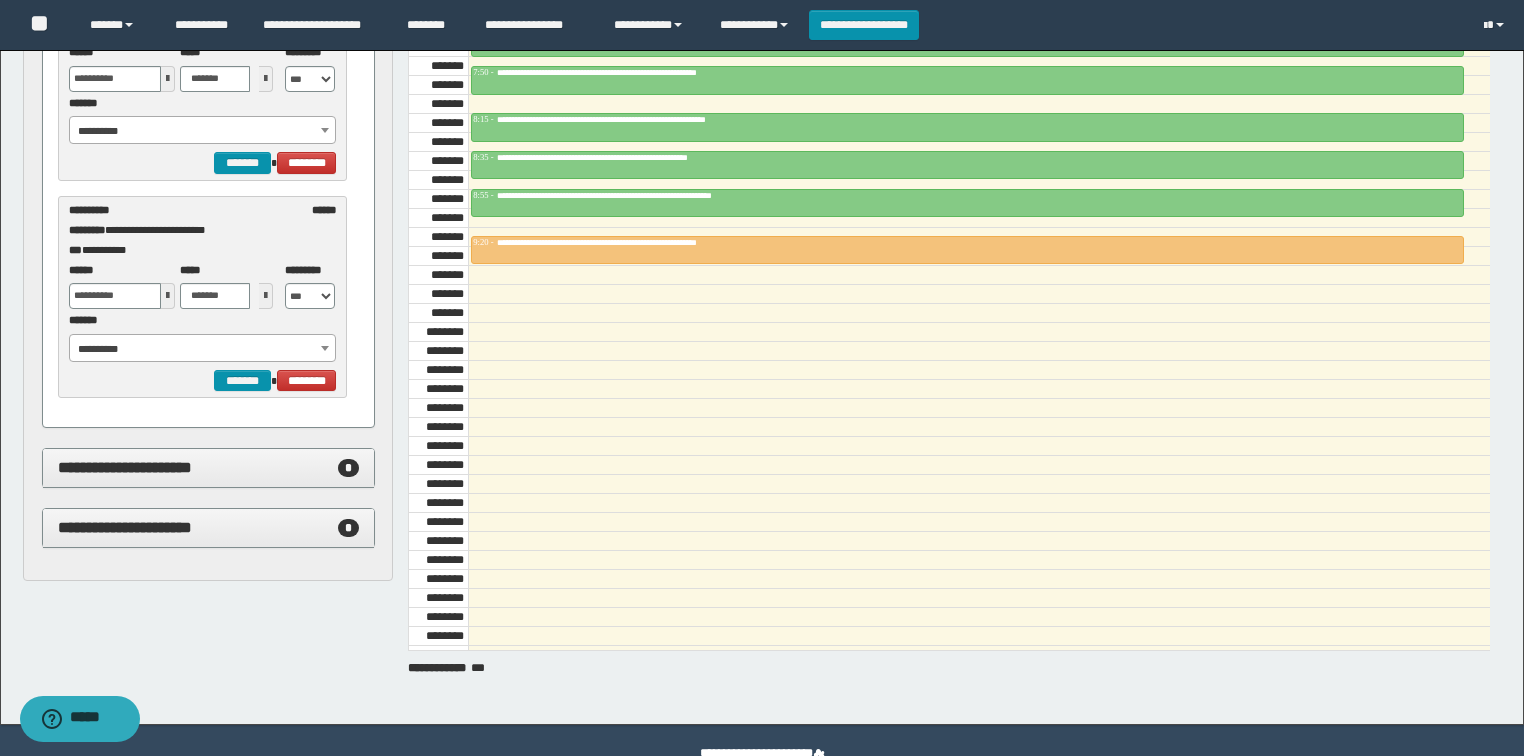 scroll, scrollTop: 175, scrollLeft: 0, axis: vertical 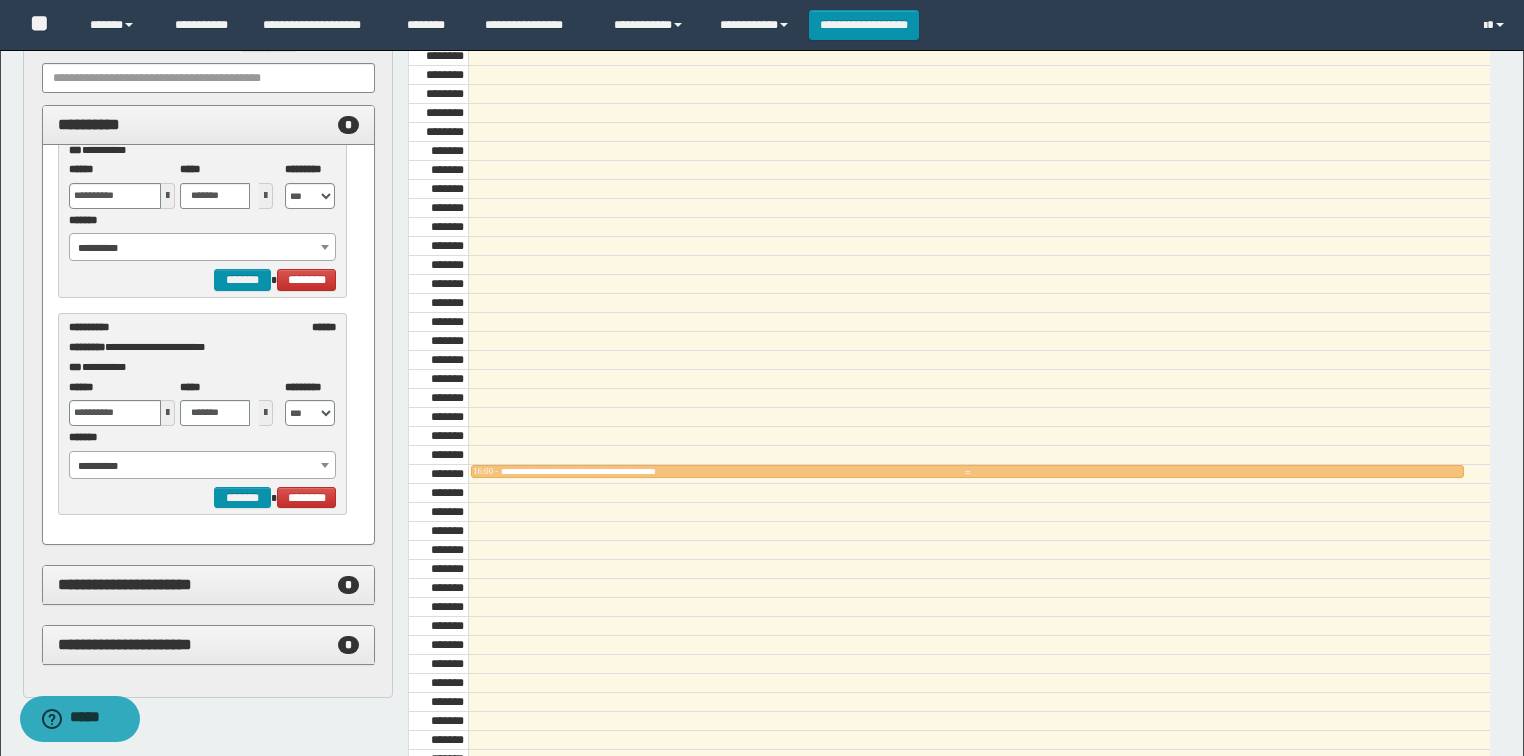 click at bounding box center [967, 473] 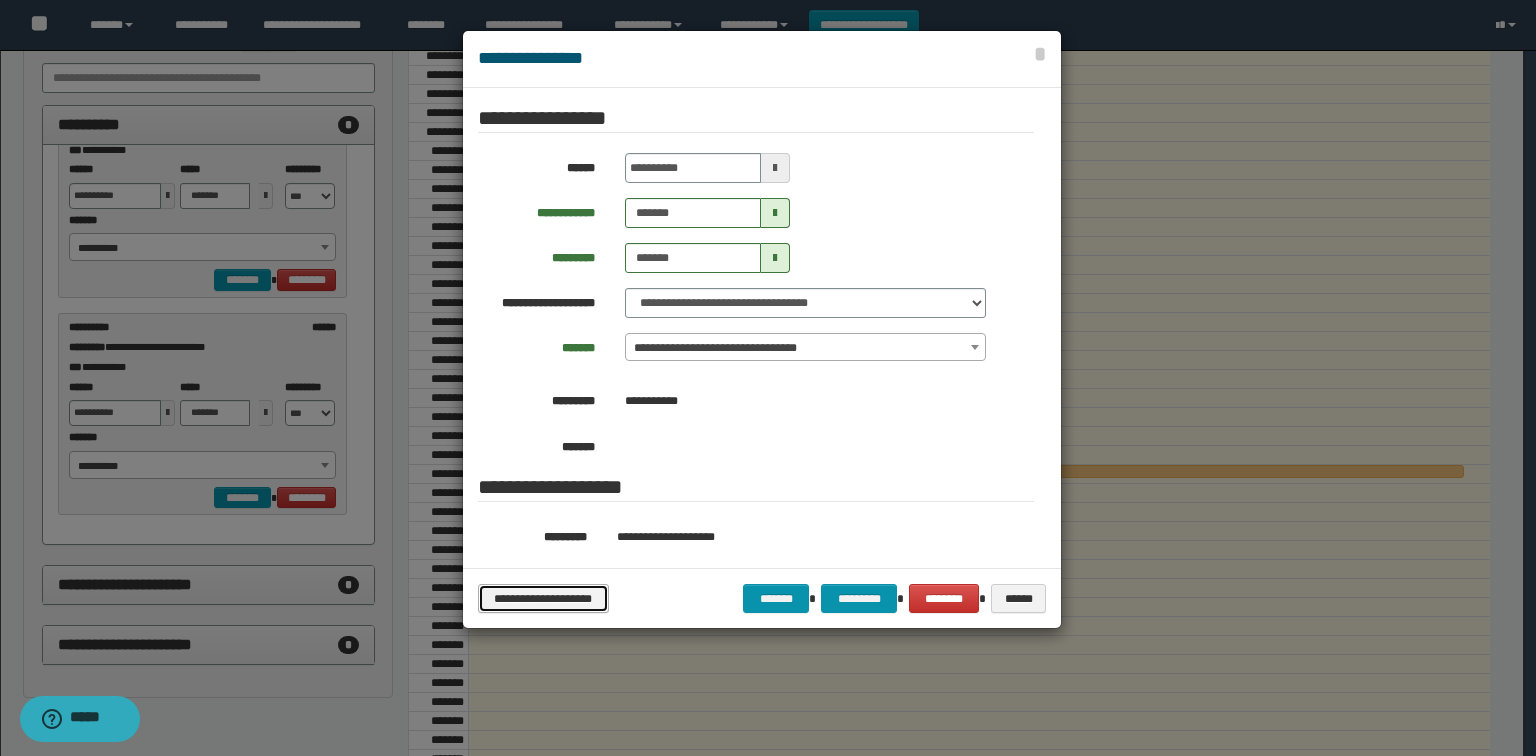 click on "**********" at bounding box center (543, 599) 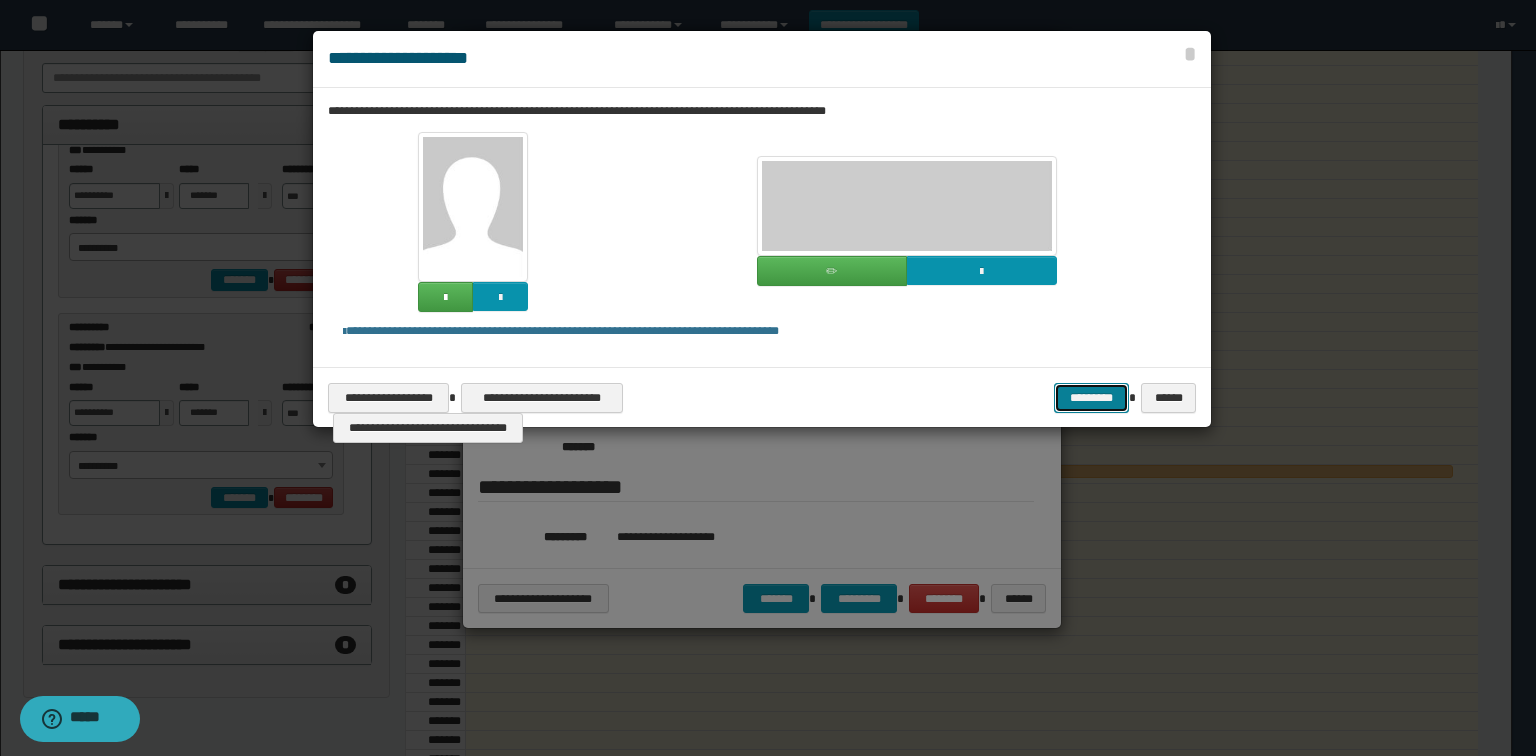 click on "*********" at bounding box center [1091, 398] 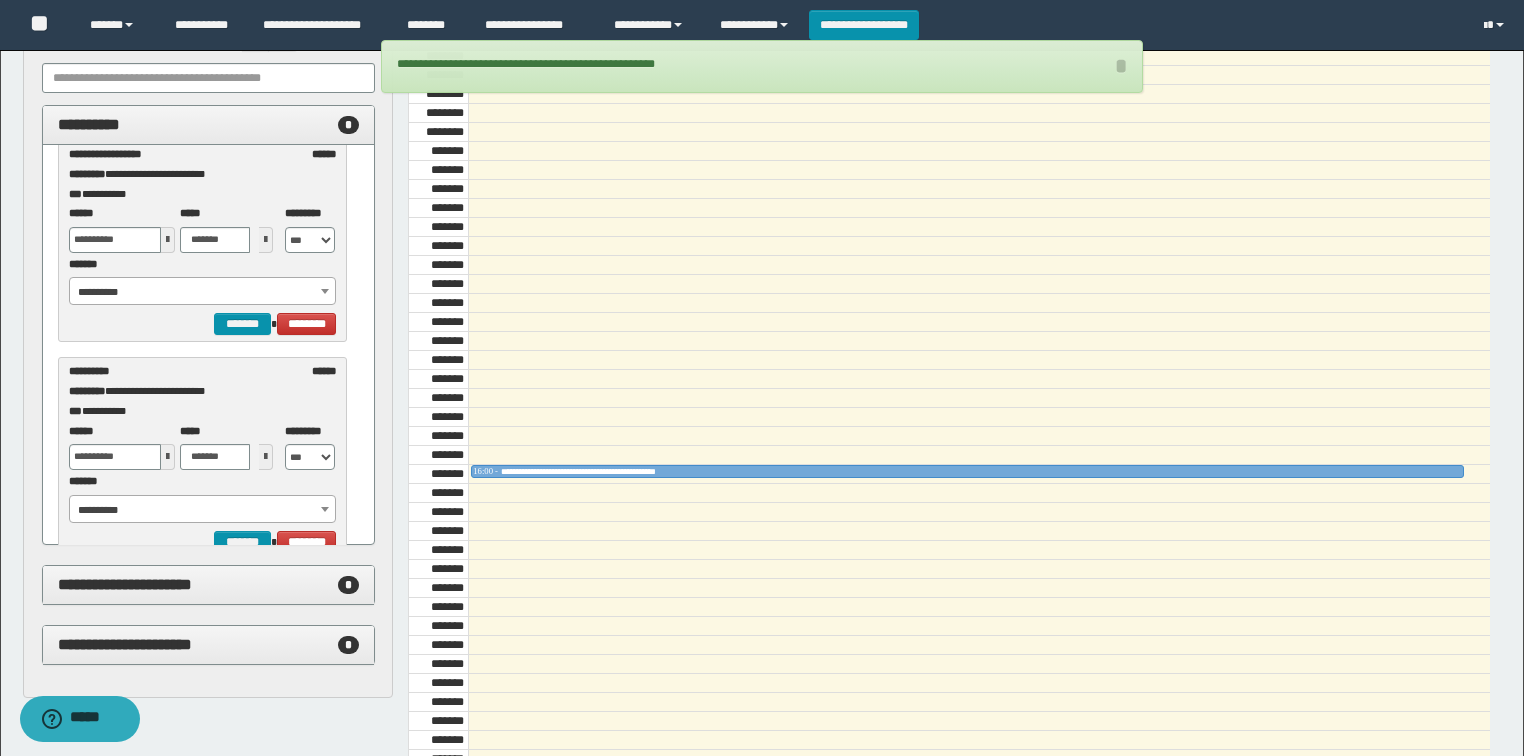 scroll, scrollTop: 0, scrollLeft: 0, axis: both 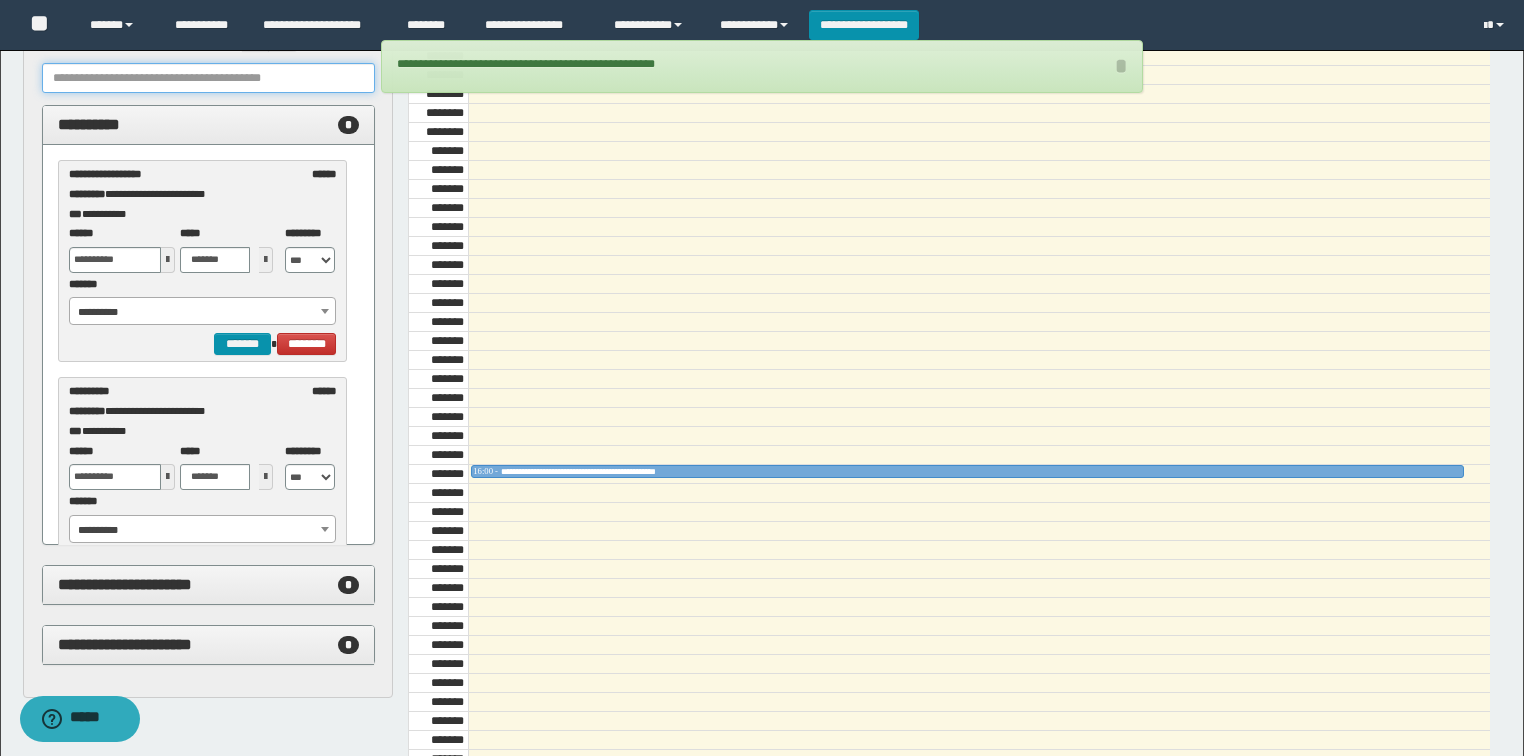 click at bounding box center (208, 78) 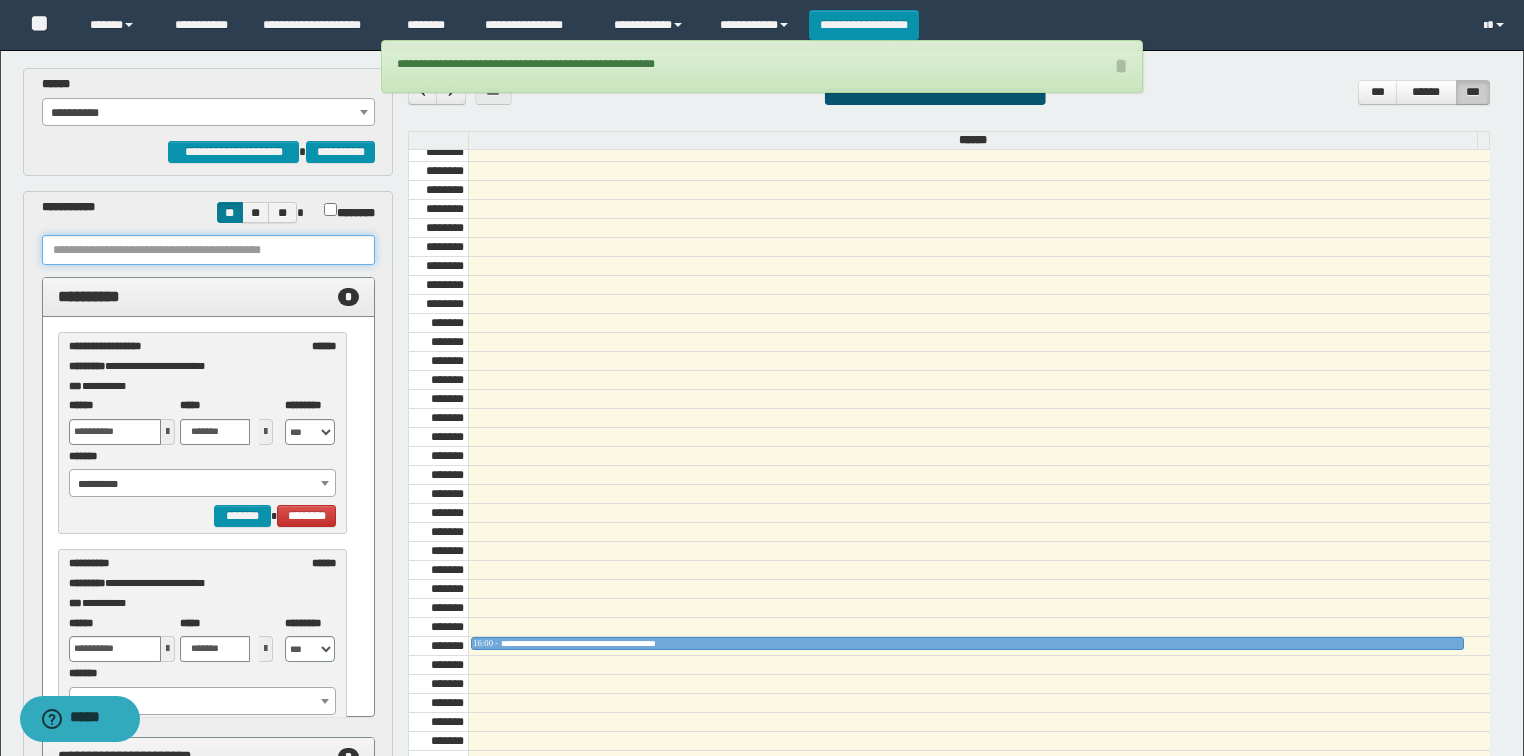 scroll, scrollTop: 0, scrollLeft: 0, axis: both 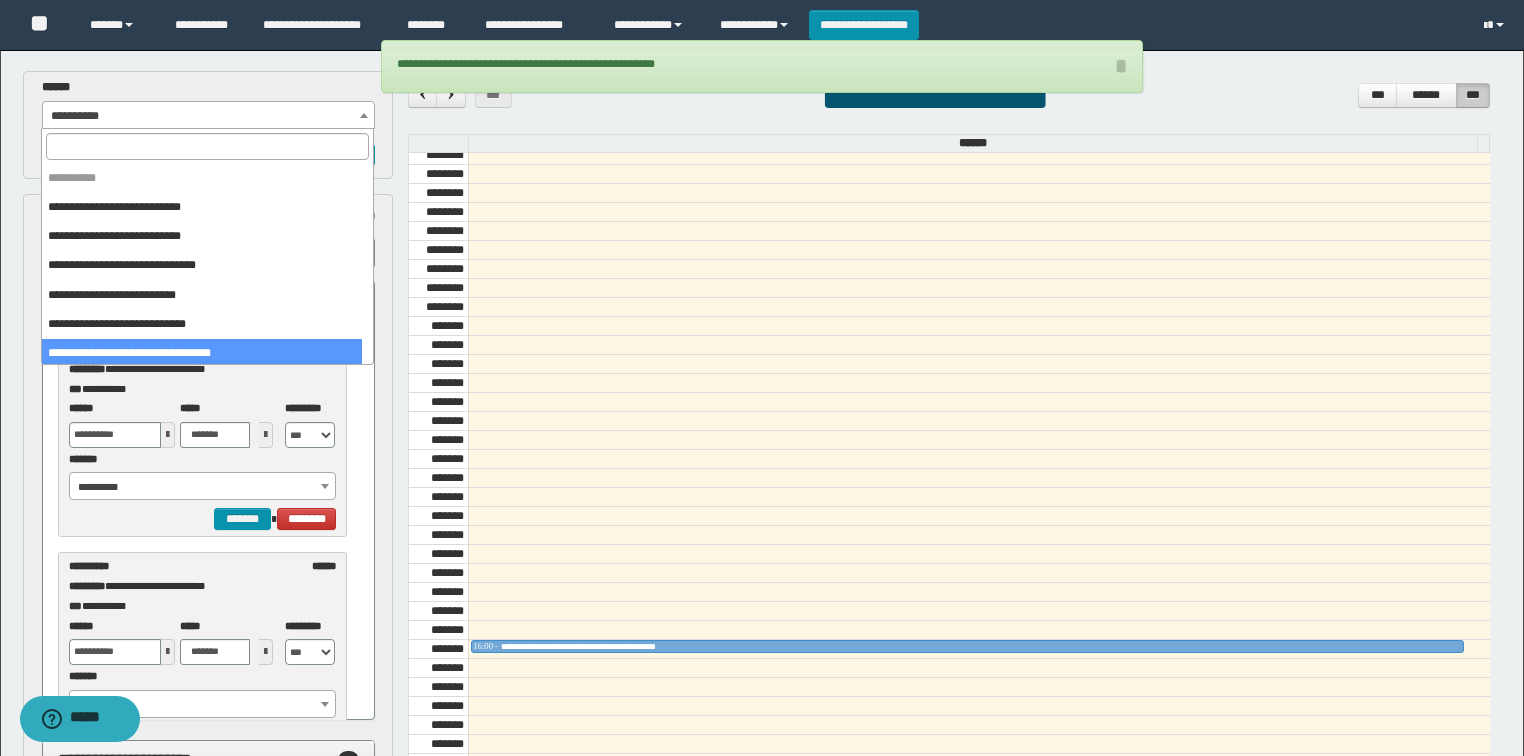 click on "**********" at bounding box center [209, 116] 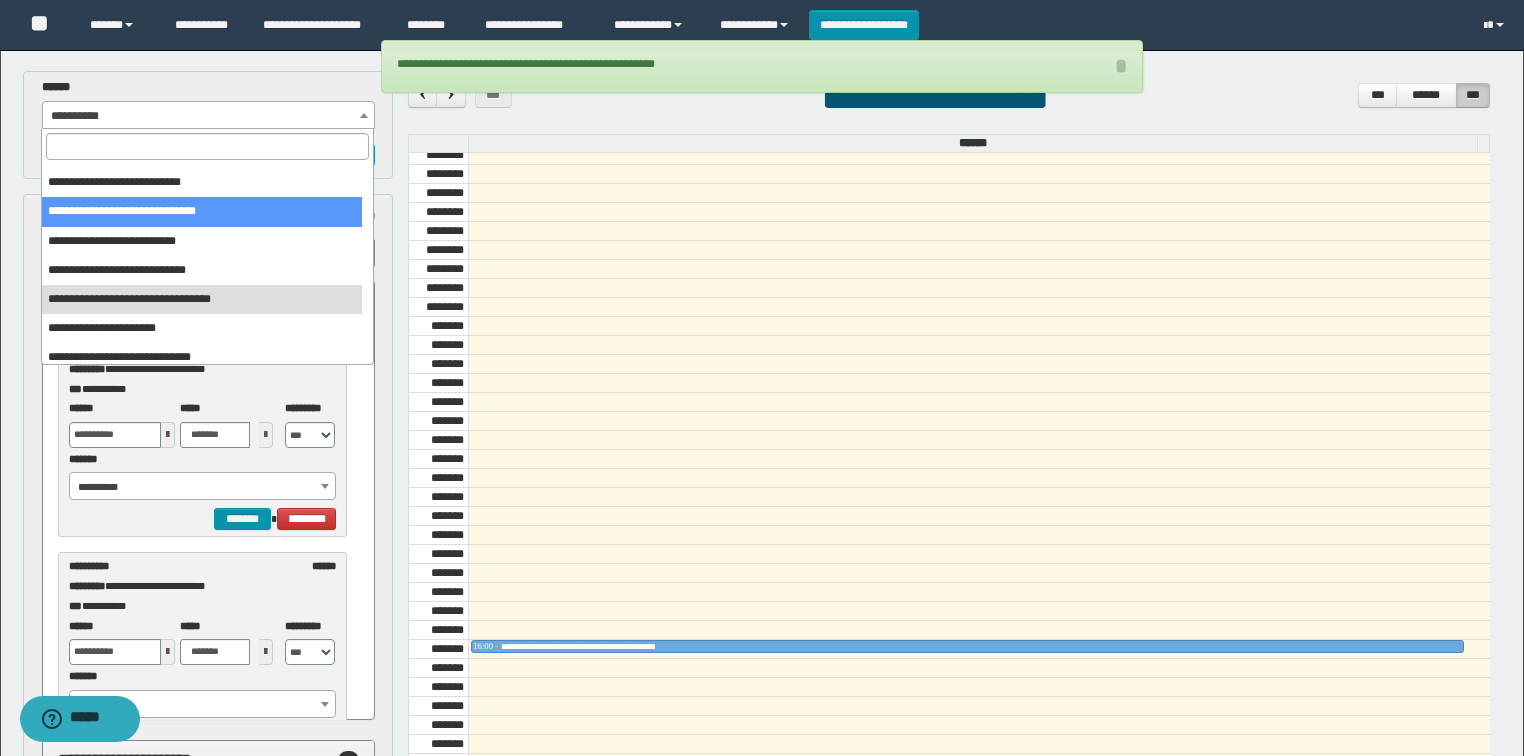 scroll, scrollTop: 80, scrollLeft: 0, axis: vertical 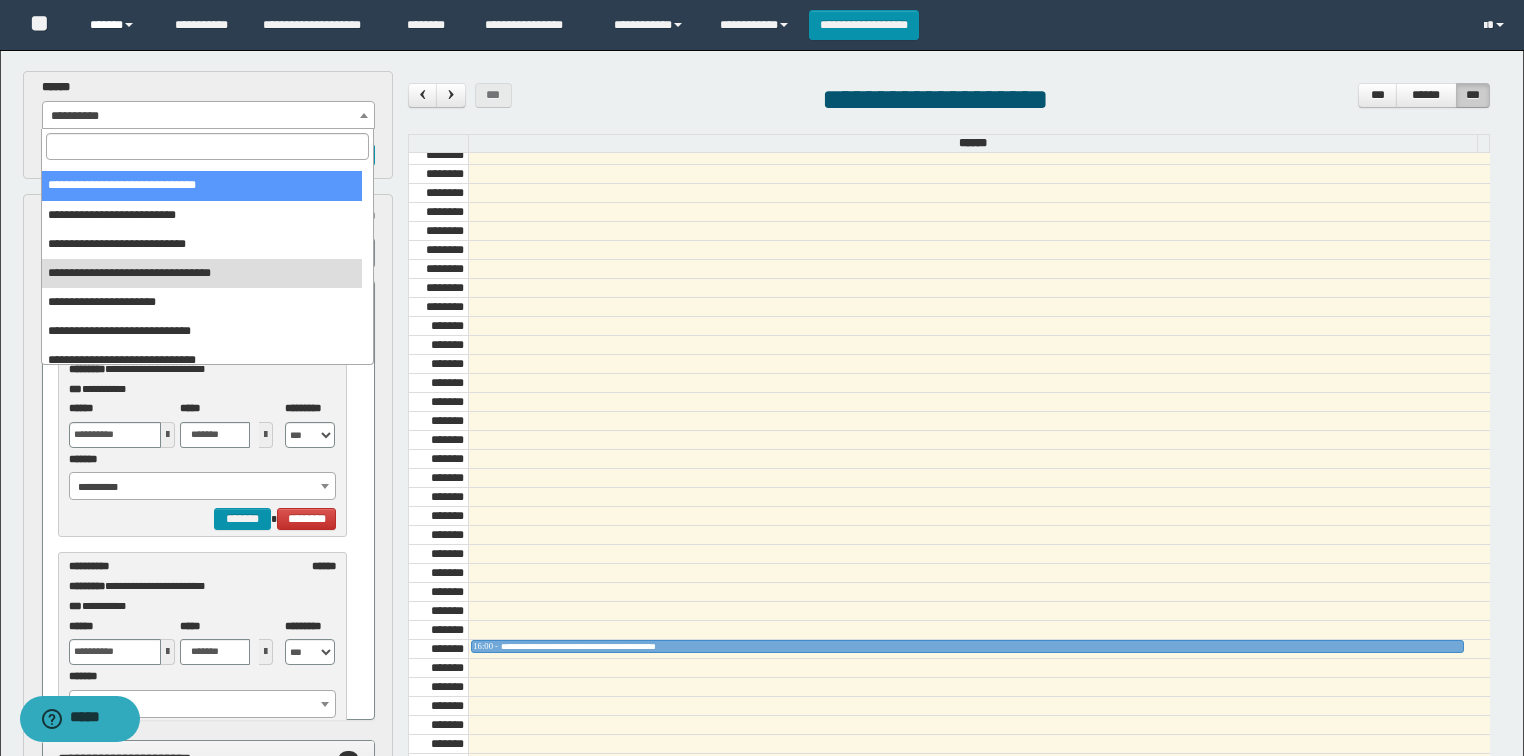 click on "******" at bounding box center [117, 25] 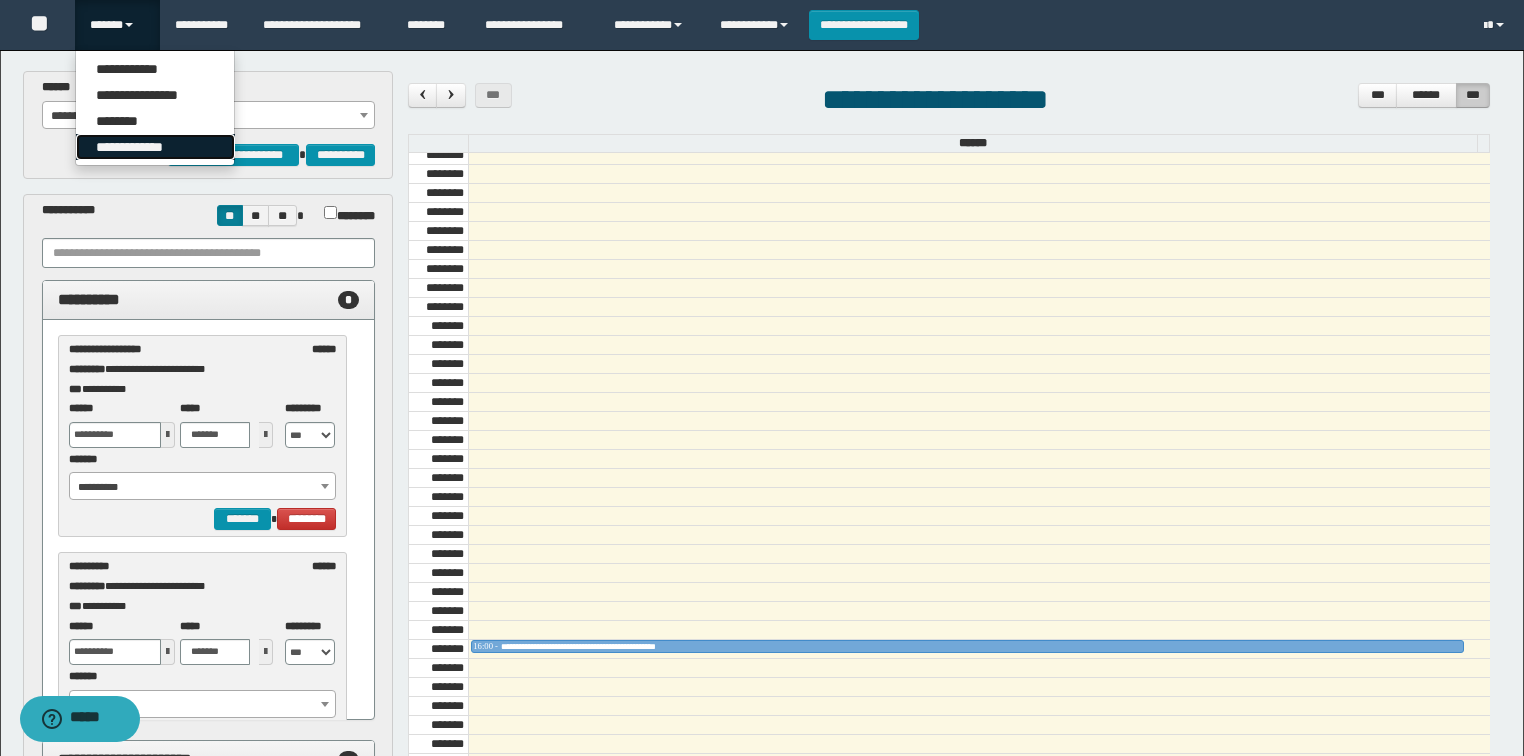 click on "**********" at bounding box center (155, 147) 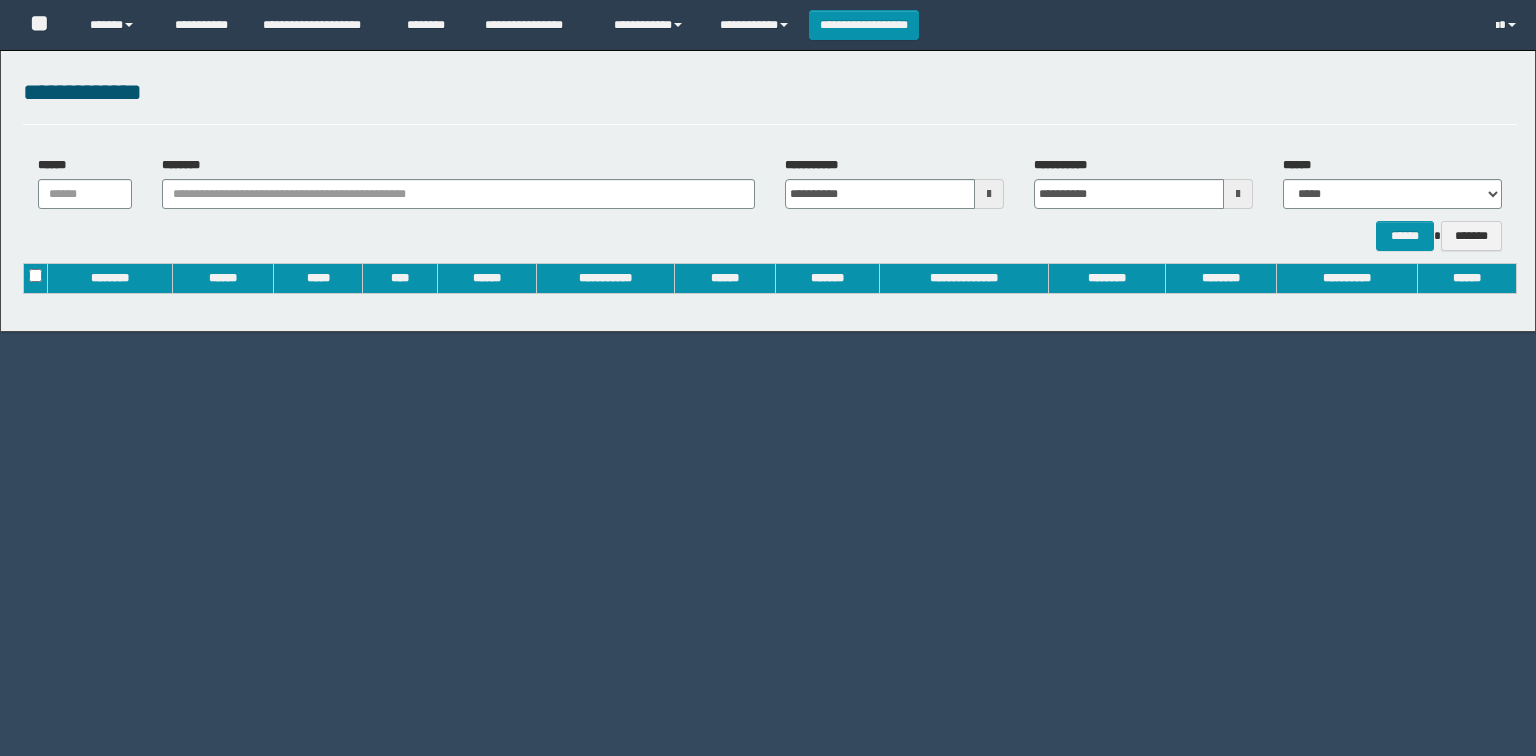 scroll, scrollTop: 0, scrollLeft: 0, axis: both 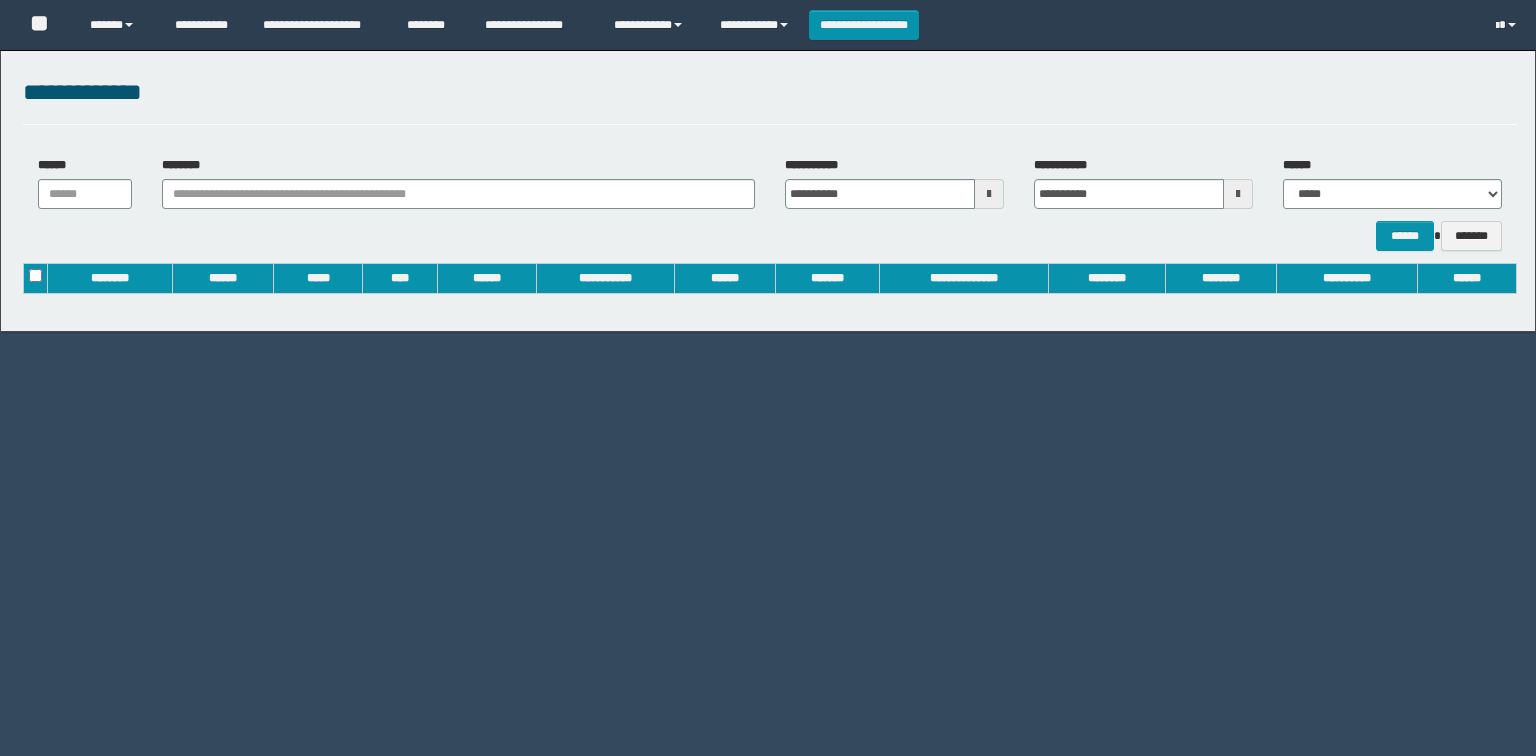 type on "**********" 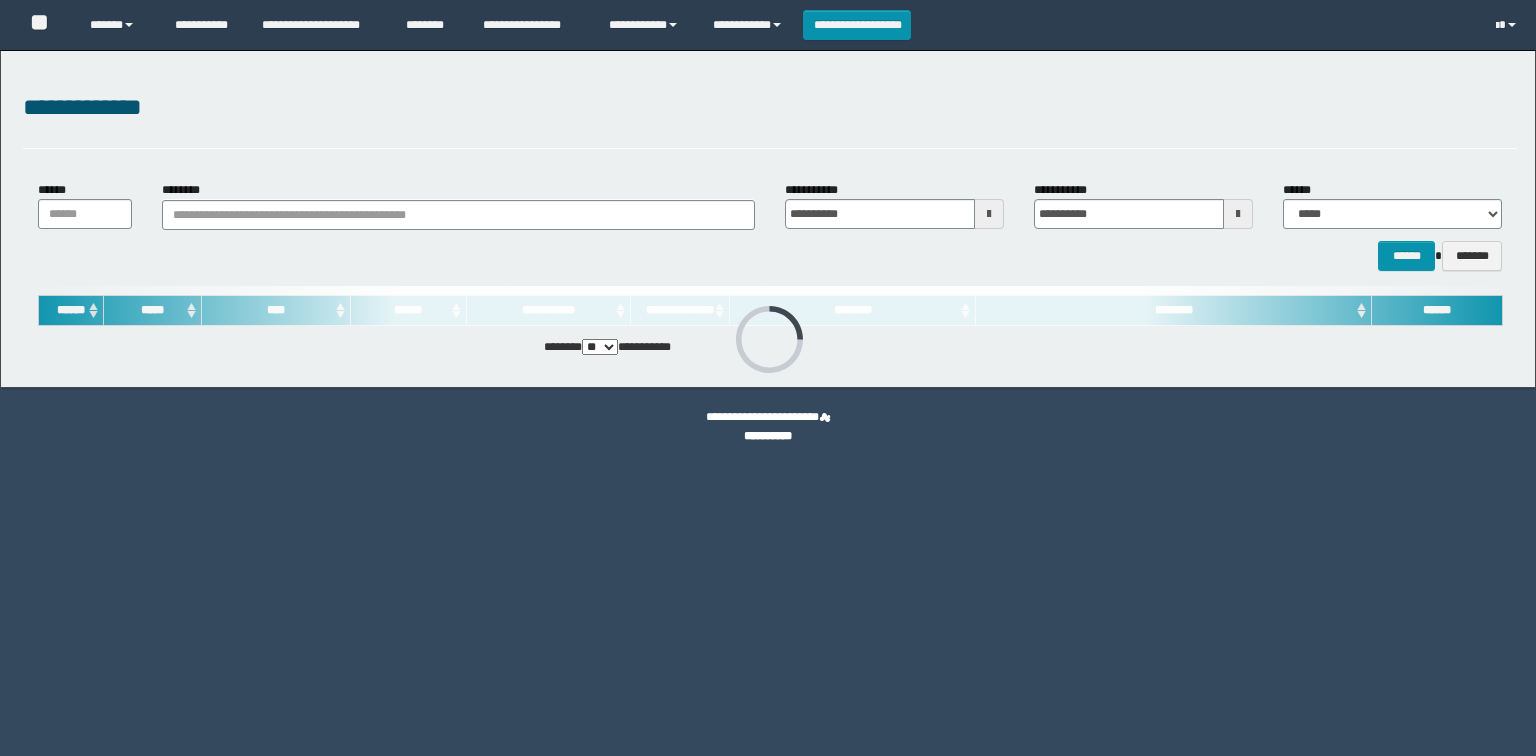 scroll, scrollTop: 0, scrollLeft: 0, axis: both 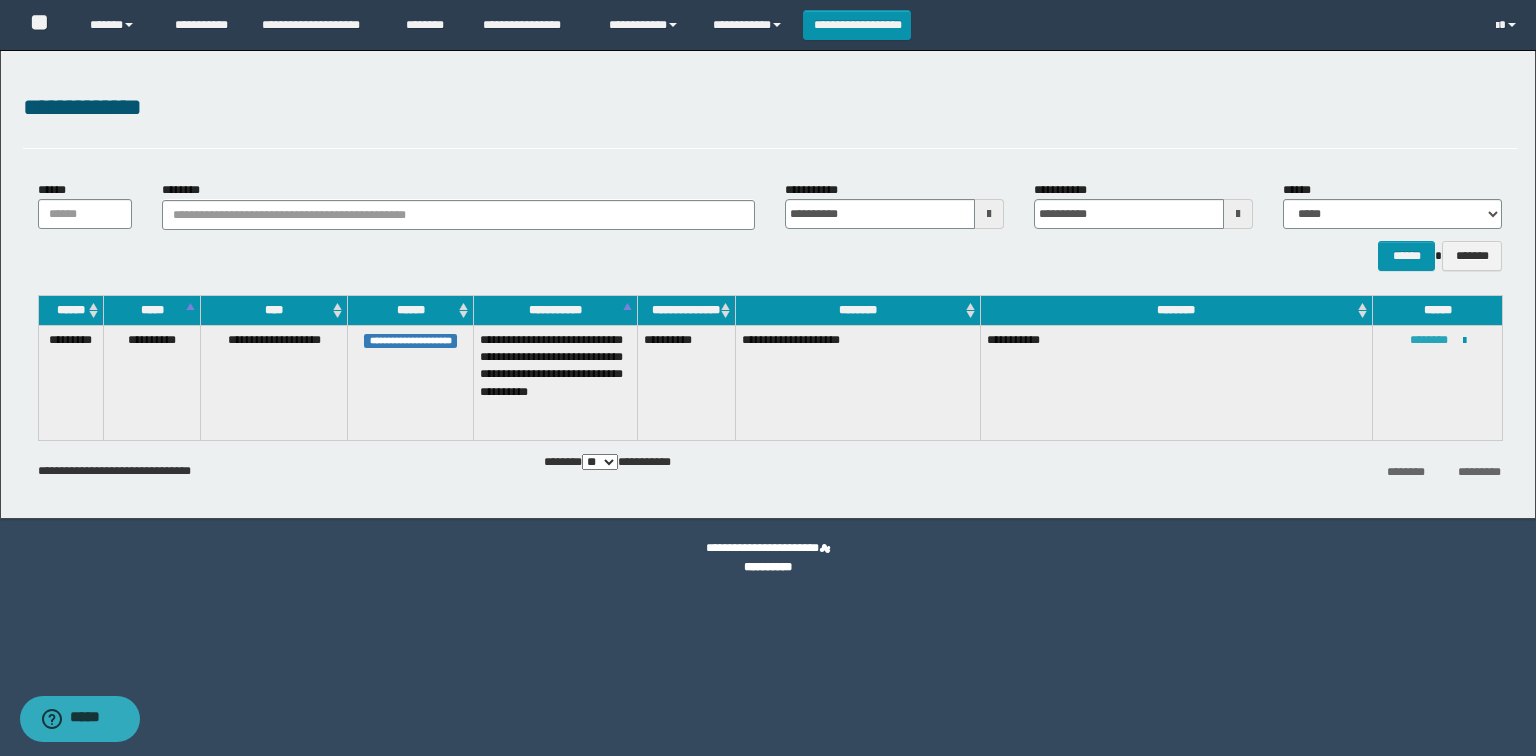 click on "********" at bounding box center (1429, 340) 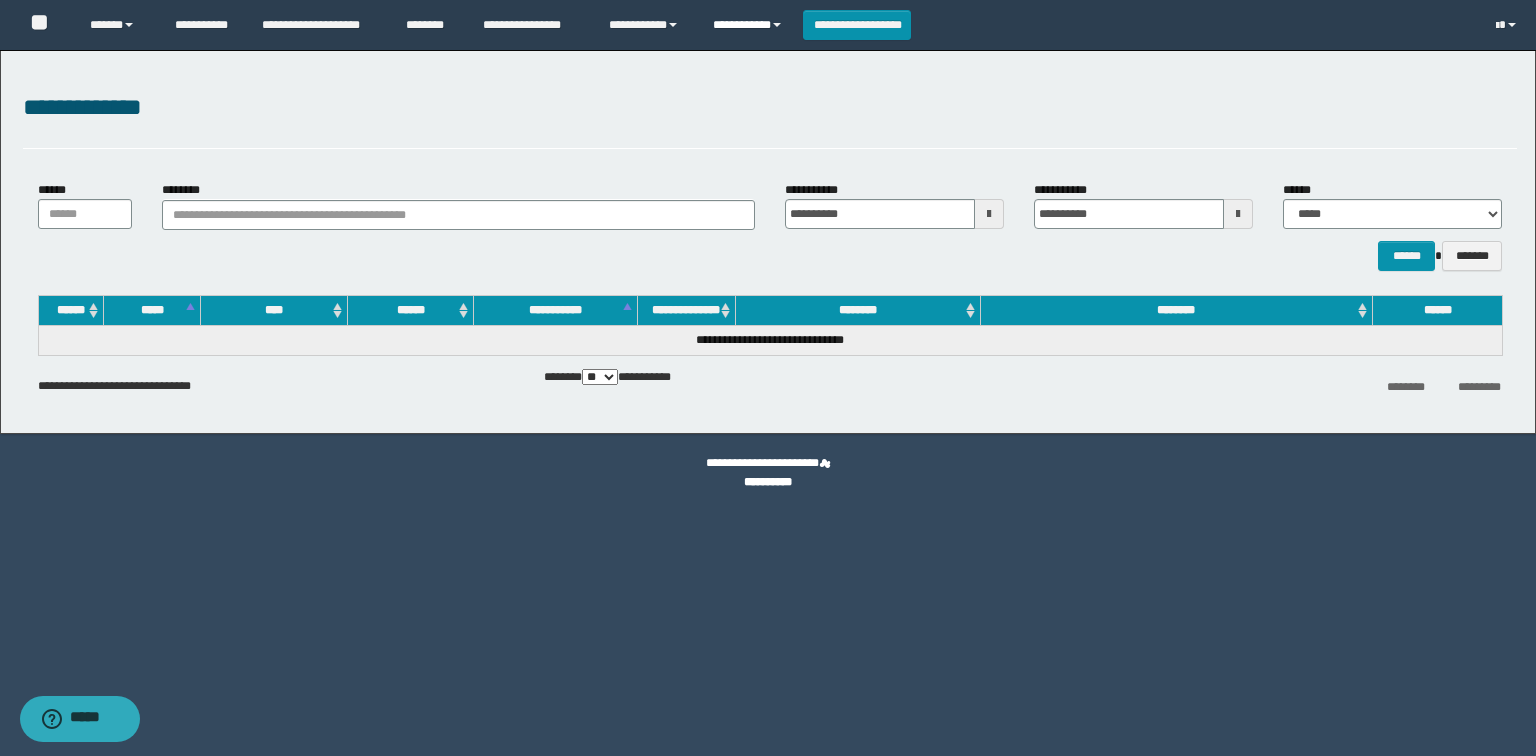 click on "**********" at bounding box center [750, 25] 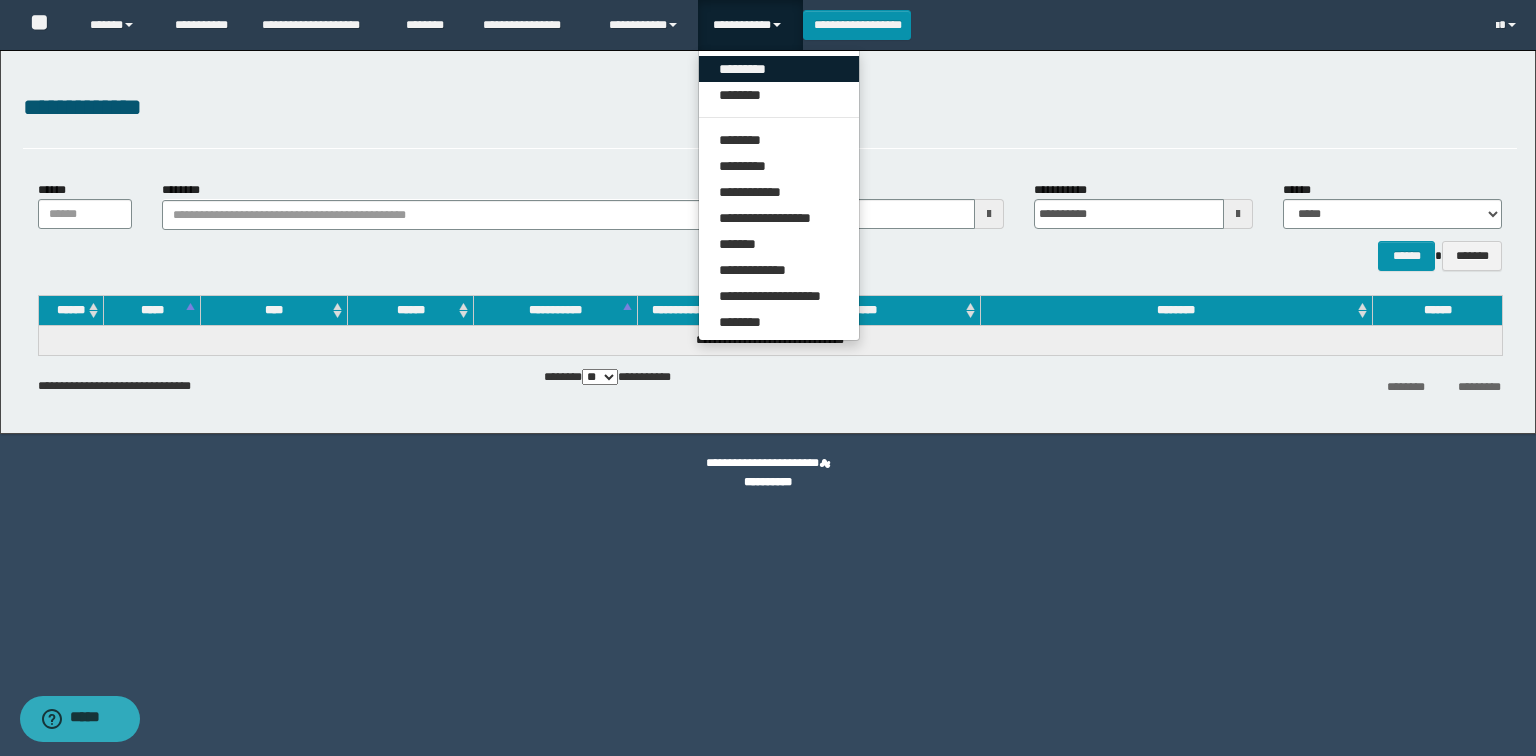 click on "*********" at bounding box center (779, 69) 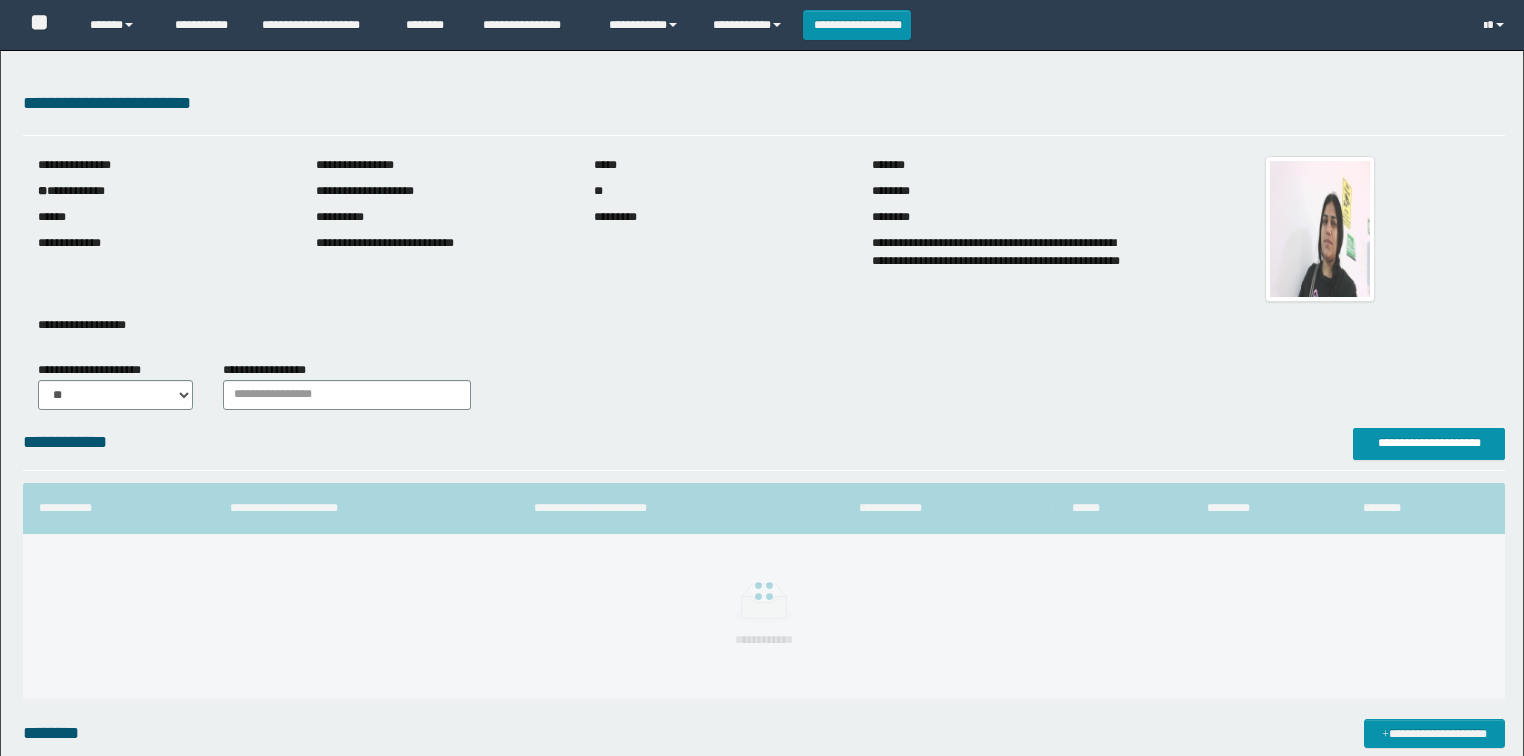 scroll, scrollTop: 0, scrollLeft: 0, axis: both 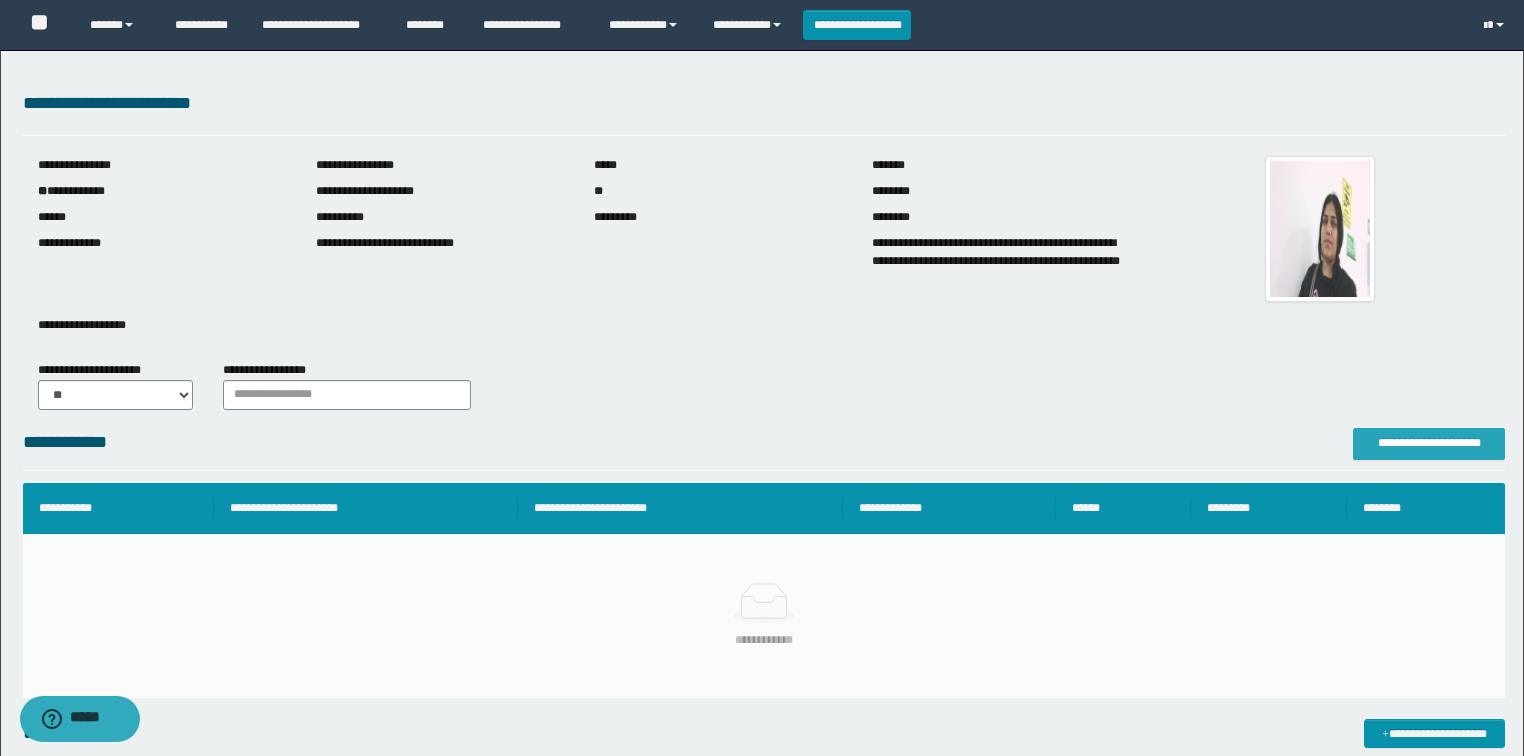 click on "**********" at bounding box center [1429, 443] 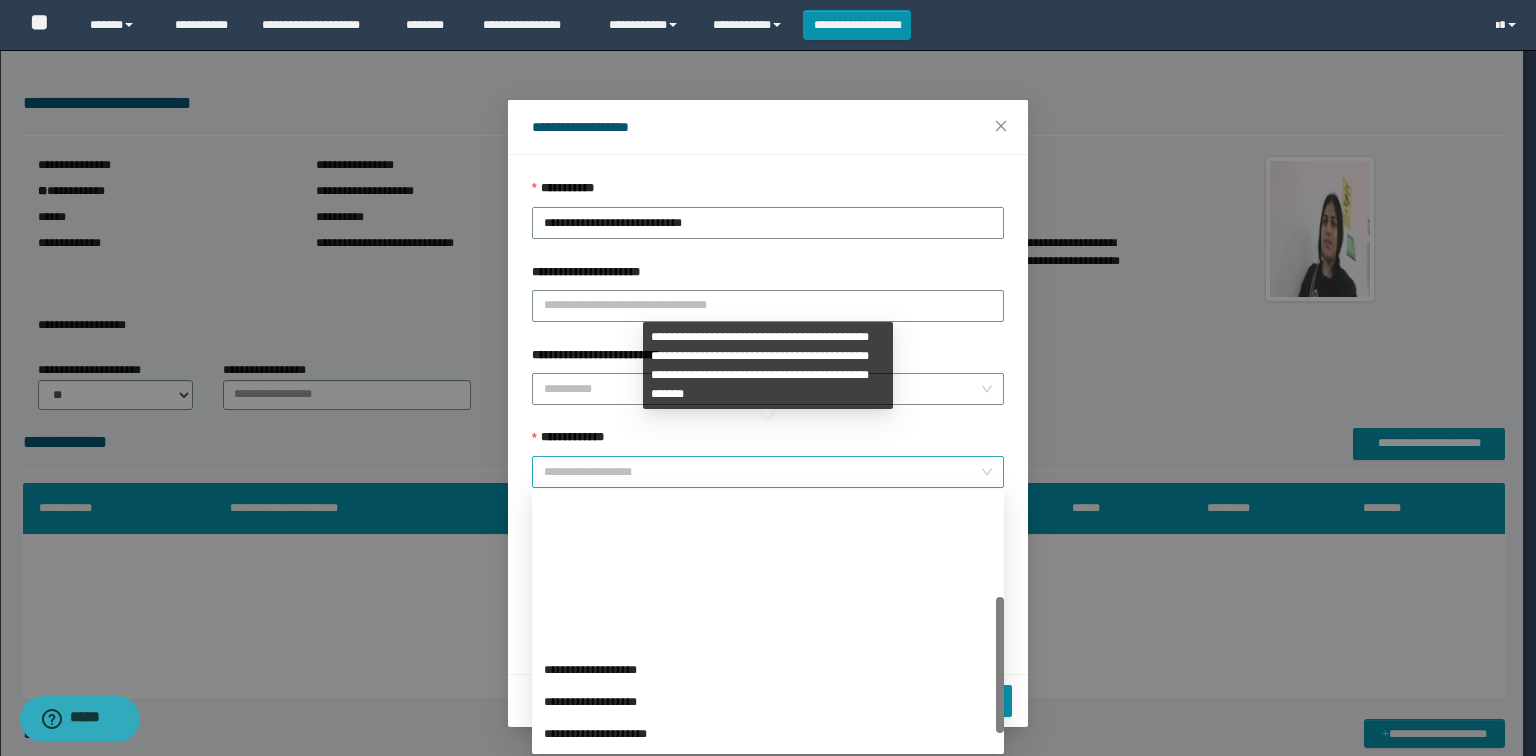 click on "**********" at bounding box center [768, 472] 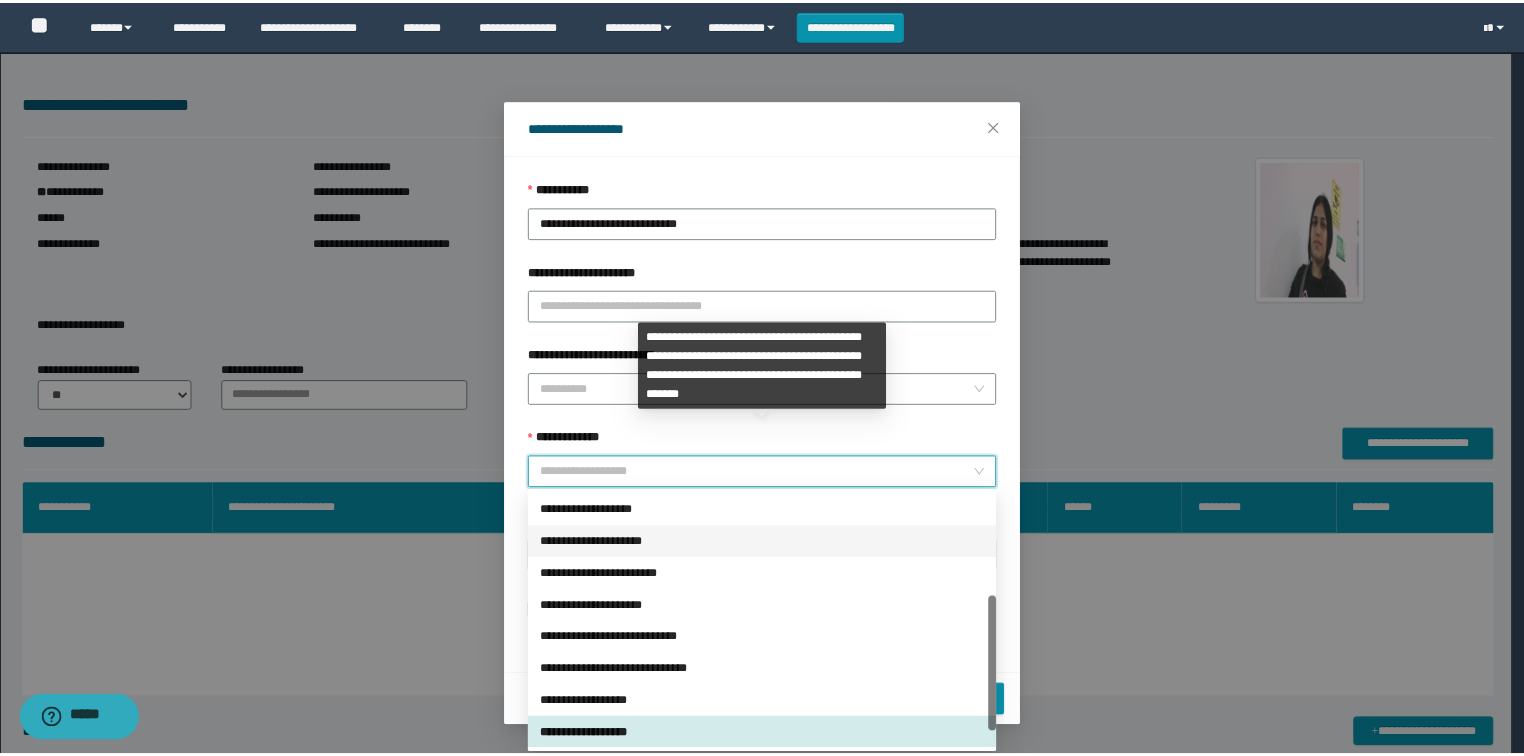 scroll, scrollTop: 224, scrollLeft: 0, axis: vertical 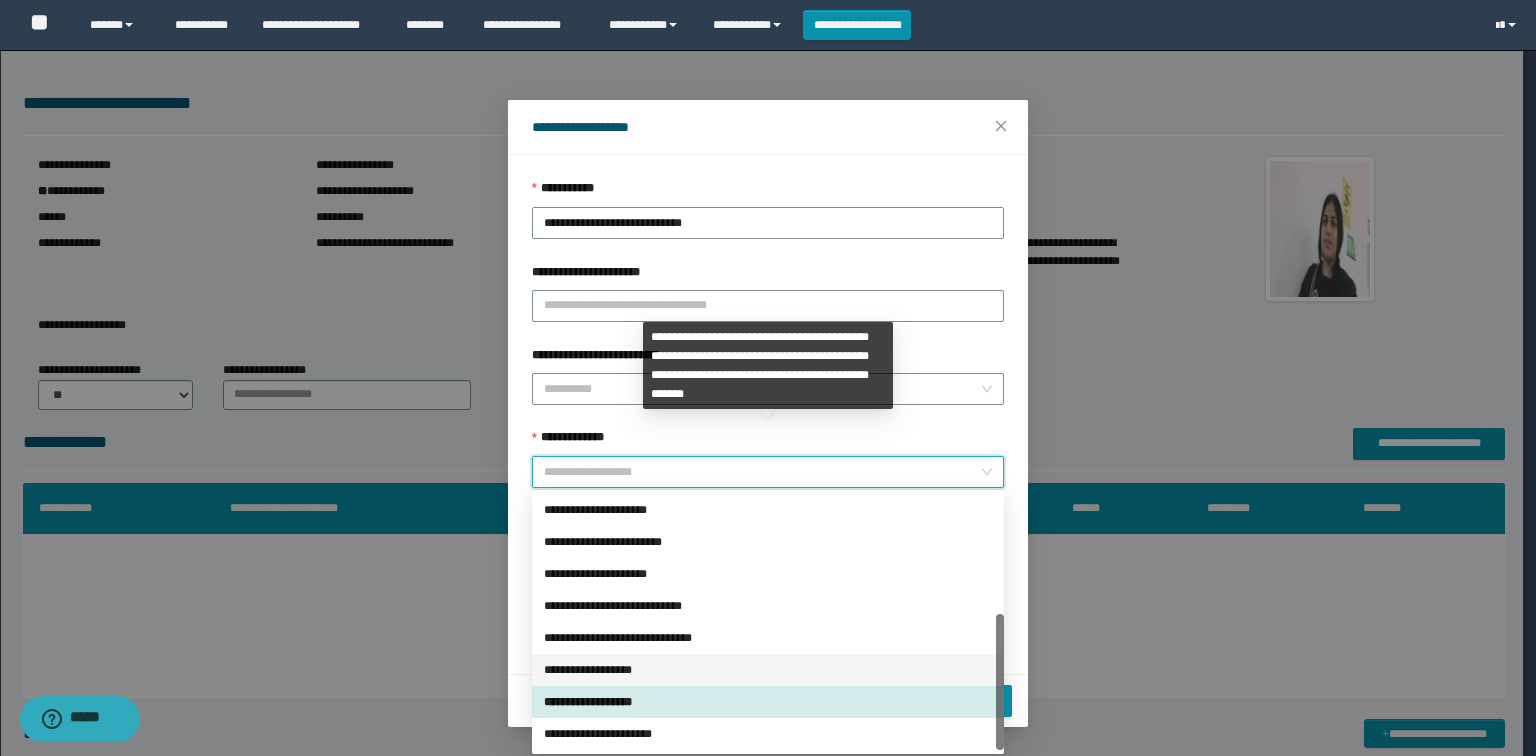 click on "**********" at bounding box center [768, 670] 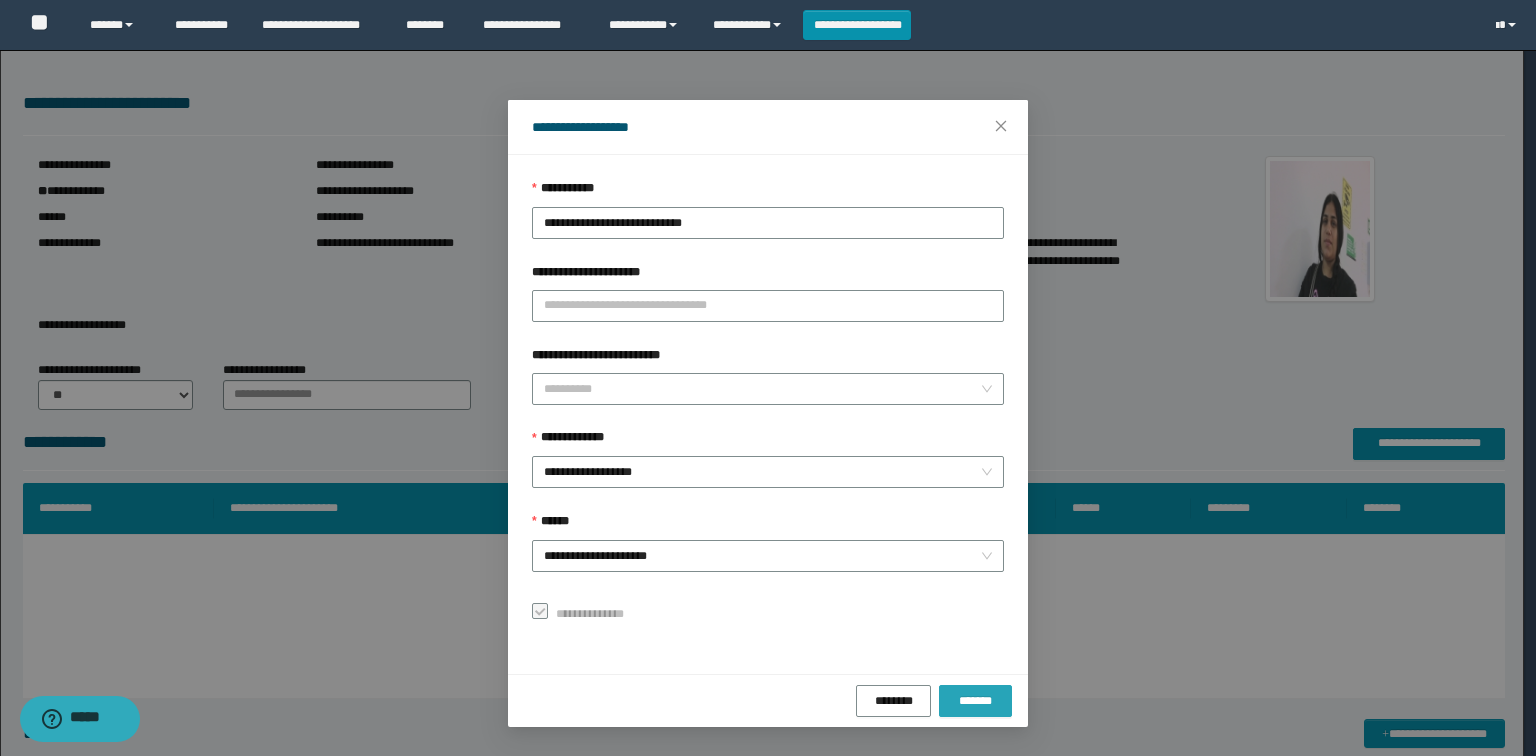 click on "*******" at bounding box center [975, 701] 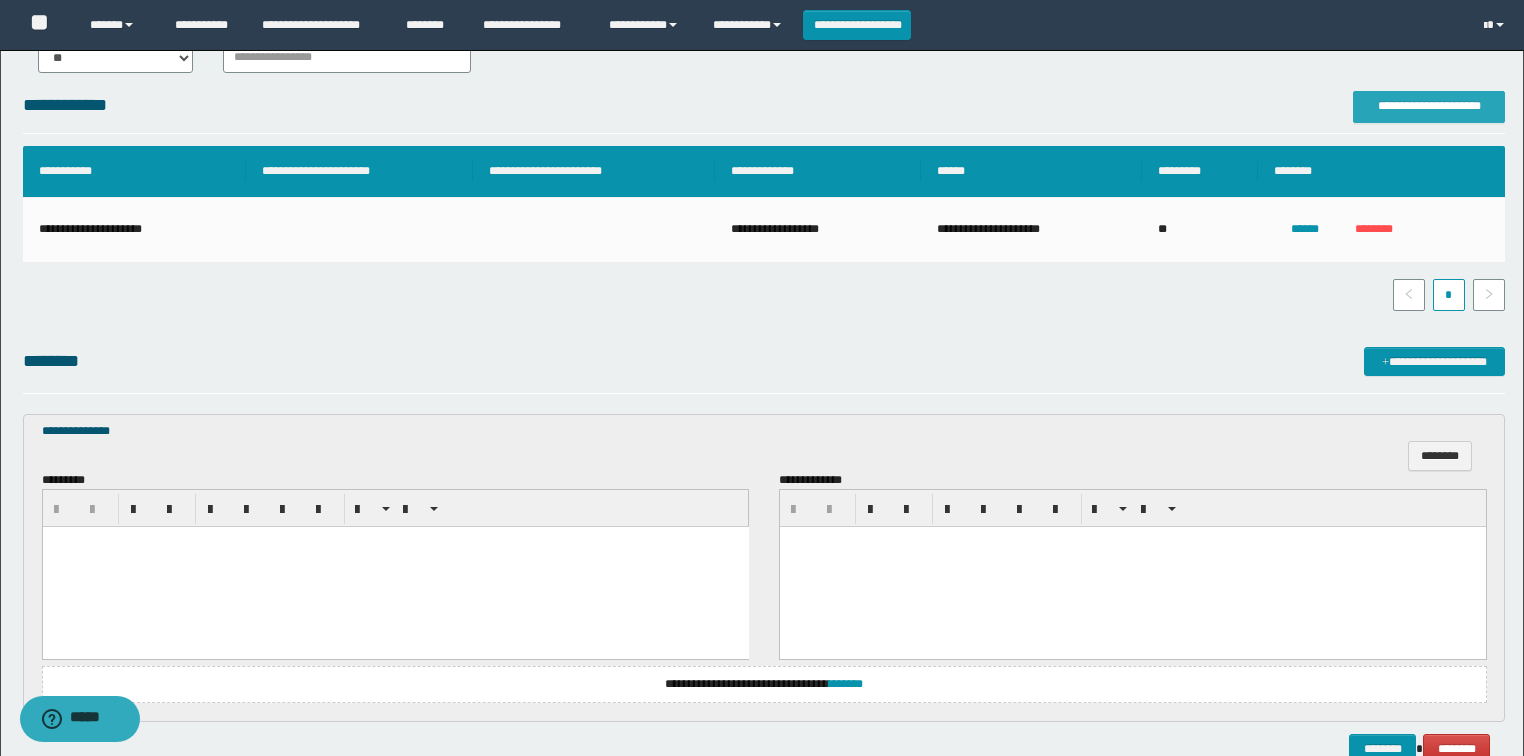 scroll, scrollTop: 452, scrollLeft: 0, axis: vertical 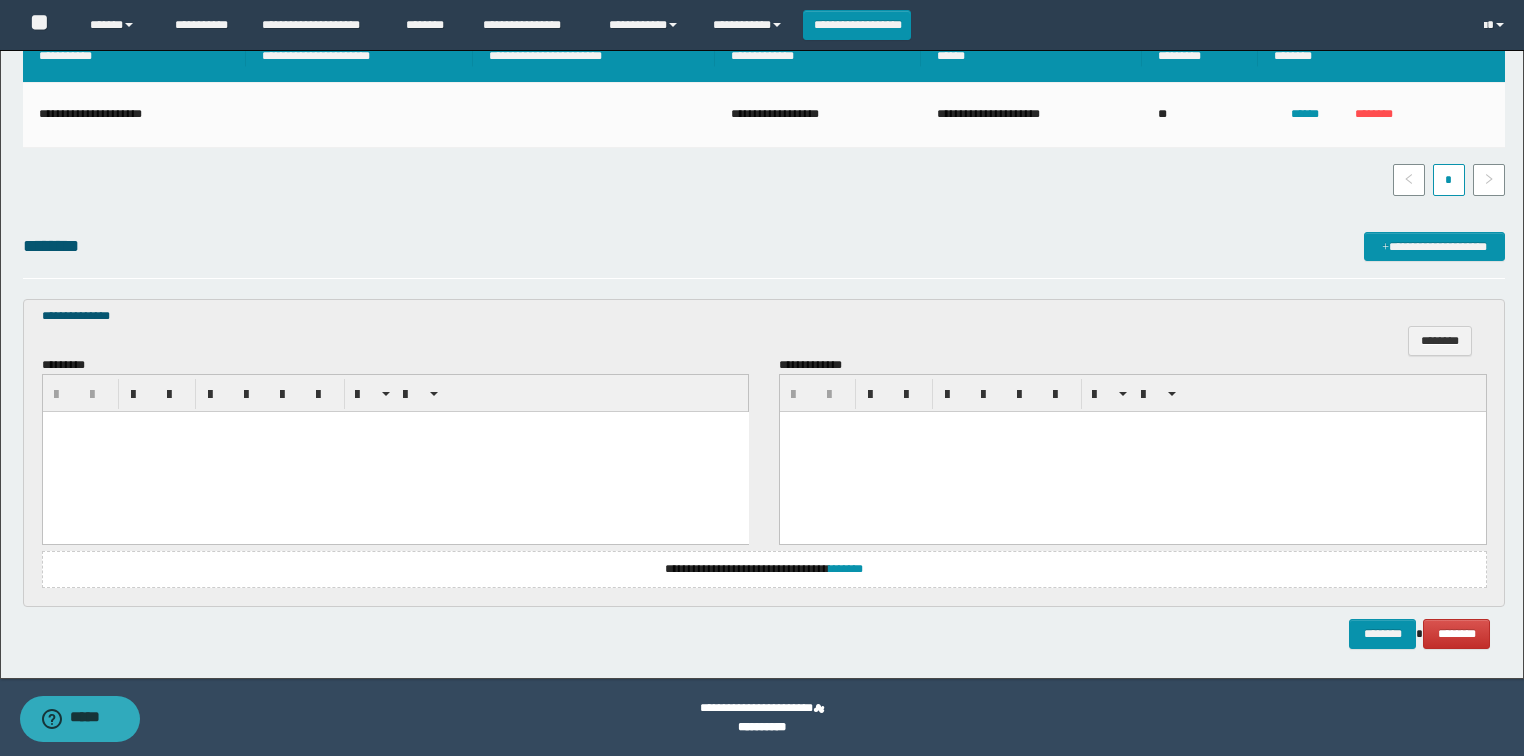 click at bounding box center [395, 452] 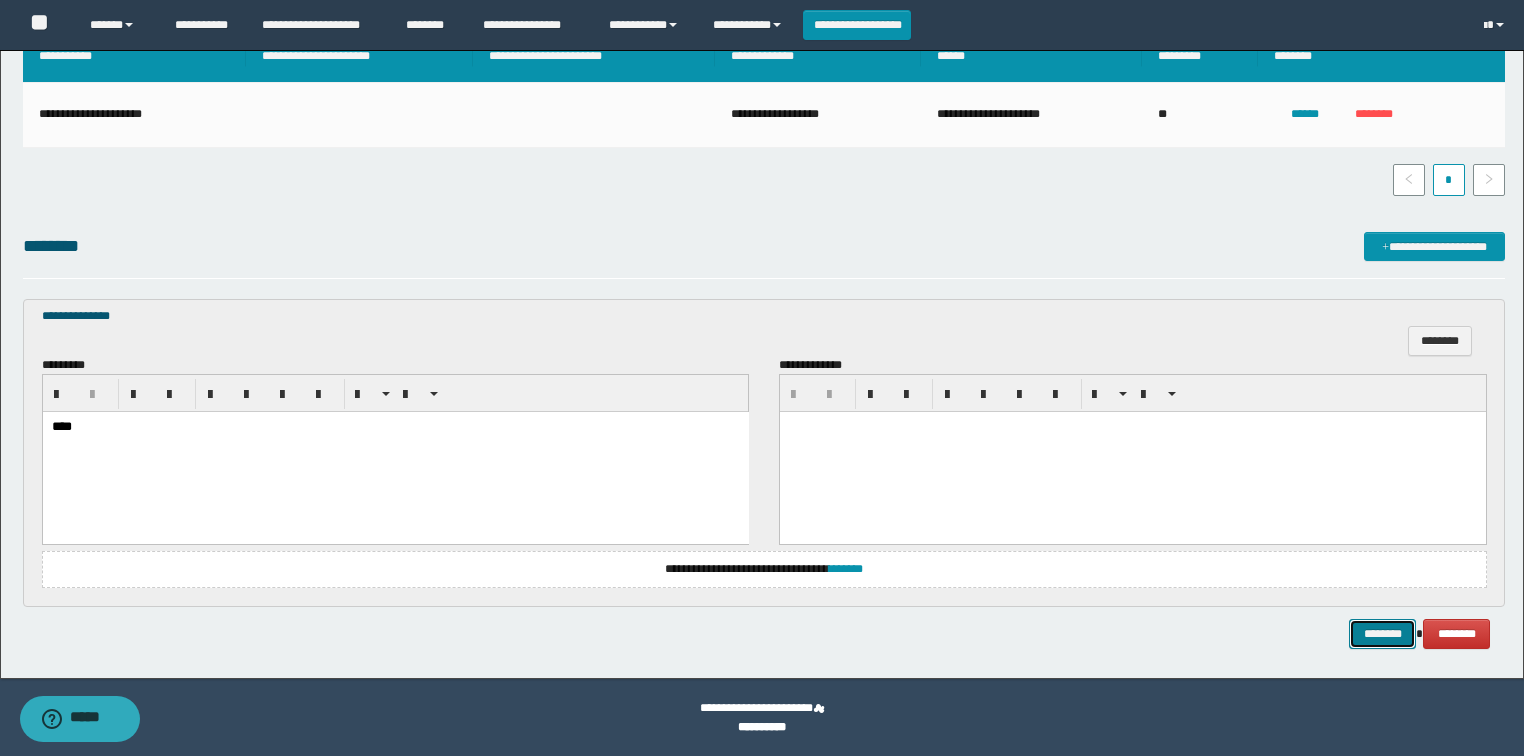 click on "********" at bounding box center [1382, 634] 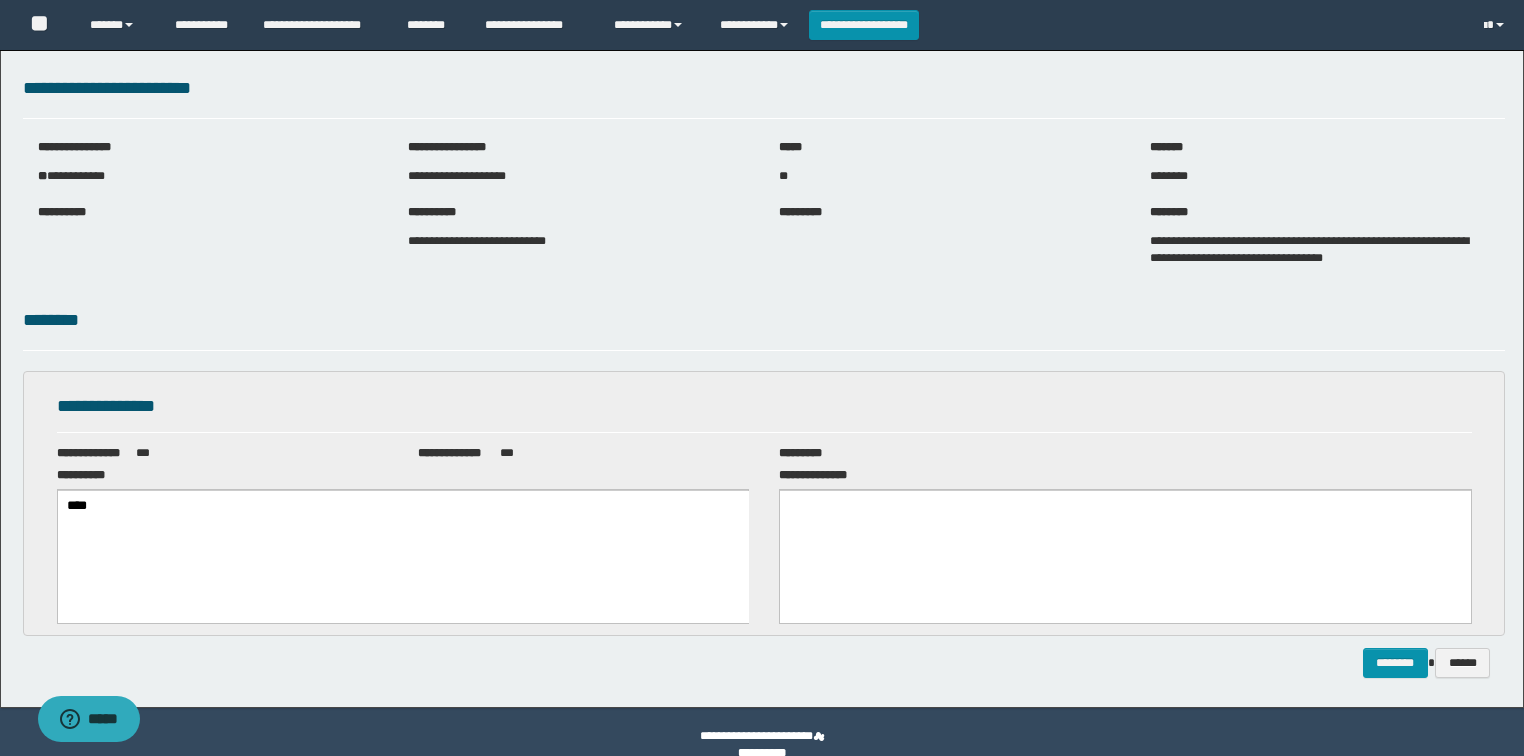 scroll, scrollTop: 0, scrollLeft: 0, axis: both 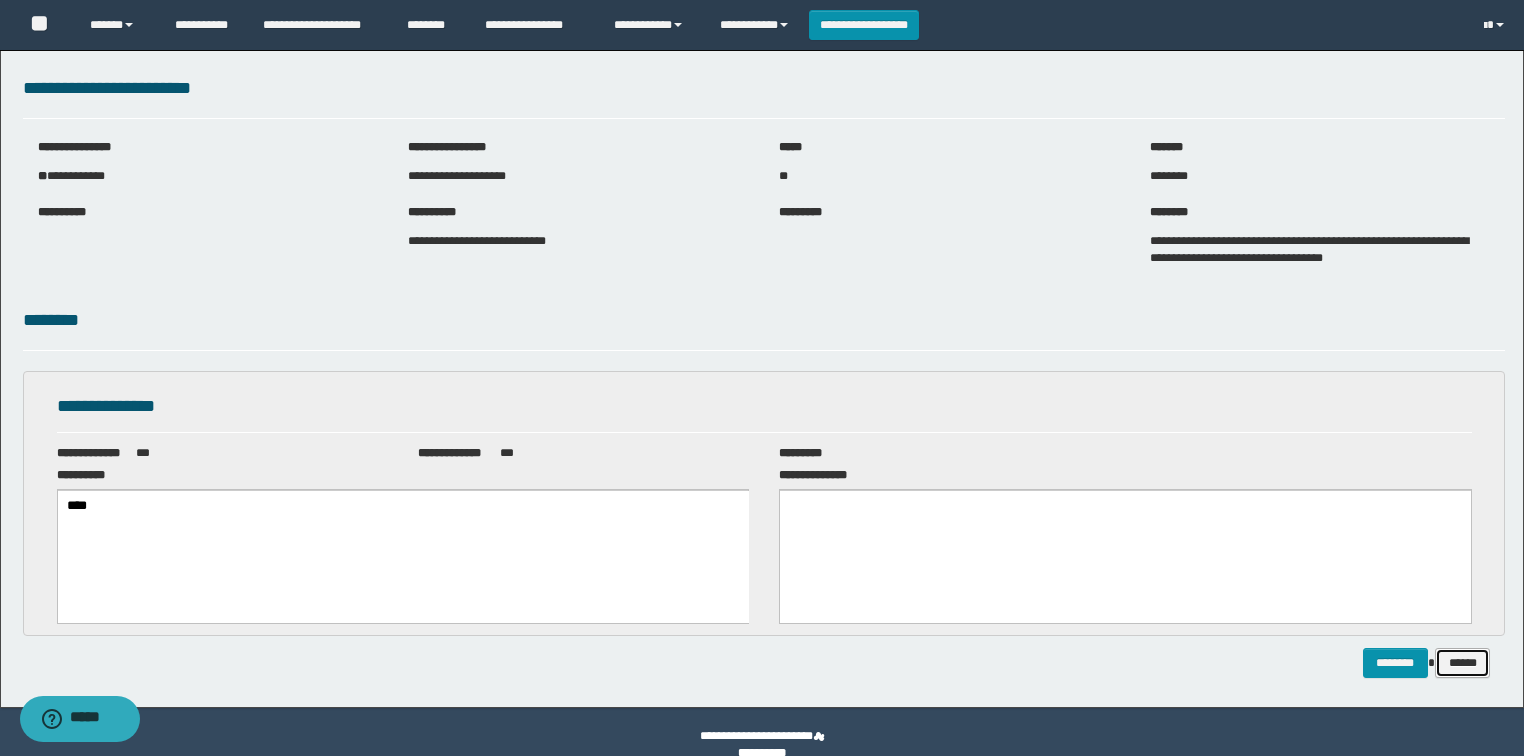 click on "******" at bounding box center (1463, 663) 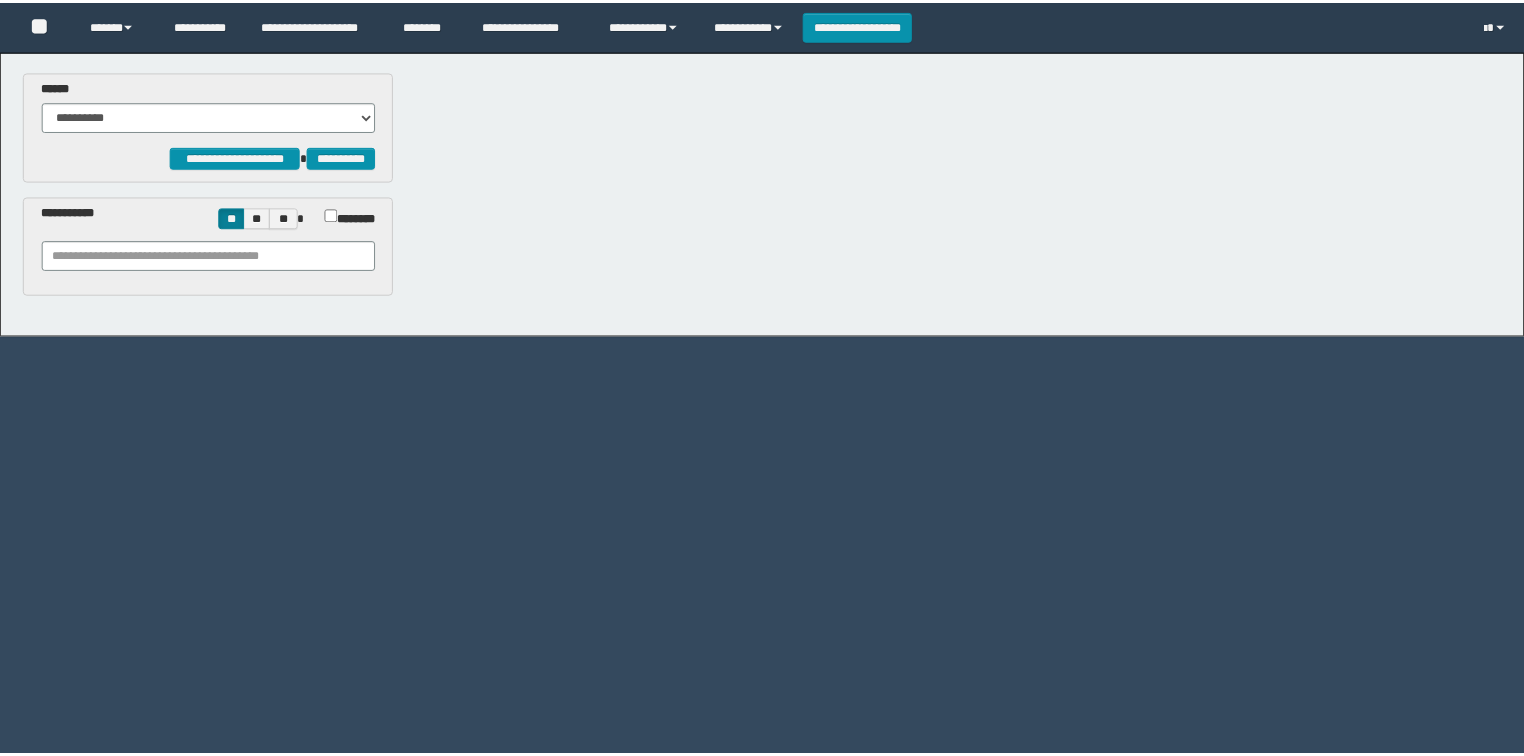 scroll, scrollTop: 0, scrollLeft: 0, axis: both 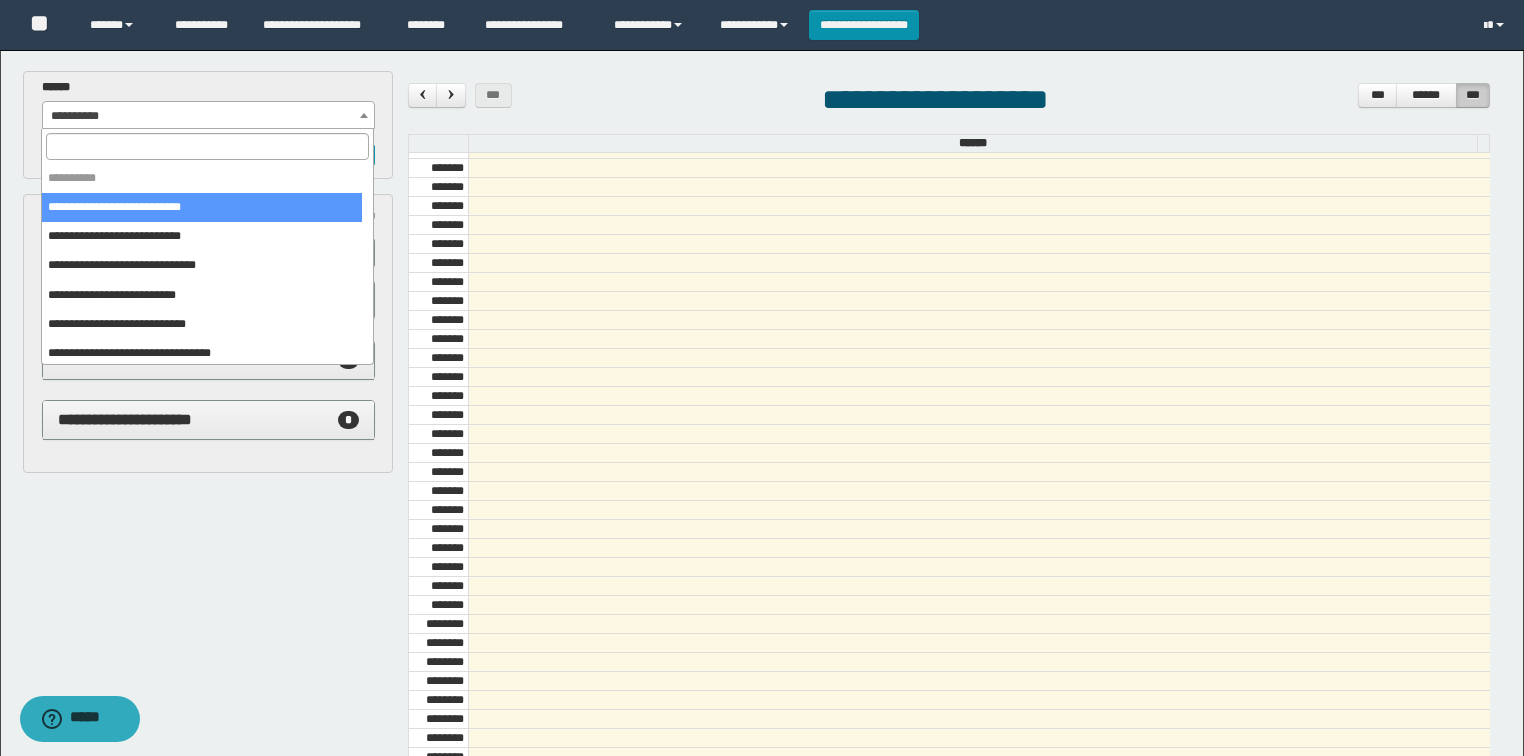 click on "**********" at bounding box center (209, 116) 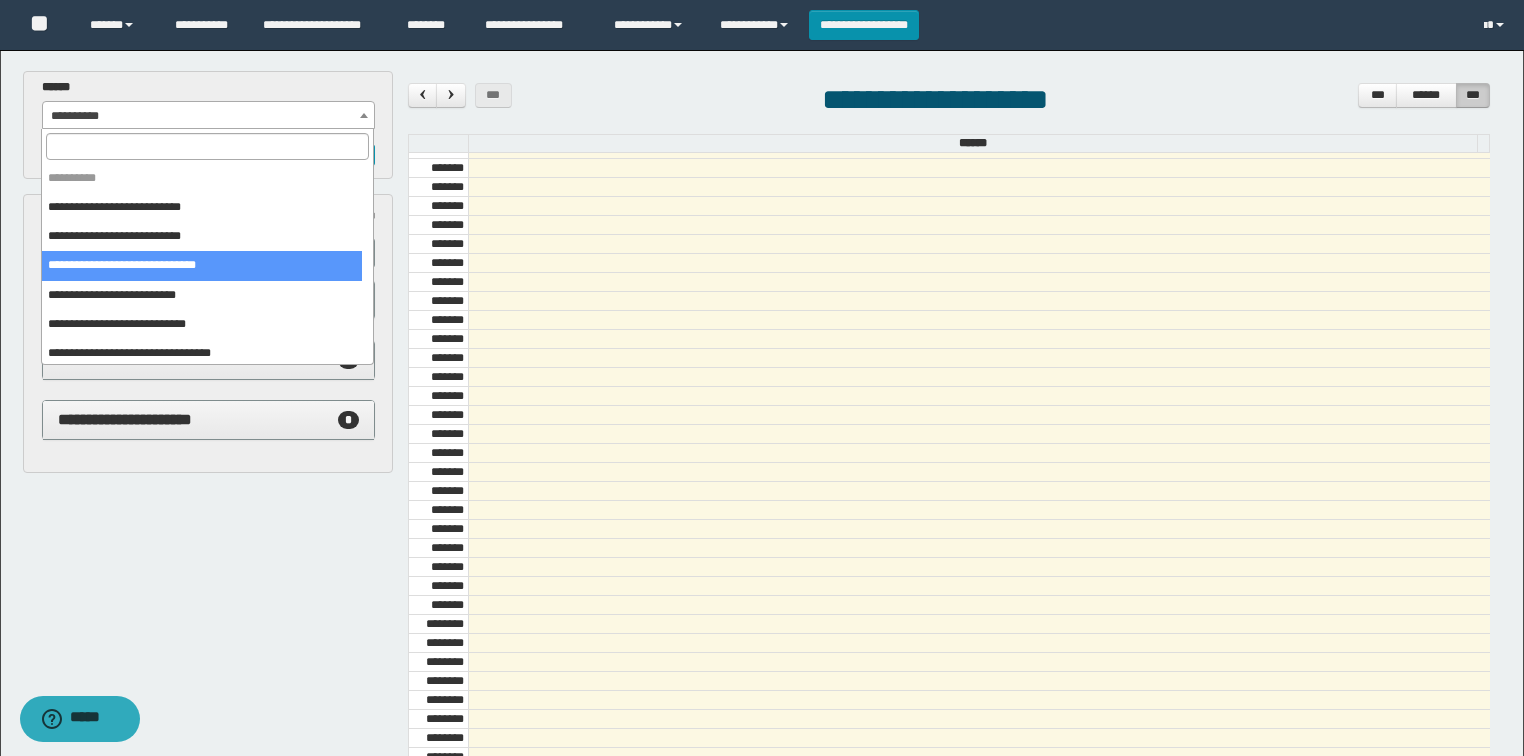 select on "******" 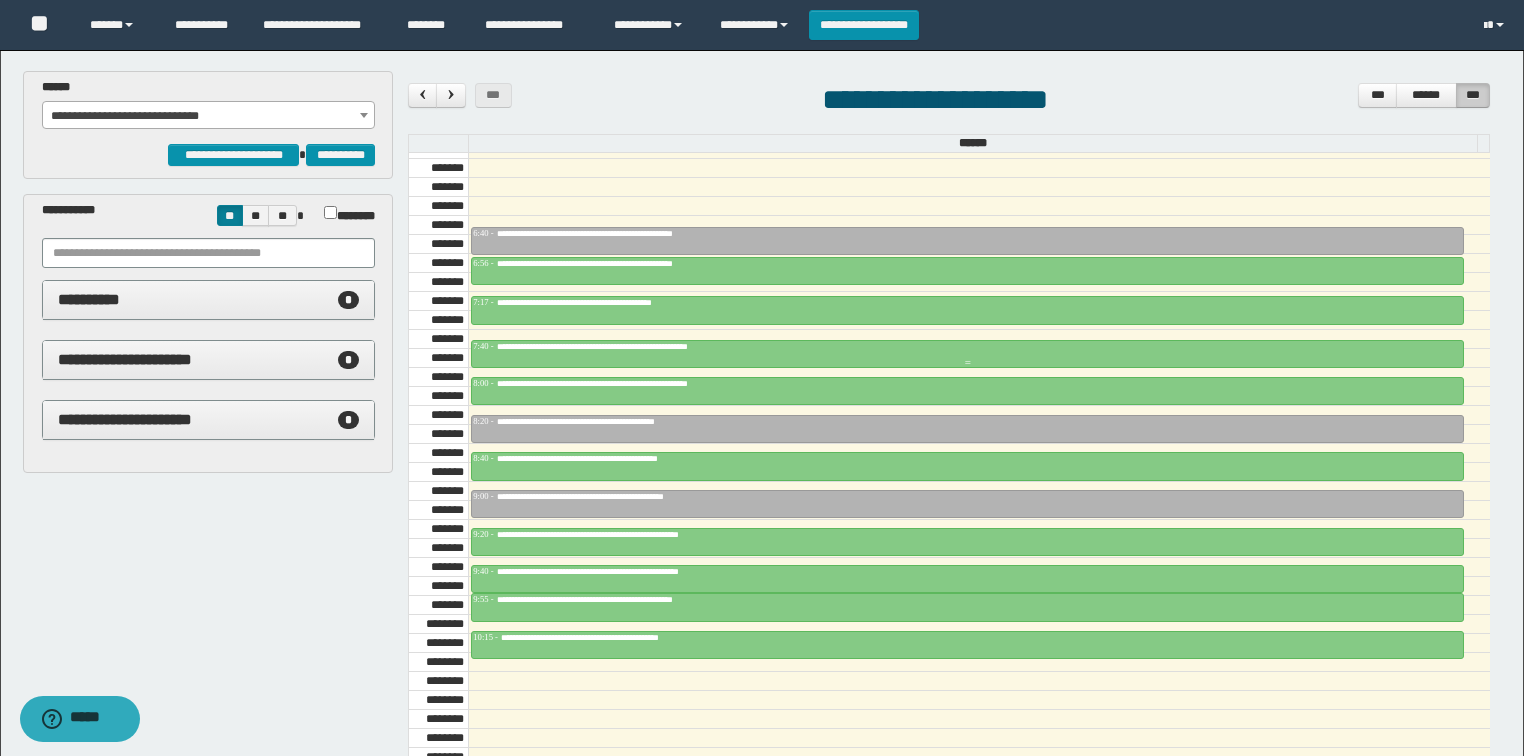 click on "**********" at bounding box center [648, 346] 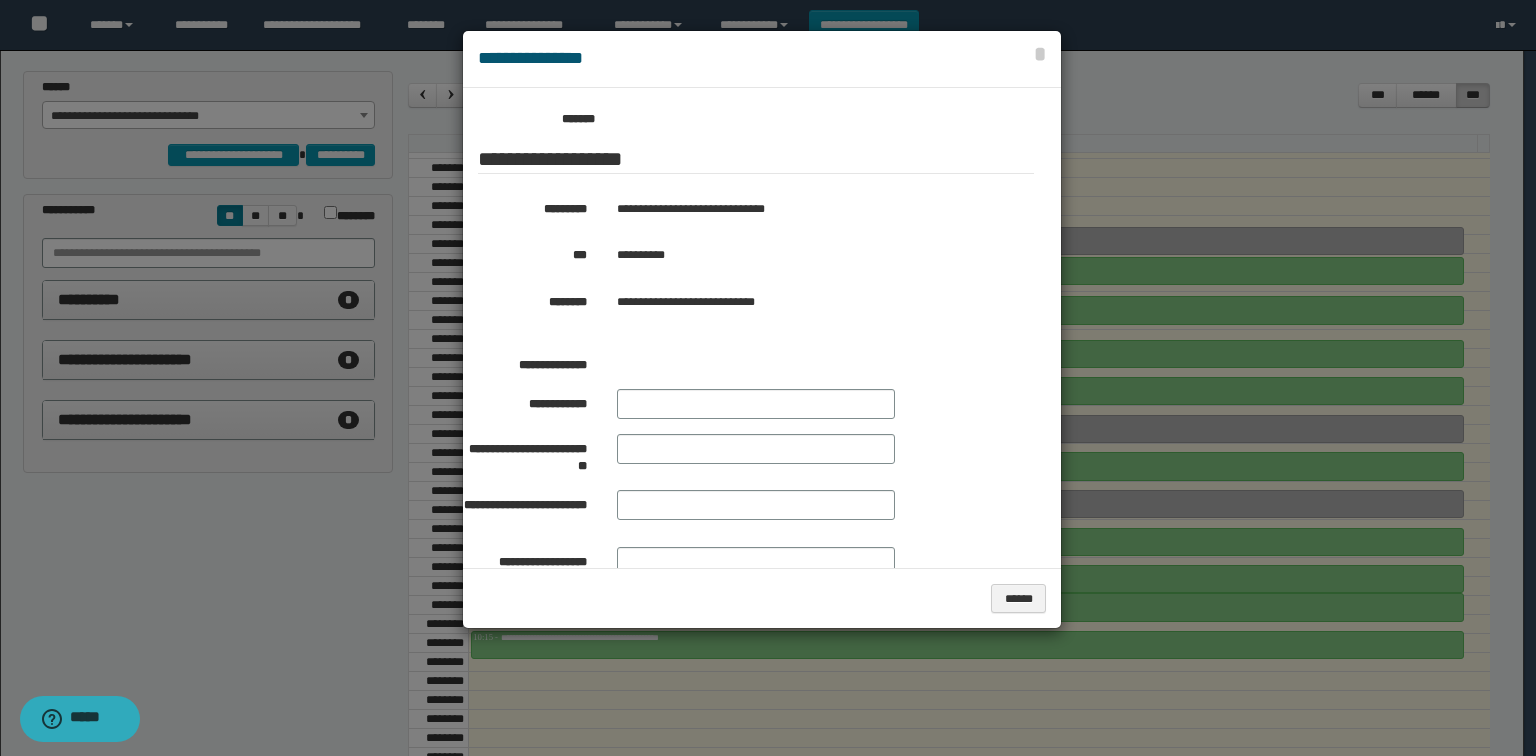 scroll, scrollTop: 299, scrollLeft: 0, axis: vertical 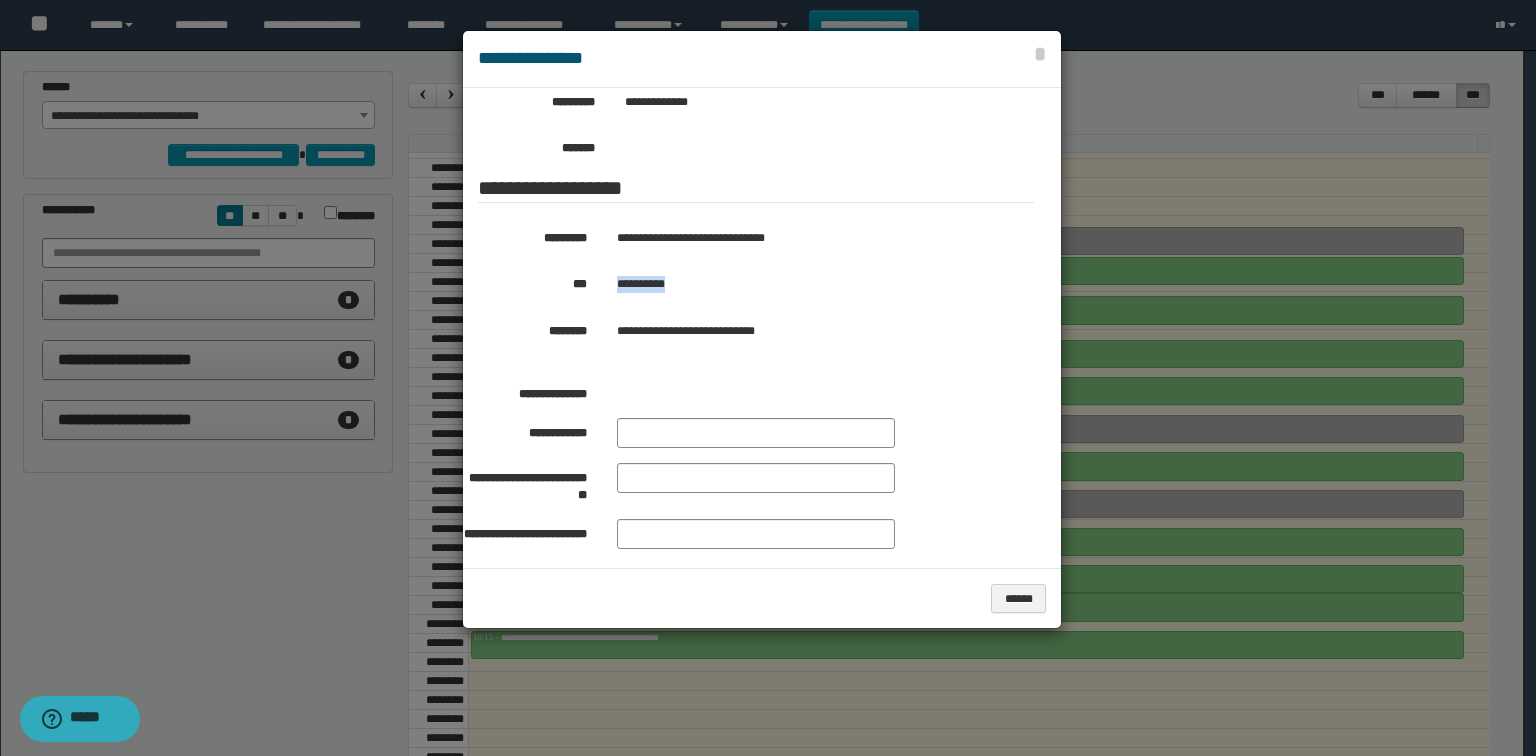 drag, startPoint x: 686, startPoint y: 280, endPoint x: 618, endPoint y: 290, distance: 68.73136 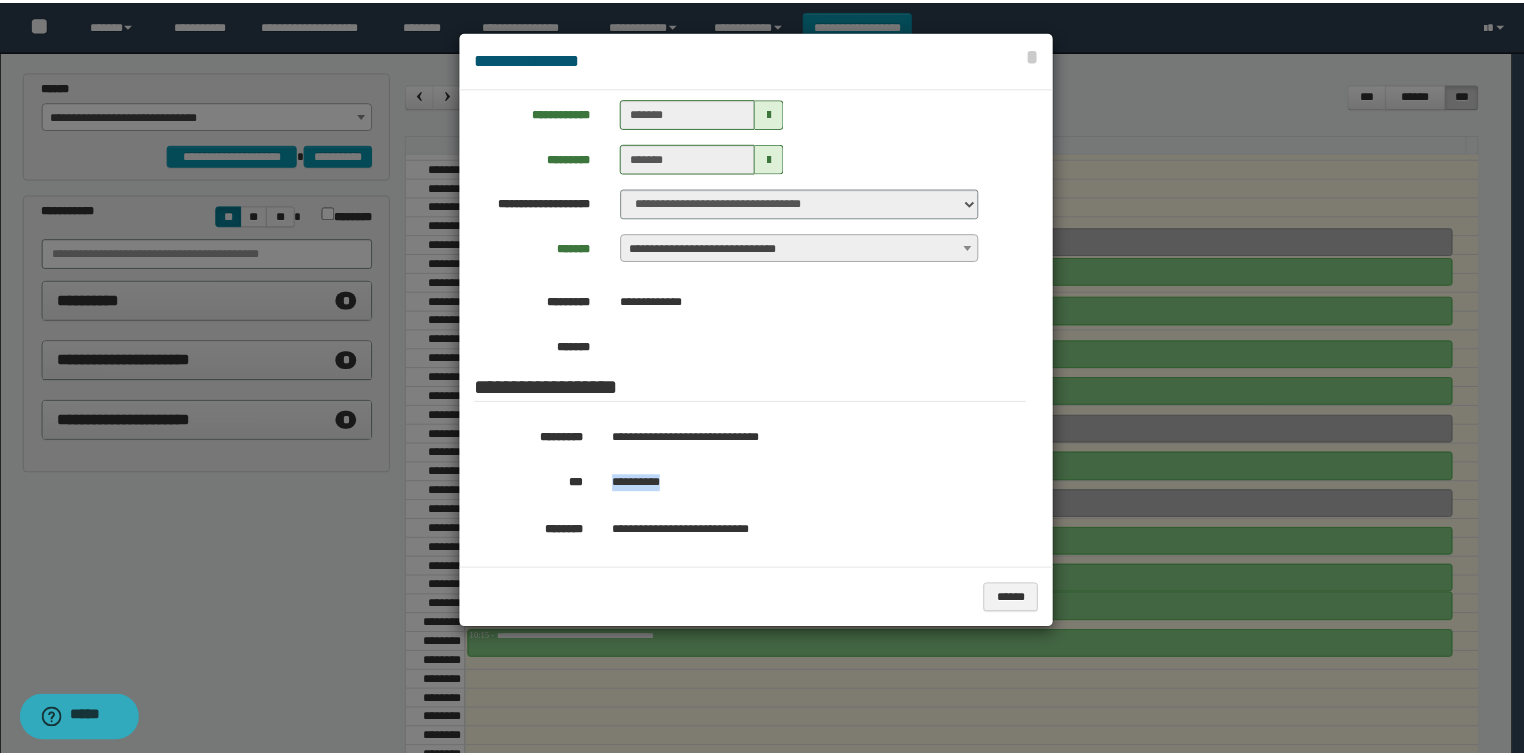 scroll, scrollTop: 59, scrollLeft: 0, axis: vertical 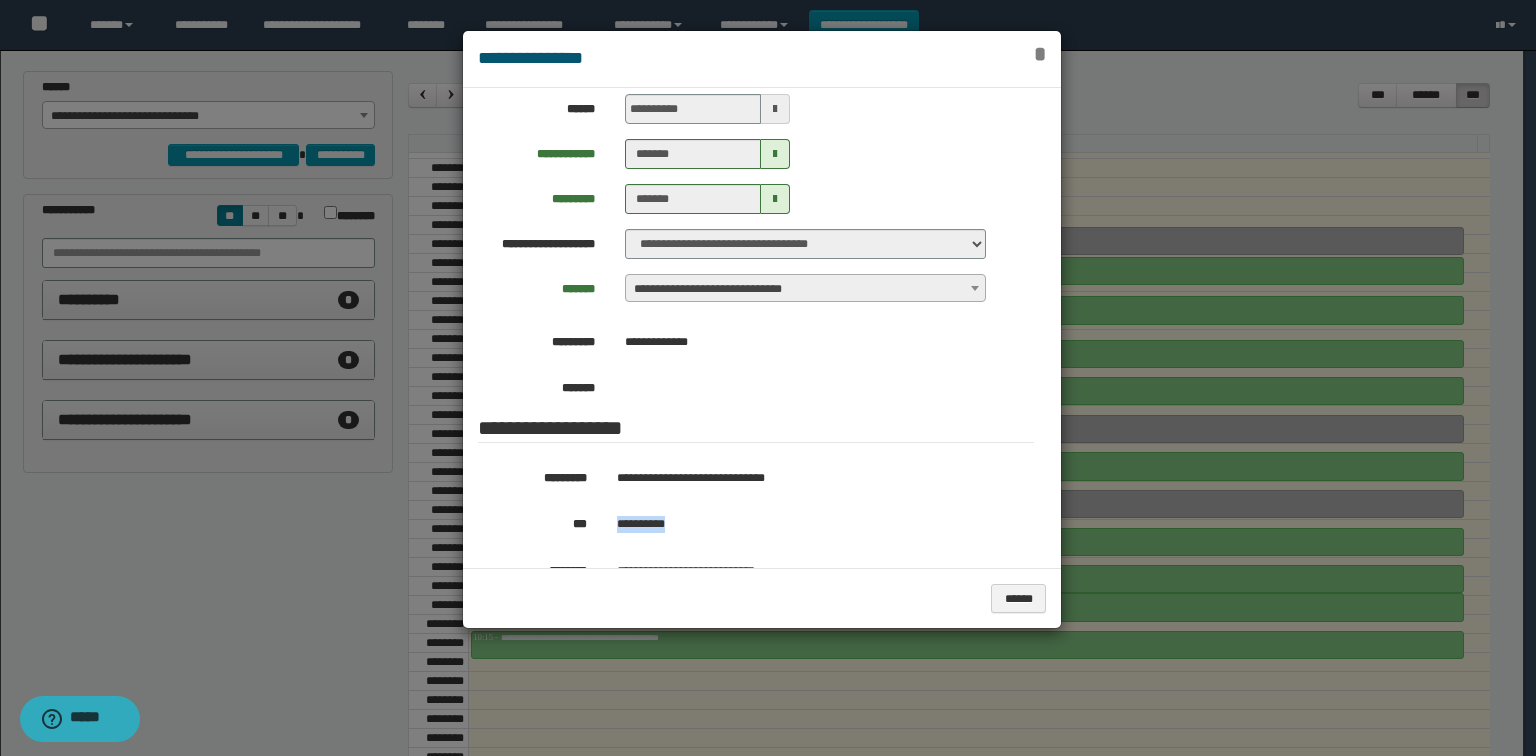 click on "*" at bounding box center (1040, 54) 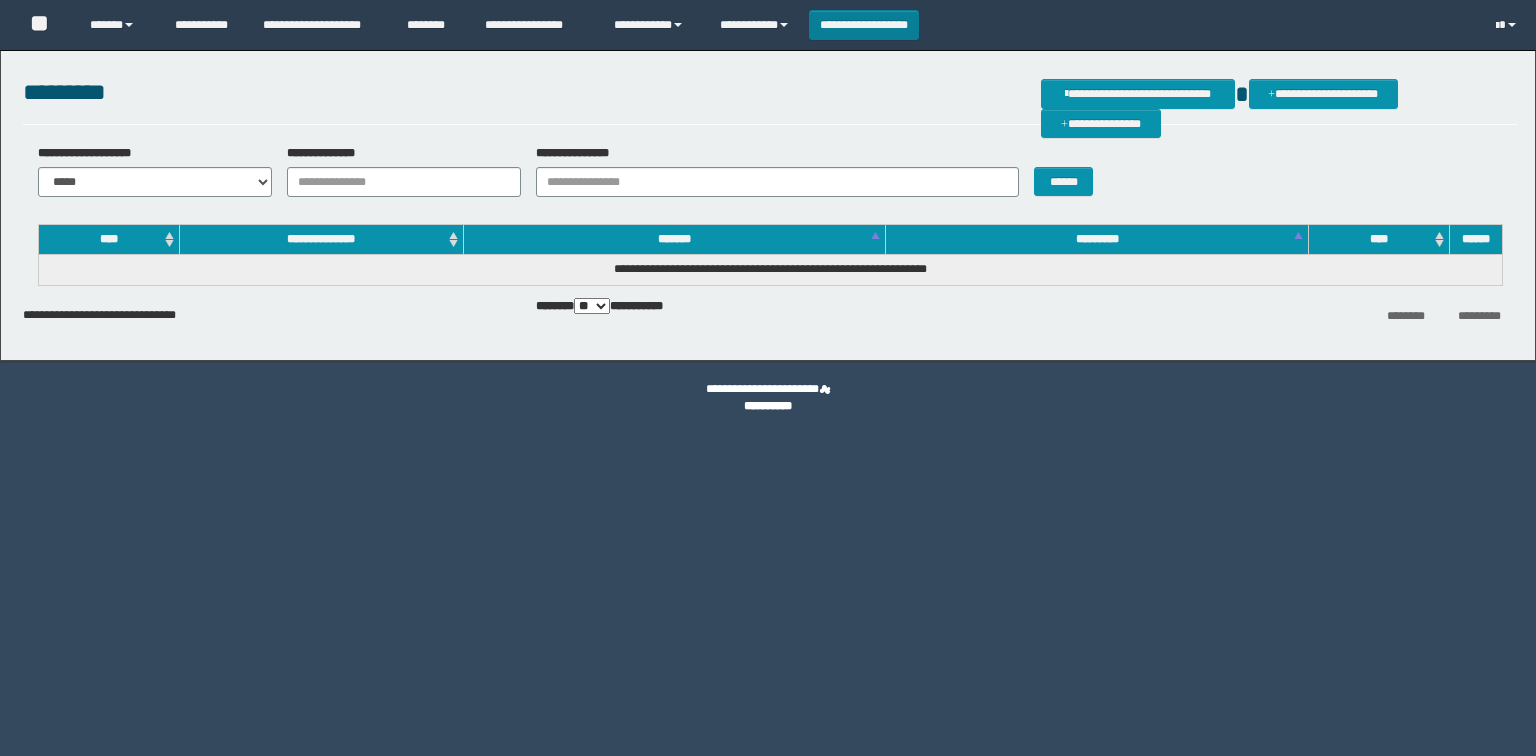 scroll, scrollTop: 0, scrollLeft: 0, axis: both 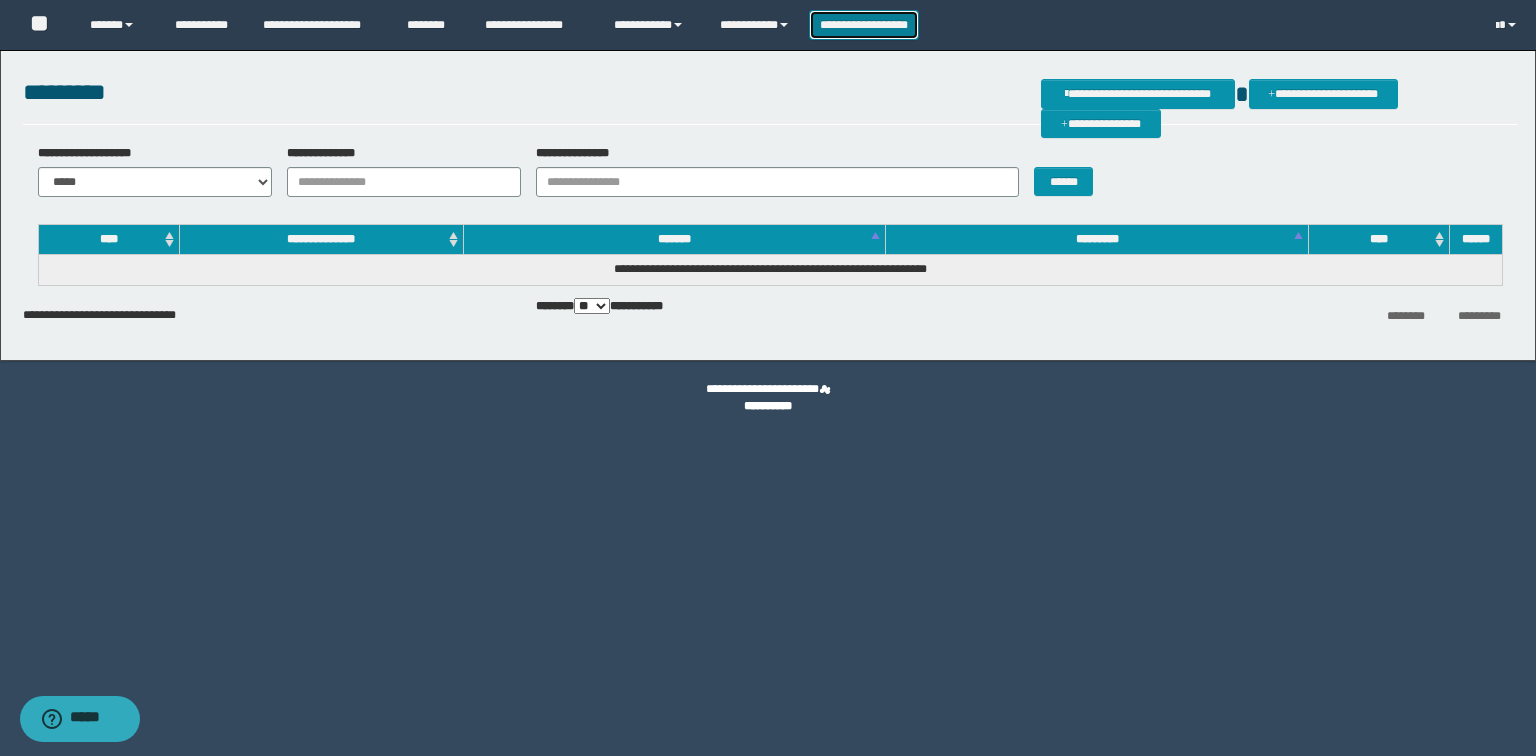 click on "**********" at bounding box center (864, 25) 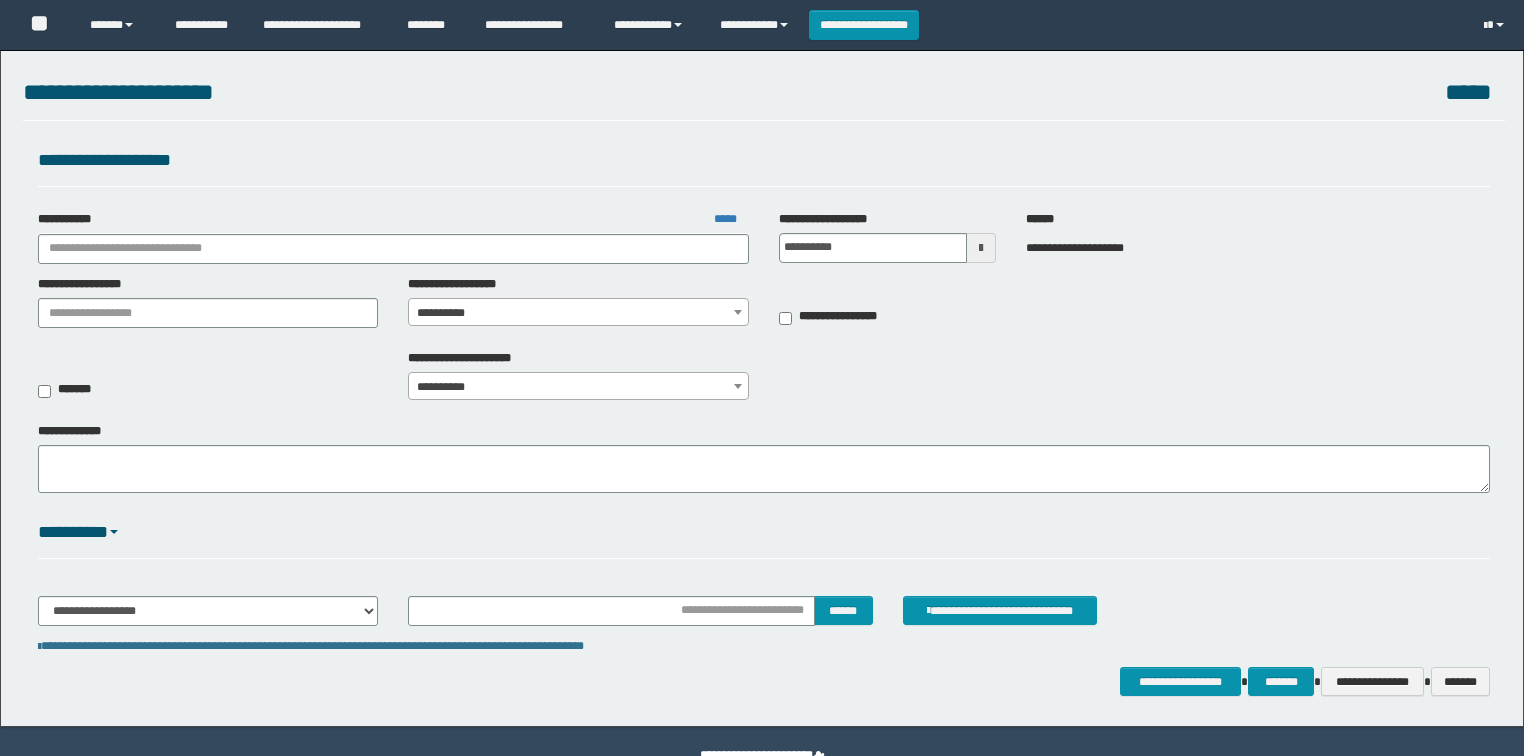 scroll, scrollTop: 0, scrollLeft: 0, axis: both 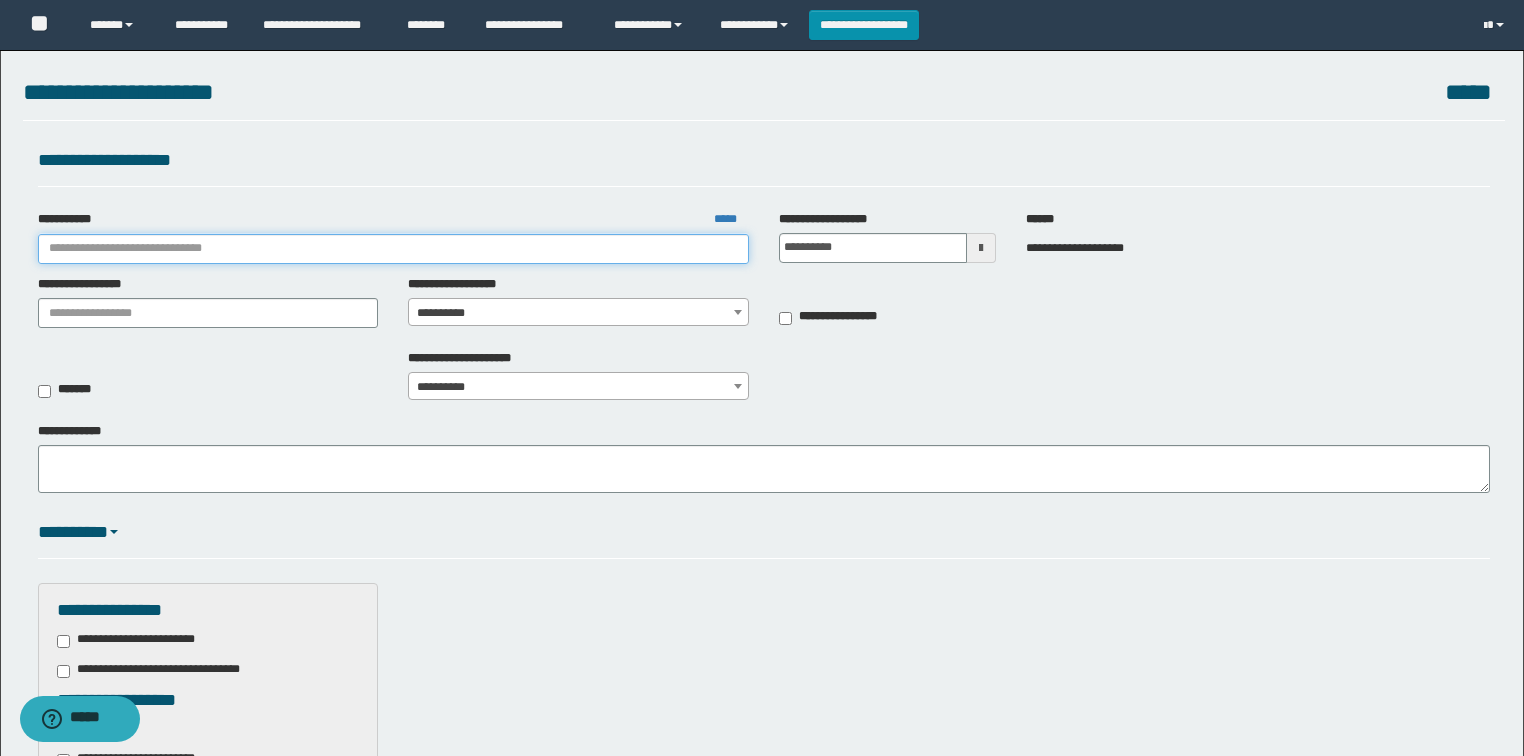 click on "**********" at bounding box center (393, 249) 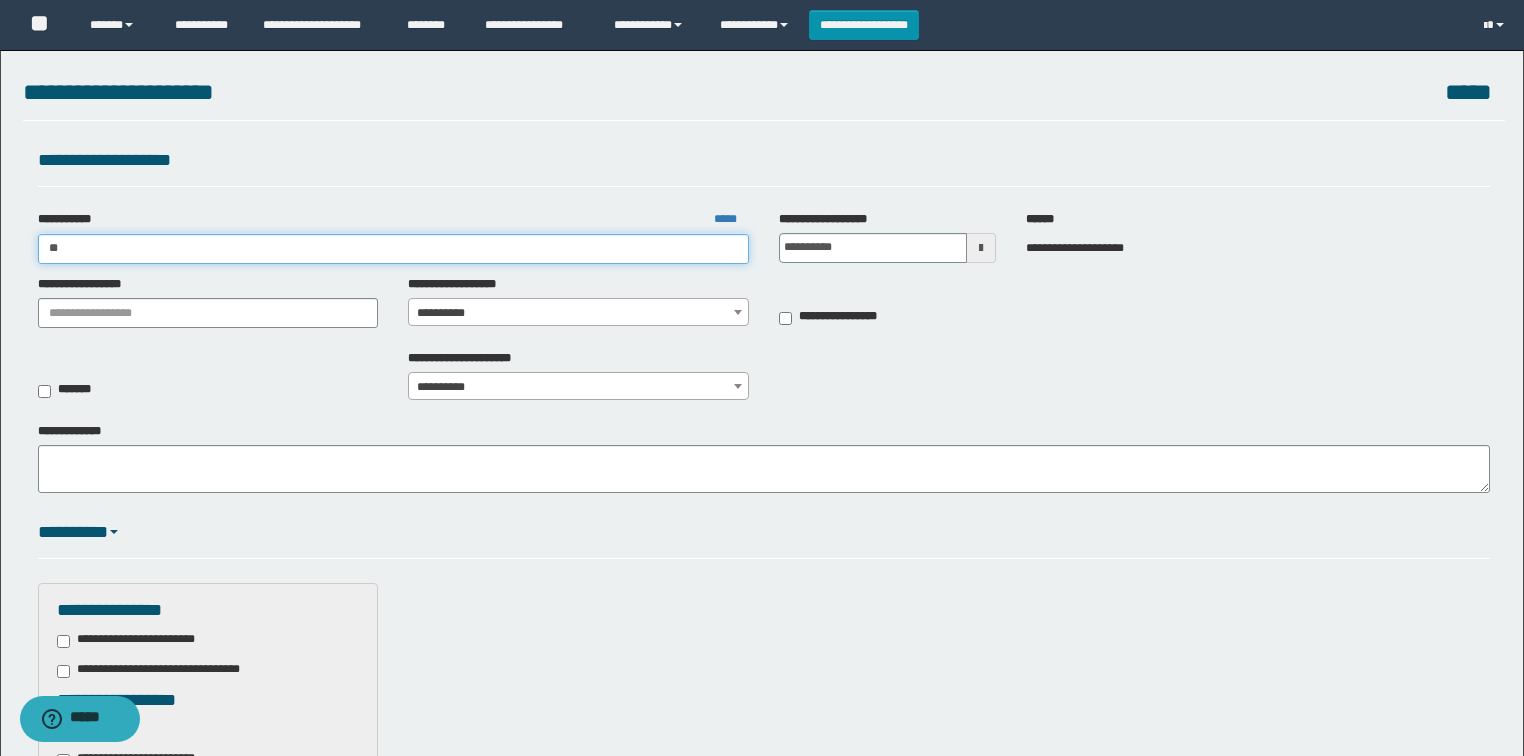 type on "***" 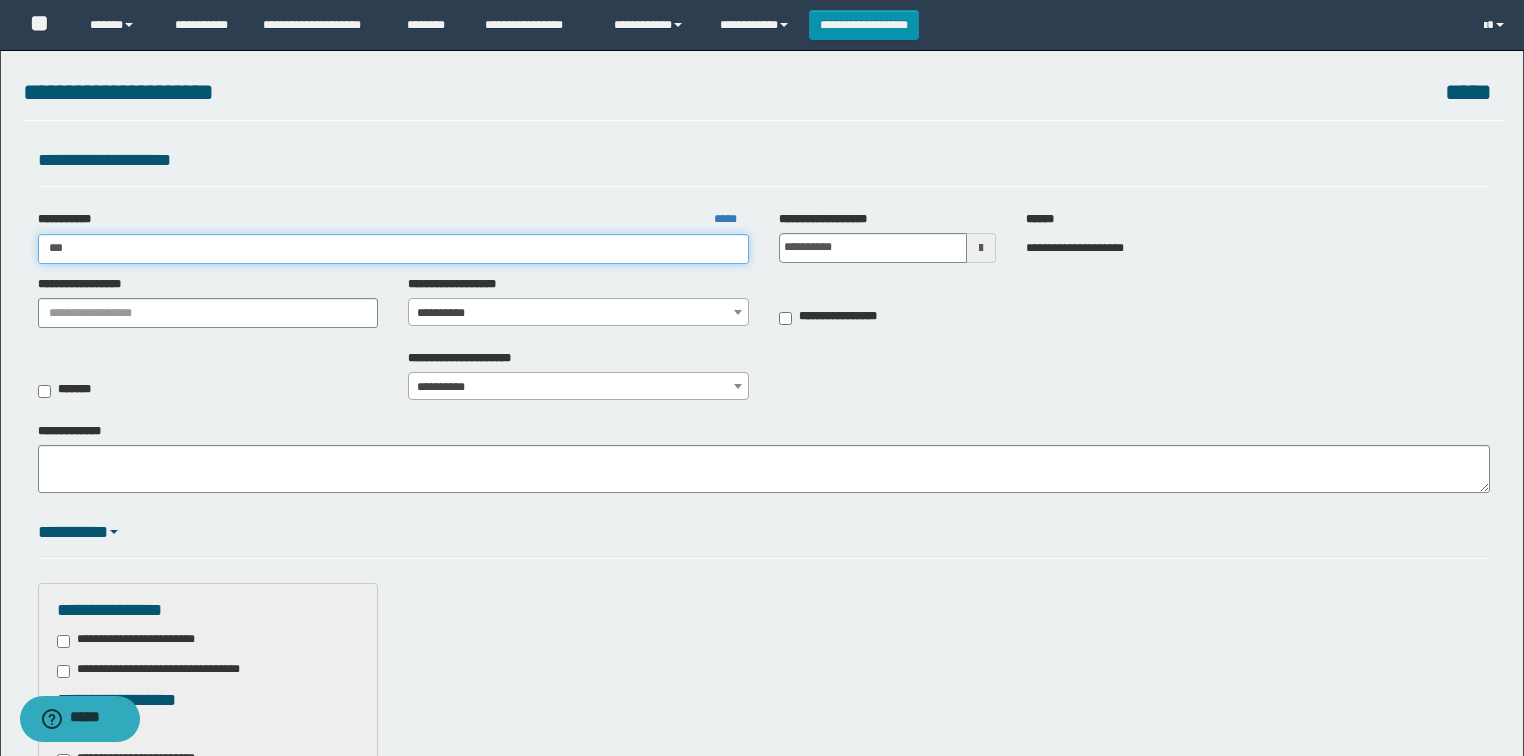 type on "***" 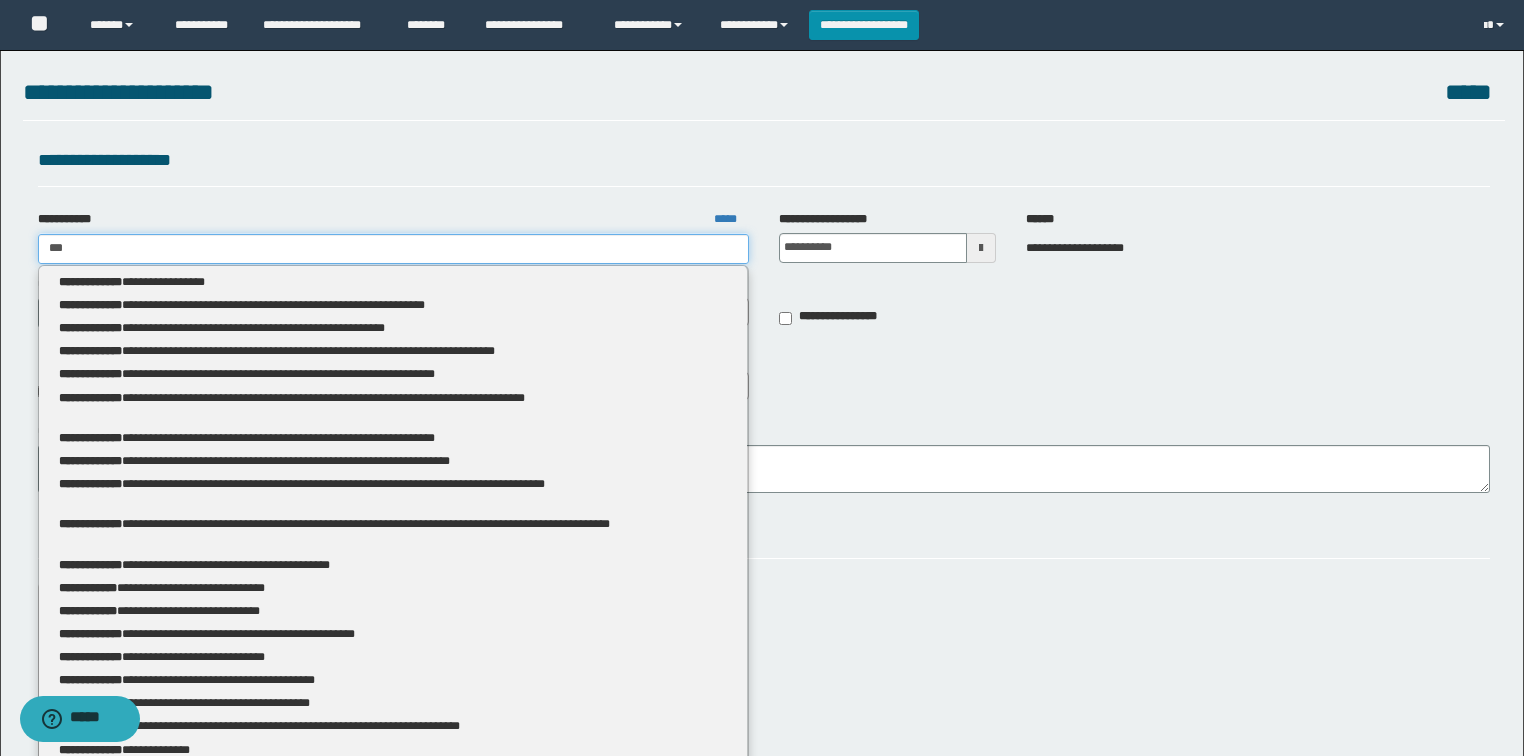 type 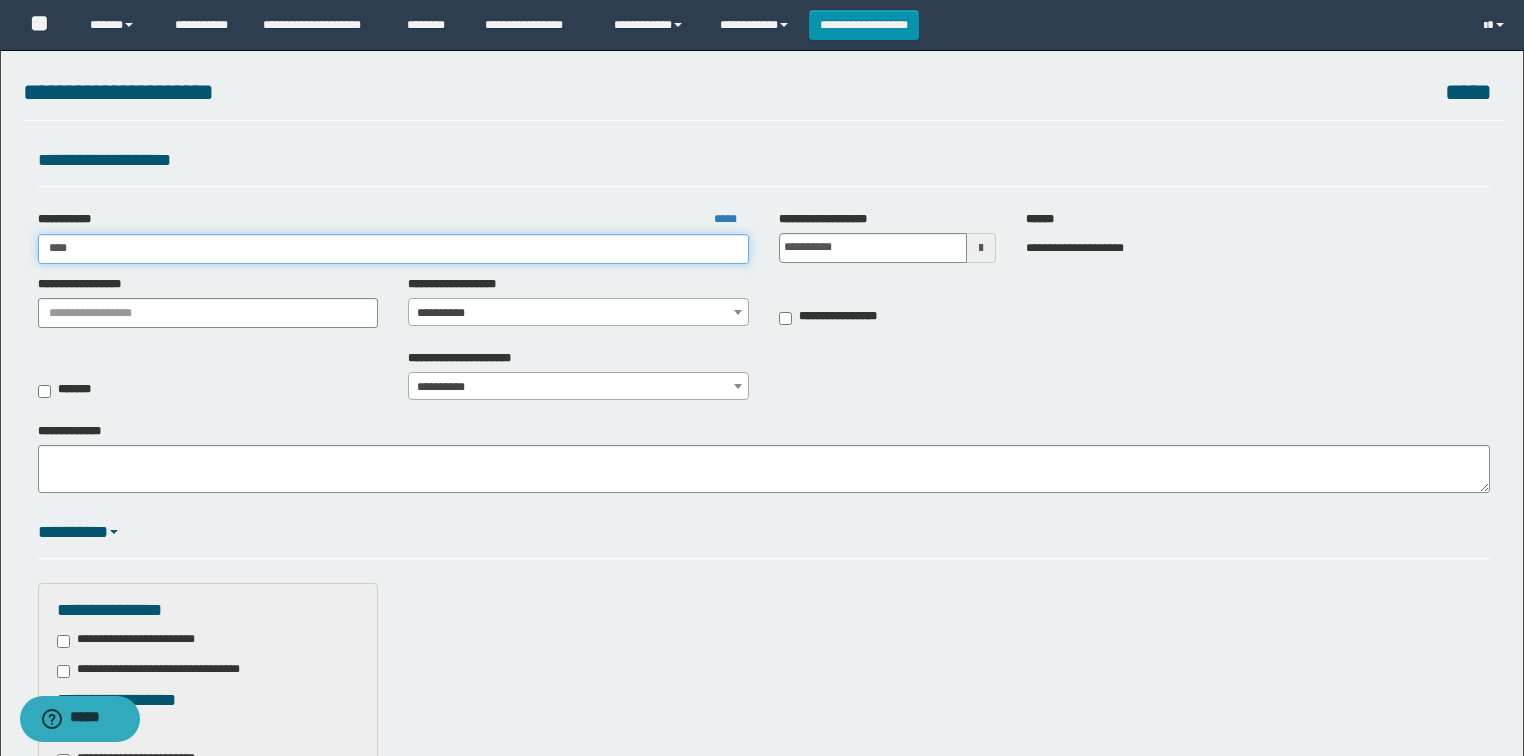 type on "****" 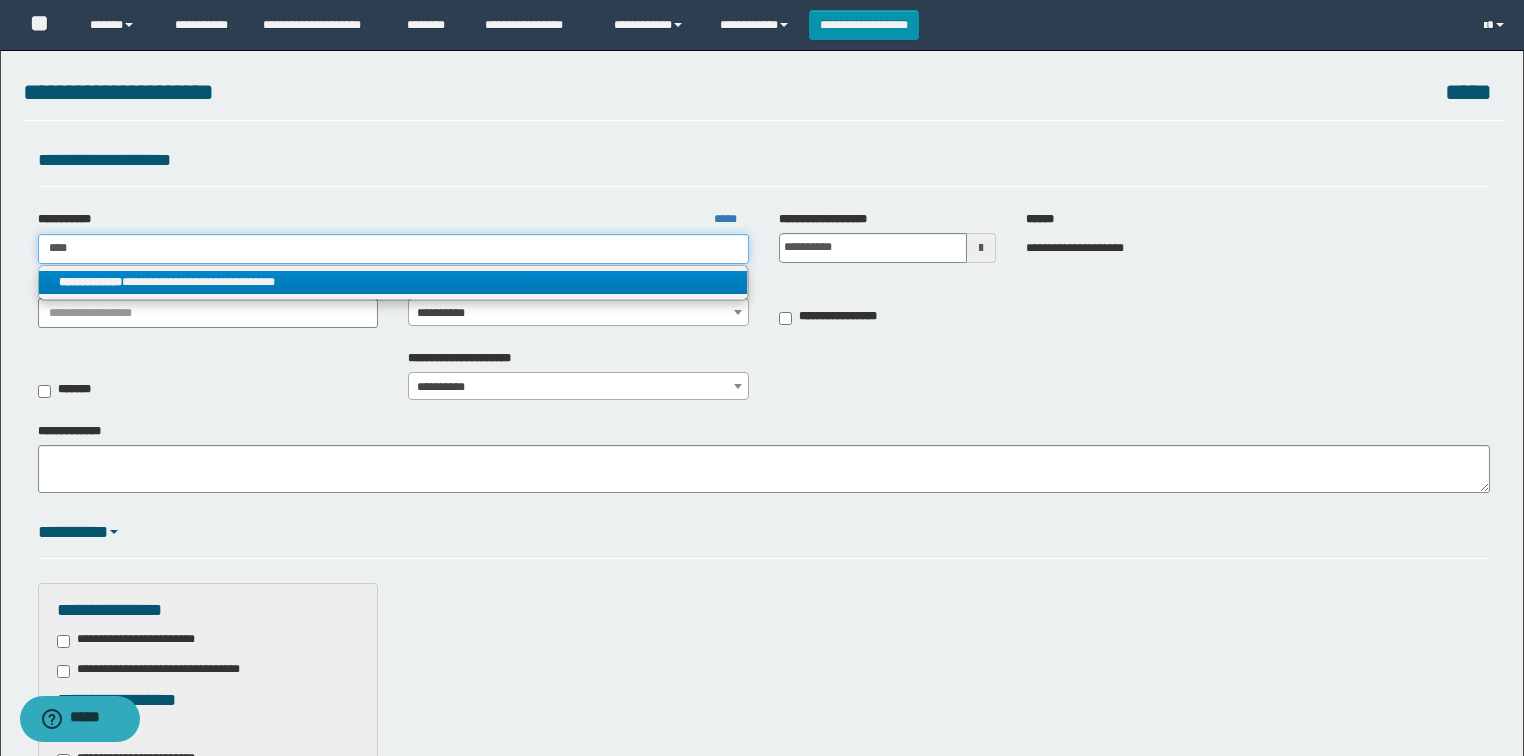 type on "****" 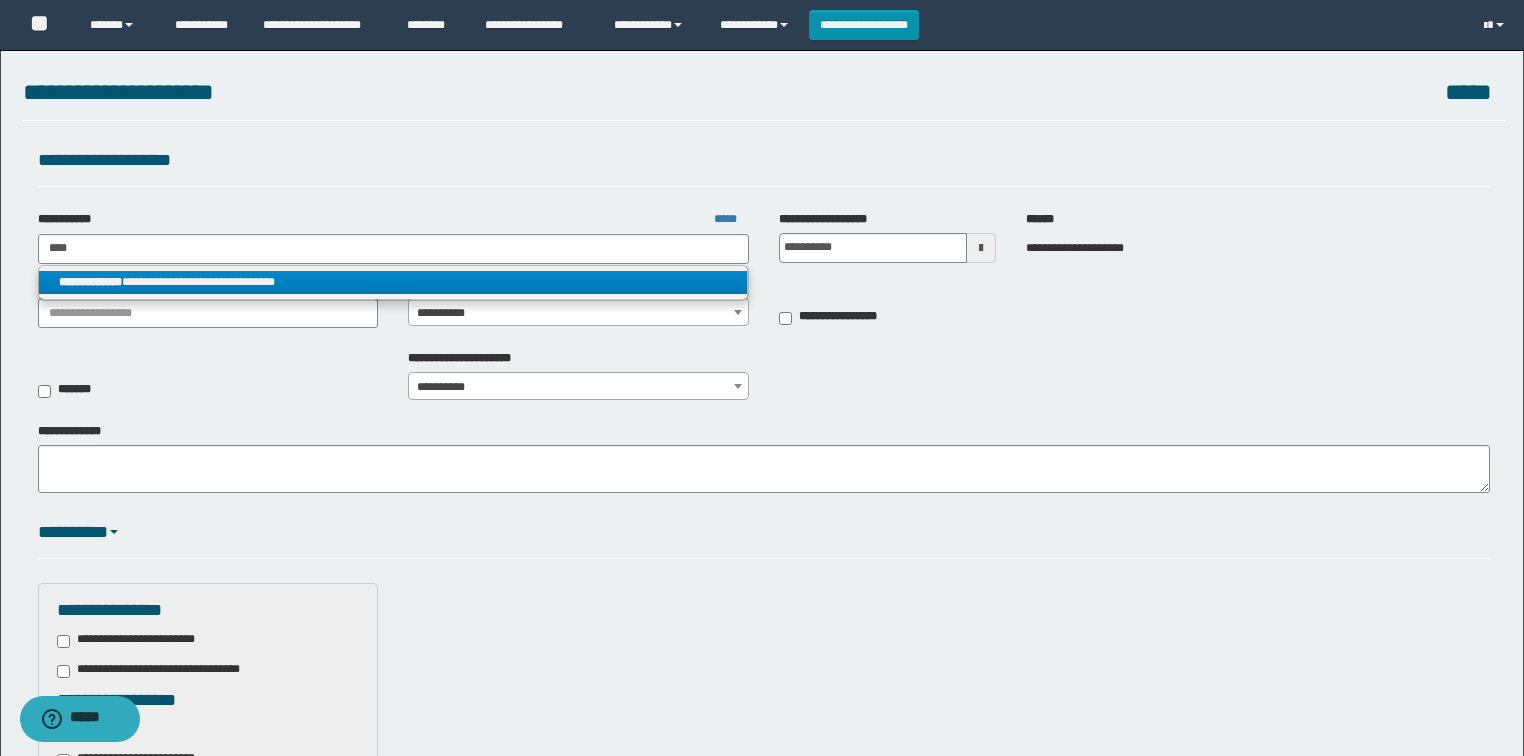 click on "**********" at bounding box center [393, 282] 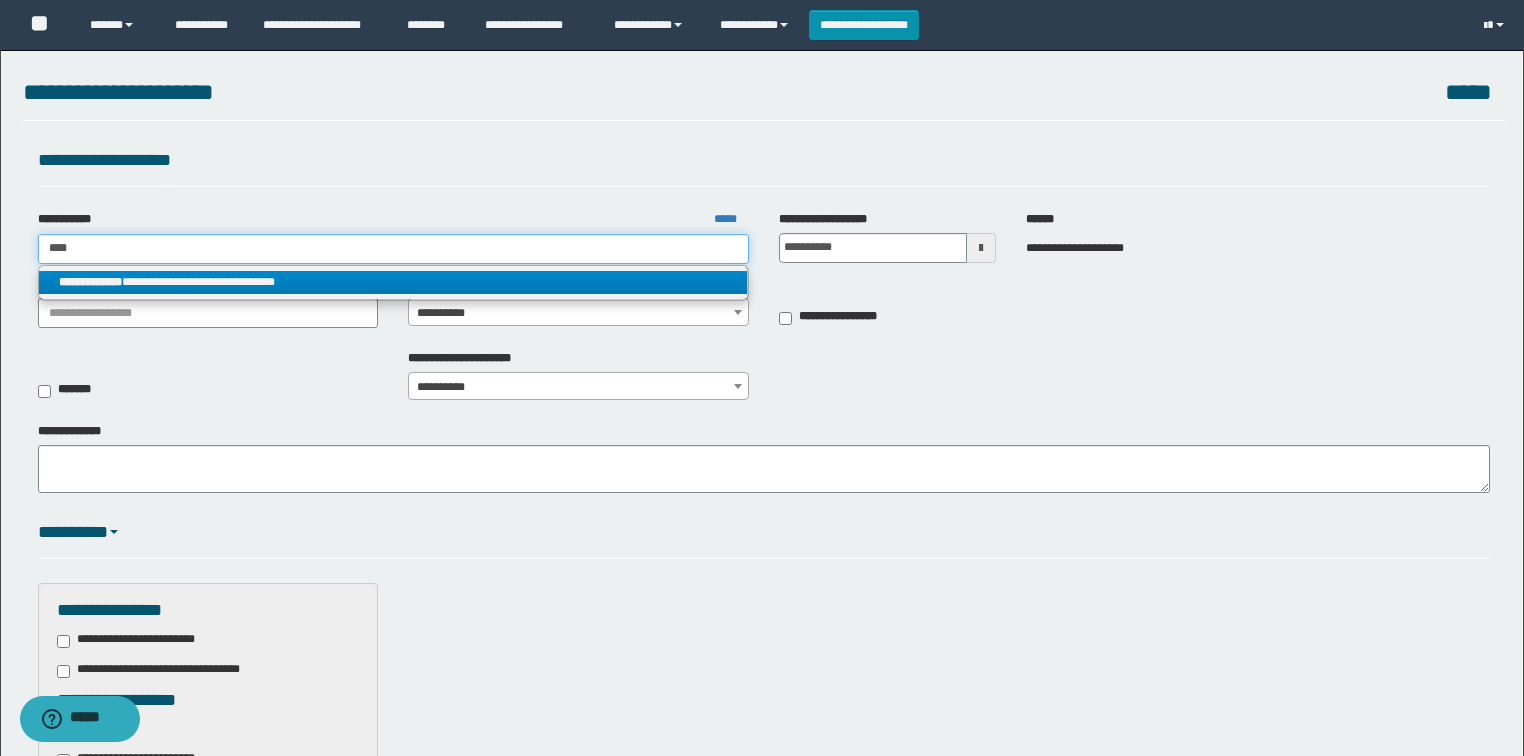 type 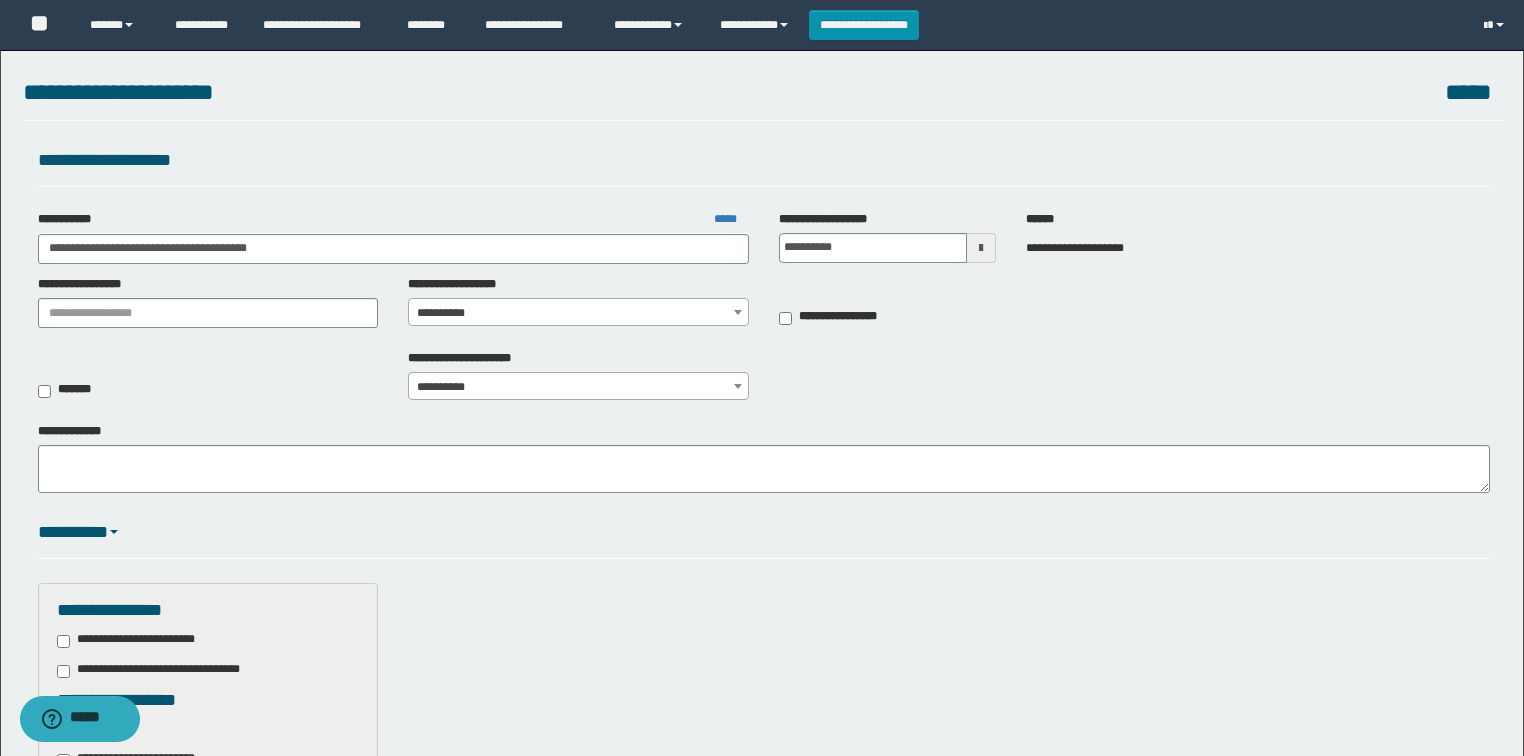 click on "**********" at bounding box center (578, 313) 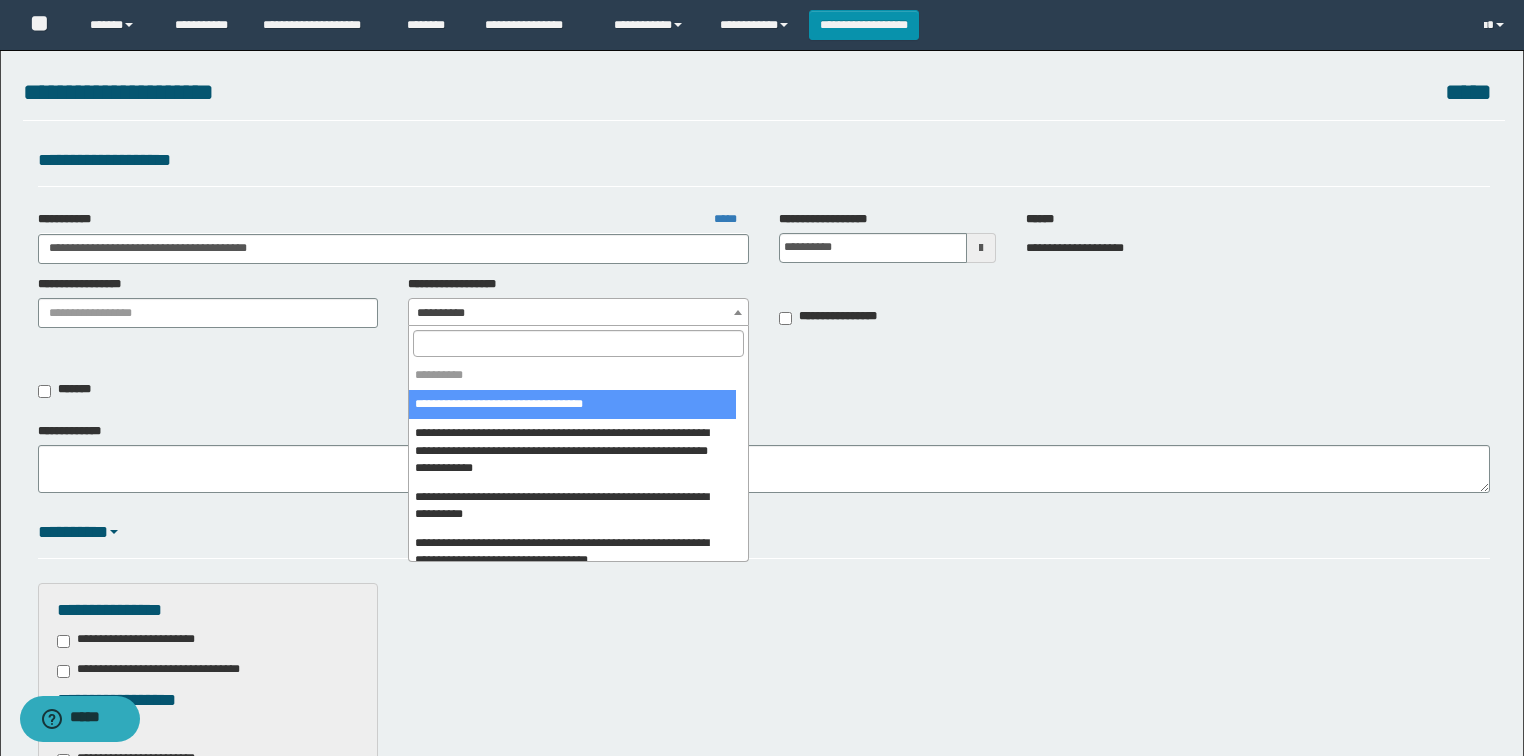 click at bounding box center [578, 343] 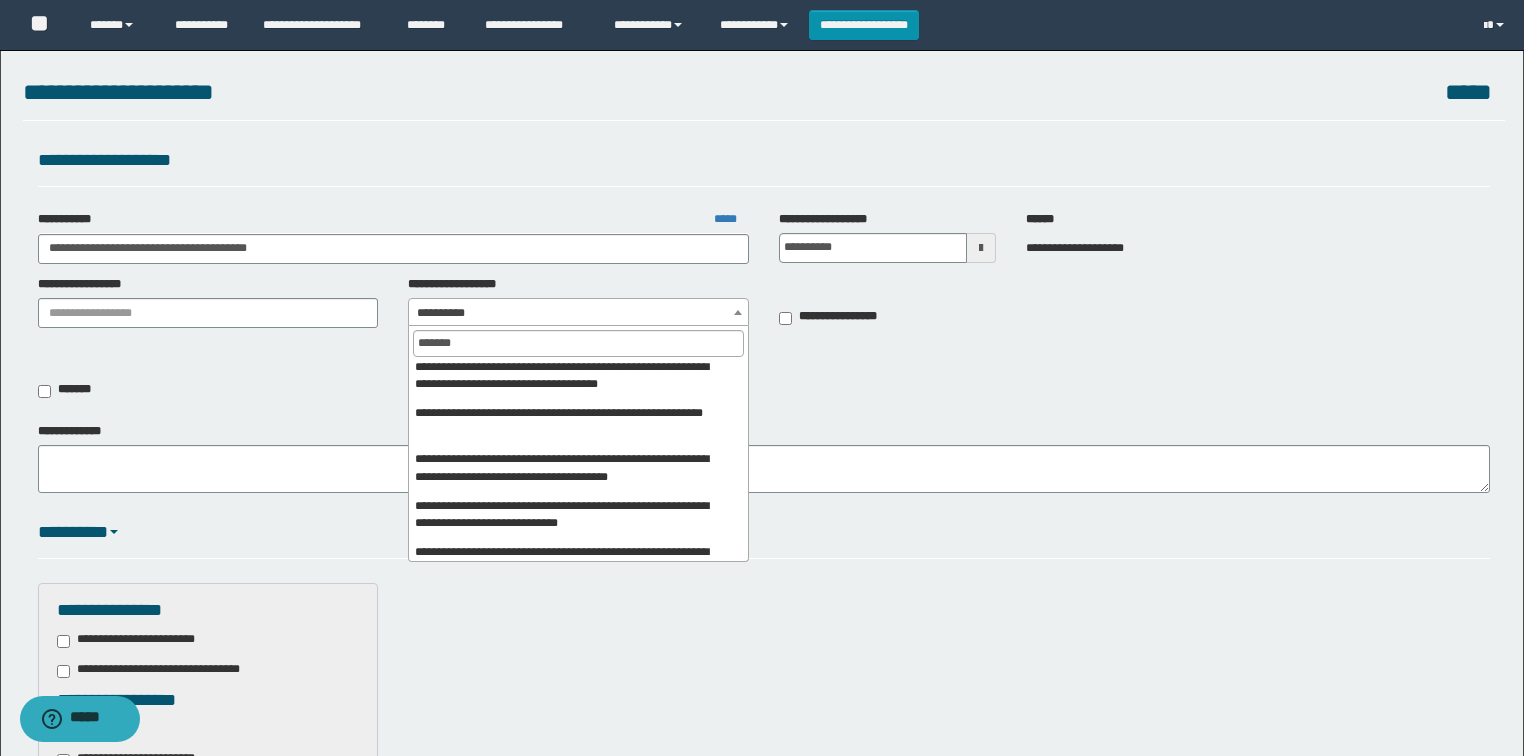 scroll, scrollTop: 320, scrollLeft: 0, axis: vertical 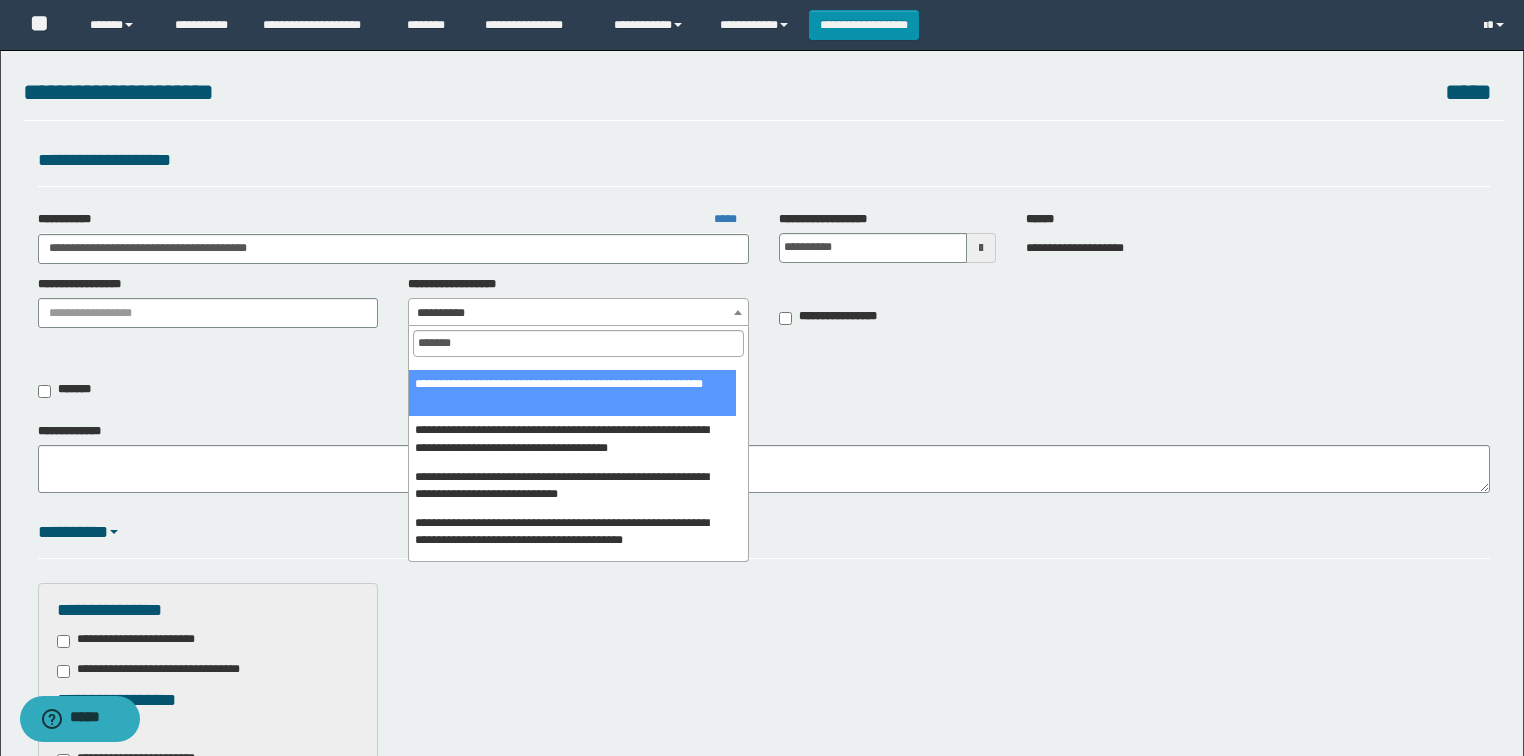 type on "*******" 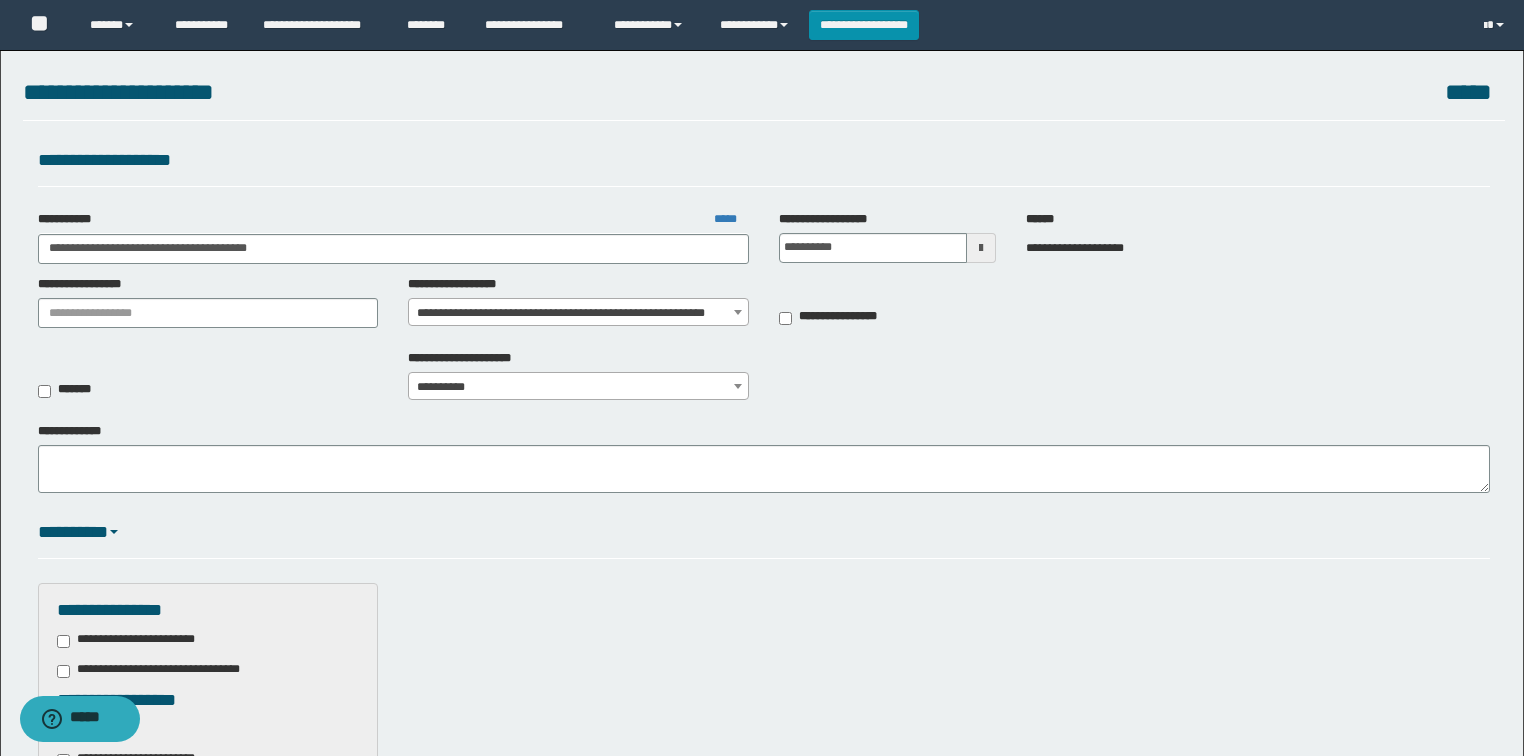 scroll, scrollTop: 160, scrollLeft: 0, axis: vertical 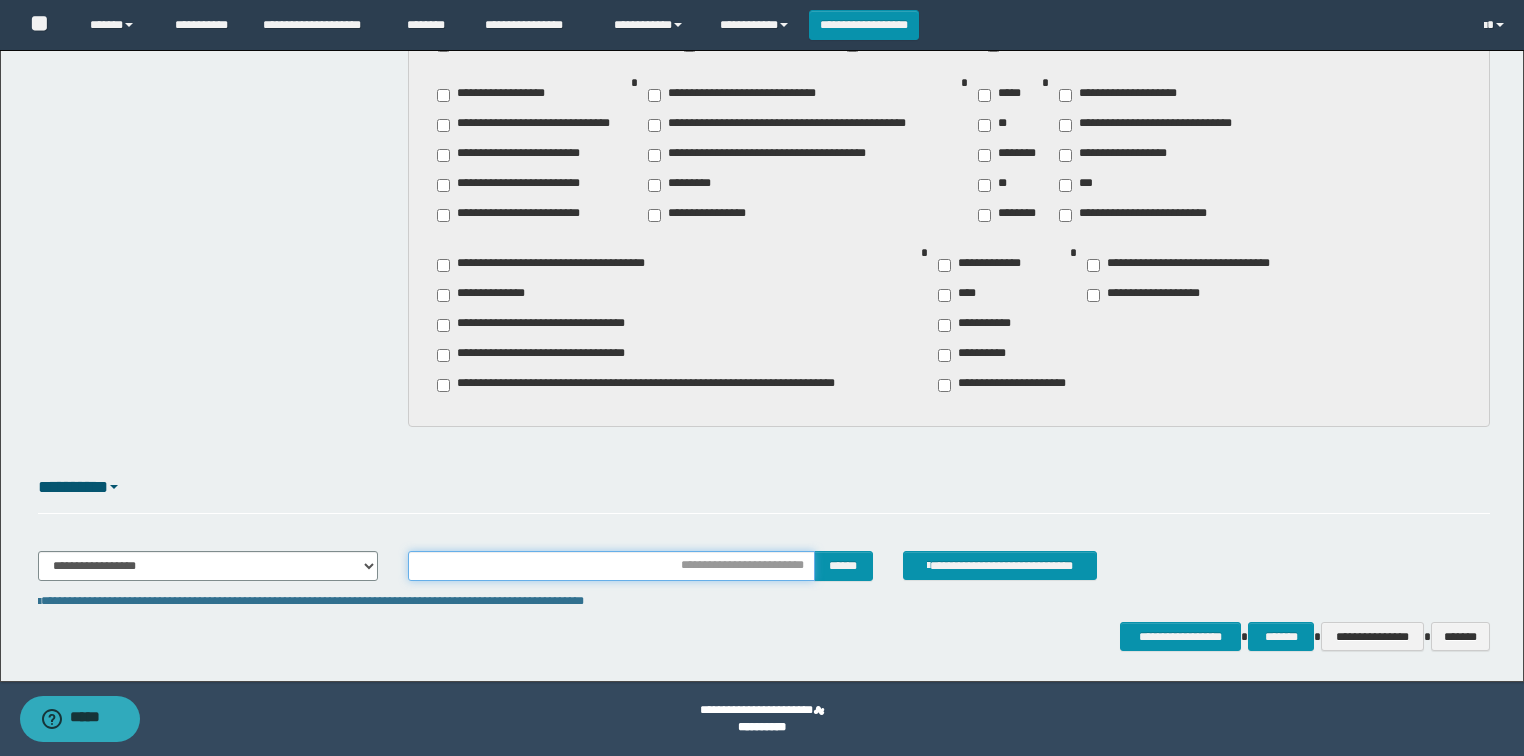 click at bounding box center [611, 566] 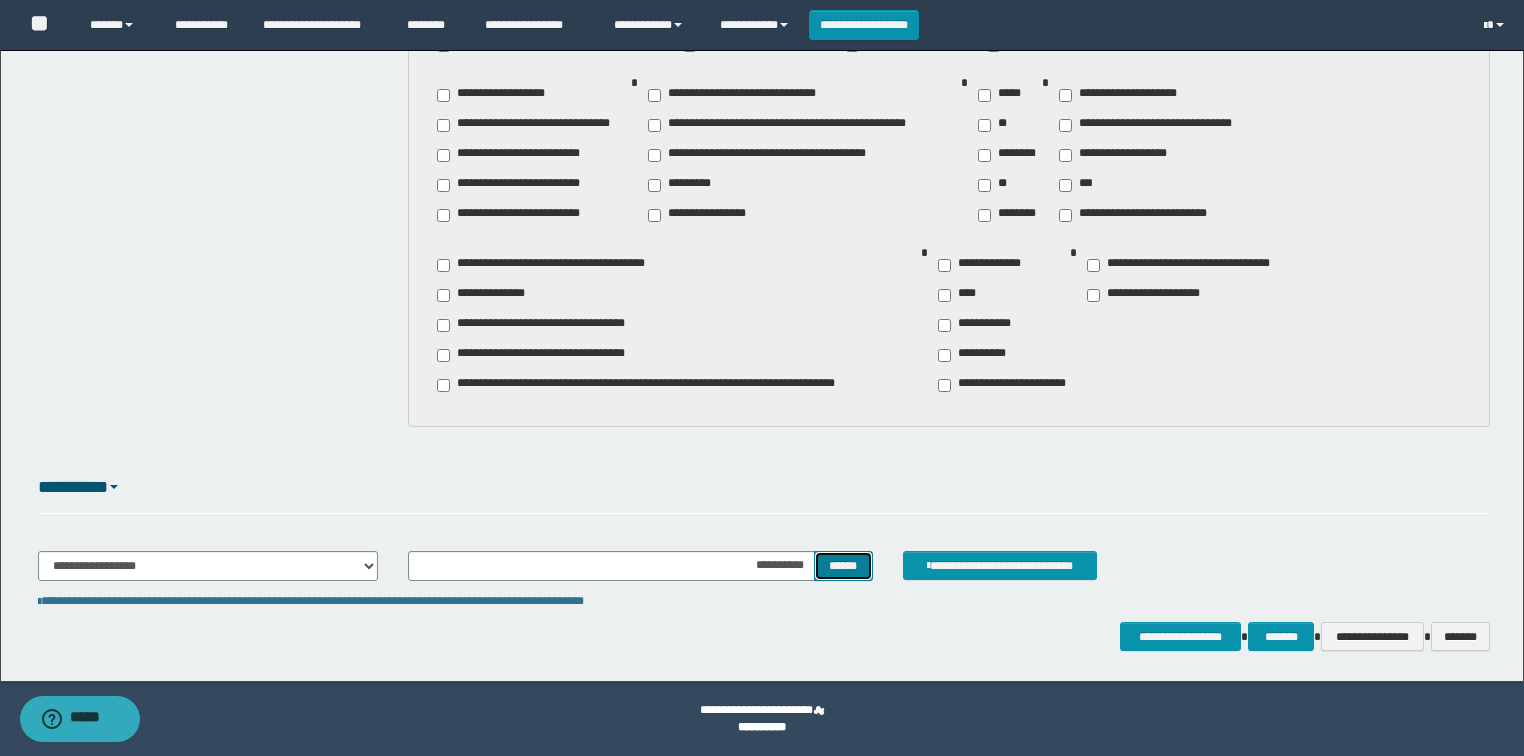 click on "******" at bounding box center (843, 566) 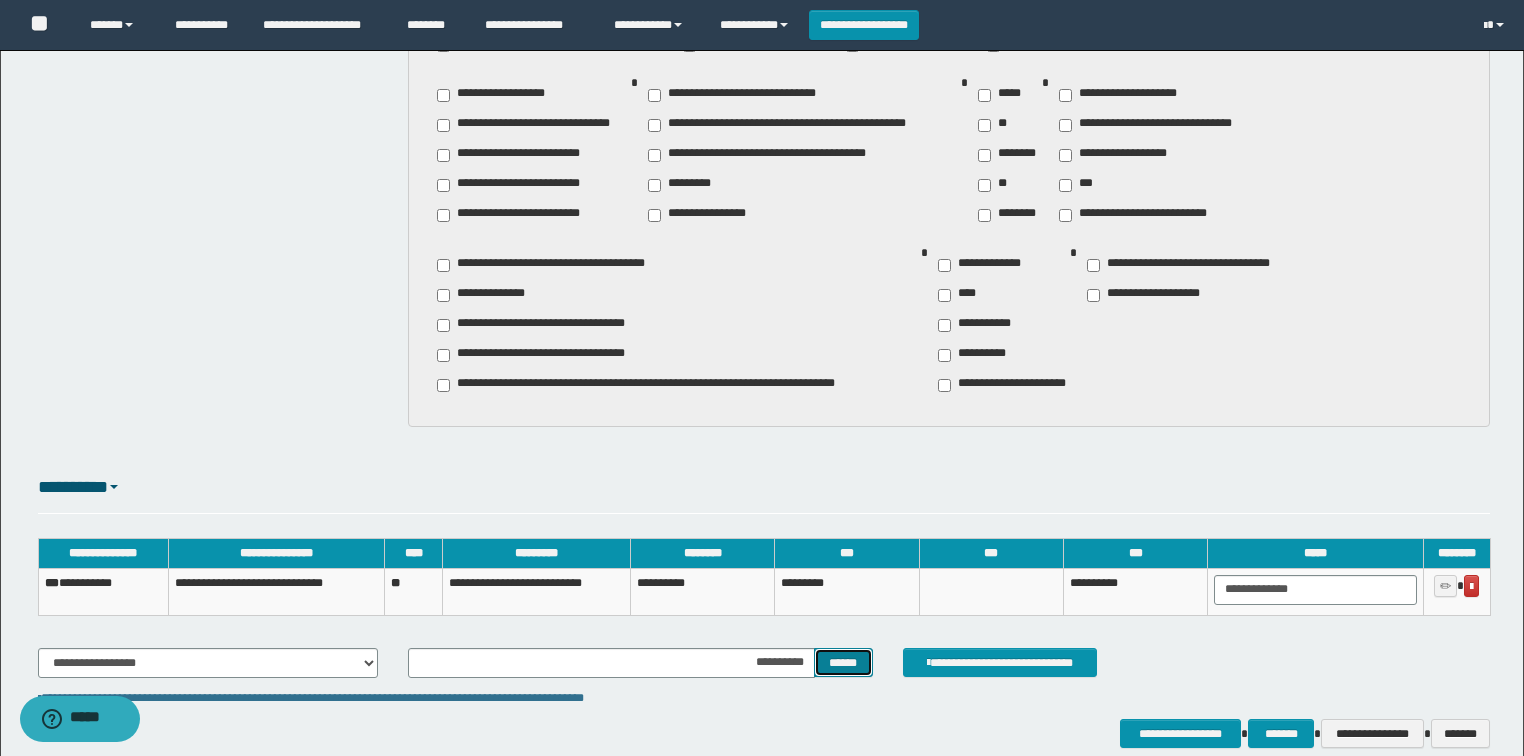 scroll, scrollTop: 1486, scrollLeft: 0, axis: vertical 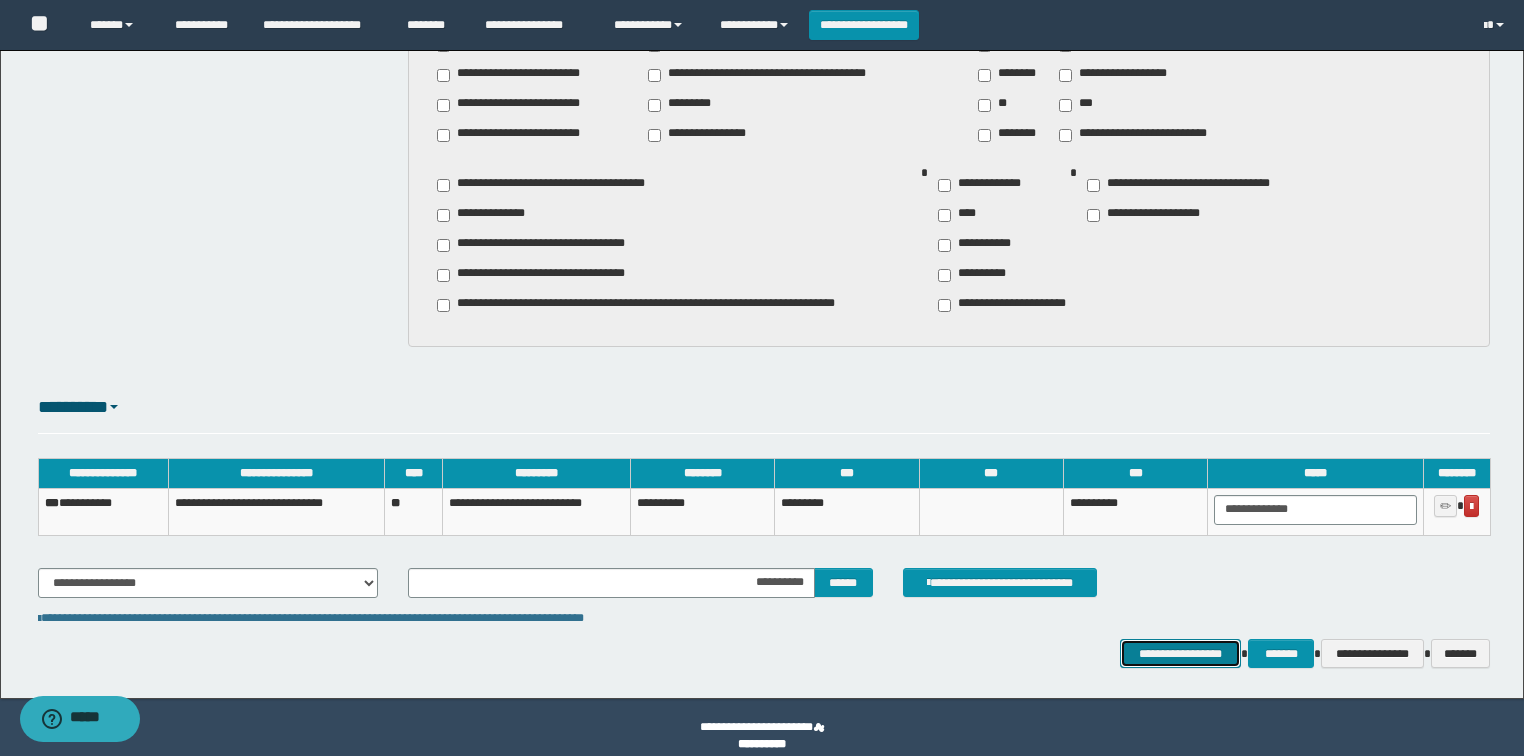 click on "**********" at bounding box center (1181, 654) 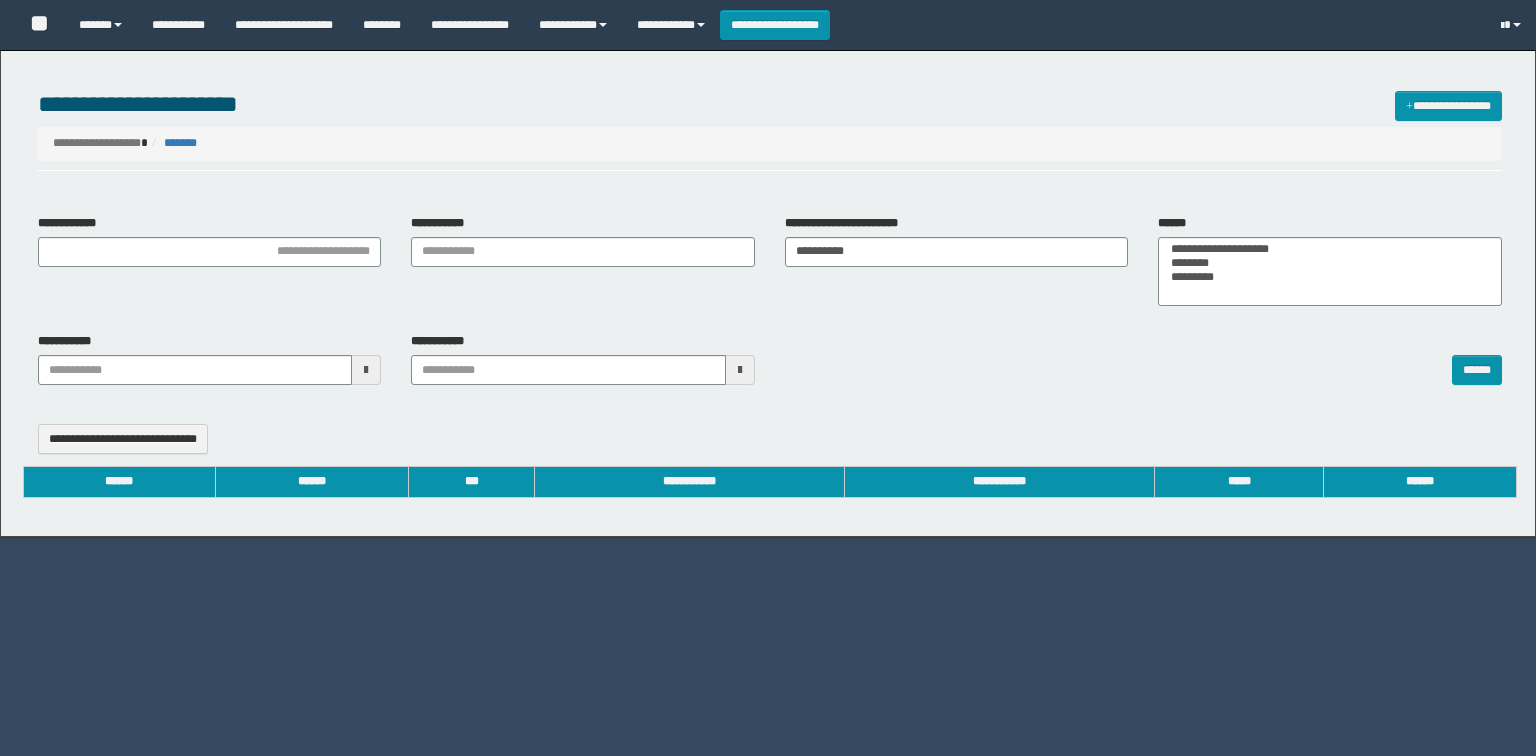 select 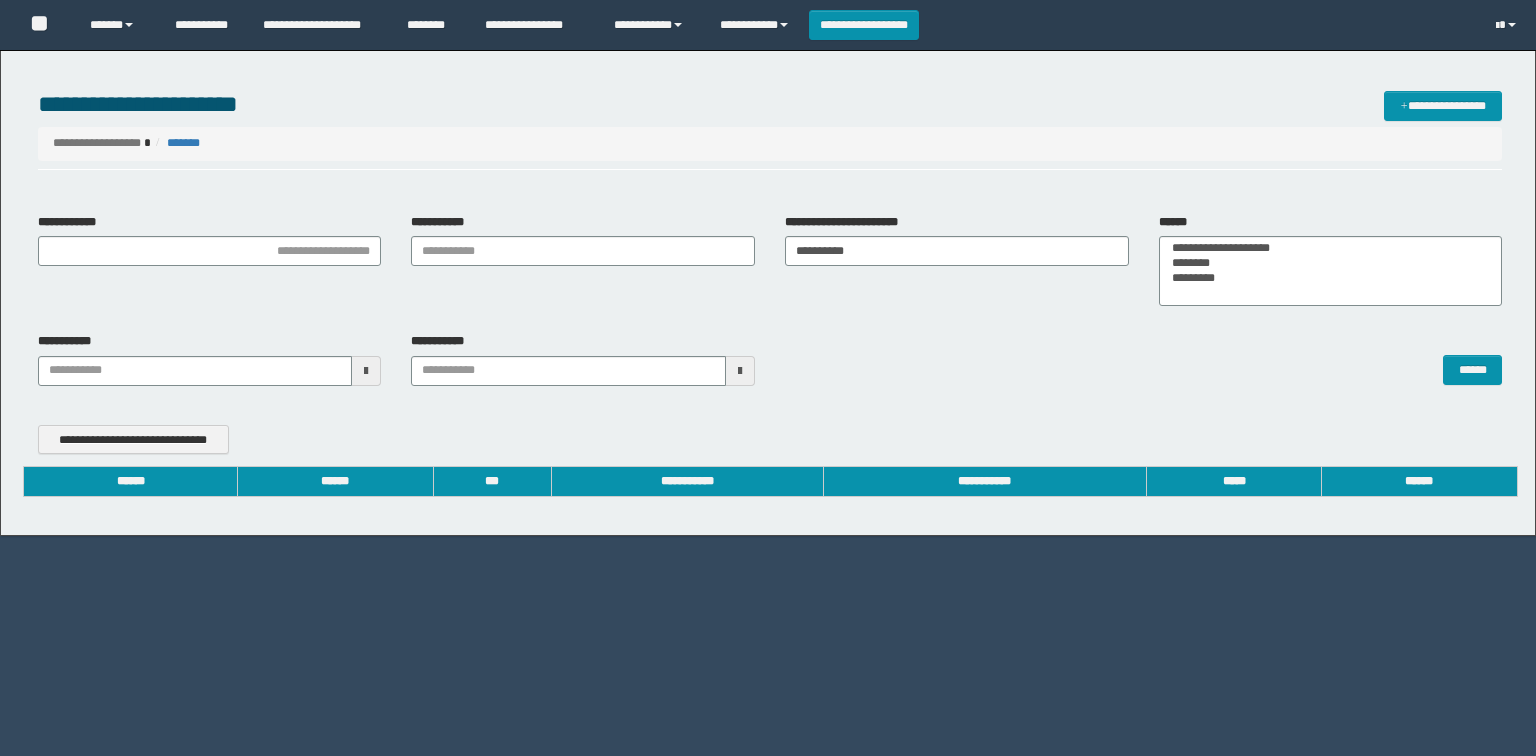 scroll, scrollTop: 0, scrollLeft: 0, axis: both 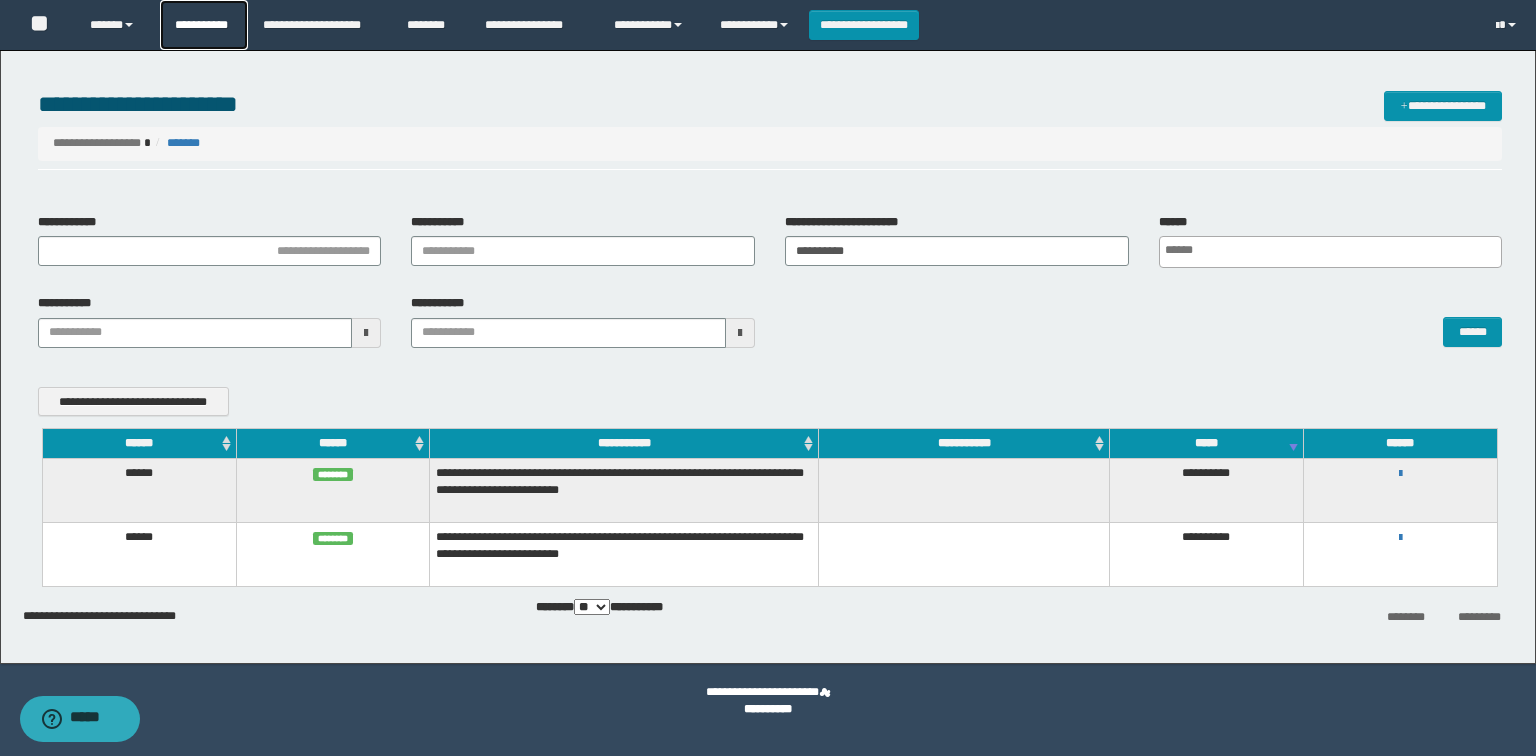 click on "**********" at bounding box center [204, 25] 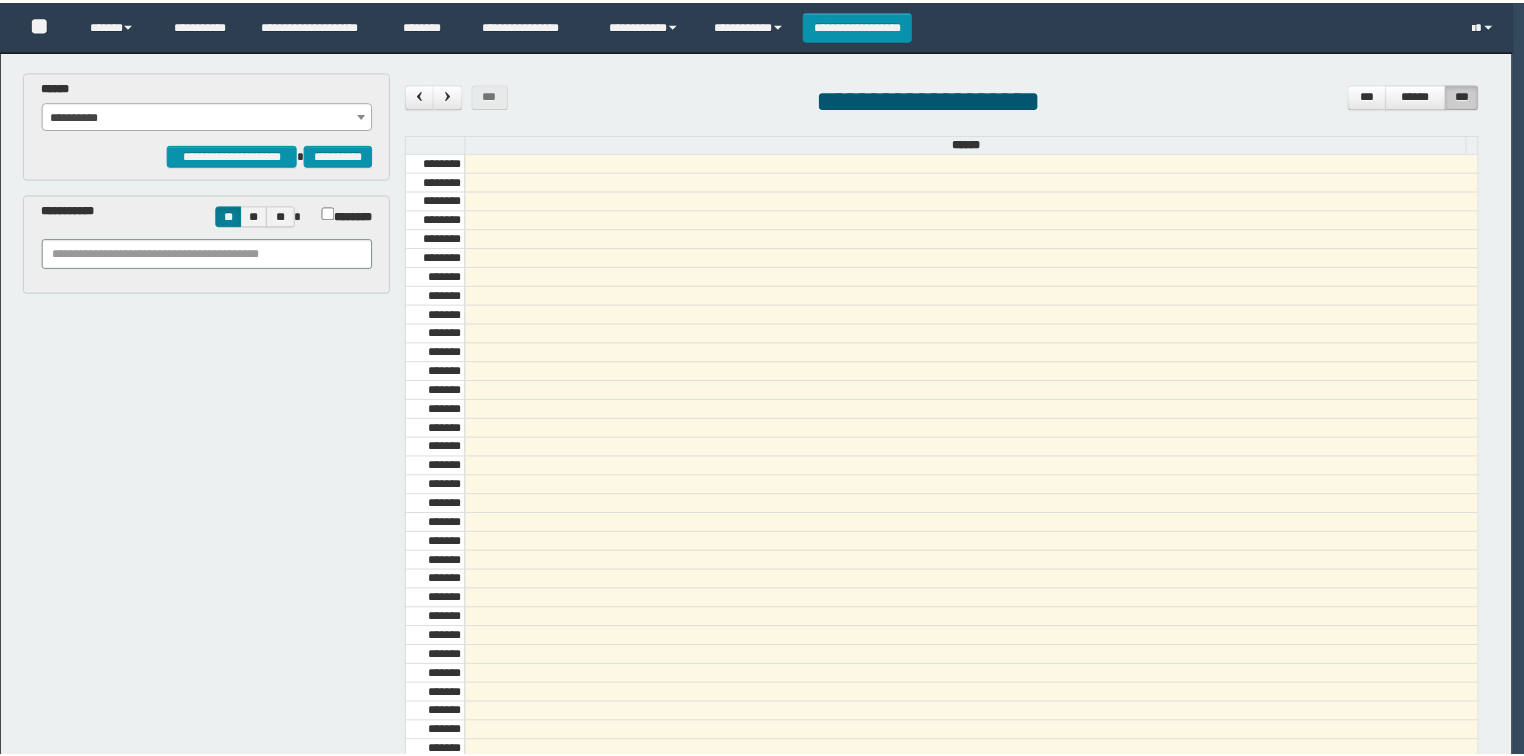 scroll, scrollTop: 0, scrollLeft: 0, axis: both 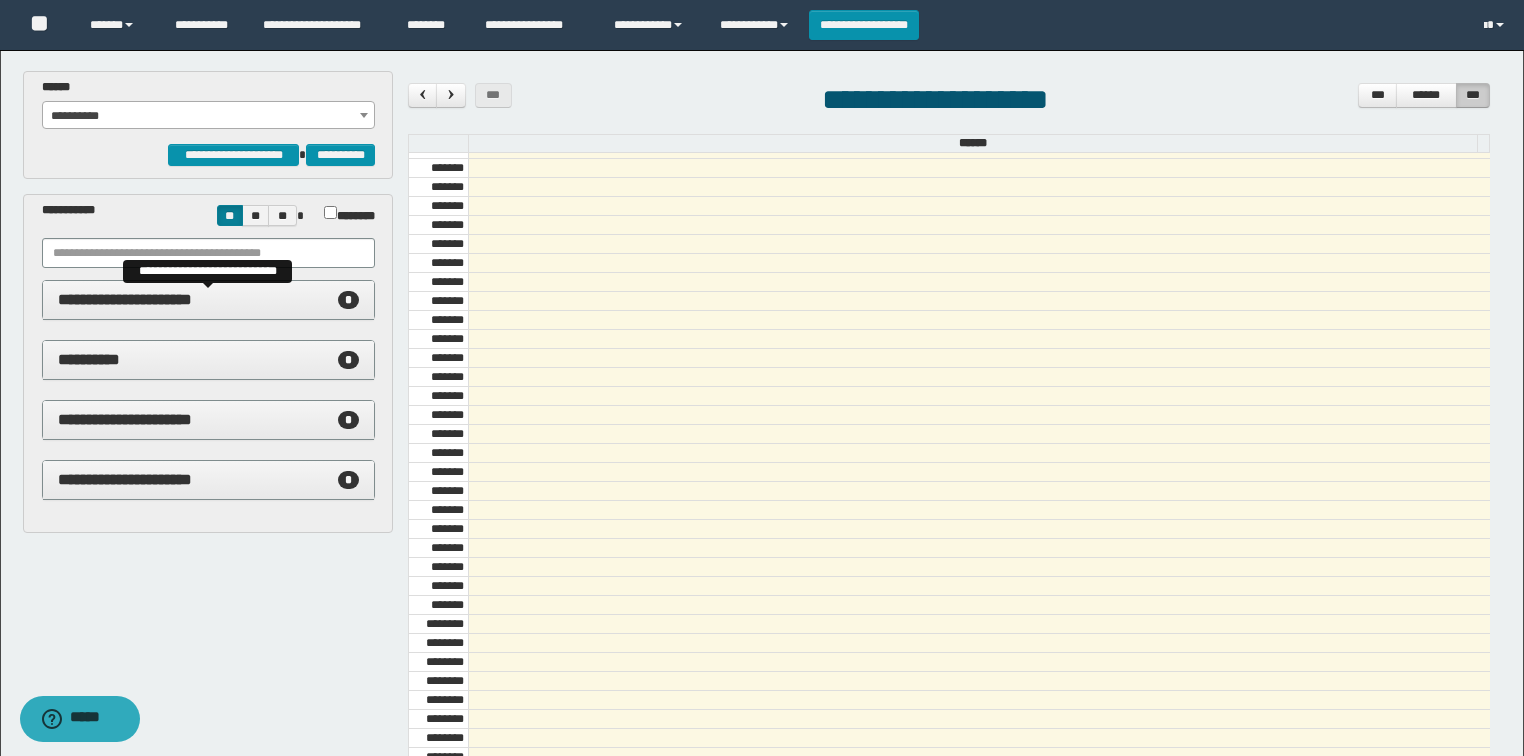 click on "**********" at bounding box center [209, 300] 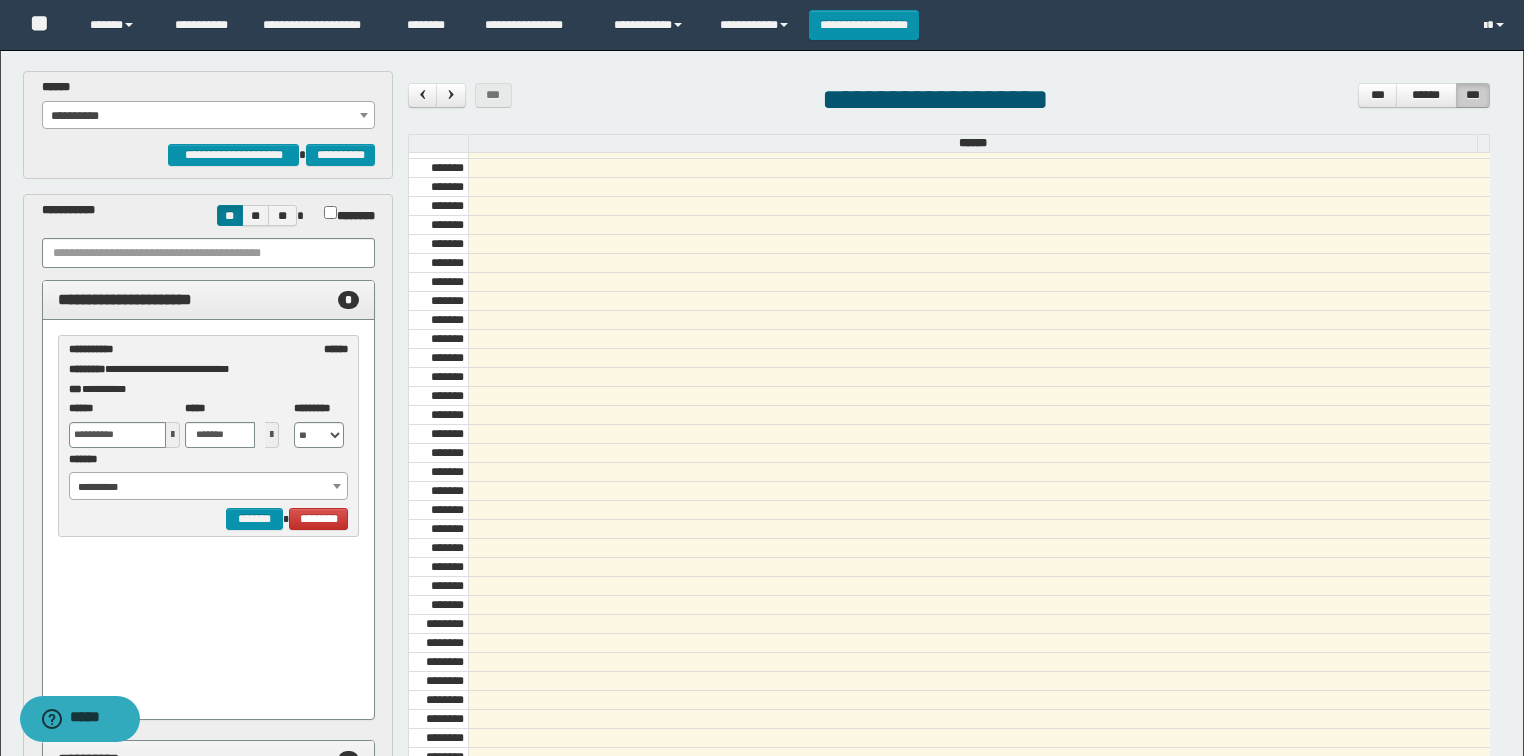 click on "**********" at bounding box center [209, 487] 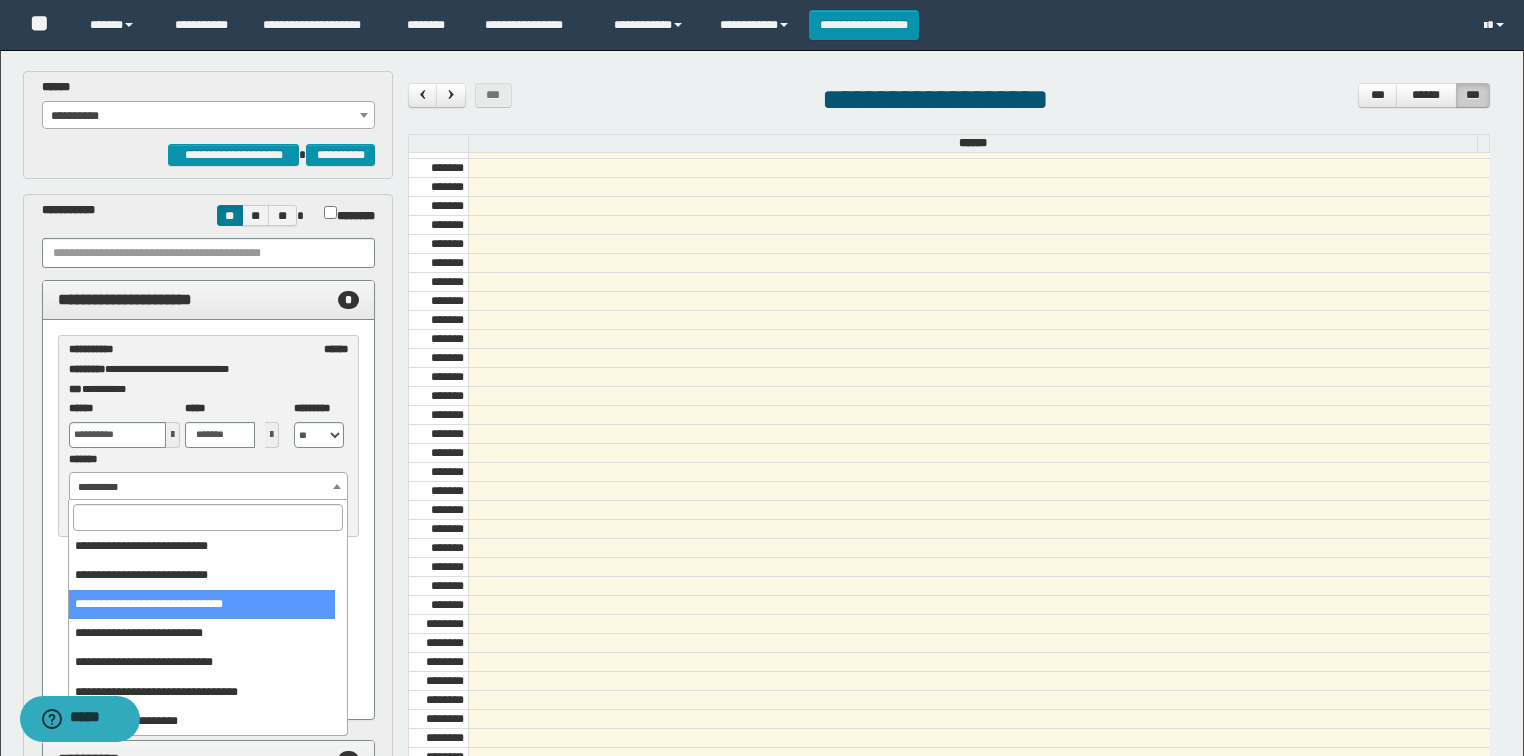 scroll, scrollTop: 80, scrollLeft: 0, axis: vertical 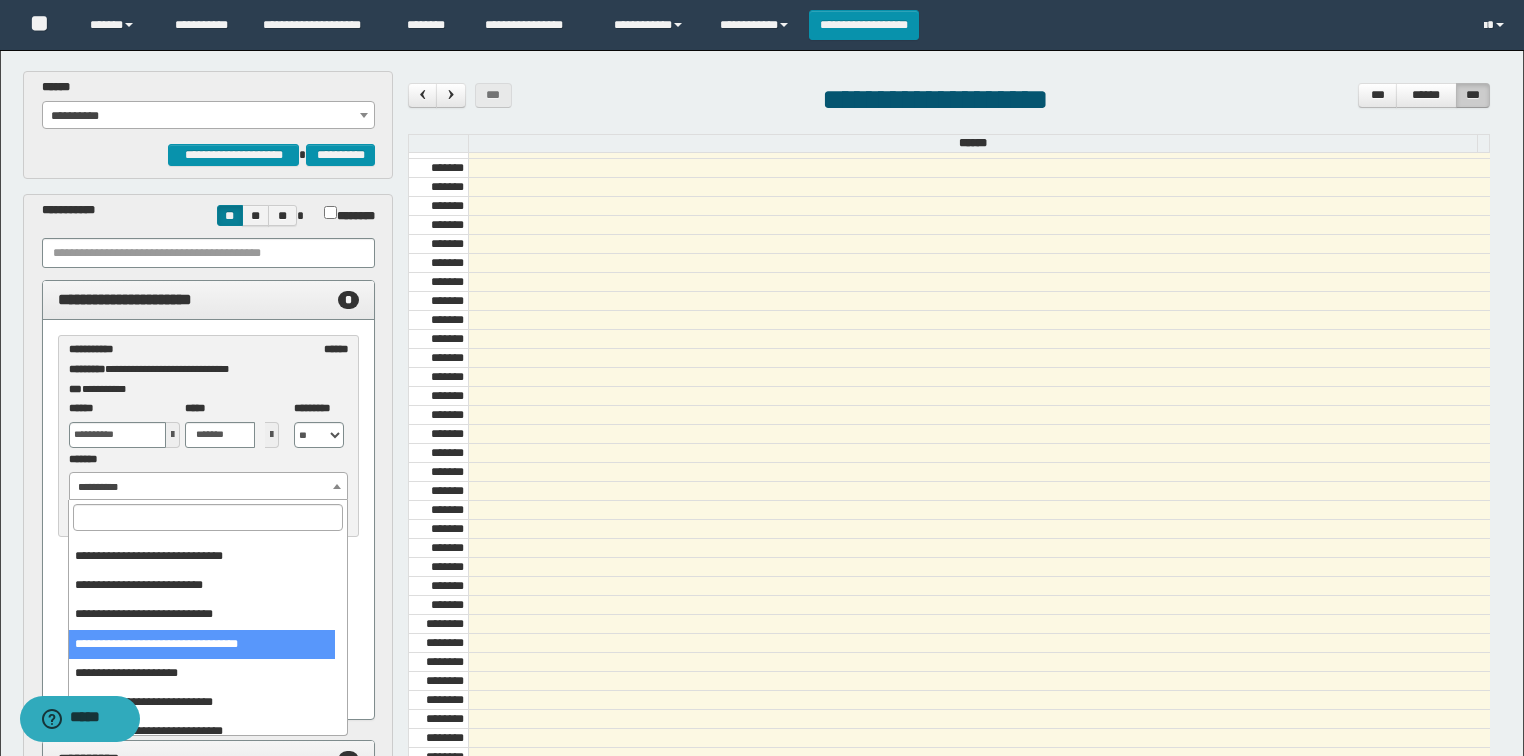 select on "******" 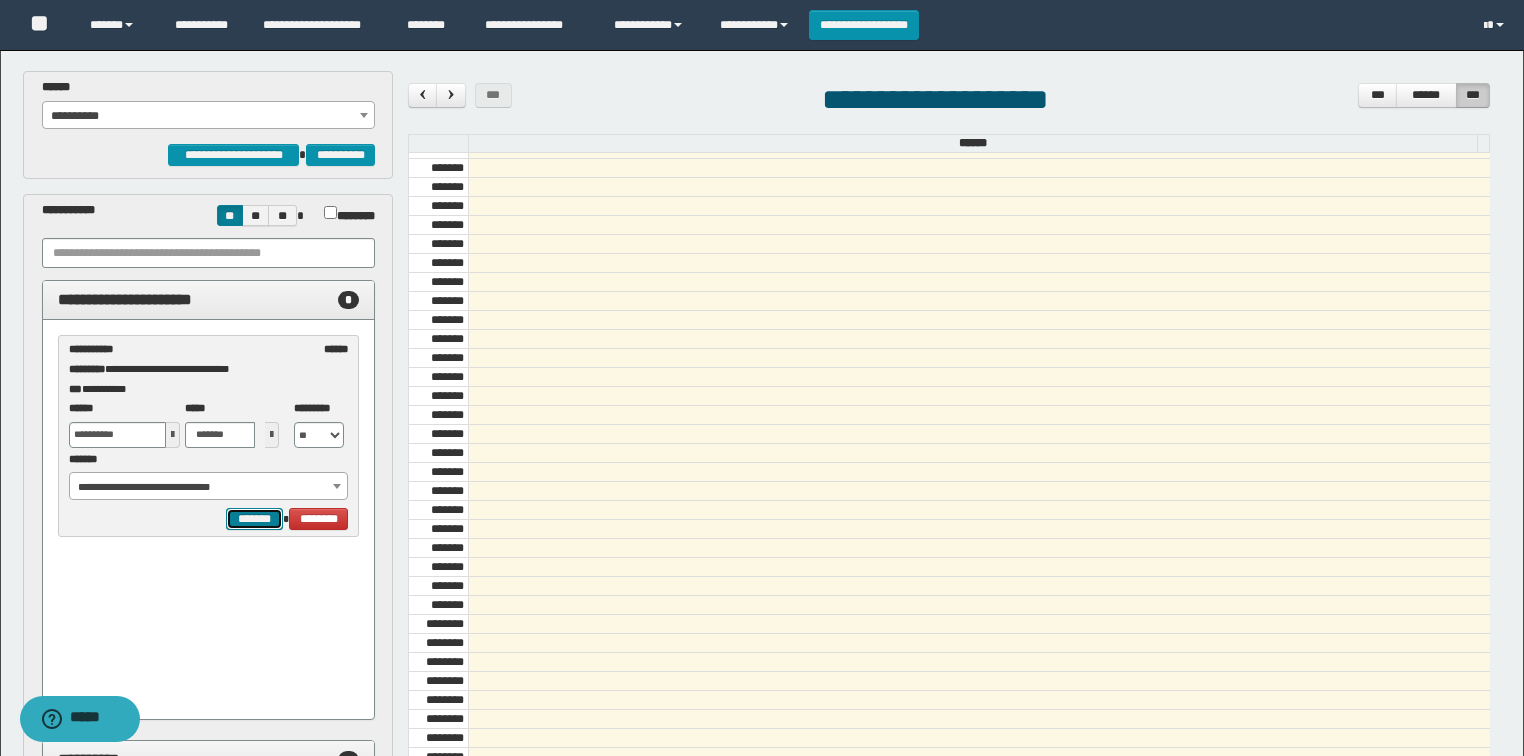 click on "*******" at bounding box center [254, 519] 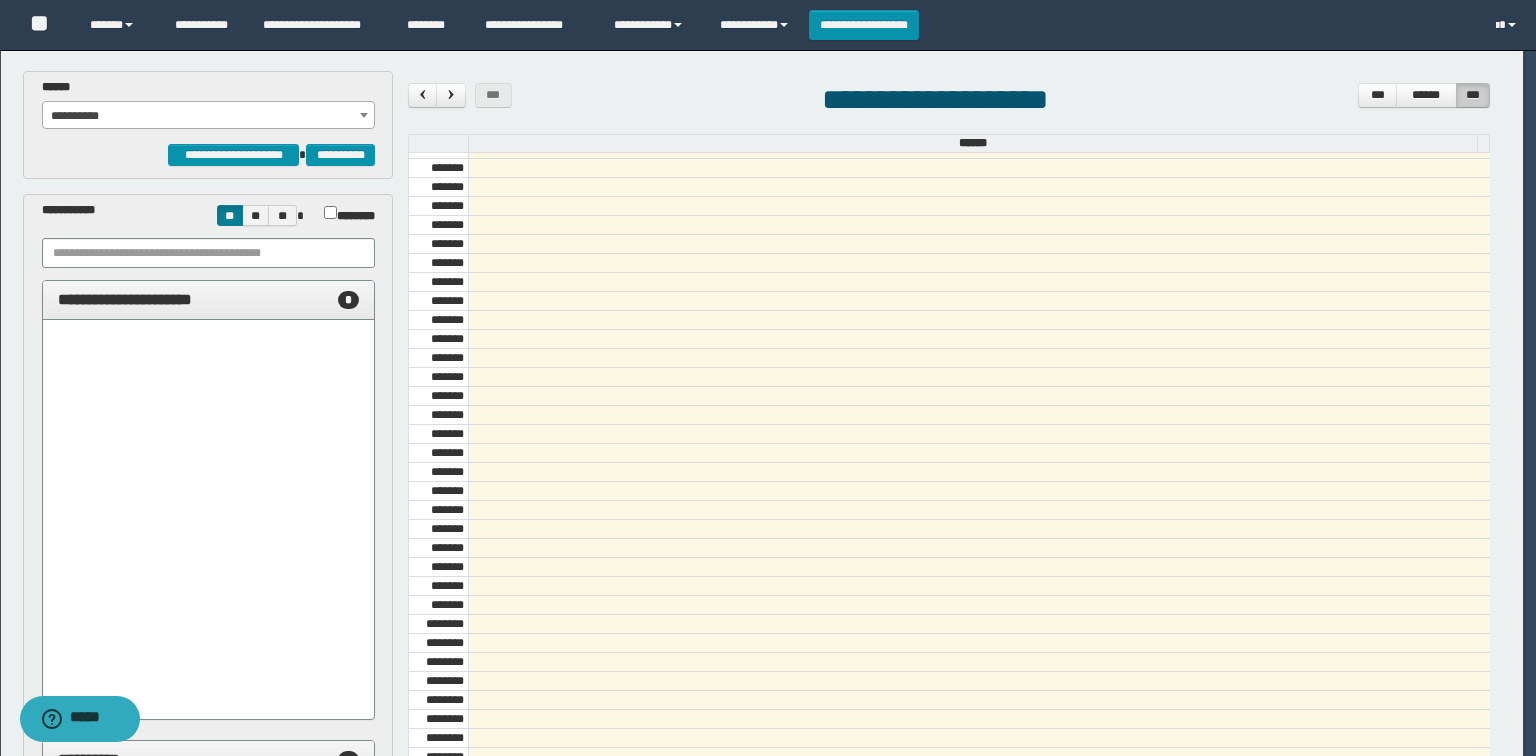 select on "******" 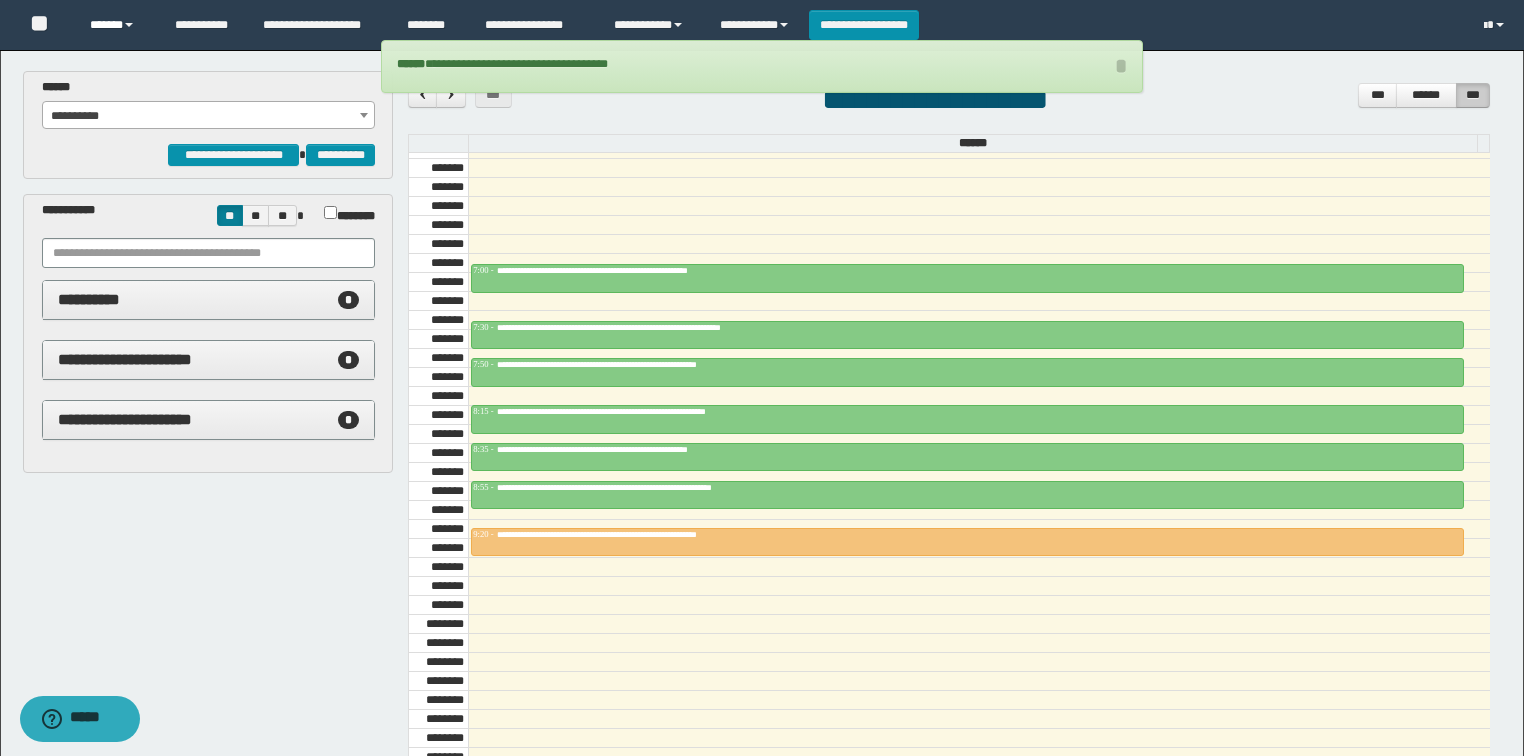click on "******" at bounding box center (117, 25) 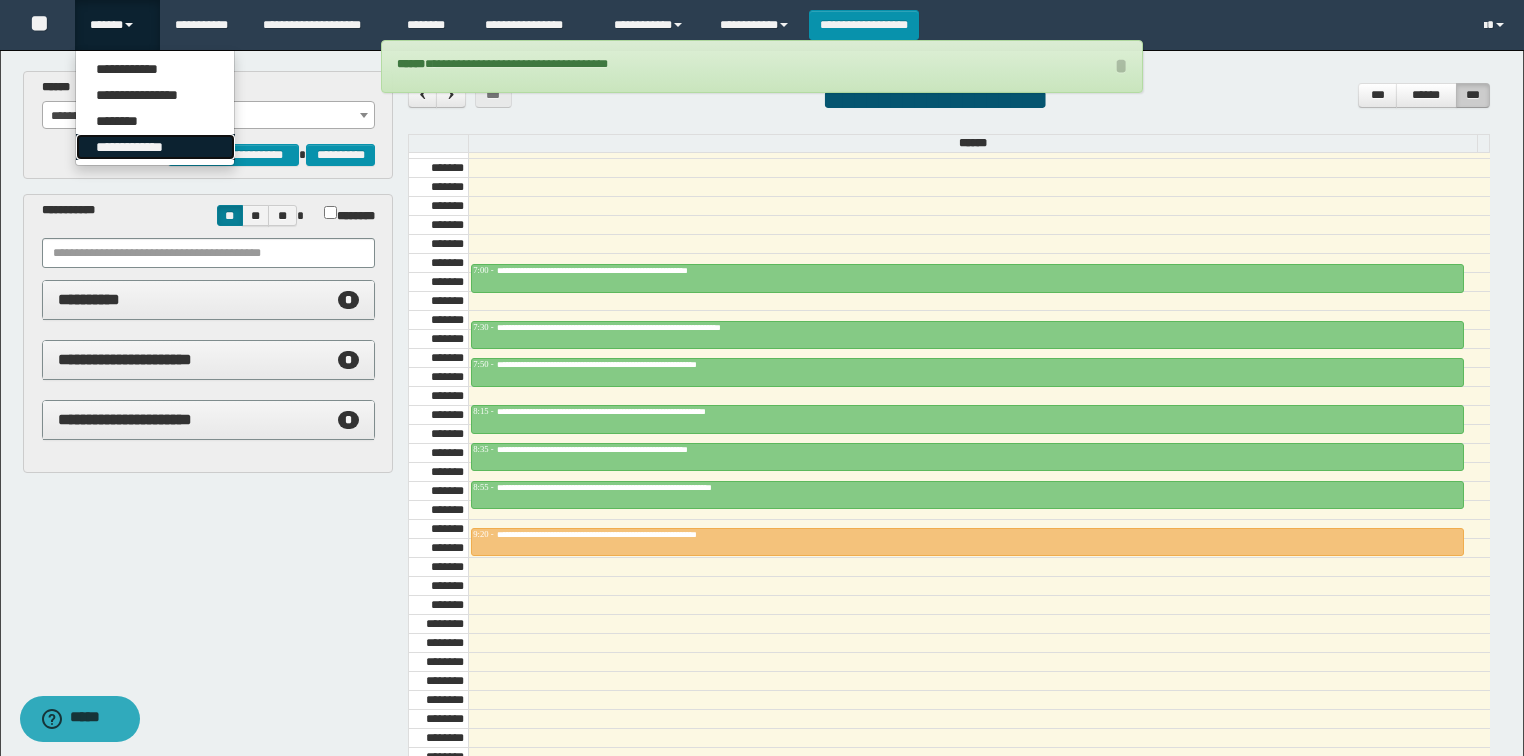 click on "**********" at bounding box center [155, 147] 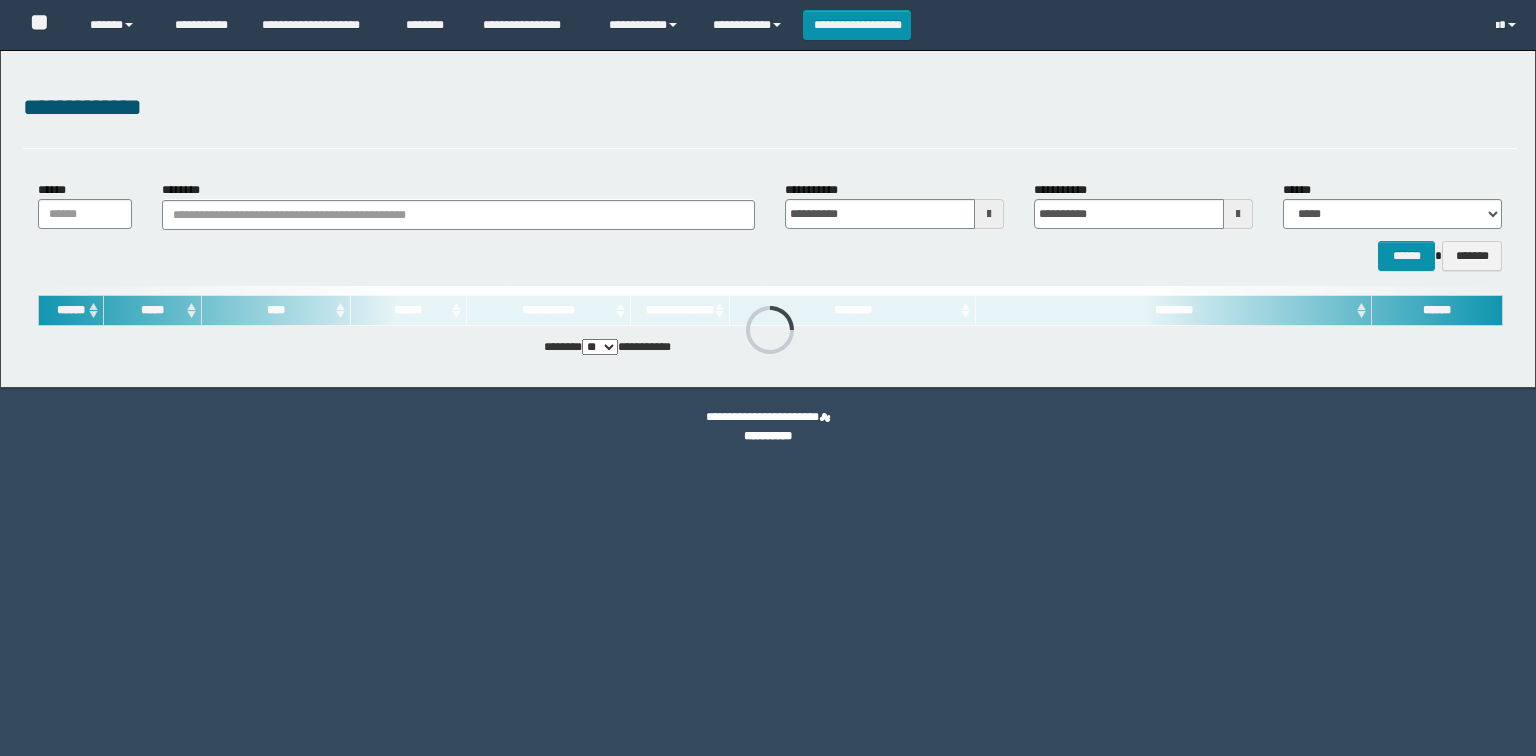 scroll, scrollTop: 0, scrollLeft: 0, axis: both 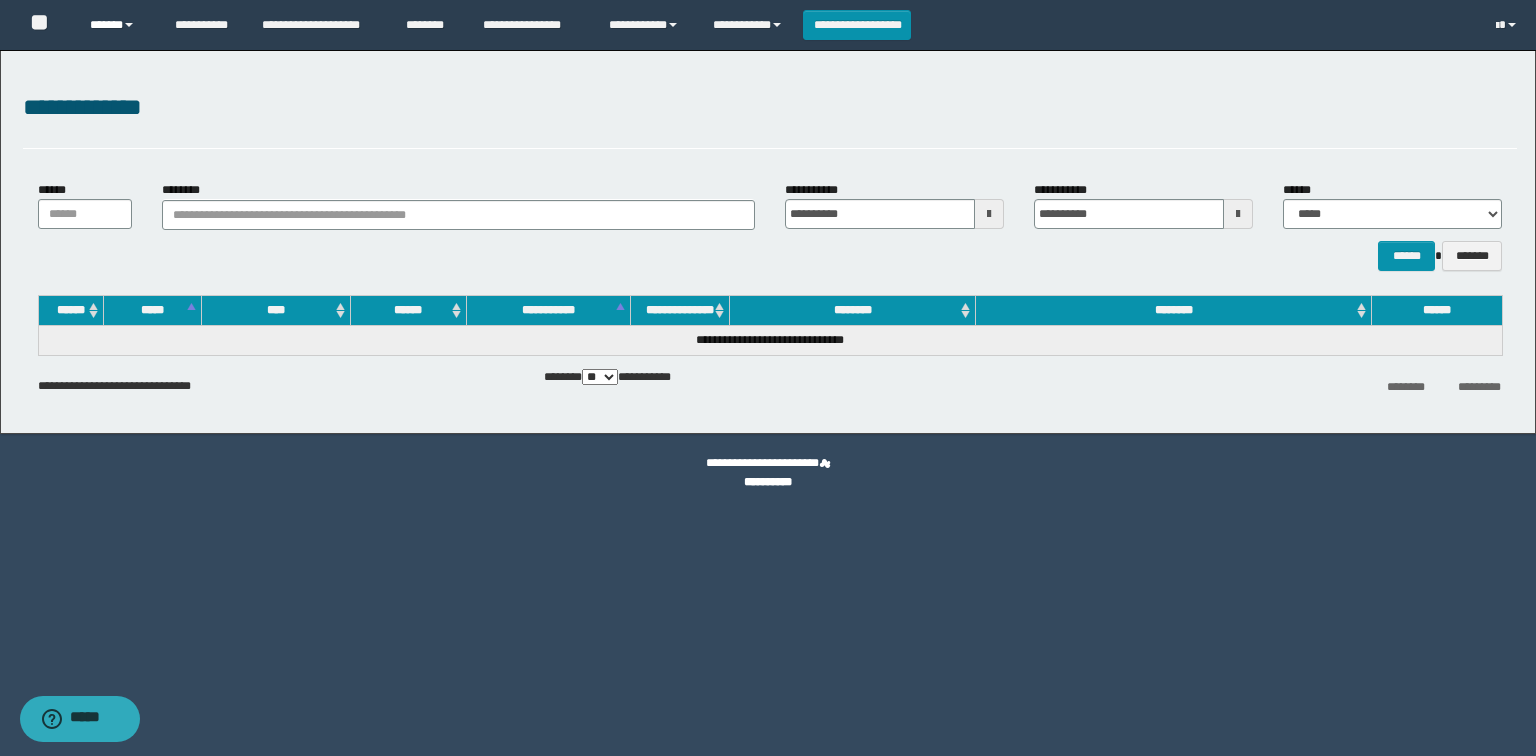 click at bounding box center [129, 25] 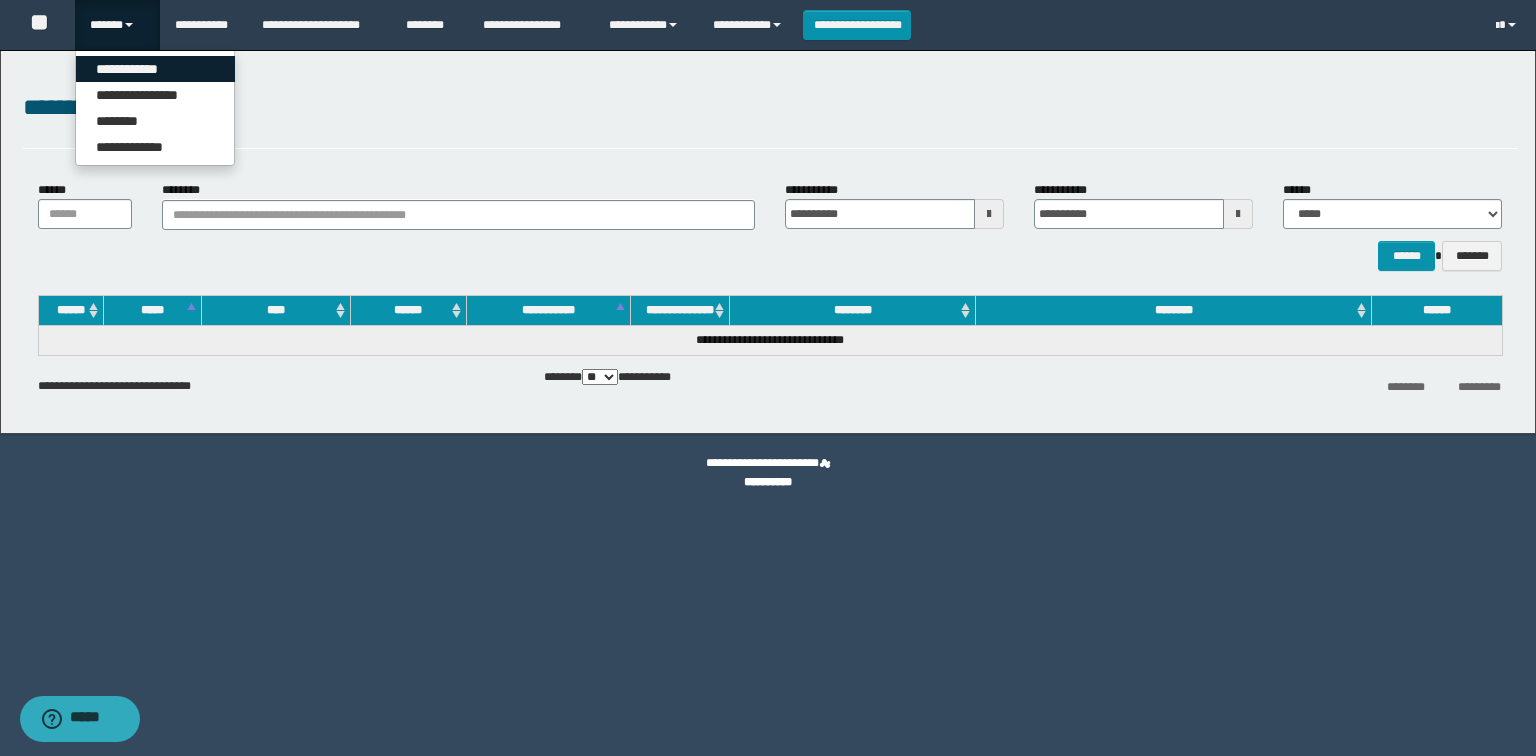 click on "**********" at bounding box center [155, 69] 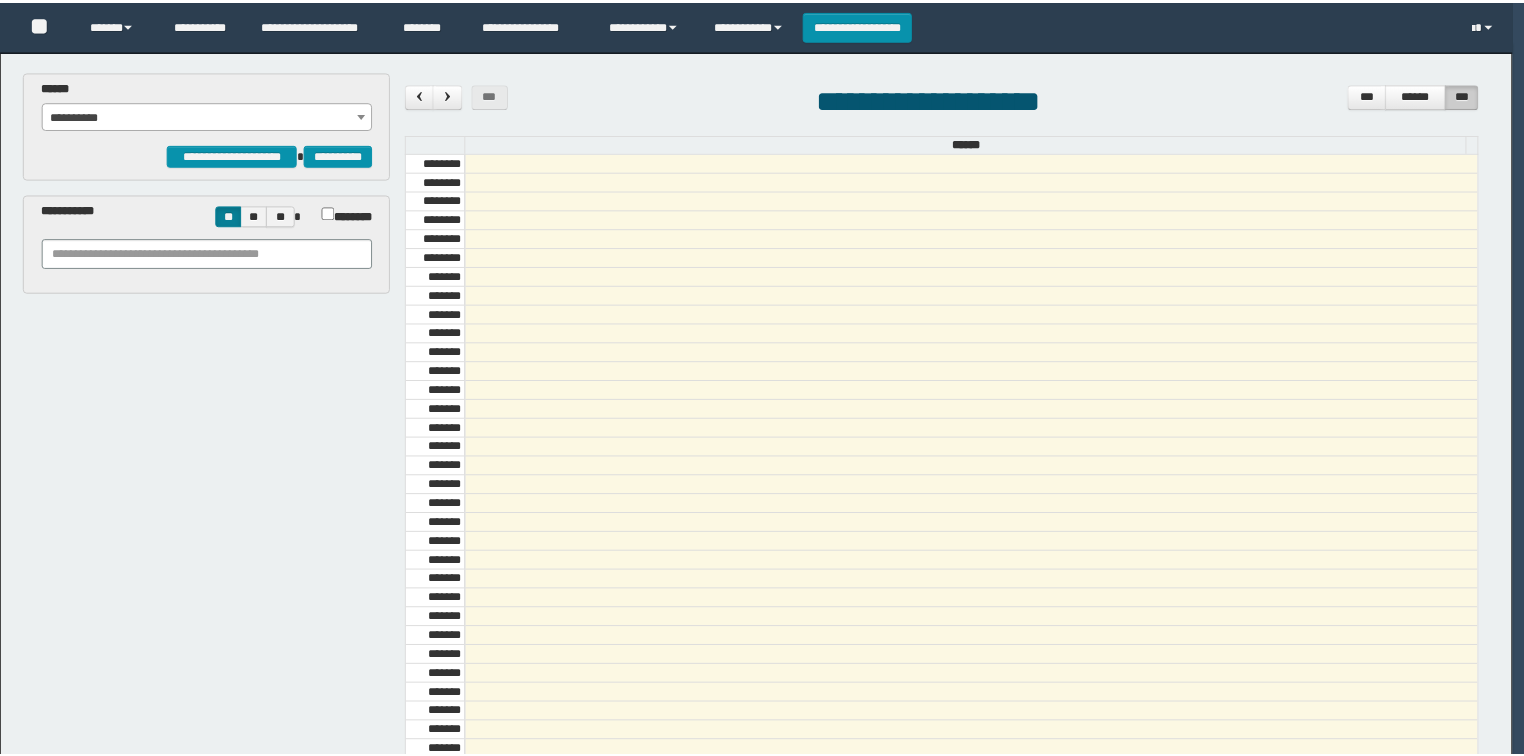 scroll, scrollTop: 0, scrollLeft: 0, axis: both 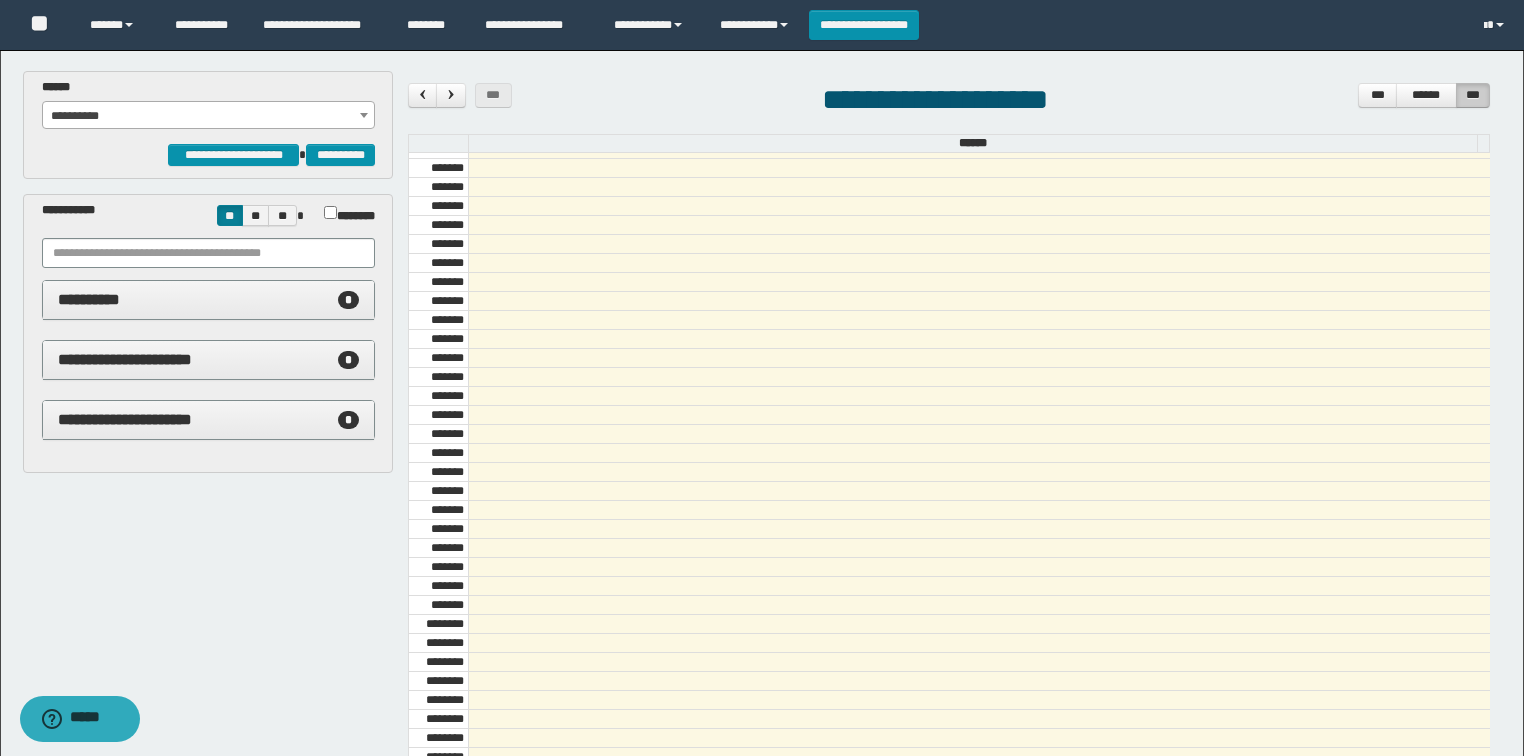 click on "**********" at bounding box center (209, 116) 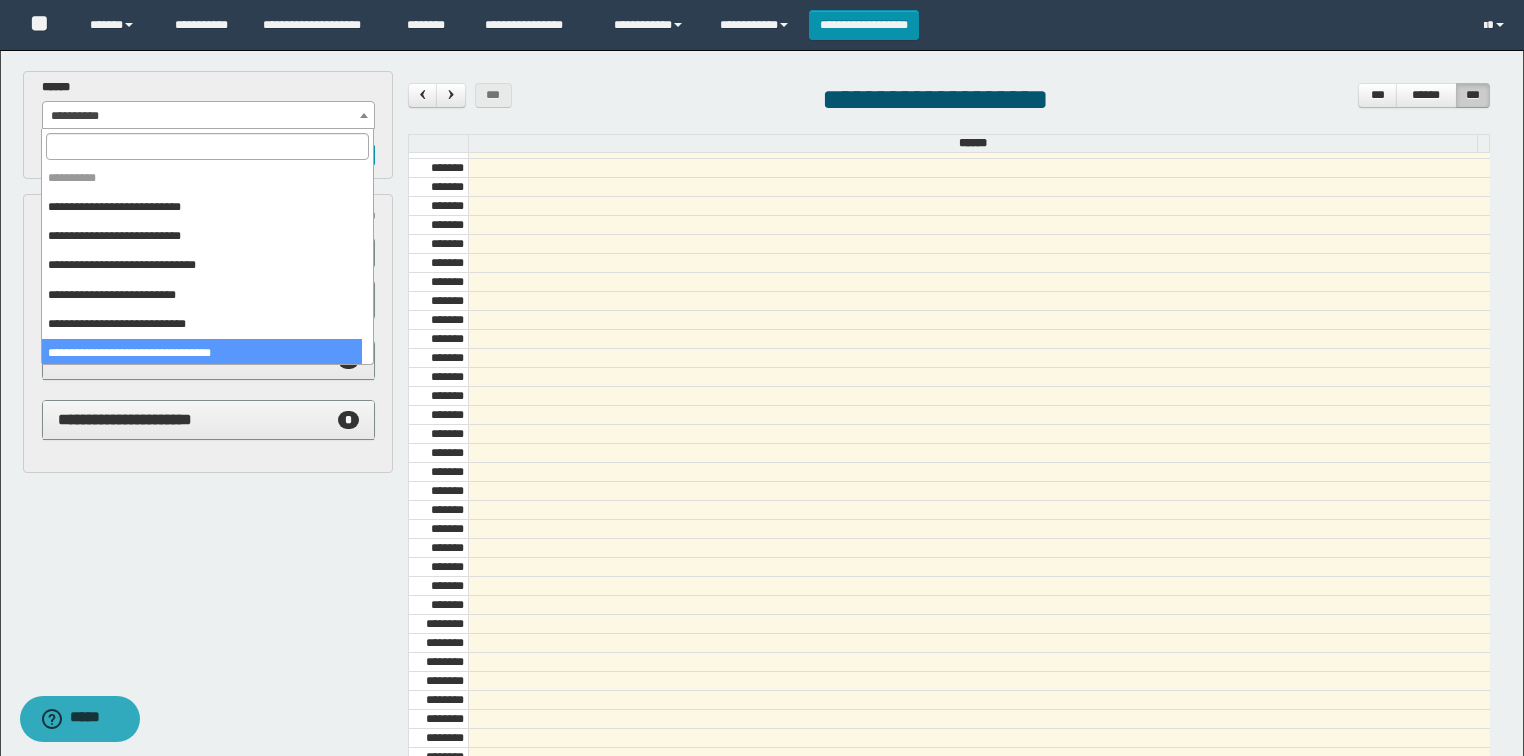 select on "******" 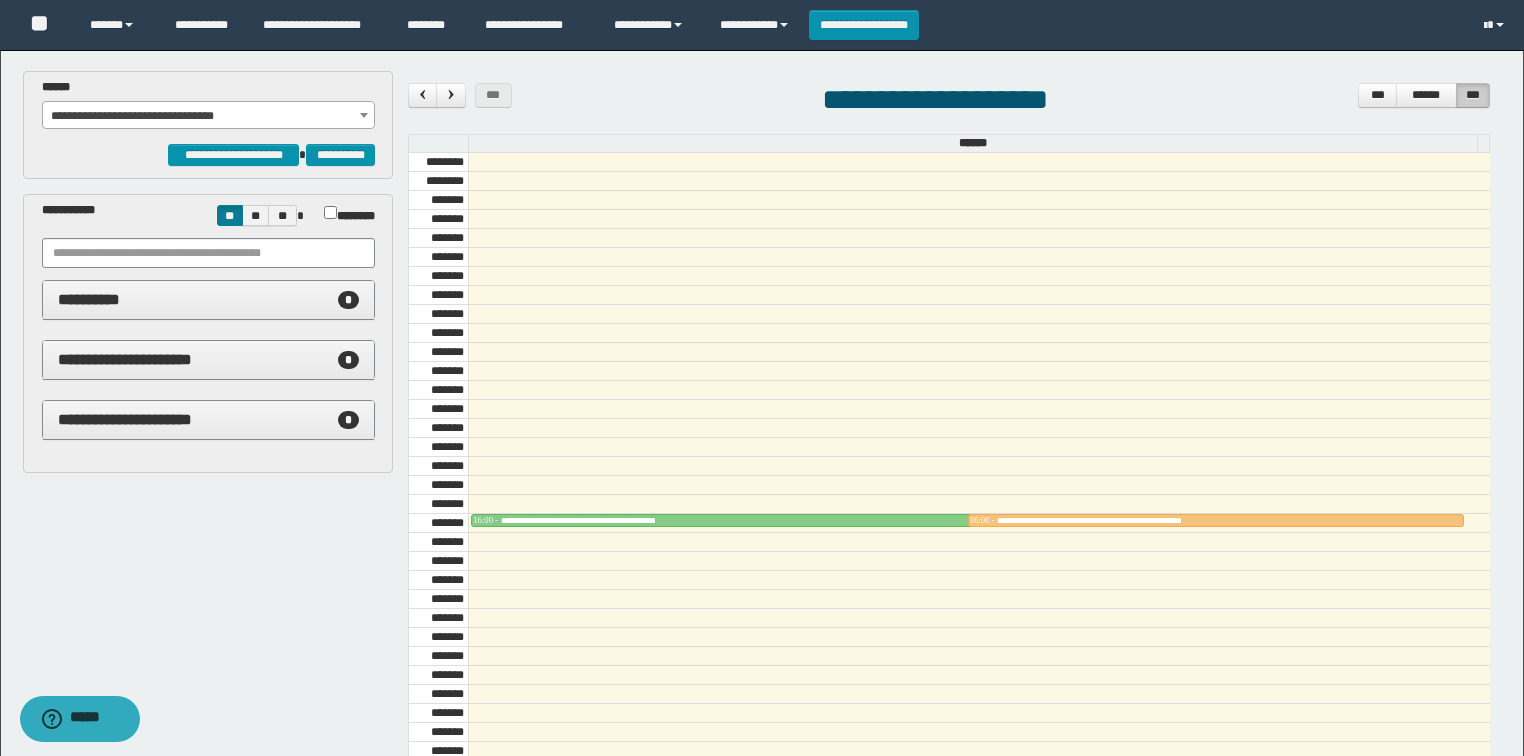 scroll, scrollTop: 1638, scrollLeft: 0, axis: vertical 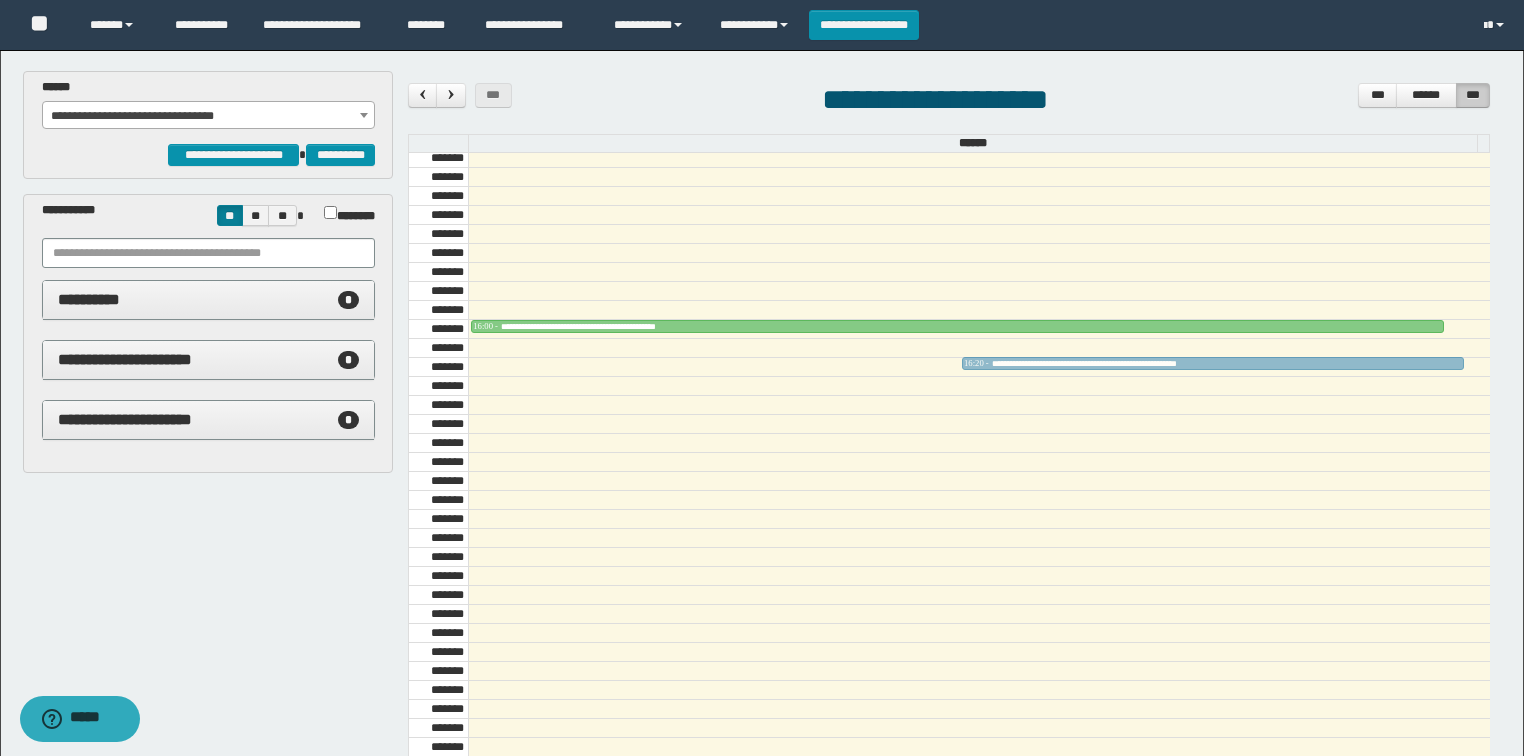 drag, startPoint x: 1085, startPoint y: 317, endPoint x: 1055, endPoint y: 351, distance: 45.343136 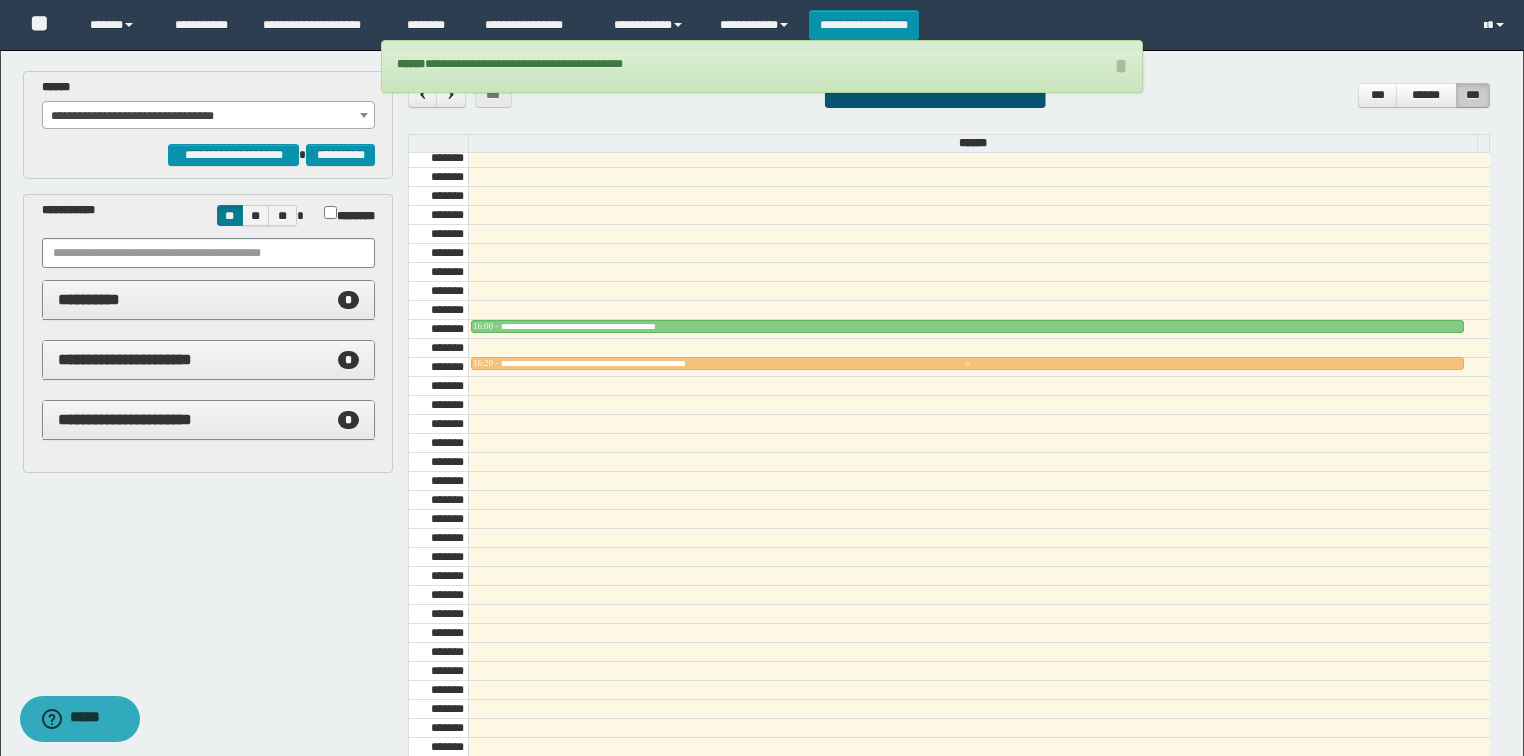 click at bounding box center [967, 365] 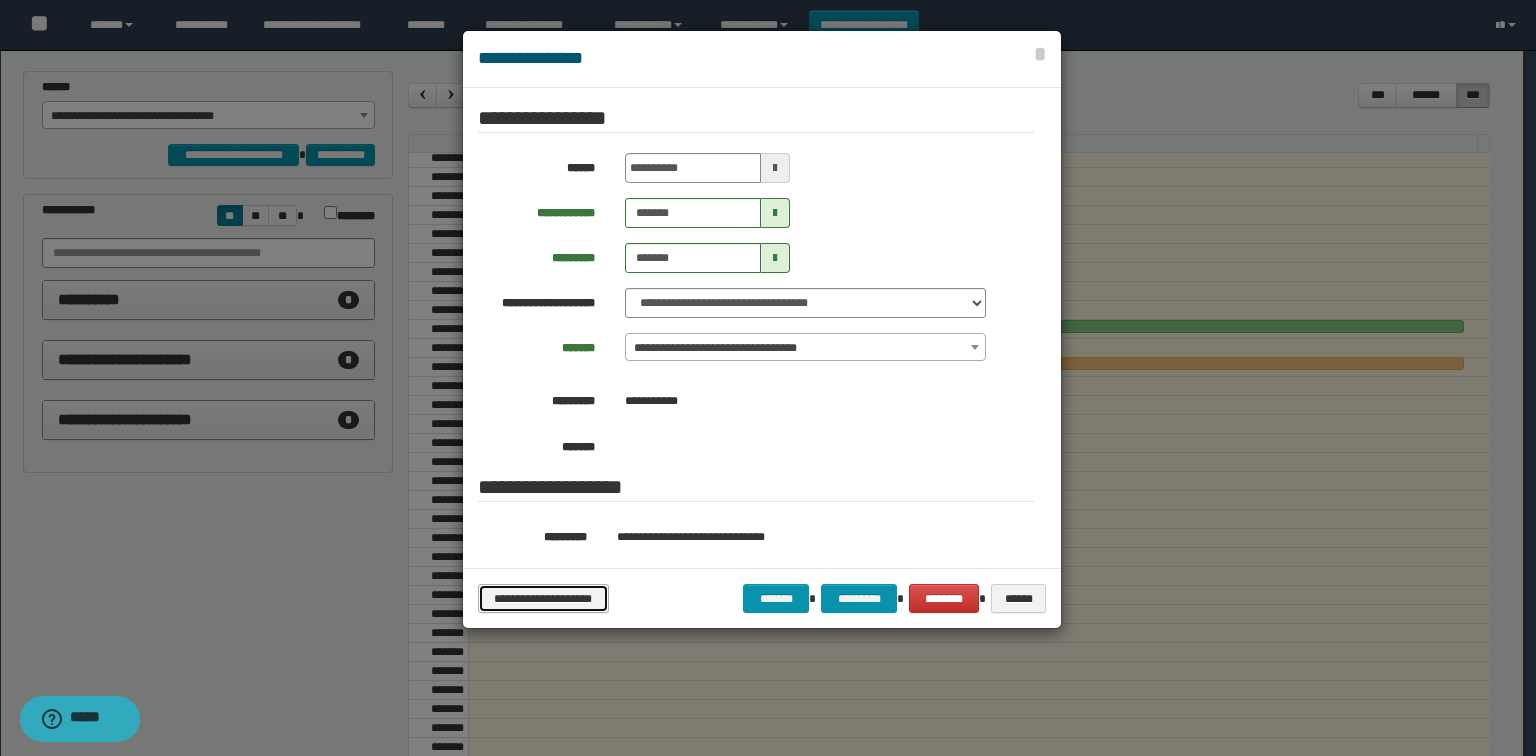 click on "**********" at bounding box center (543, 599) 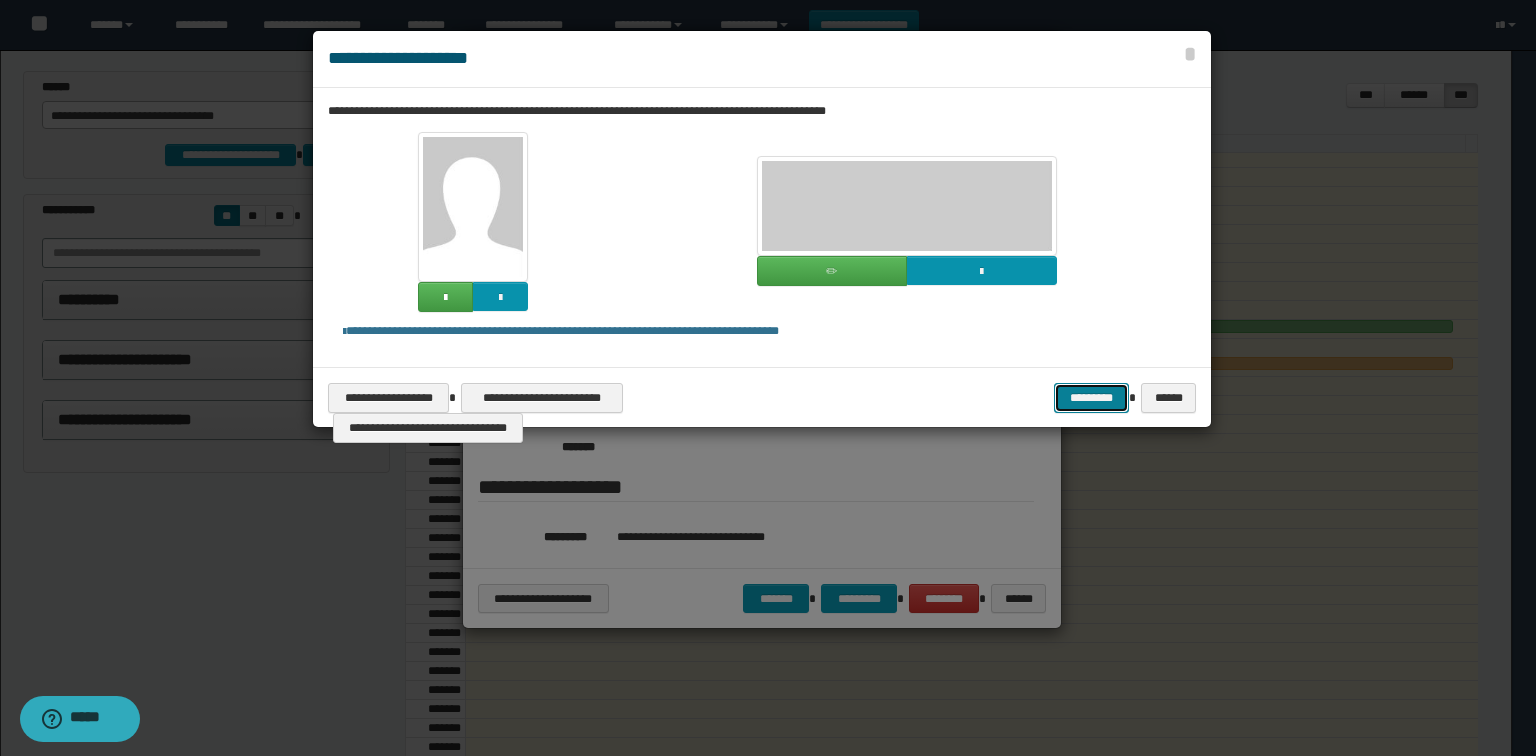click on "*********" at bounding box center [1091, 398] 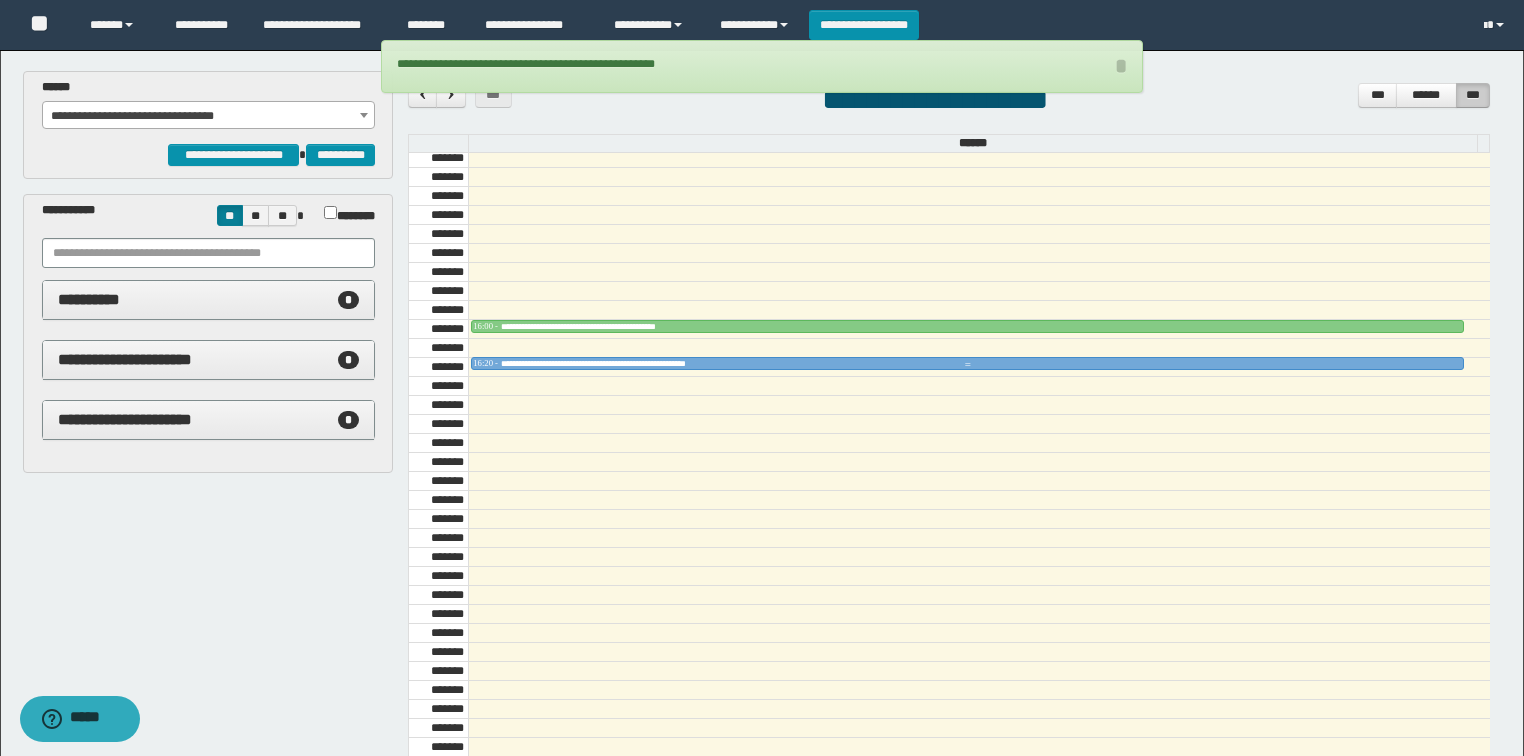 click at bounding box center [967, 365] 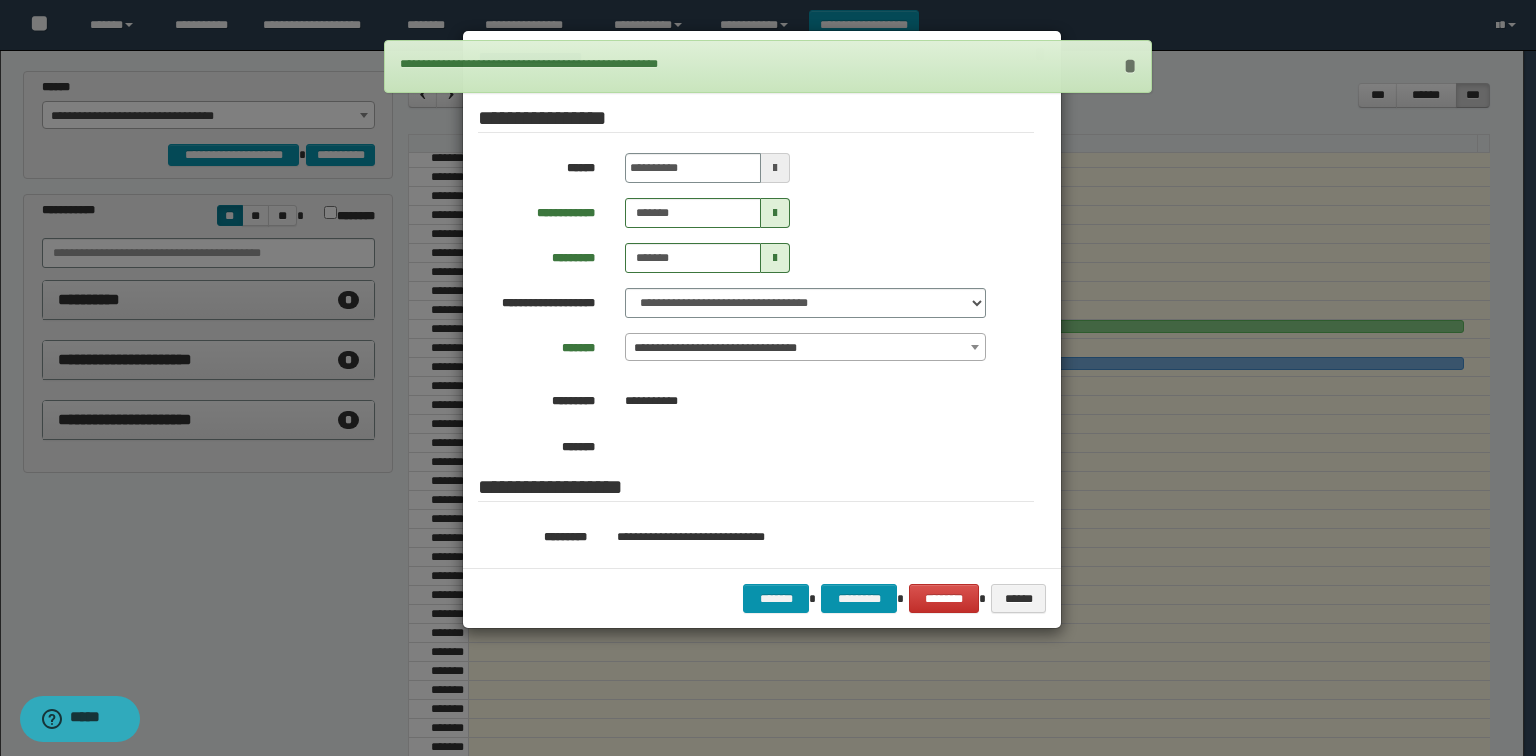 click on "*" at bounding box center (1130, 66) 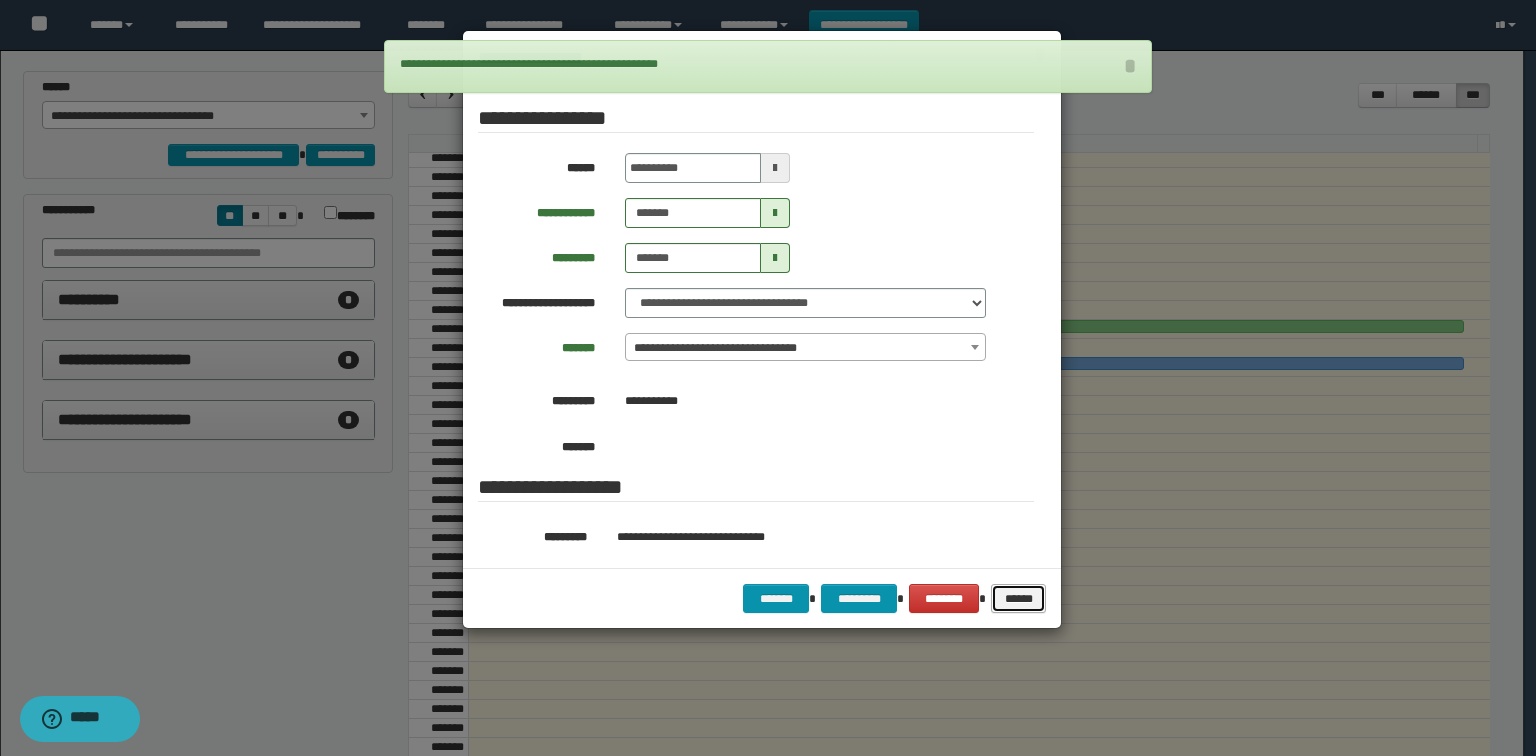 click on "******" at bounding box center (1019, 599) 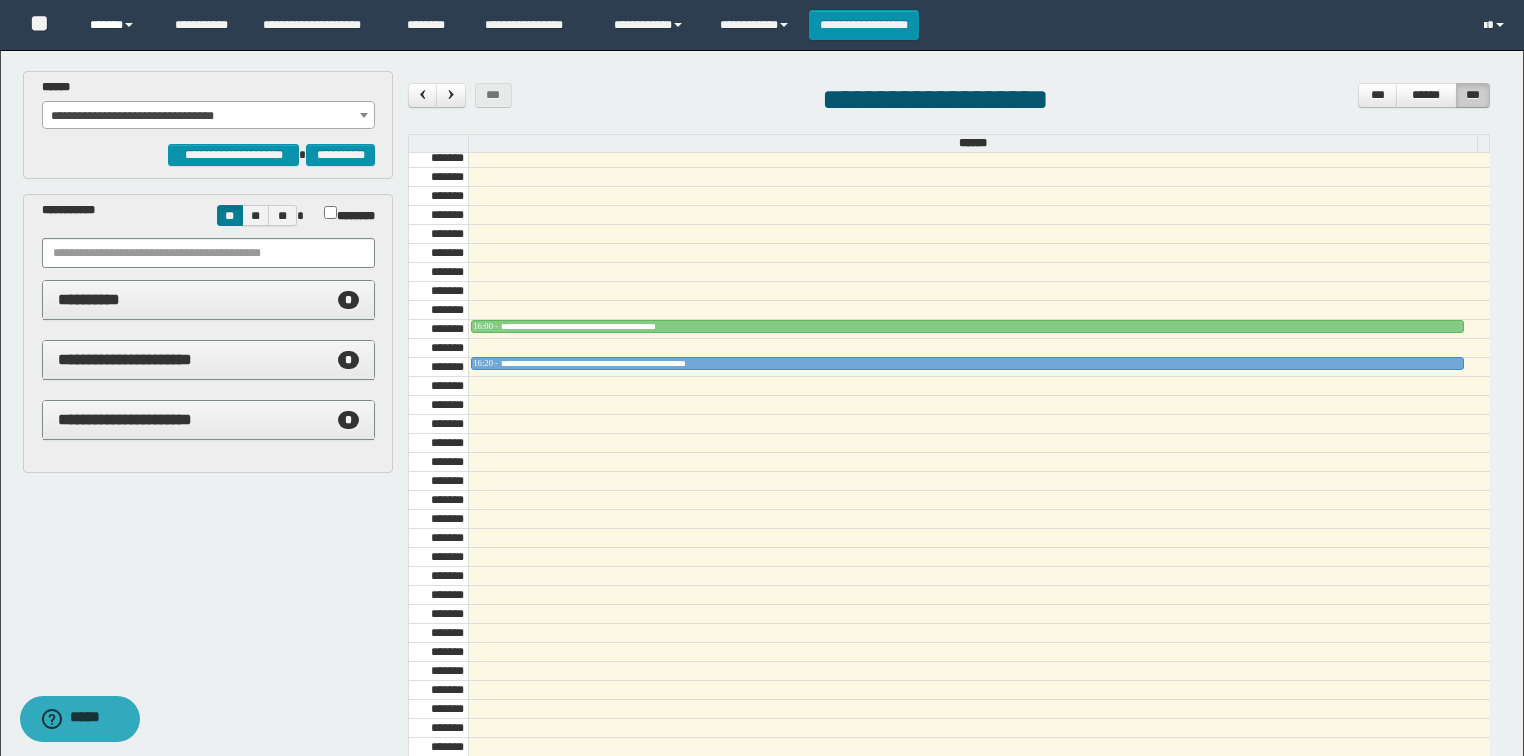 click on "******" at bounding box center (117, 25) 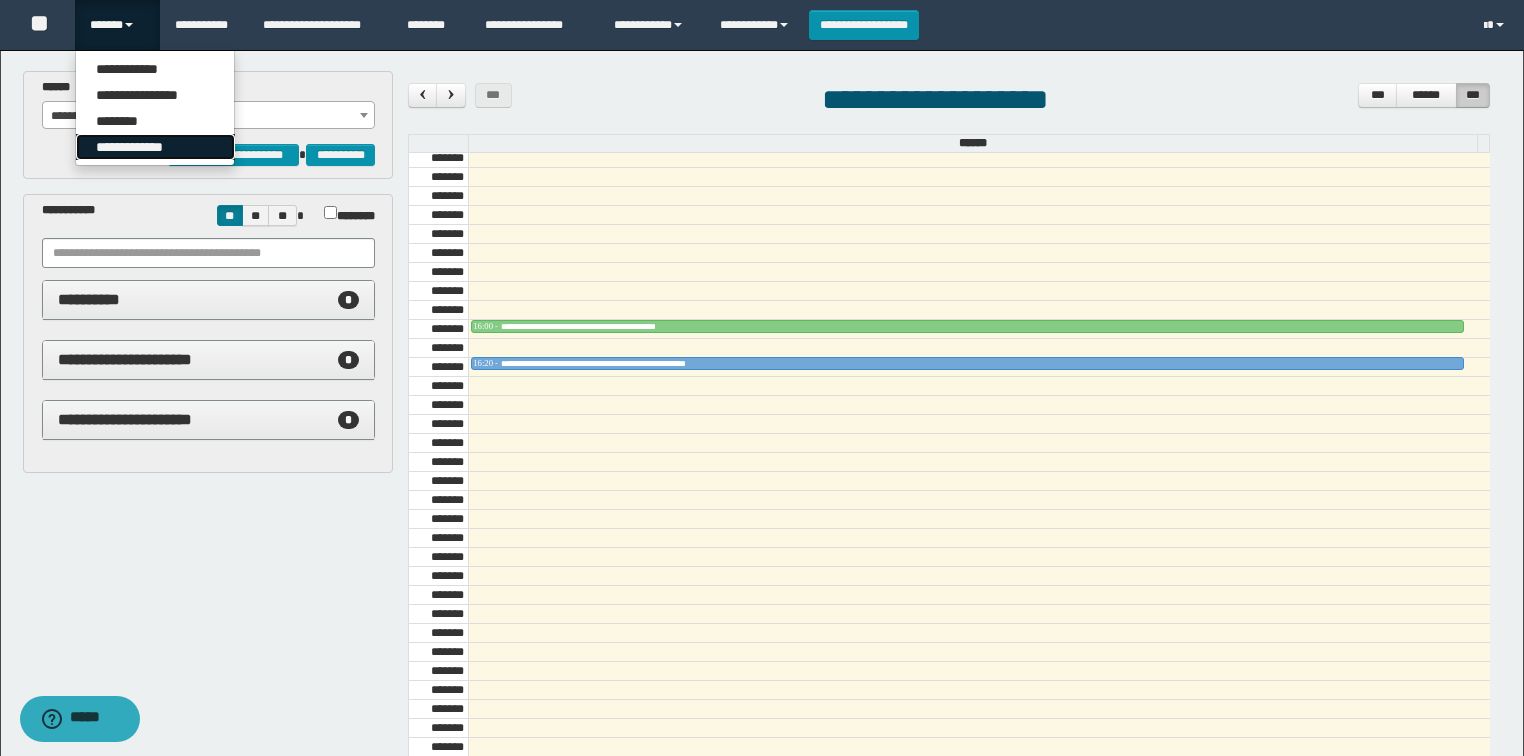 click on "**********" at bounding box center (155, 147) 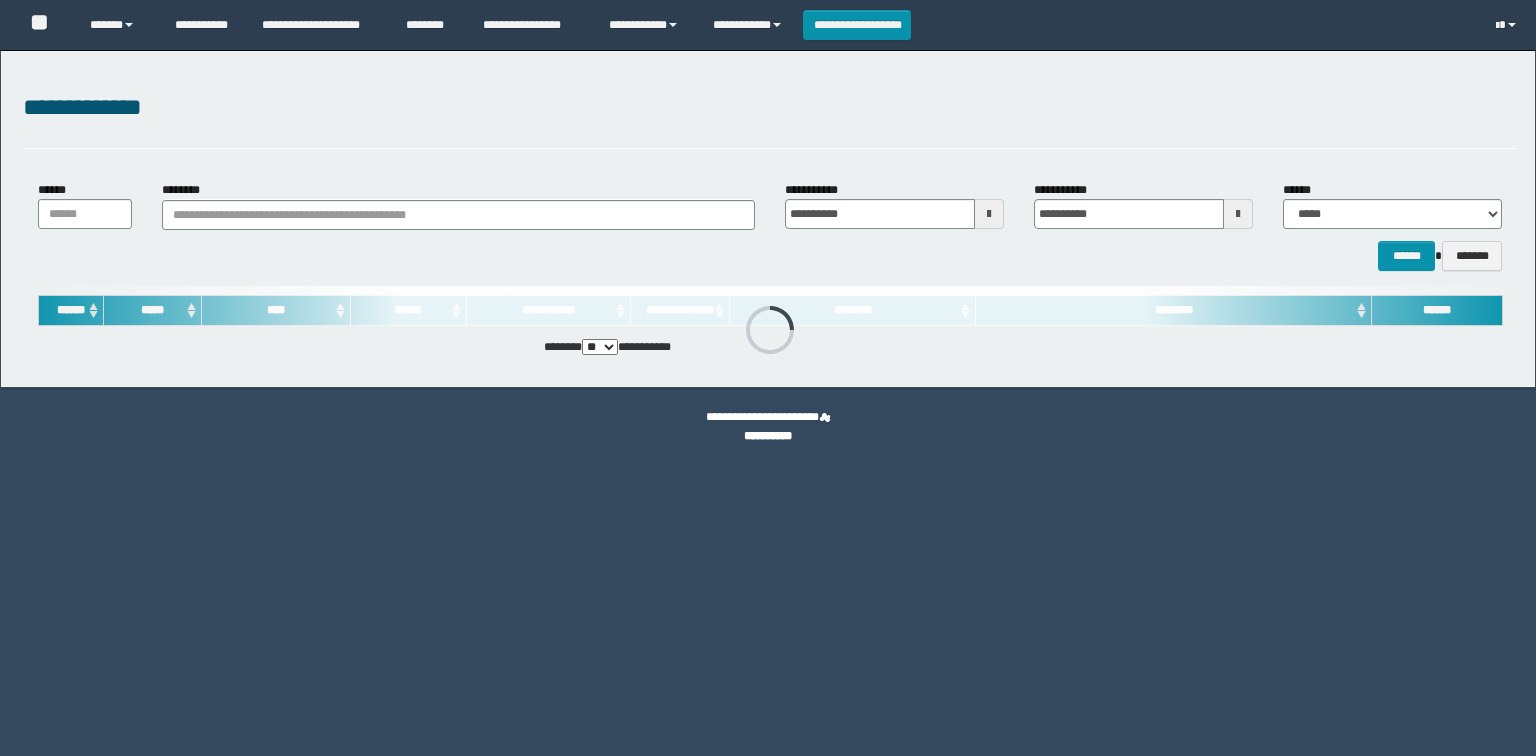 scroll, scrollTop: 0, scrollLeft: 0, axis: both 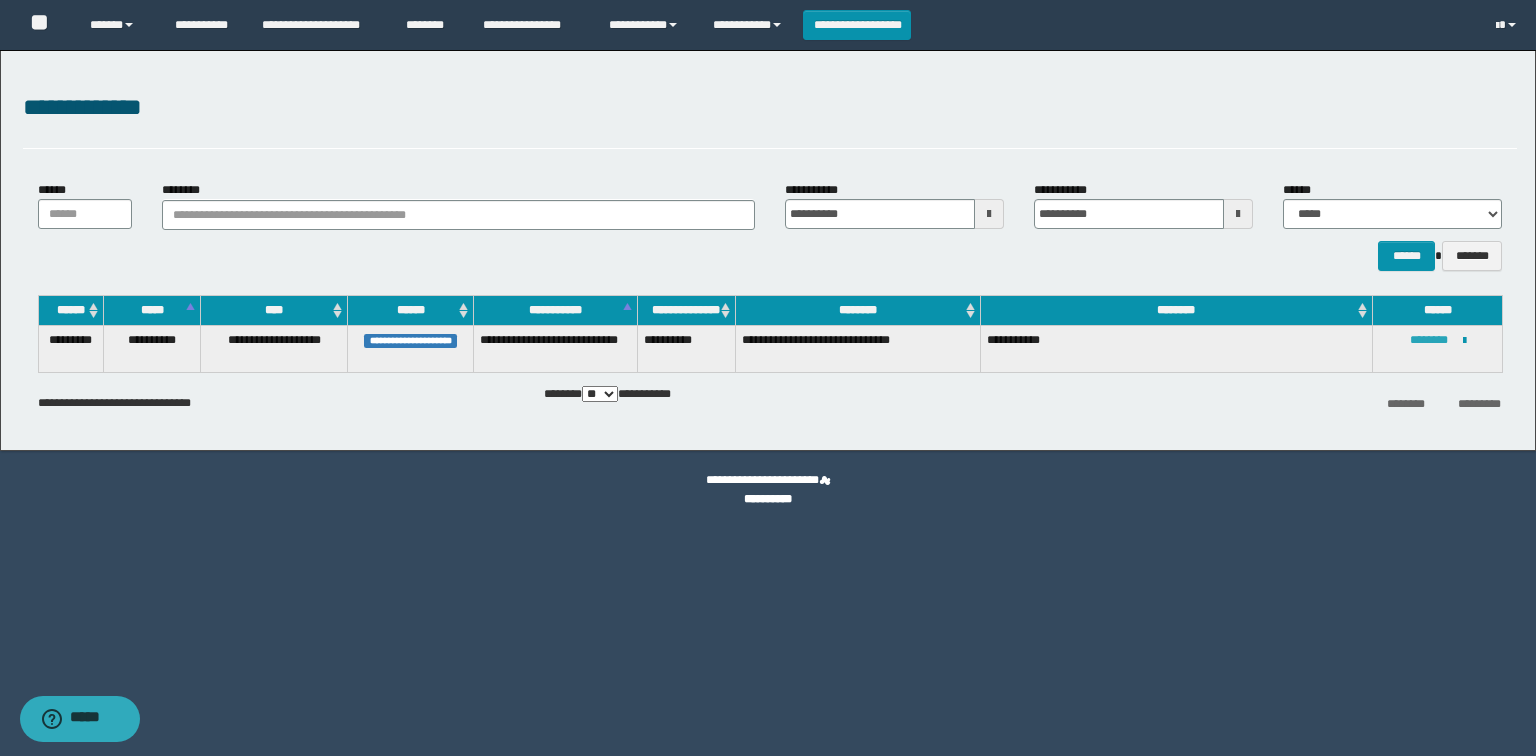 click on "********" at bounding box center [1429, 340] 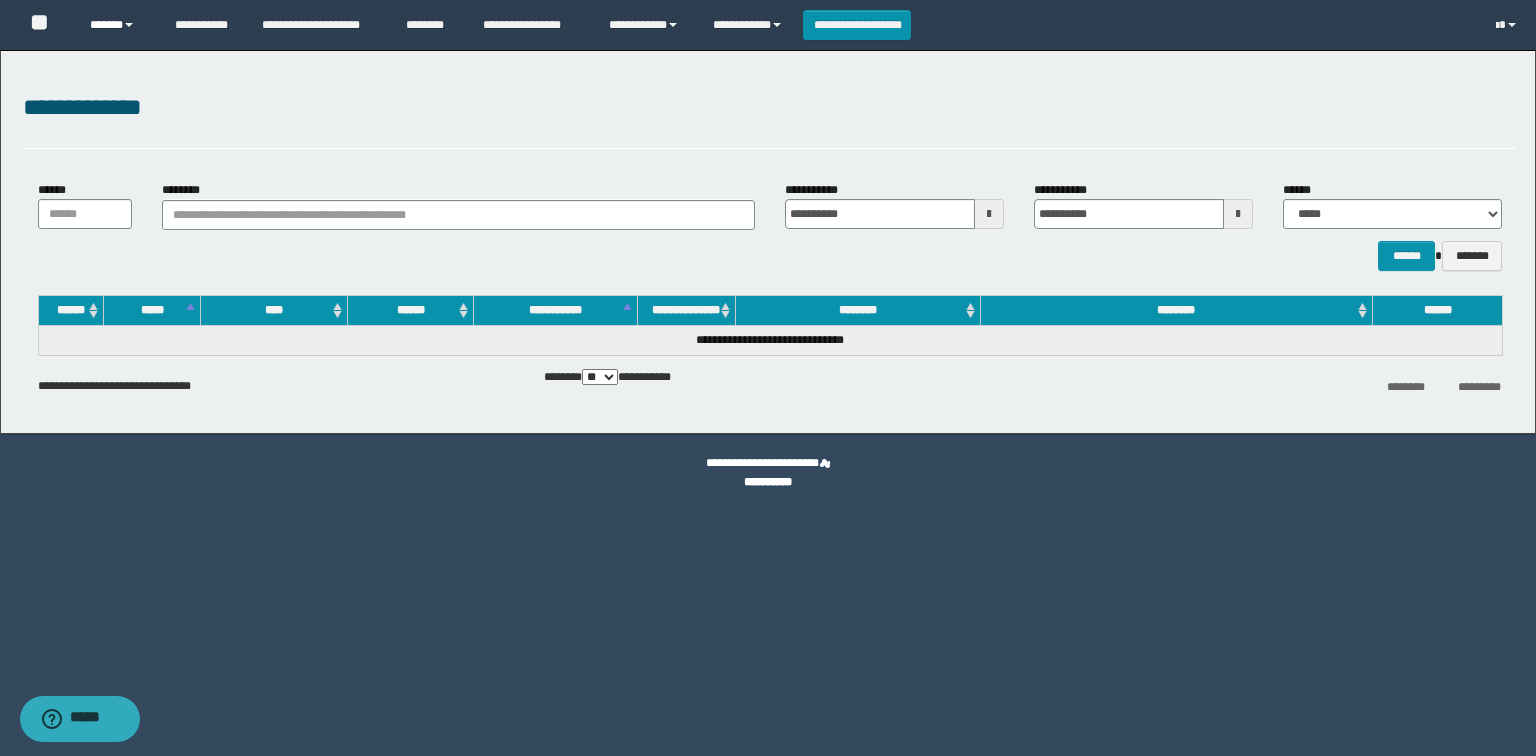 click at bounding box center [129, 25] 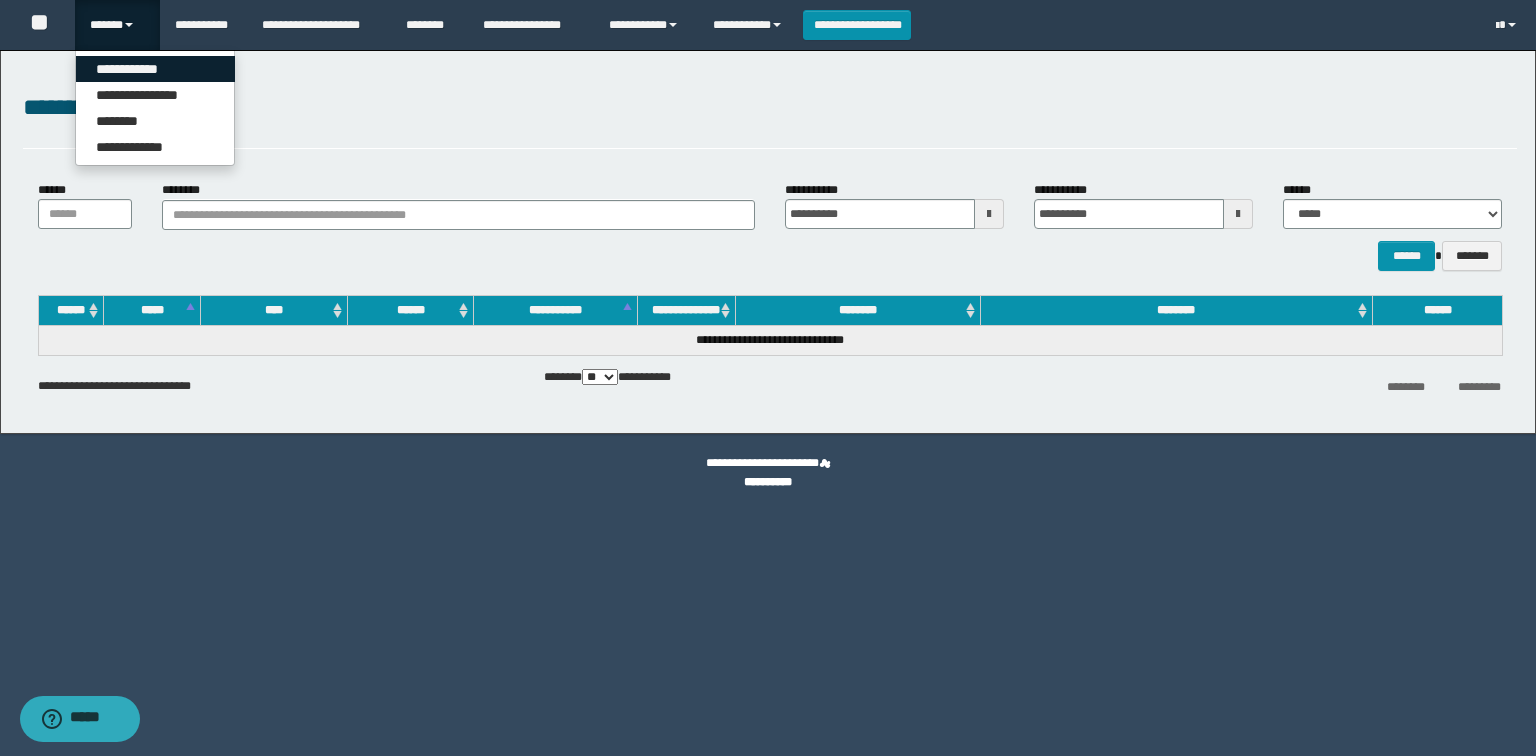 click on "**********" at bounding box center (155, 69) 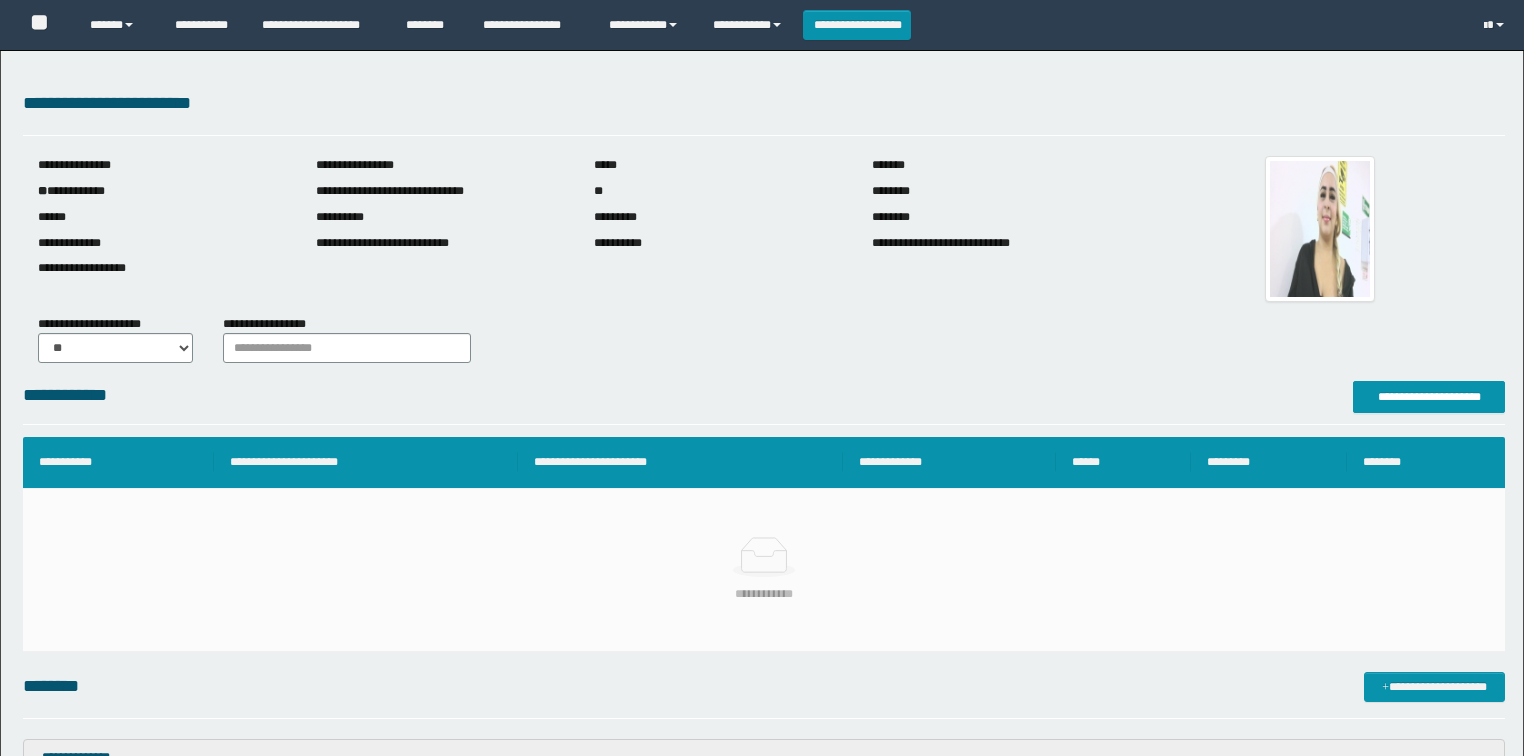 scroll, scrollTop: 0, scrollLeft: 0, axis: both 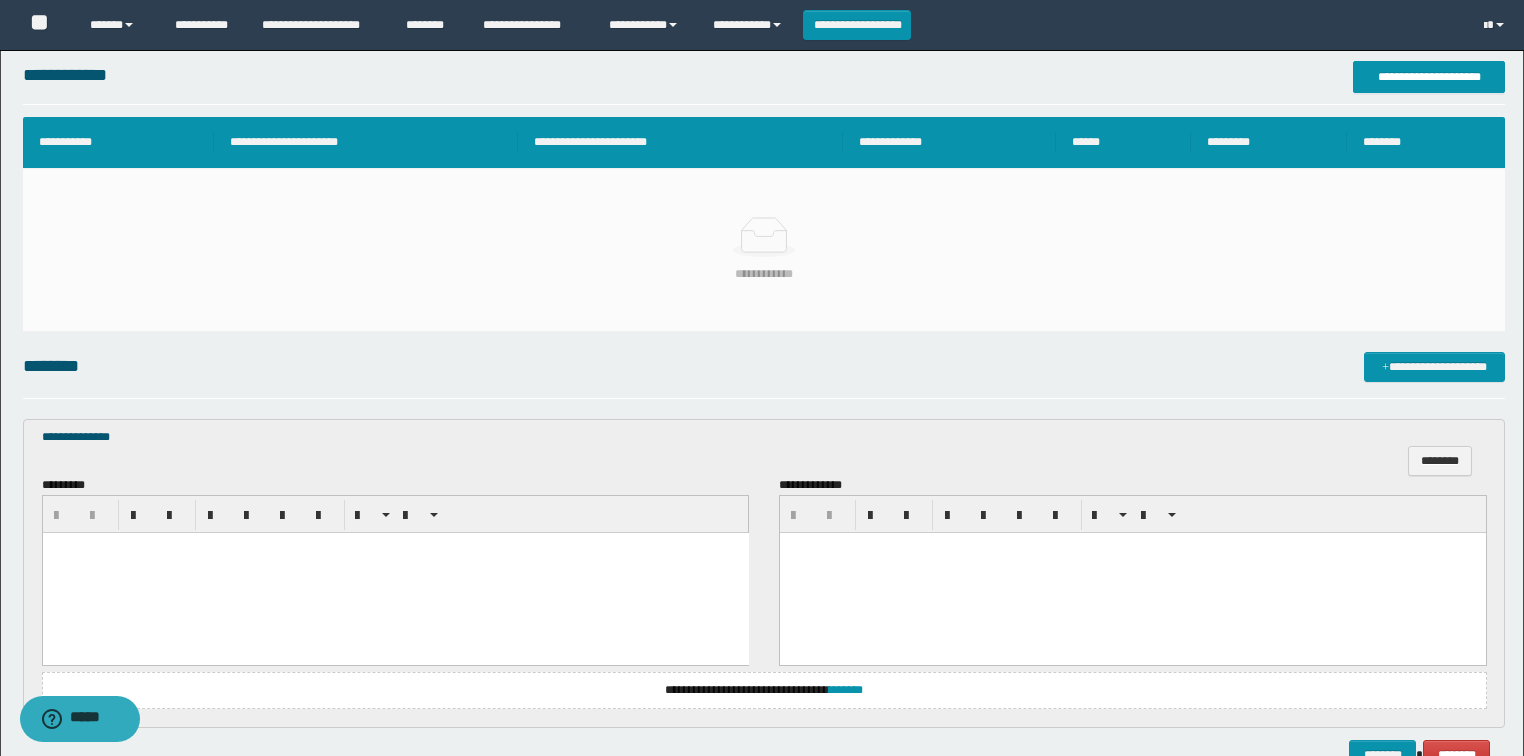click at bounding box center (395, 572) 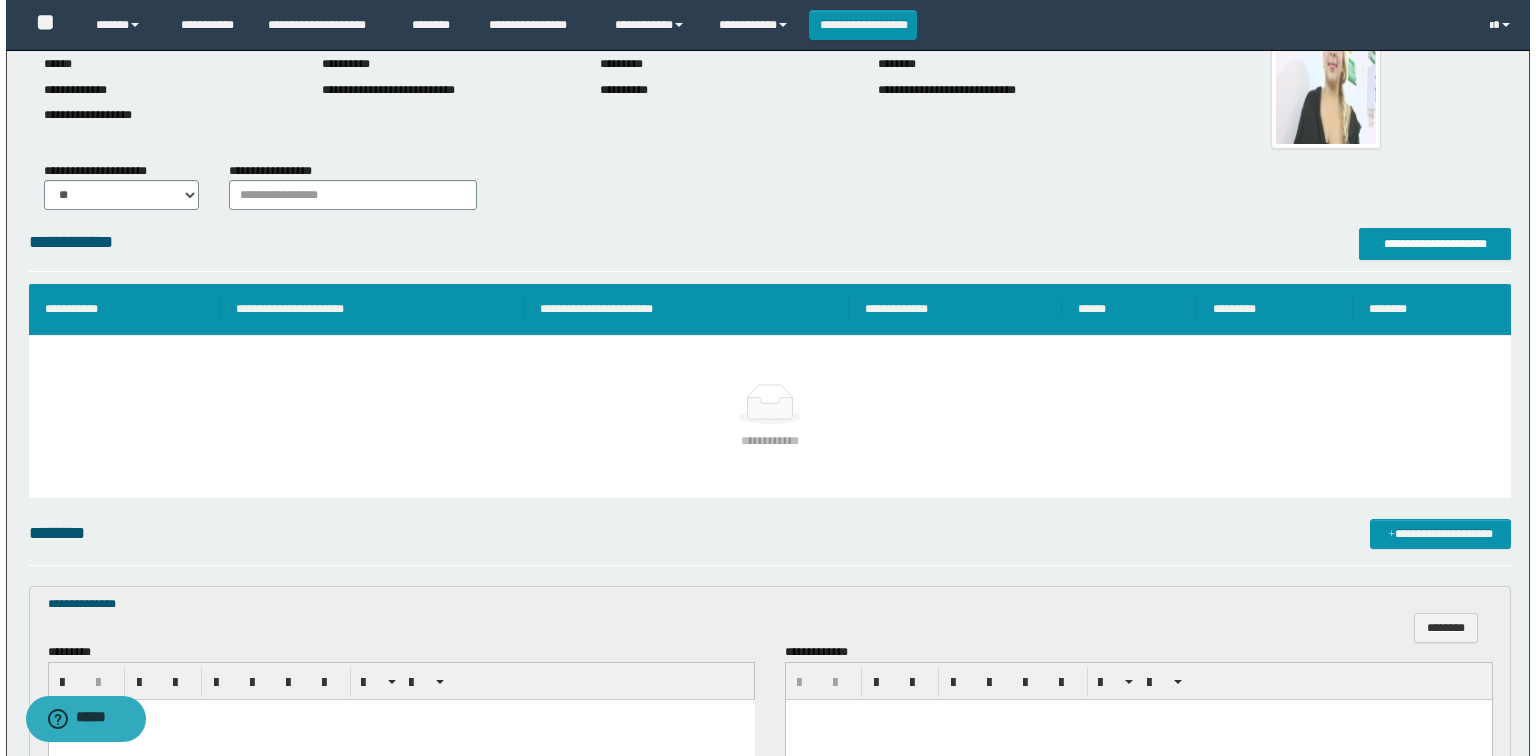 scroll, scrollTop: 361, scrollLeft: 0, axis: vertical 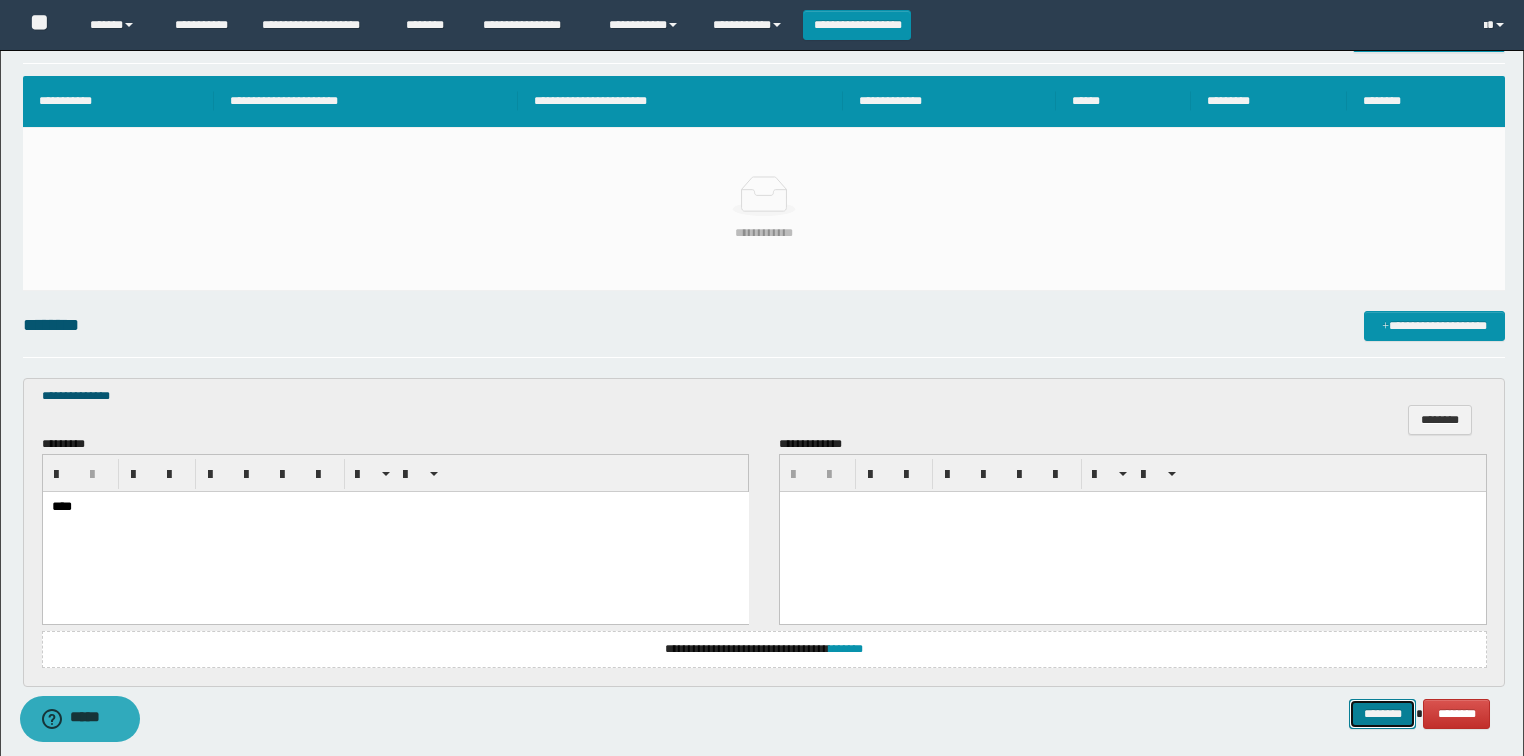 click on "********" at bounding box center [1382, 714] 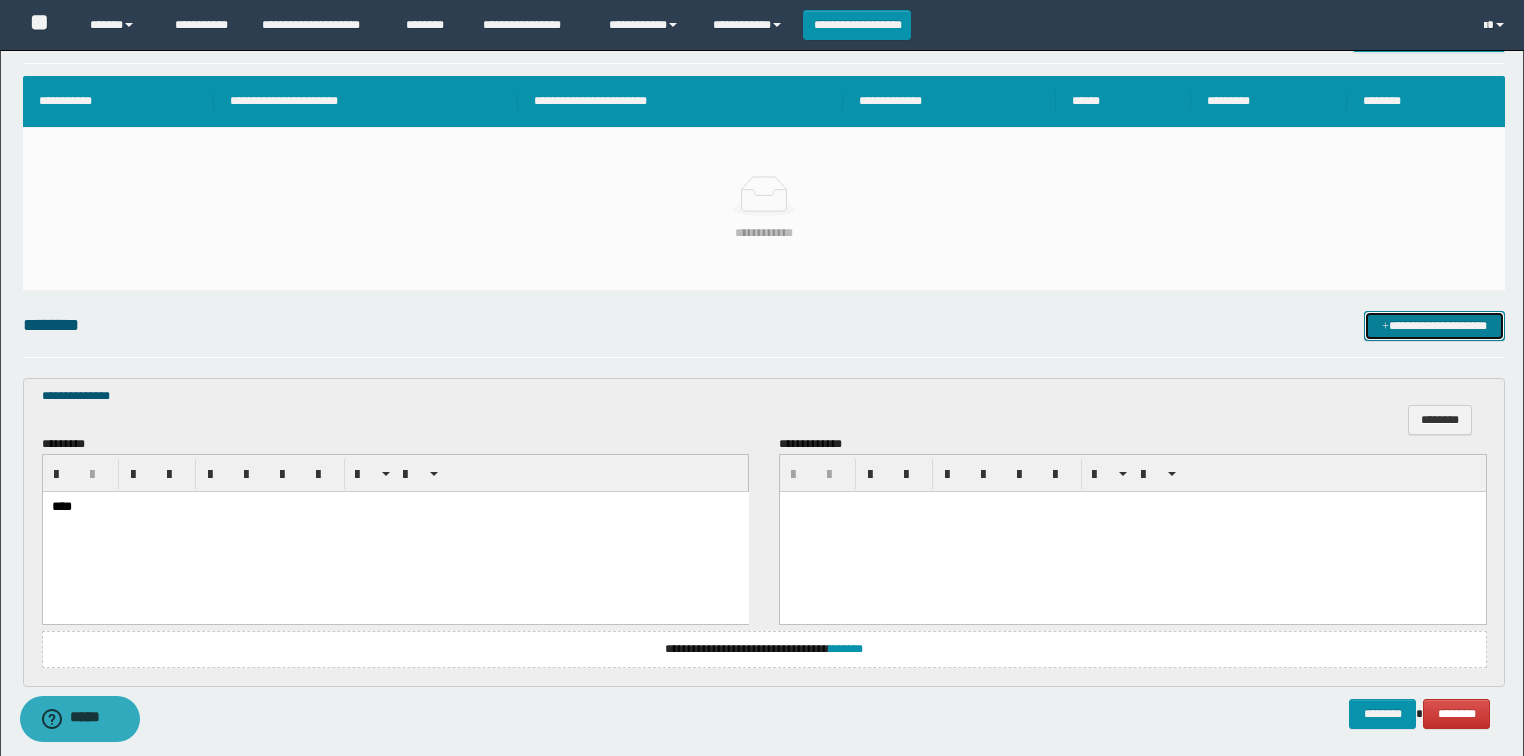 click on "**********" at bounding box center [1434, 326] 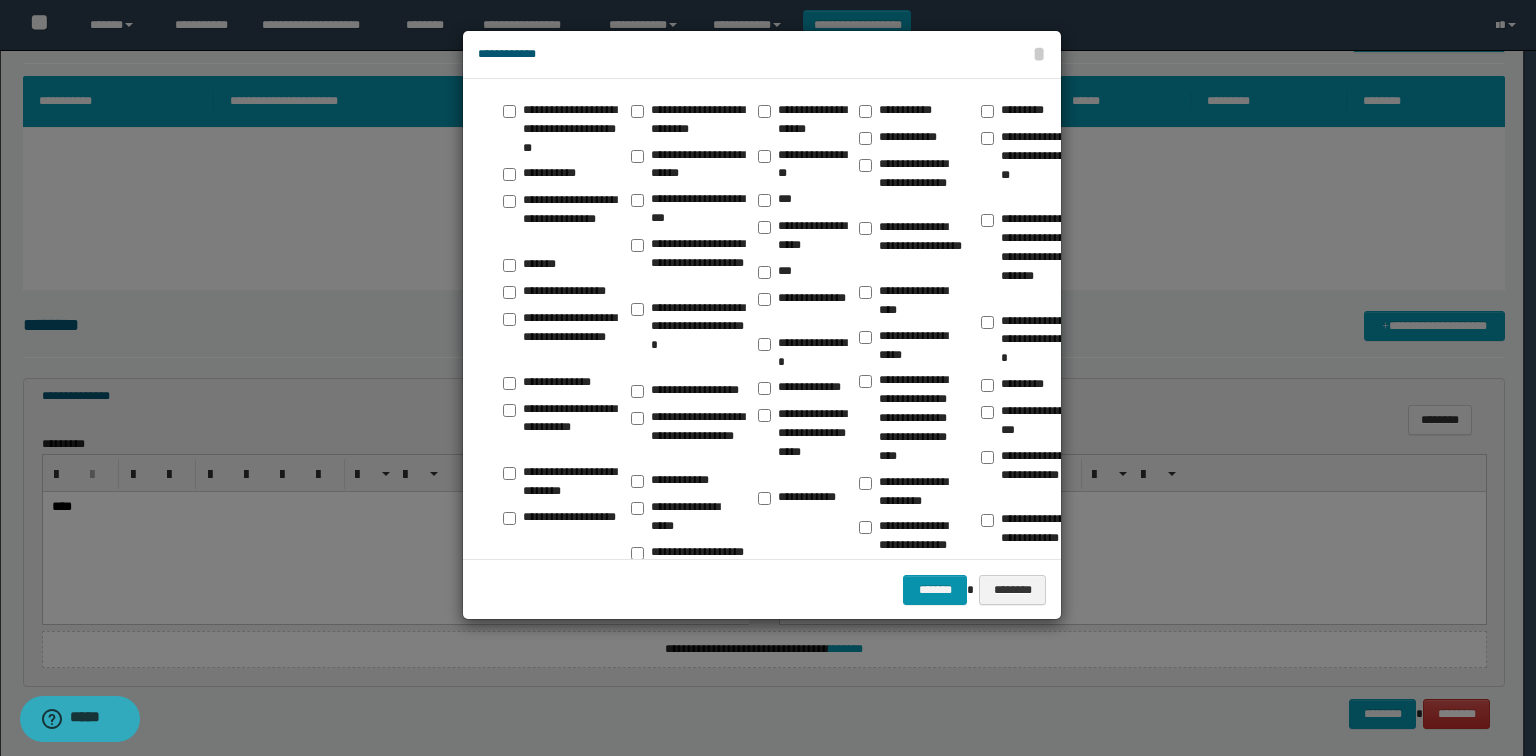 click on "**********" at bounding box center [762, 54] 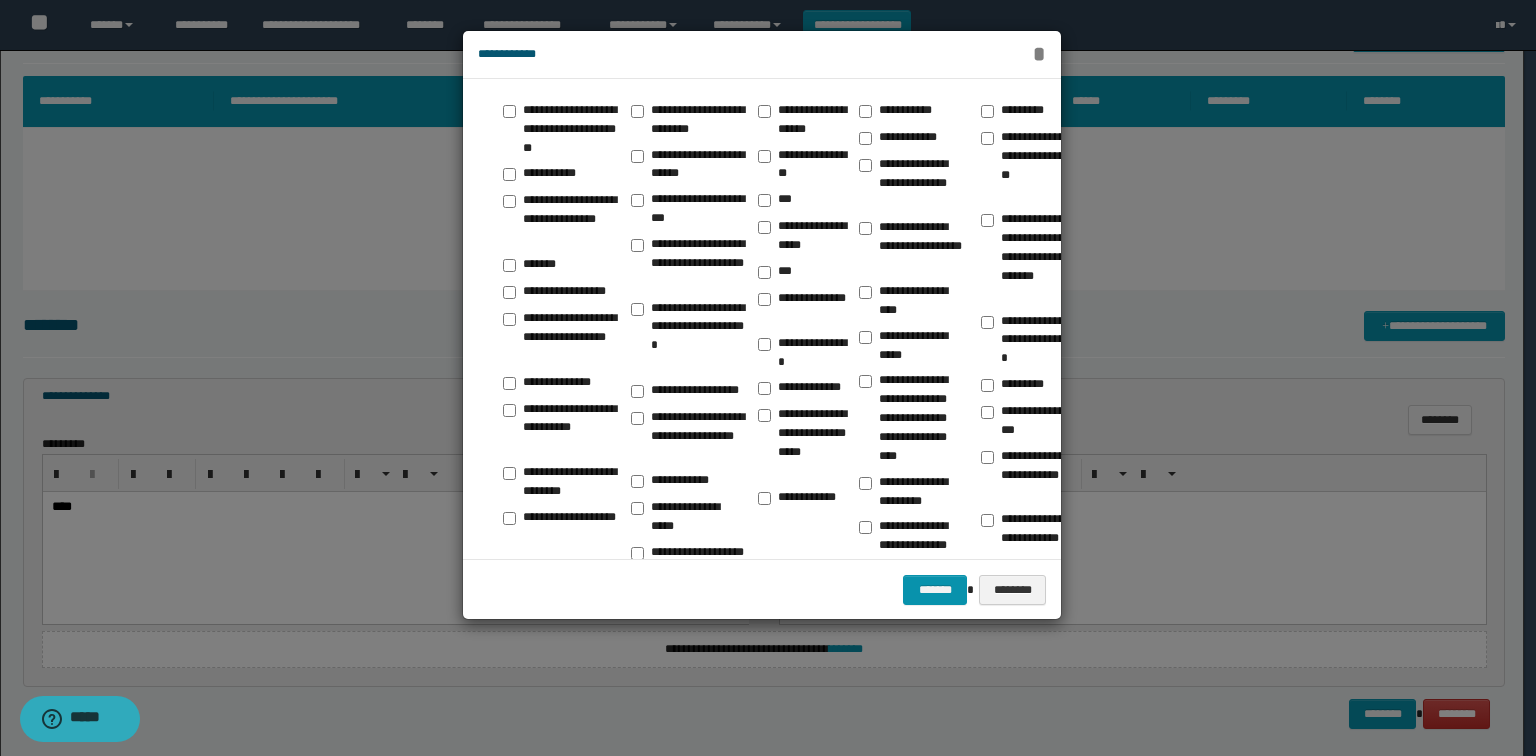 click on "*" at bounding box center (1039, 54) 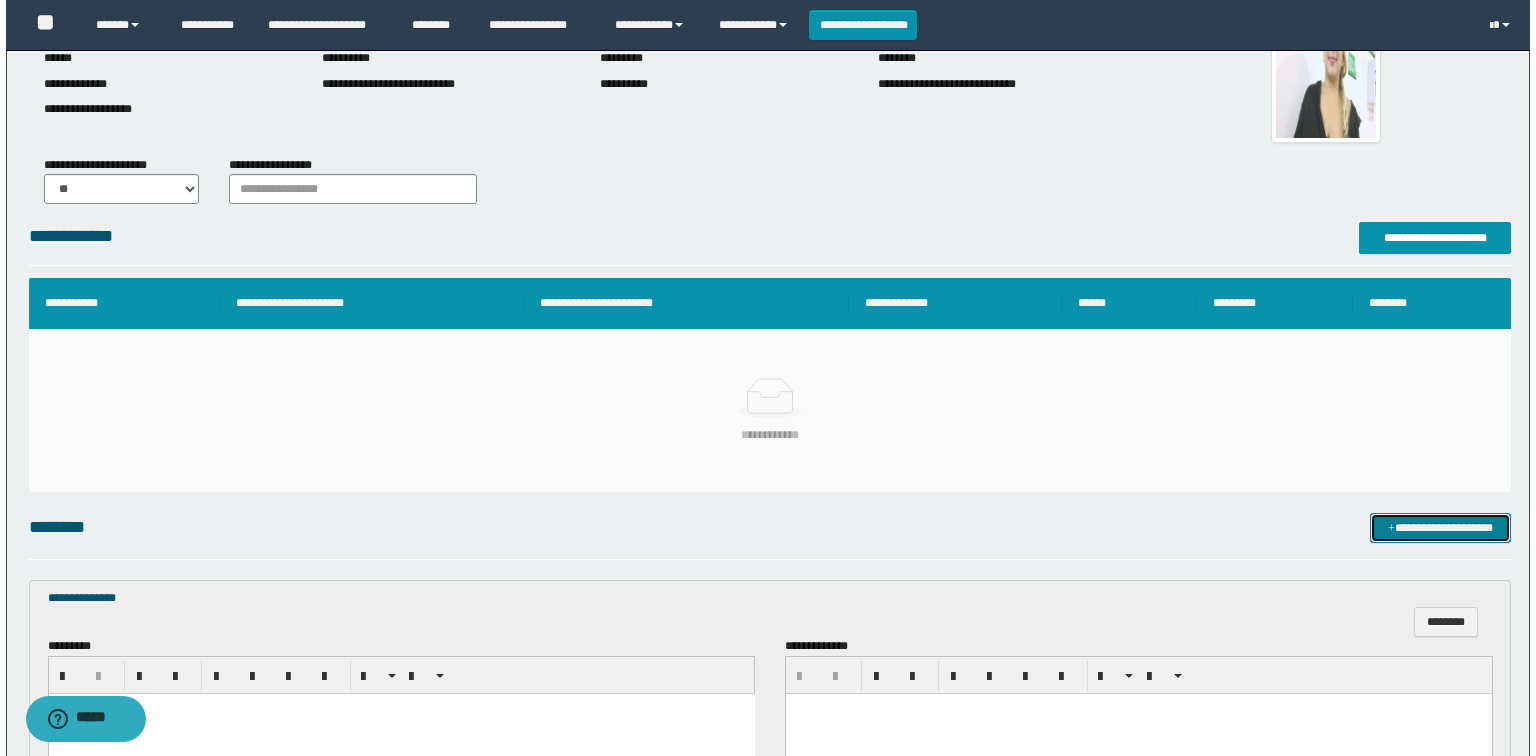 scroll, scrollTop: 41, scrollLeft: 0, axis: vertical 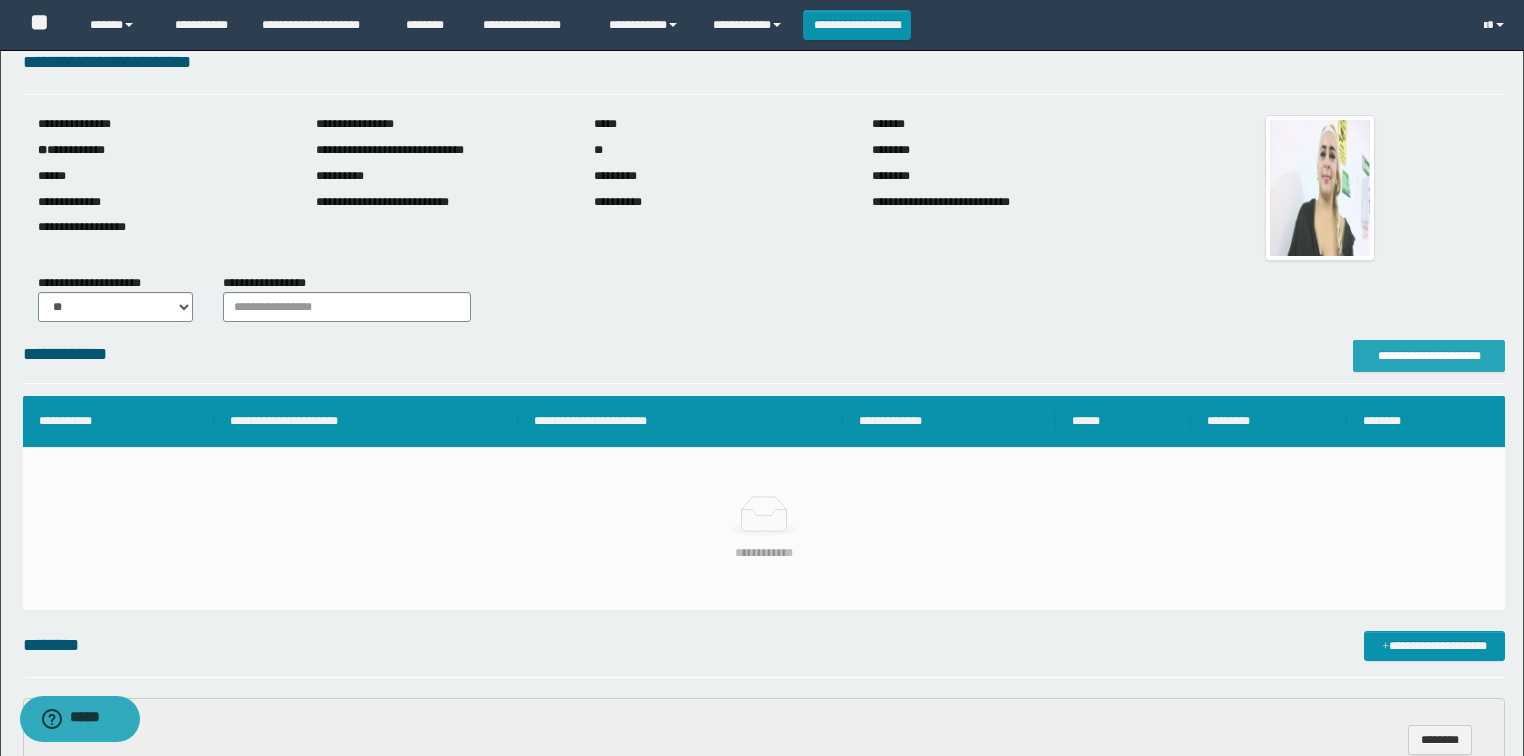 click on "**********" at bounding box center (1429, 356) 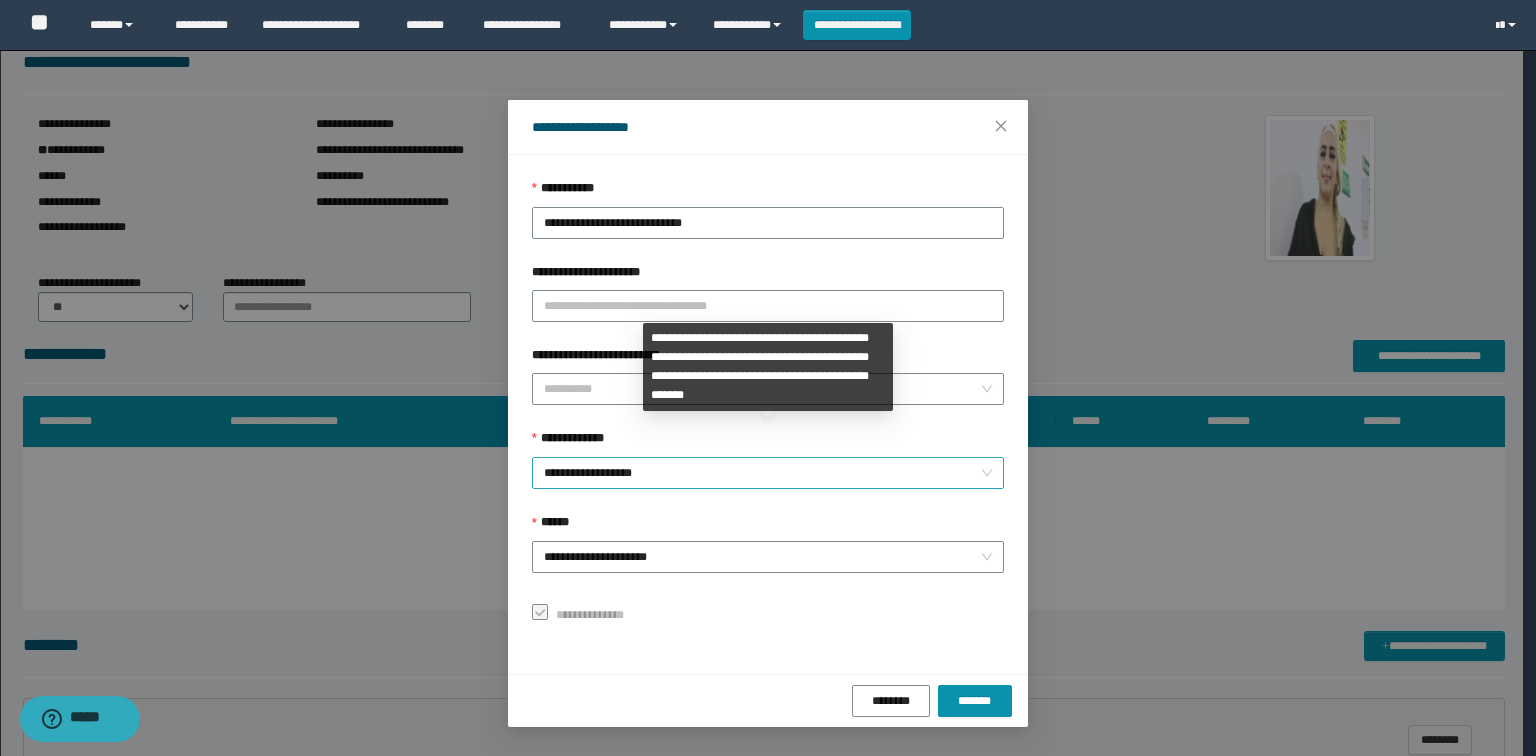 click on "**********" at bounding box center [768, 473] 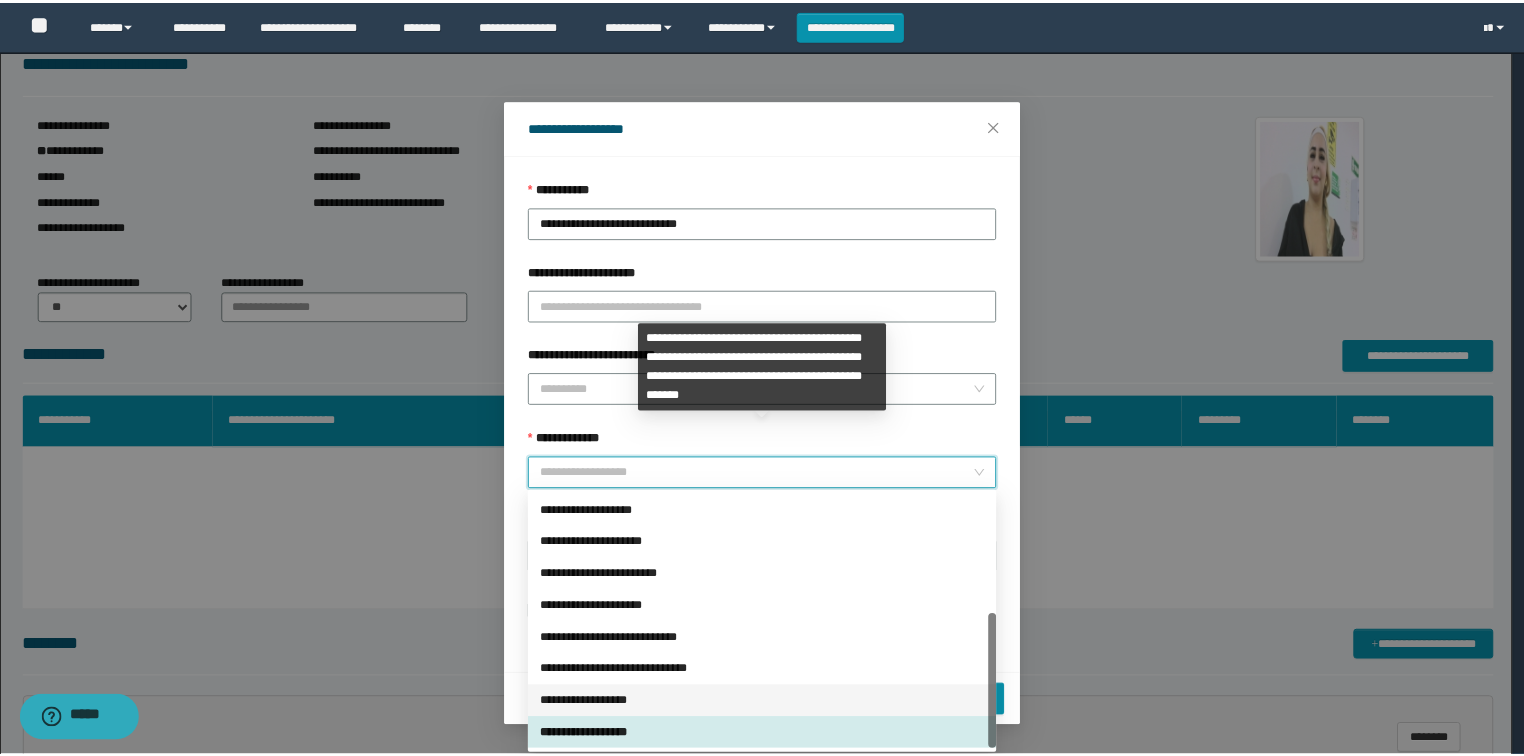 scroll, scrollTop: 224, scrollLeft: 0, axis: vertical 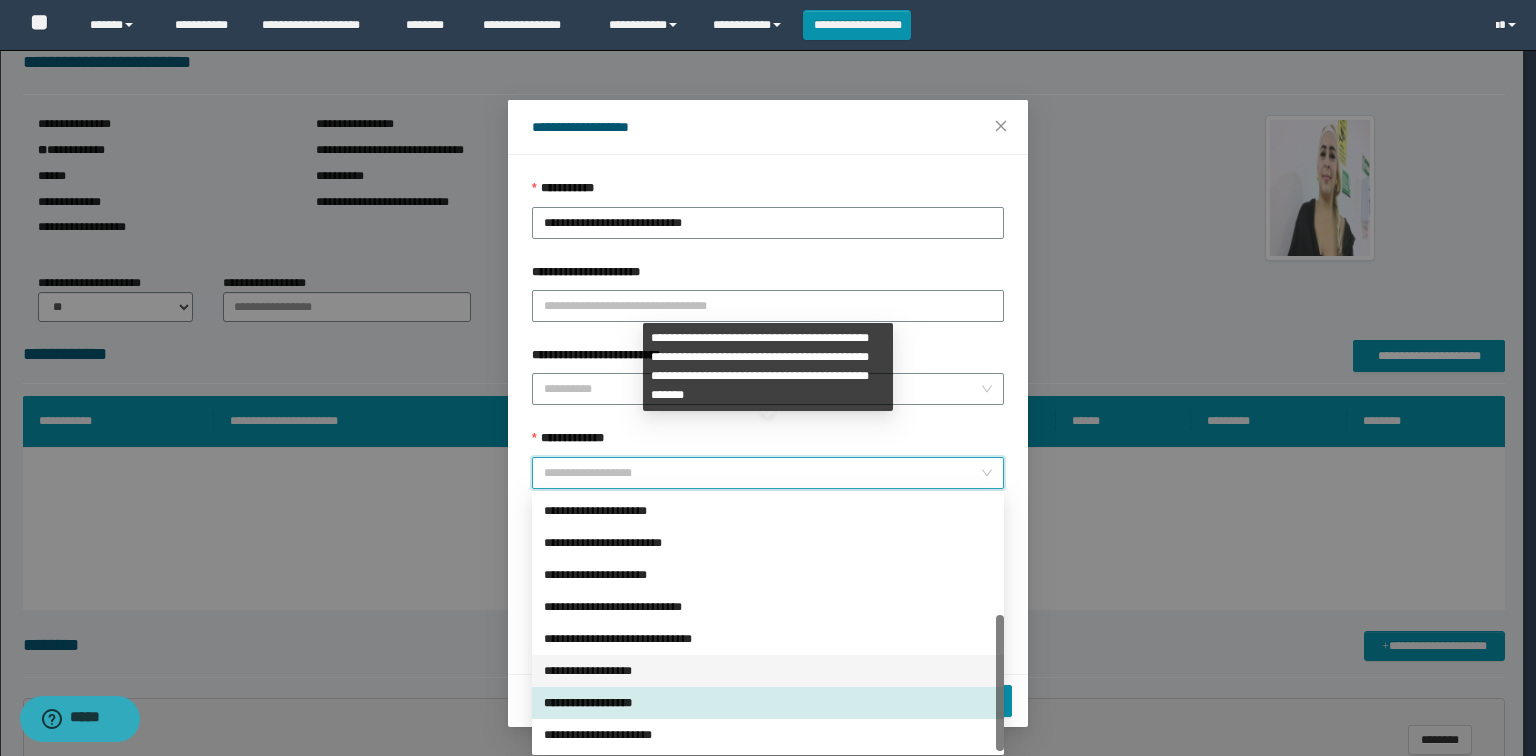 click on "**********" at bounding box center (768, 671) 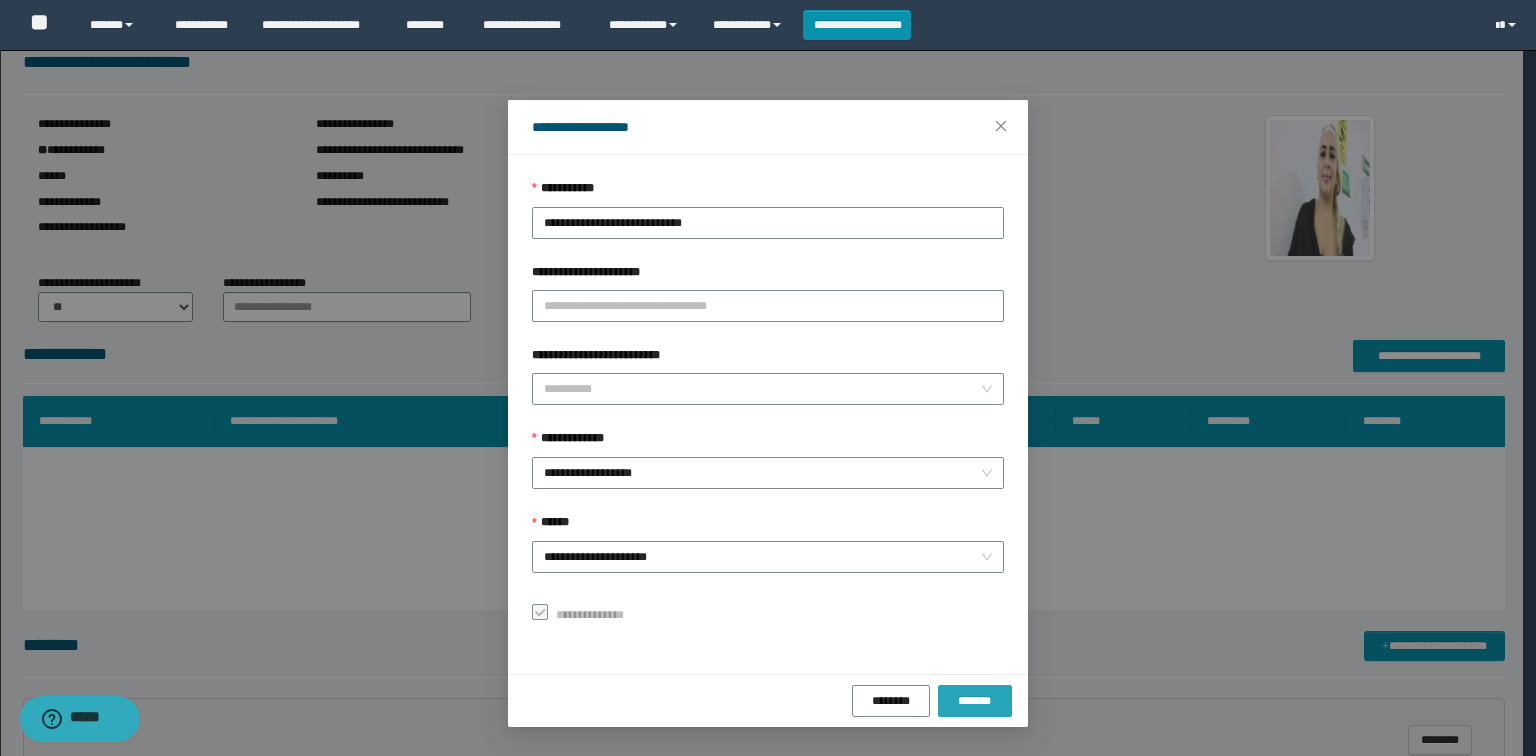 click on "*******" at bounding box center [975, 701] 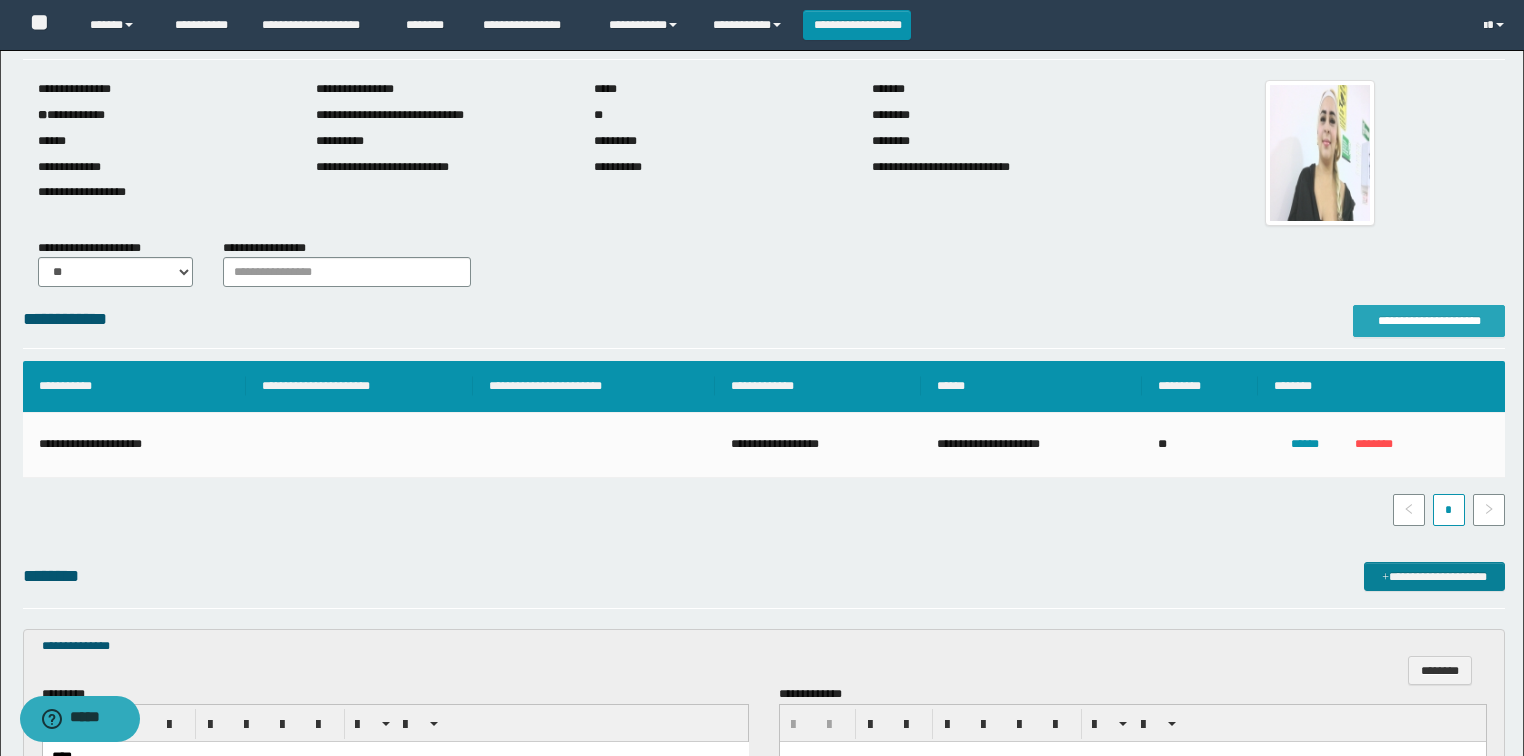 scroll, scrollTop: 406, scrollLeft: 0, axis: vertical 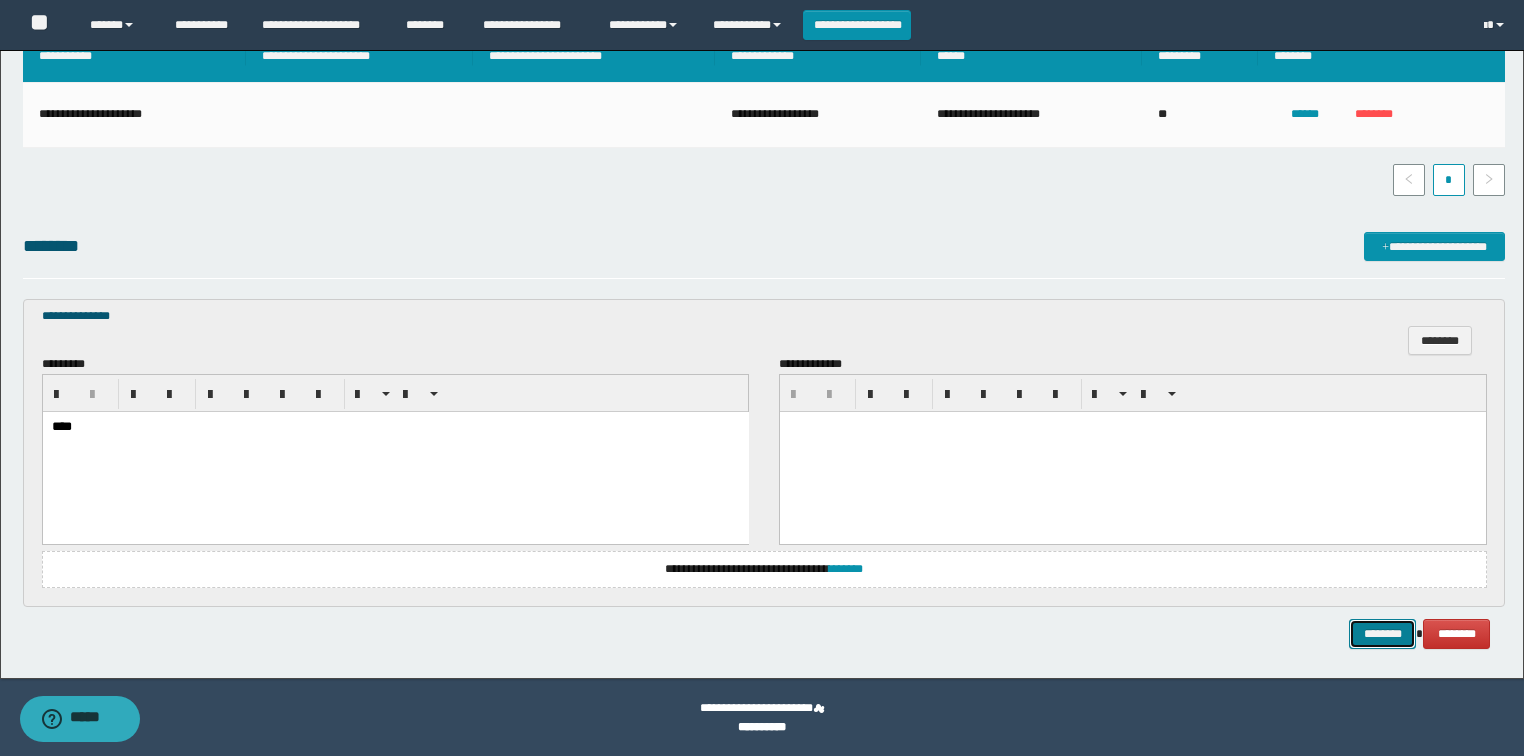 click on "********" at bounding box center (1382, 634) 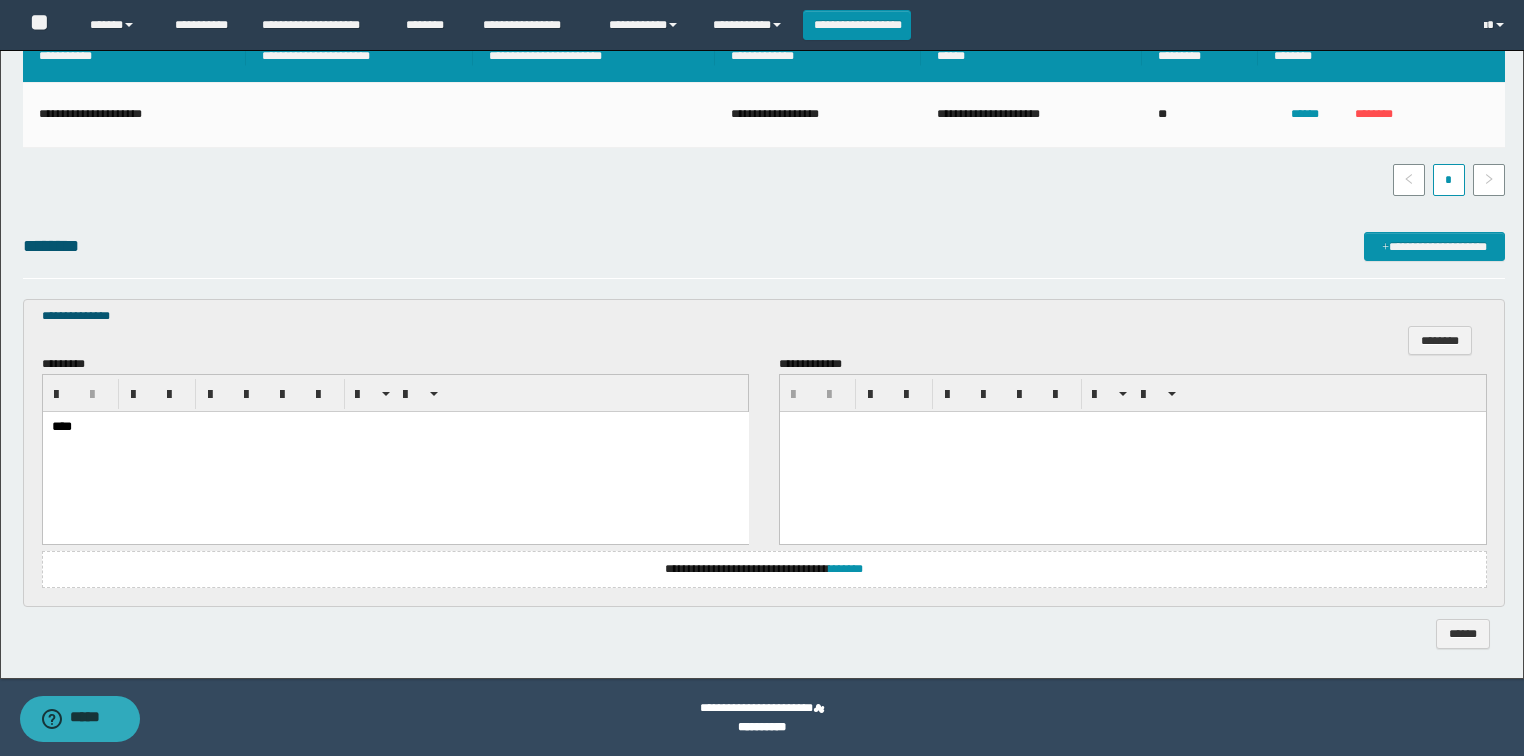 scroll, scrollTop: 308, scrollLeft: 0, axis: vertical 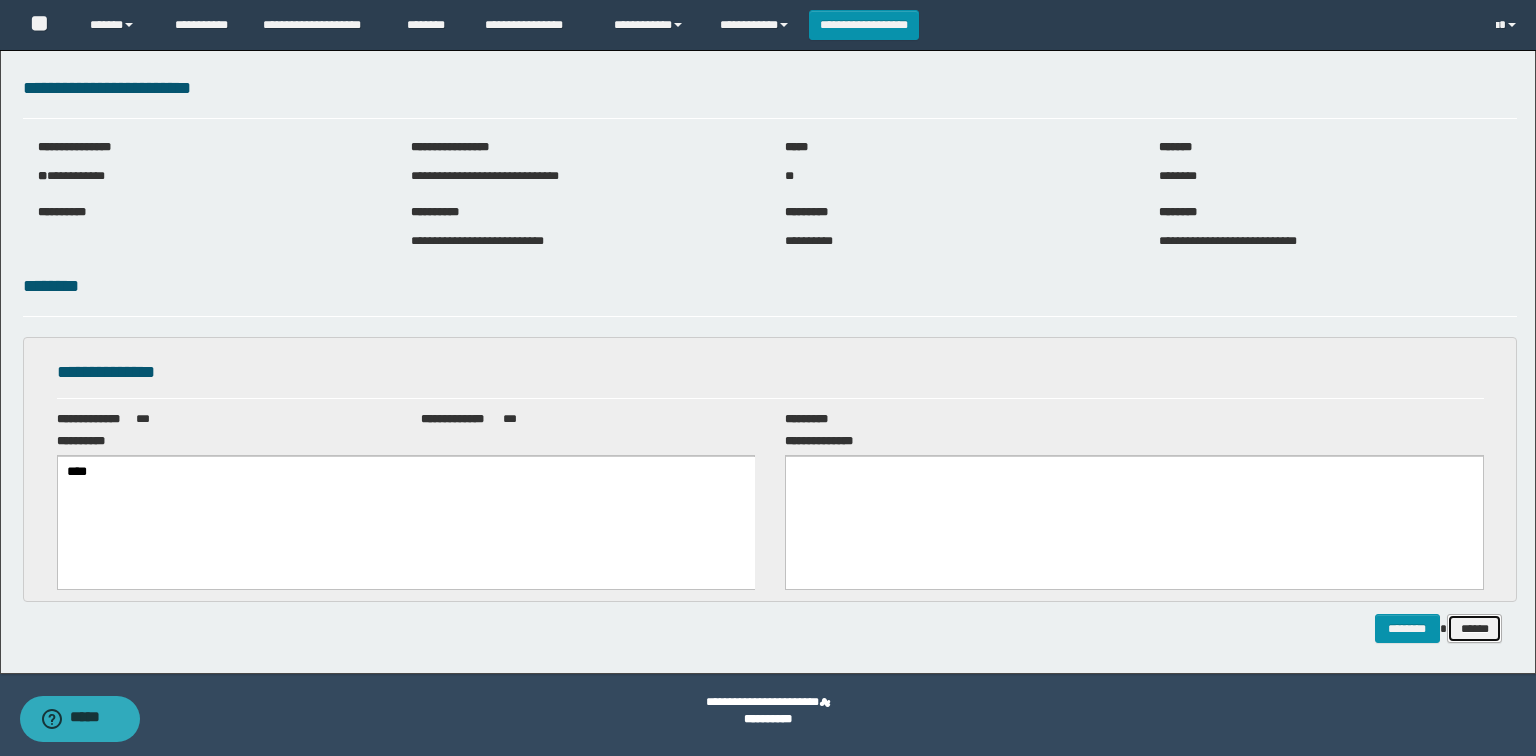 click on "******" at bounding box center (1475, 629) 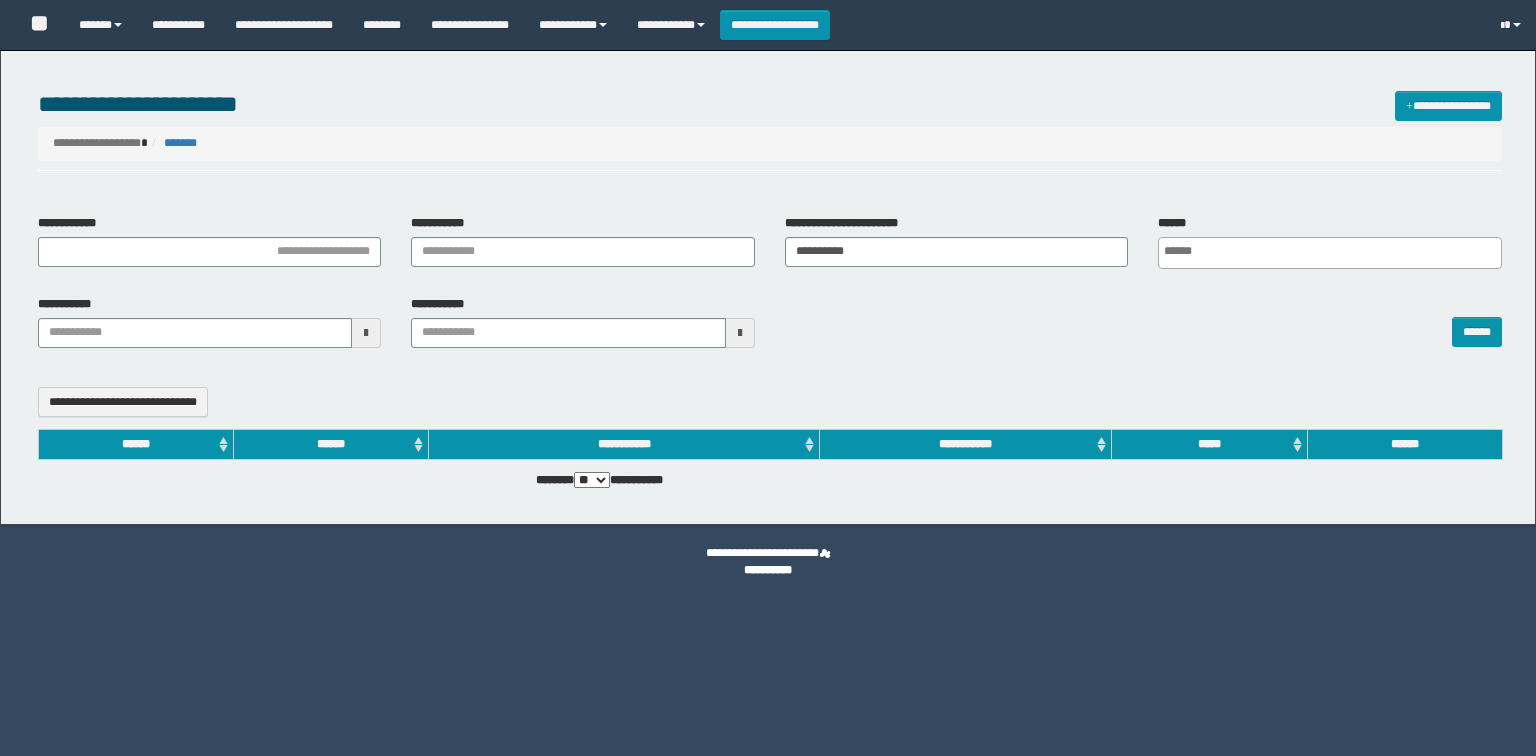 select 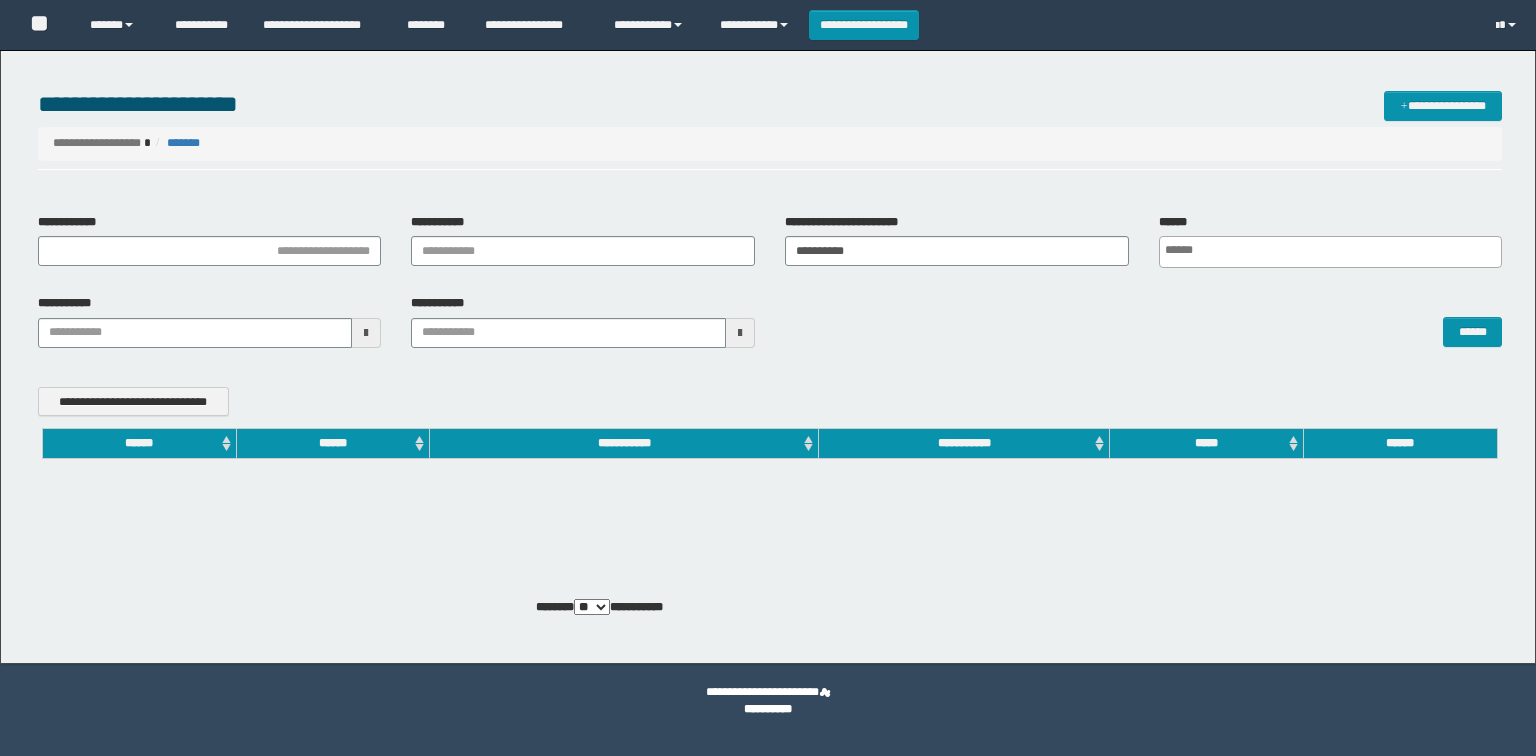 scroll, scrollTop: 0, scrollLeft: 0, axis: both 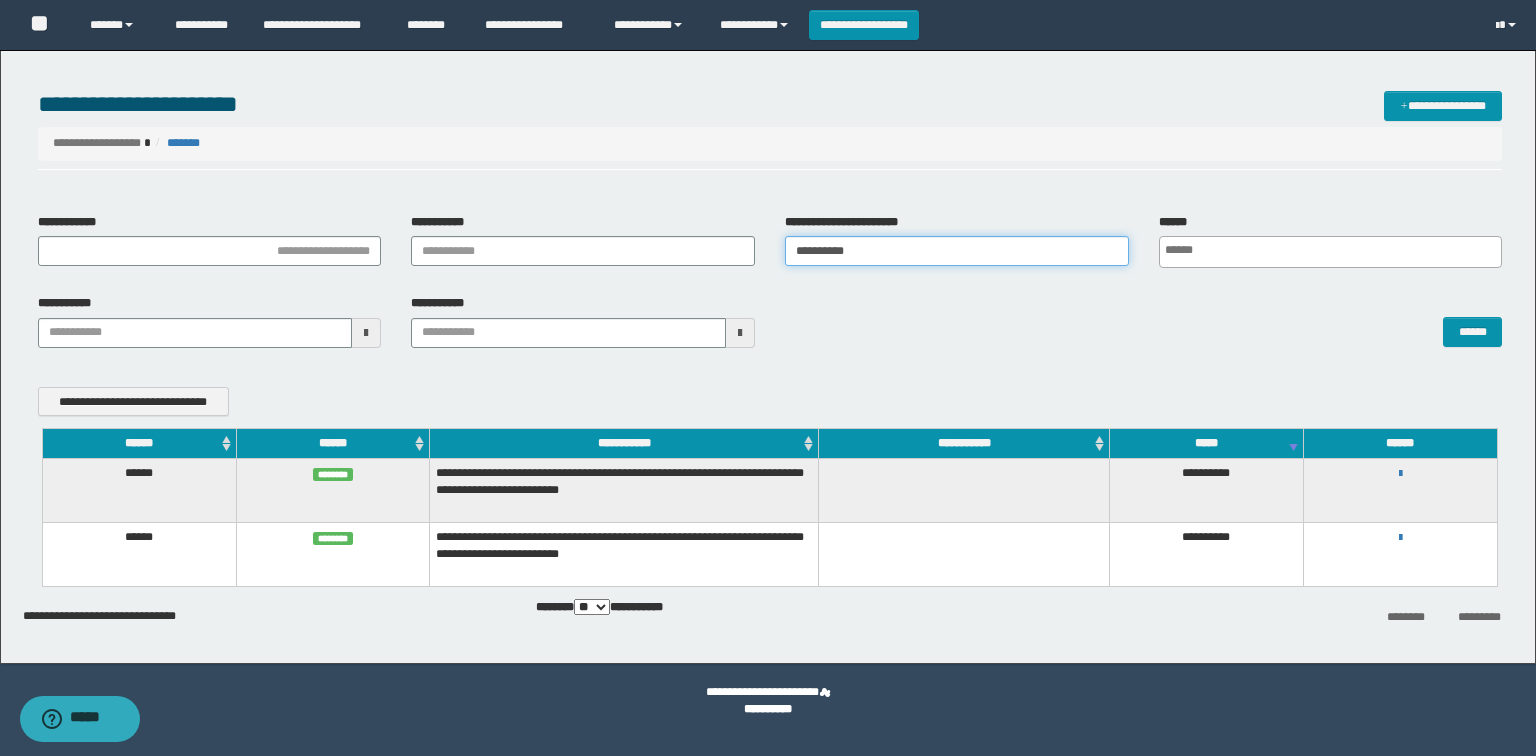 drag, startPoint x: 889, startPoint y: 257, endPoint x: 672, endPoint y: 293, distance: 219.96591 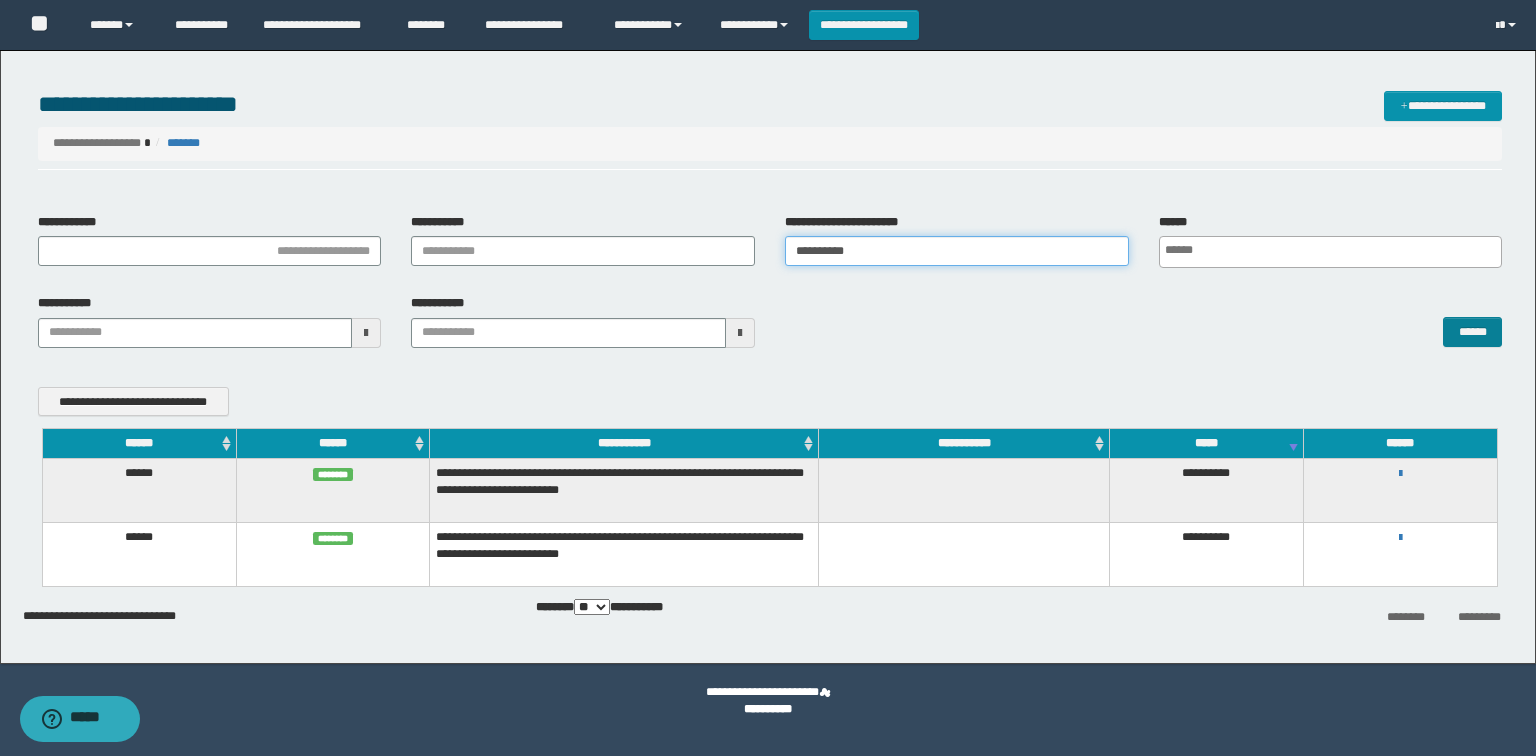 type on "**********" 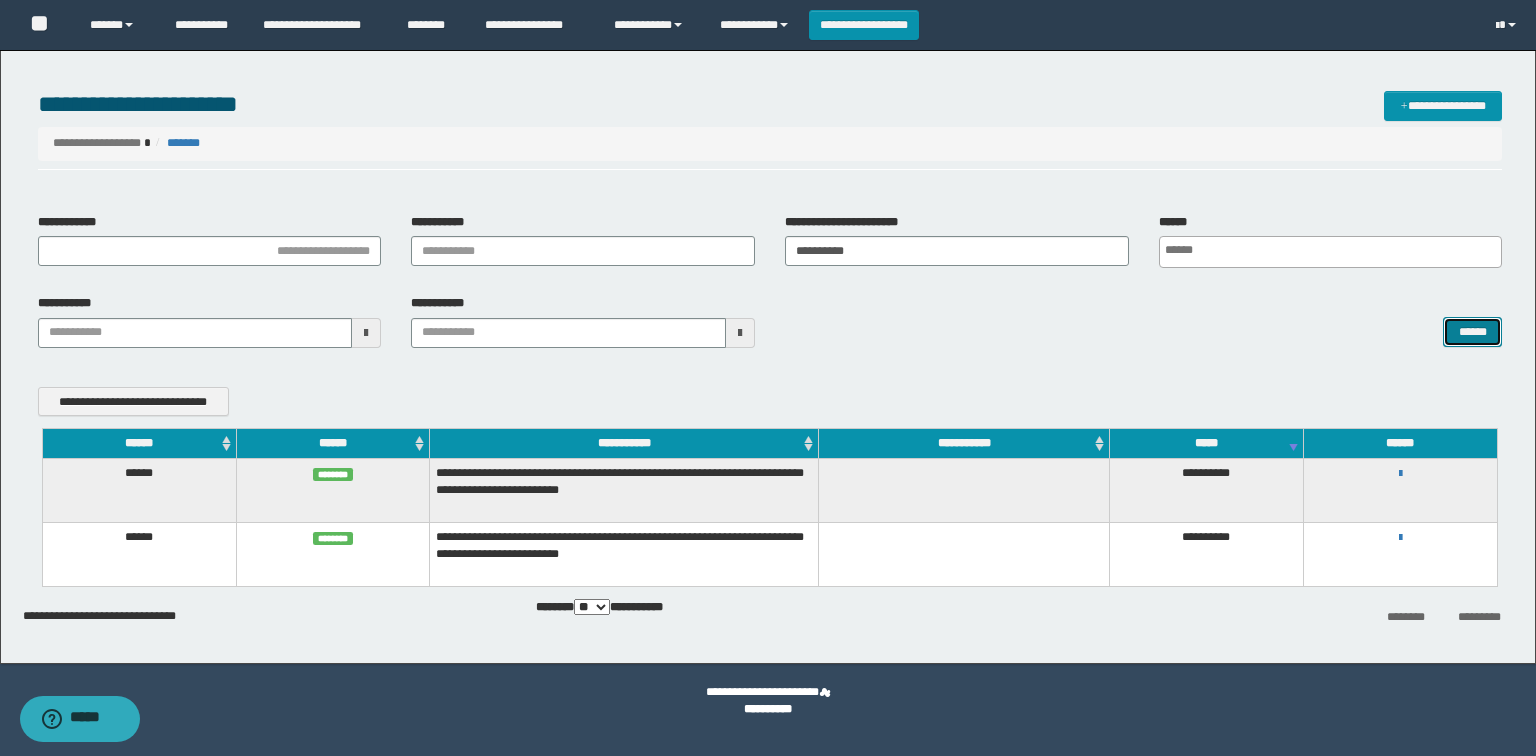 click on "******" at bounding box center [1472, 332] 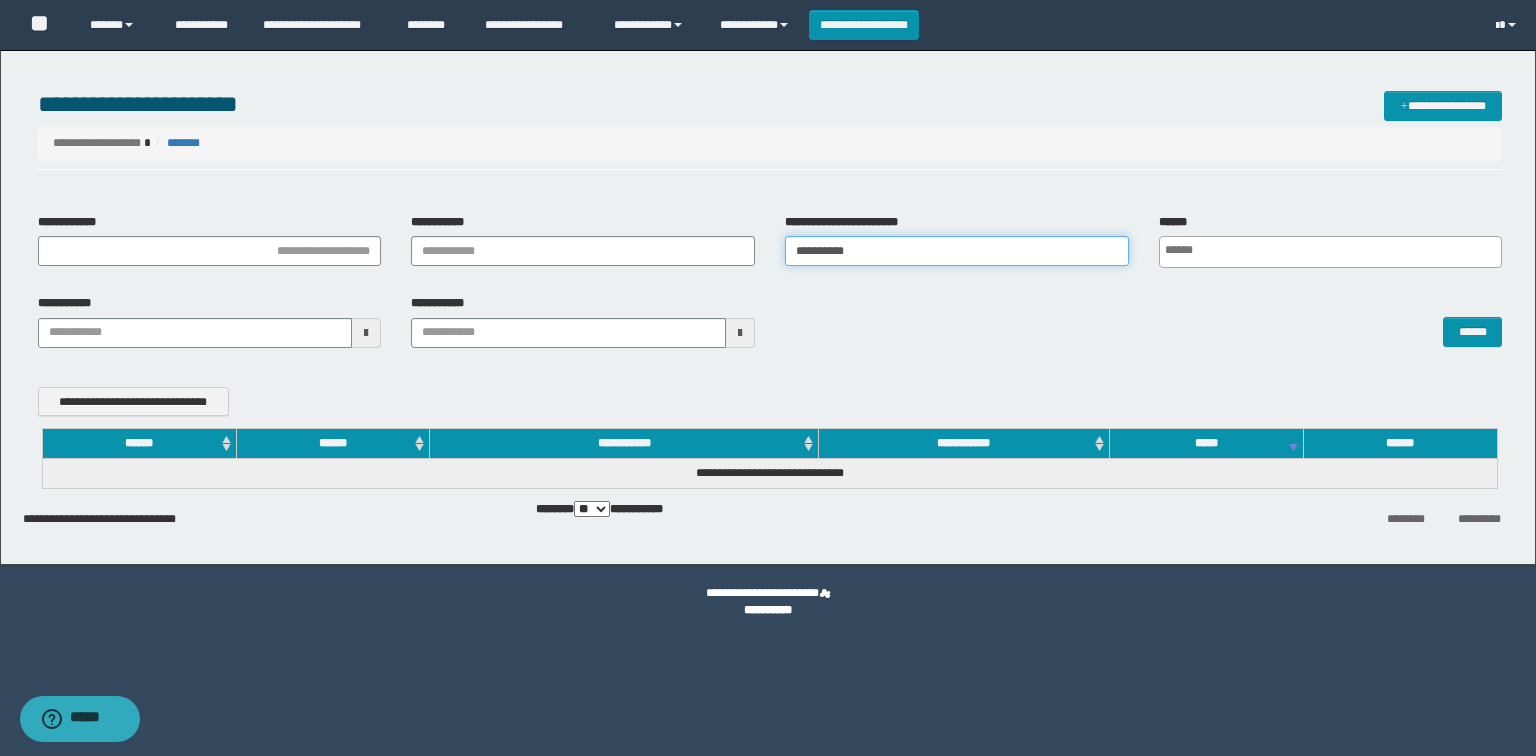 drag, startPoint x: 873, startPoint y: 251, endPoint x: 719, endPoint y: 282, distance: 157.08914 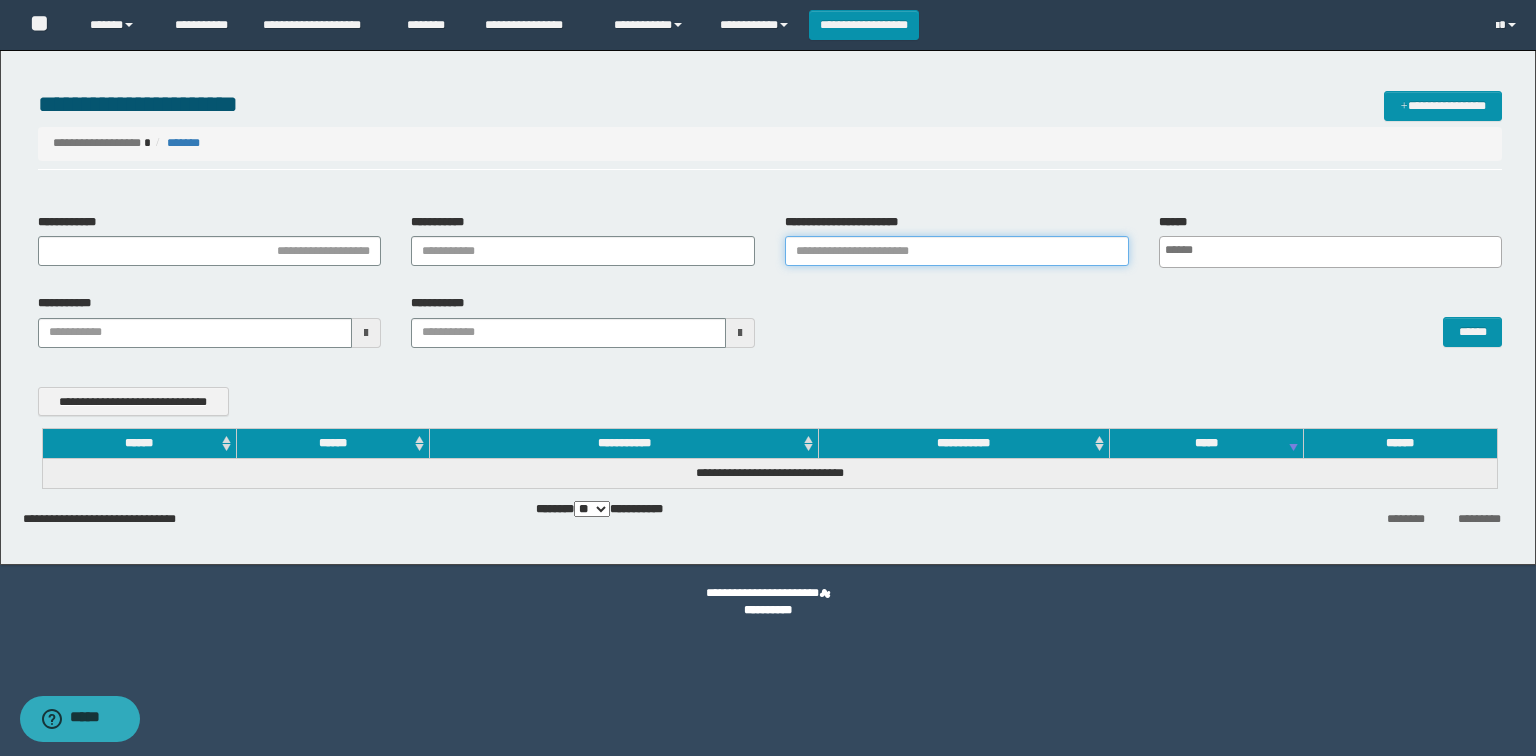 paste on "**********" 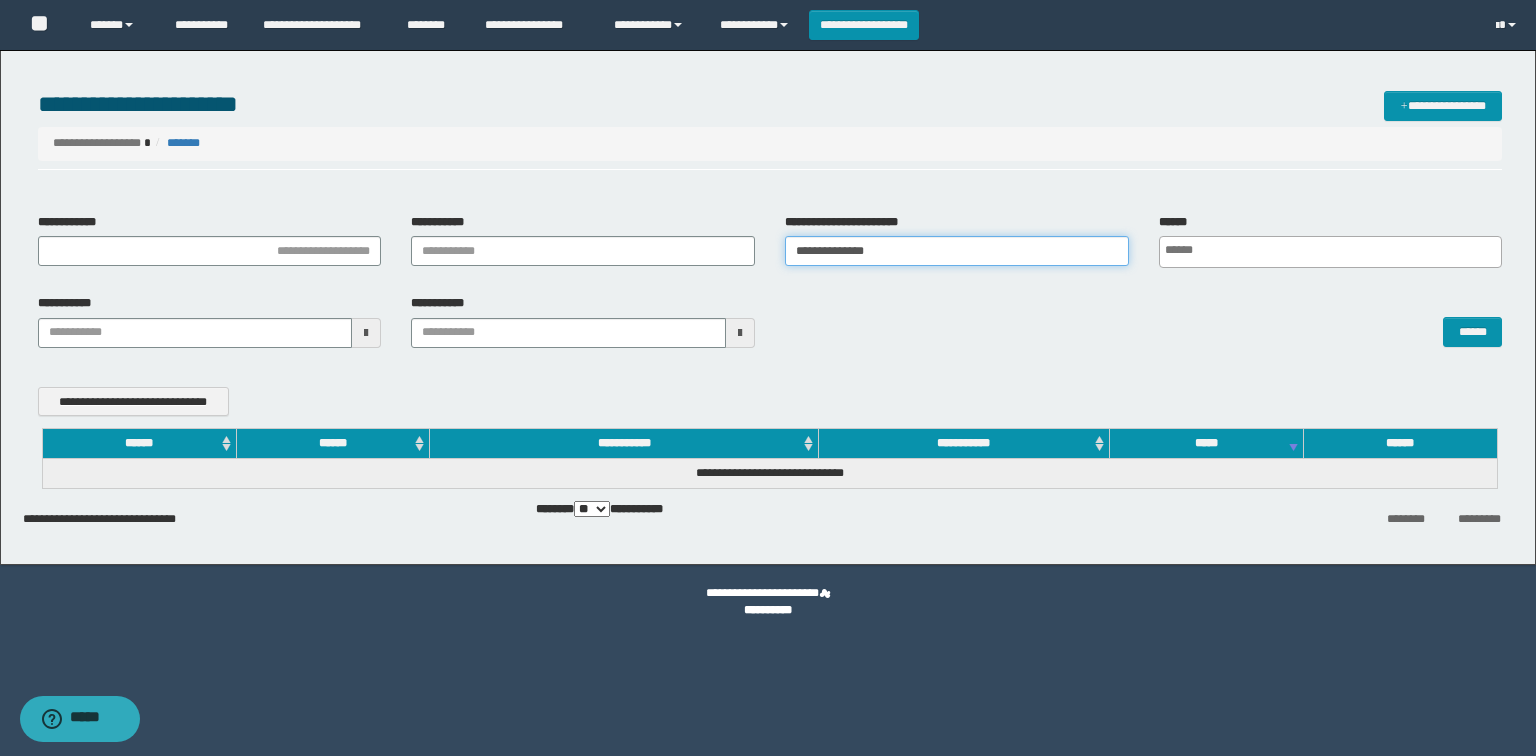 click on "**********" at bounding box center [957, 251] 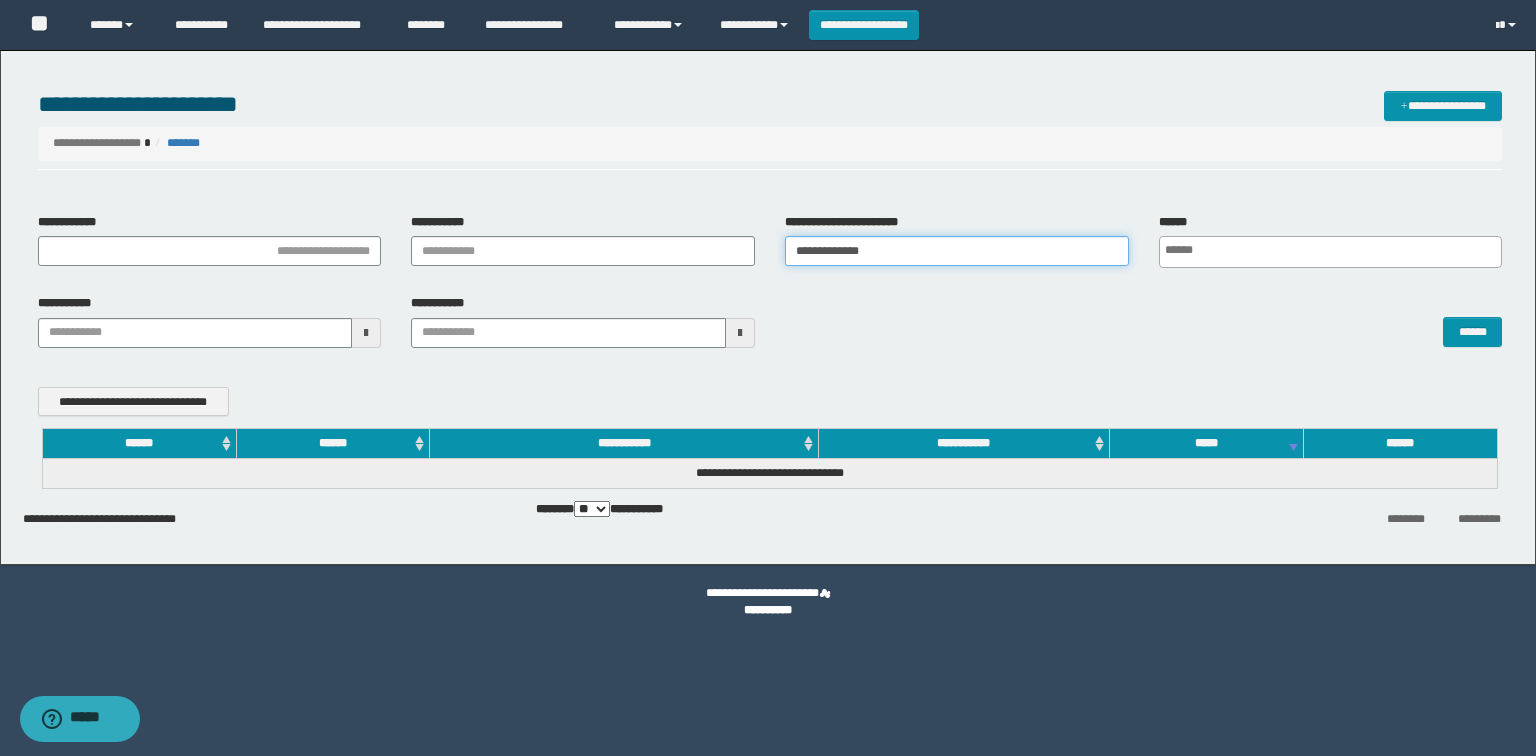 click on "**********" at bounding box center [957, 251] 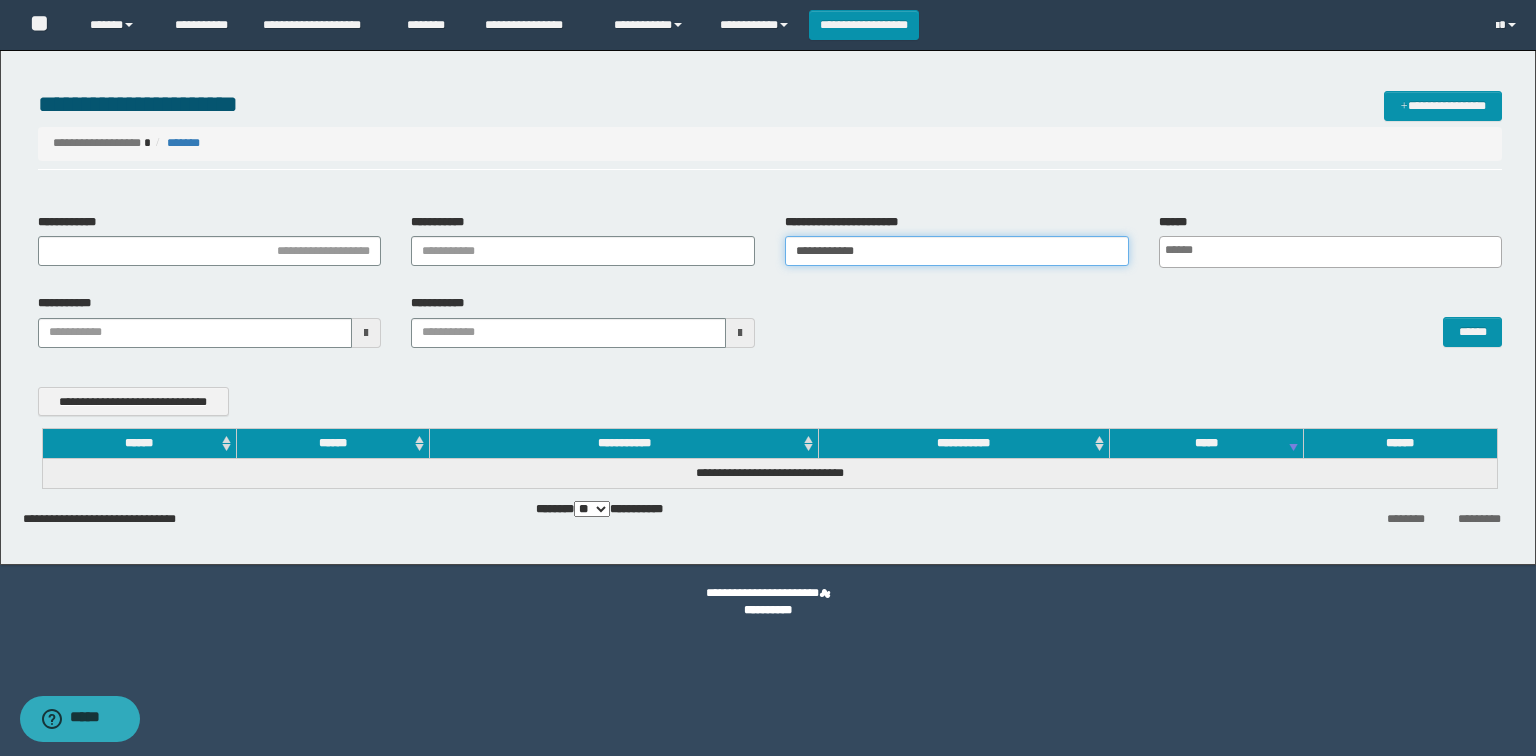 click on "**********" at bounding box center (957, 251) 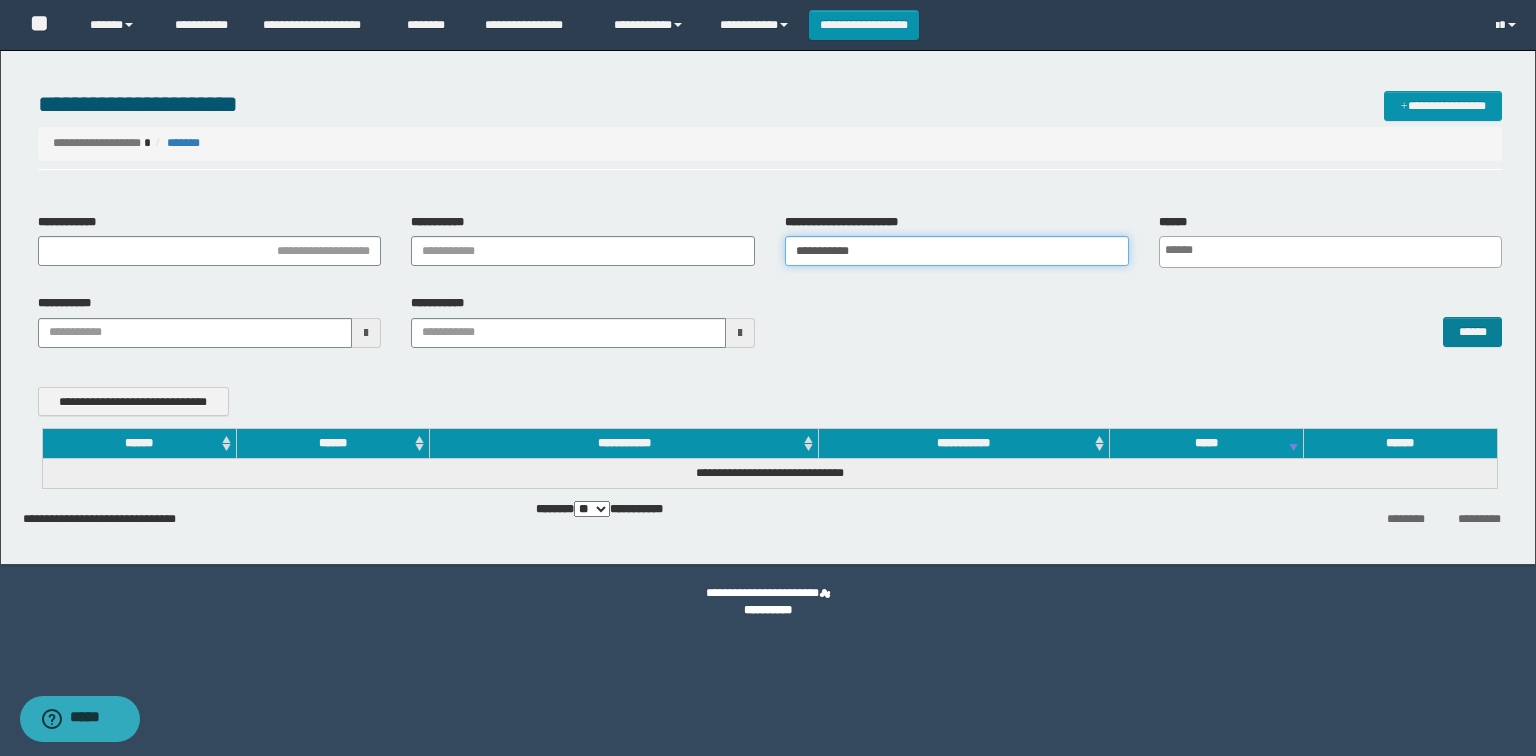 type on "**********" 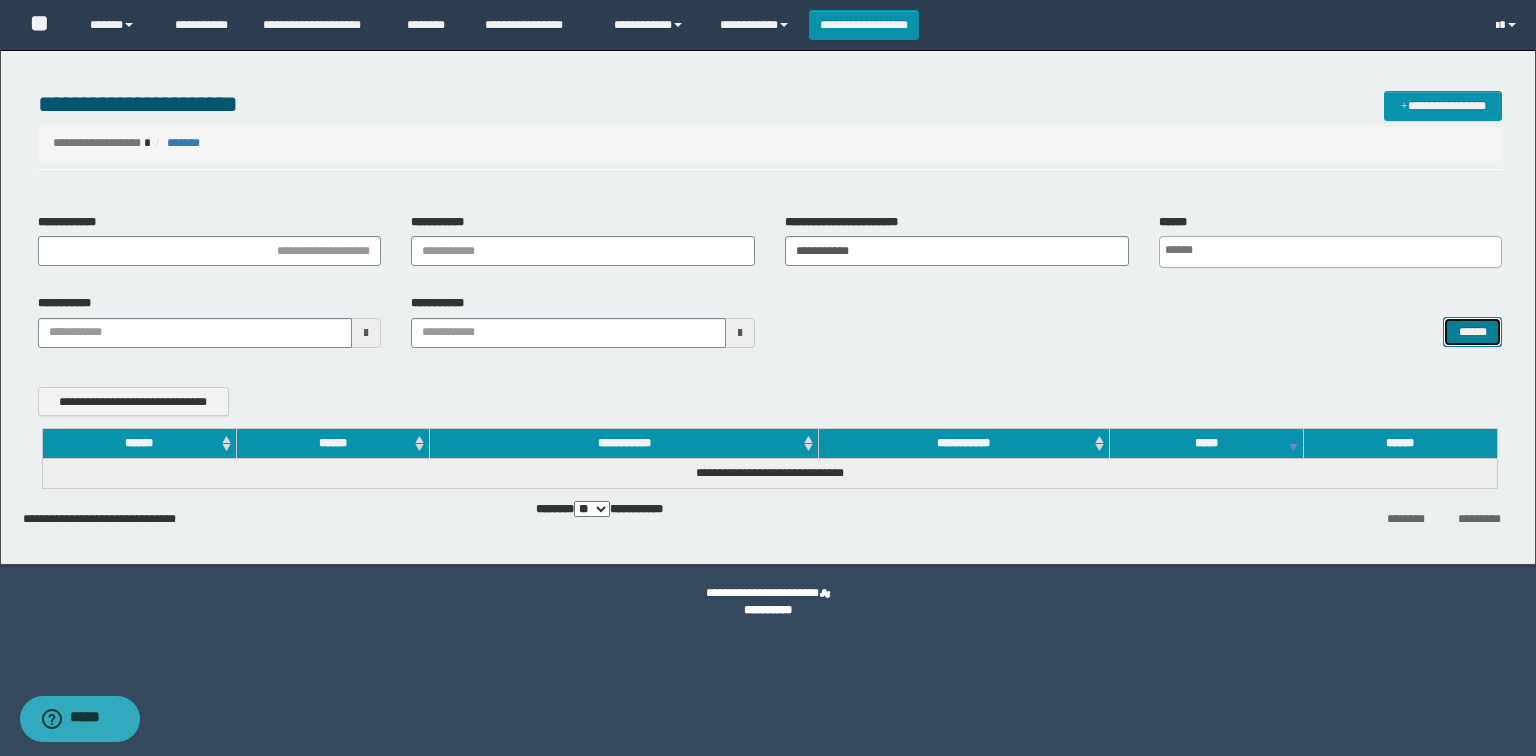 click on "******" at bounding box center (1472, 332) 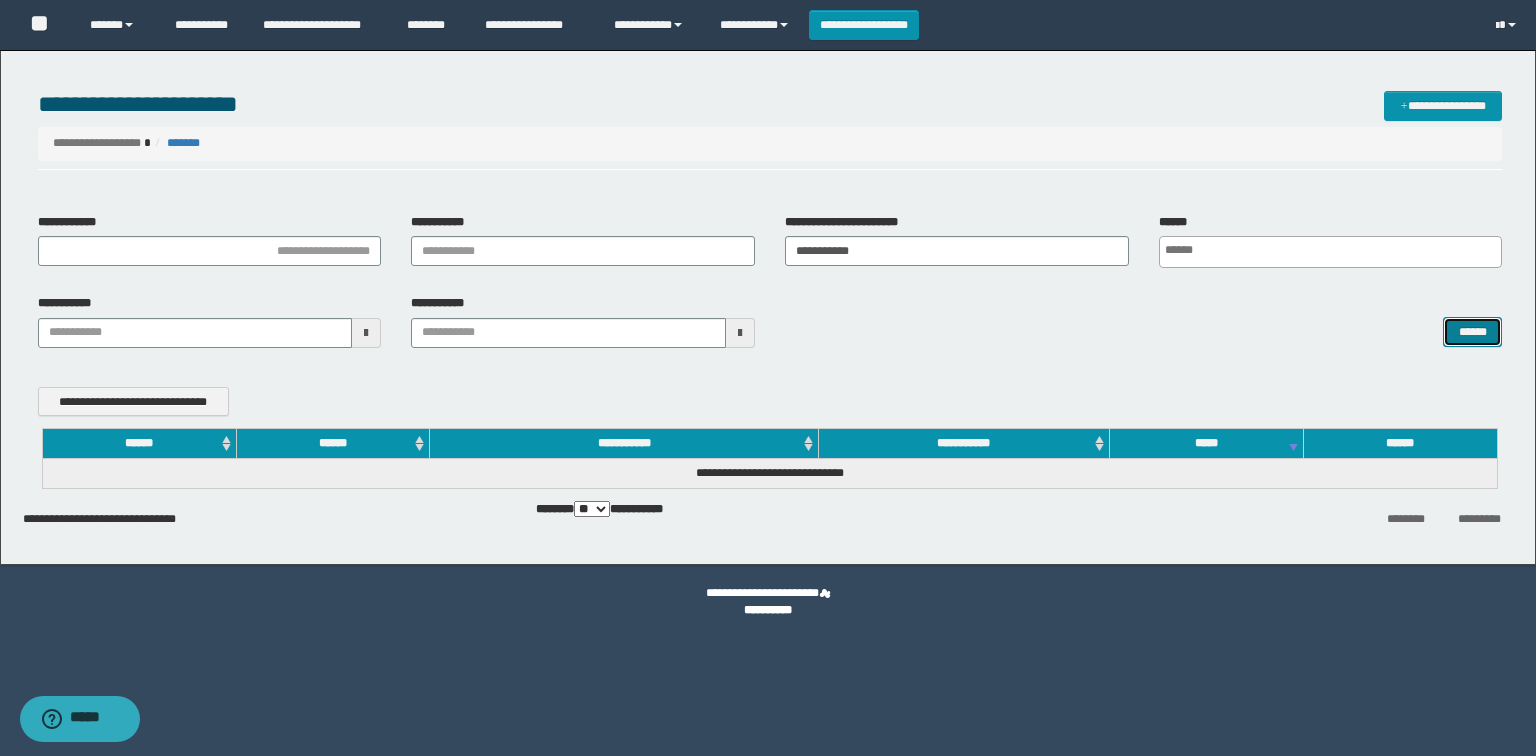 click on "******" at bounding box center (1472, 332) 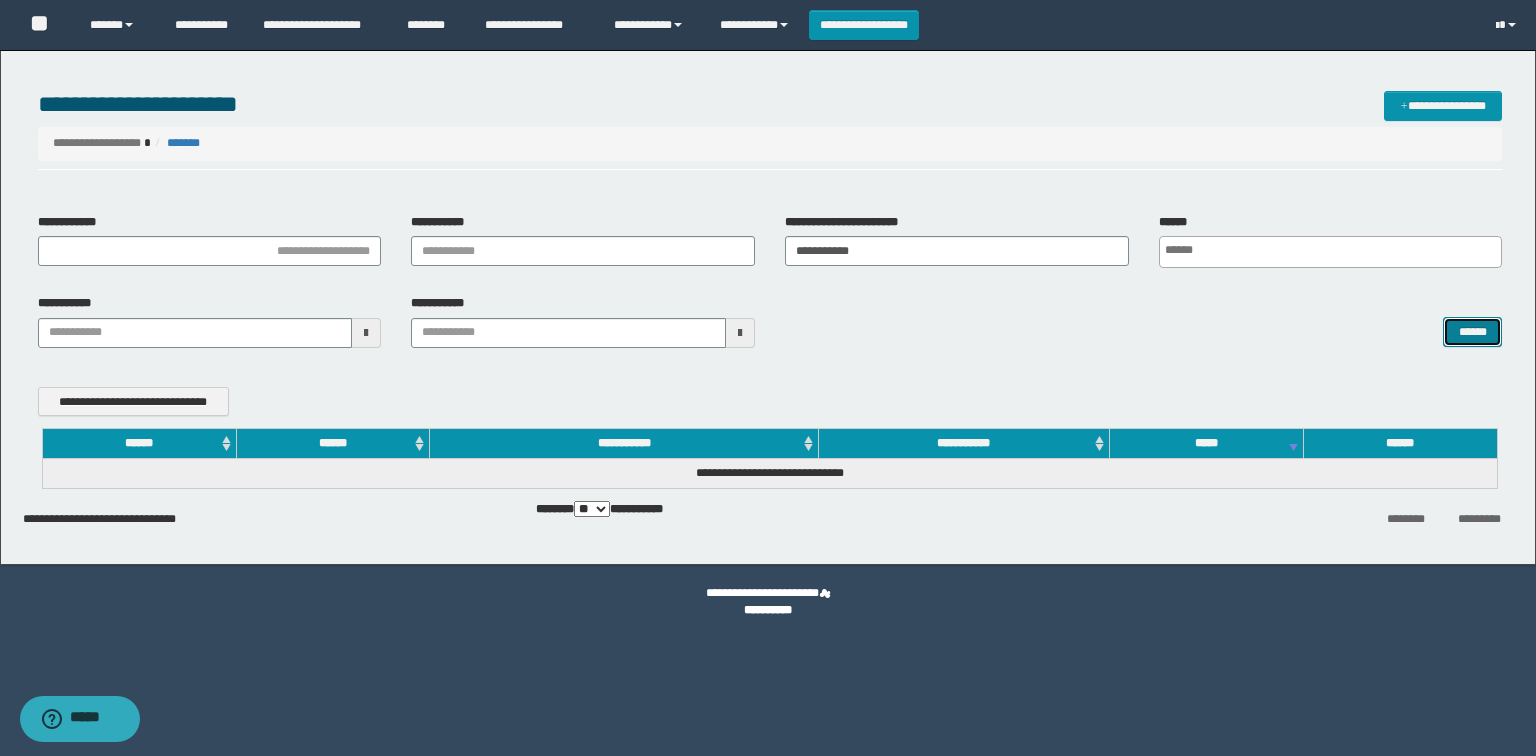 click on "******" at bounding box center (1472, 332) 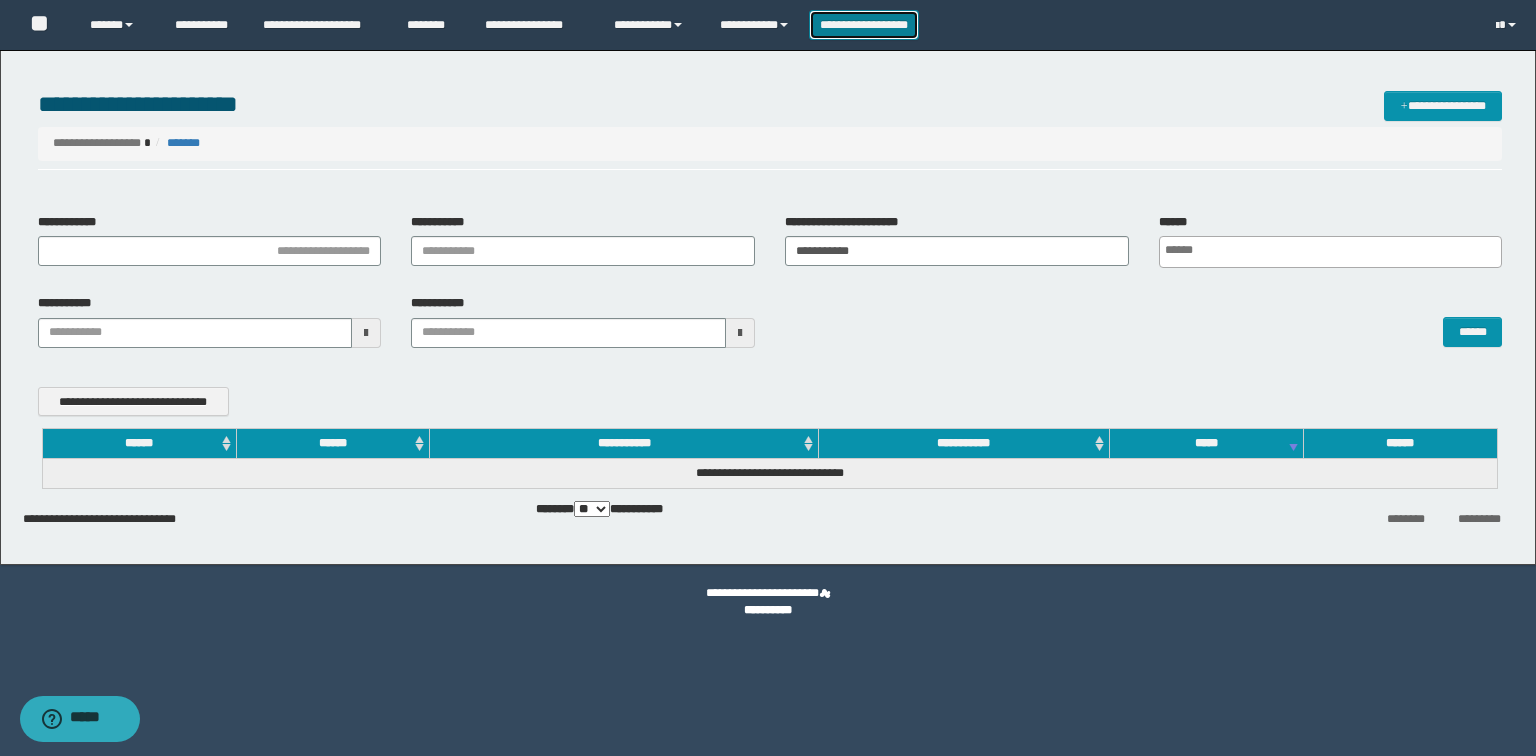 click on "**********" at bounding box center (864, 25) 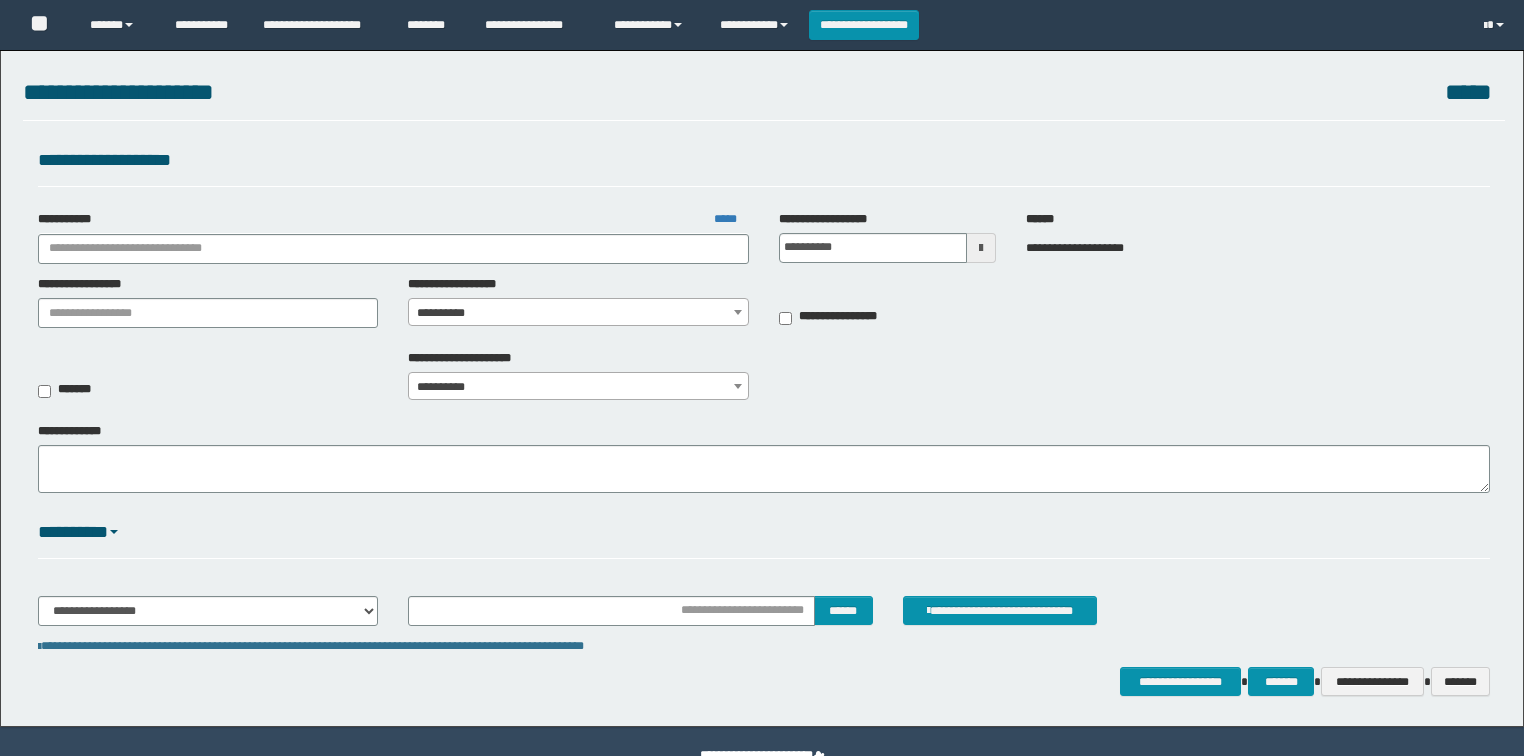 scroll, scrollTop: 0, scrollLeft: 0, axis: both 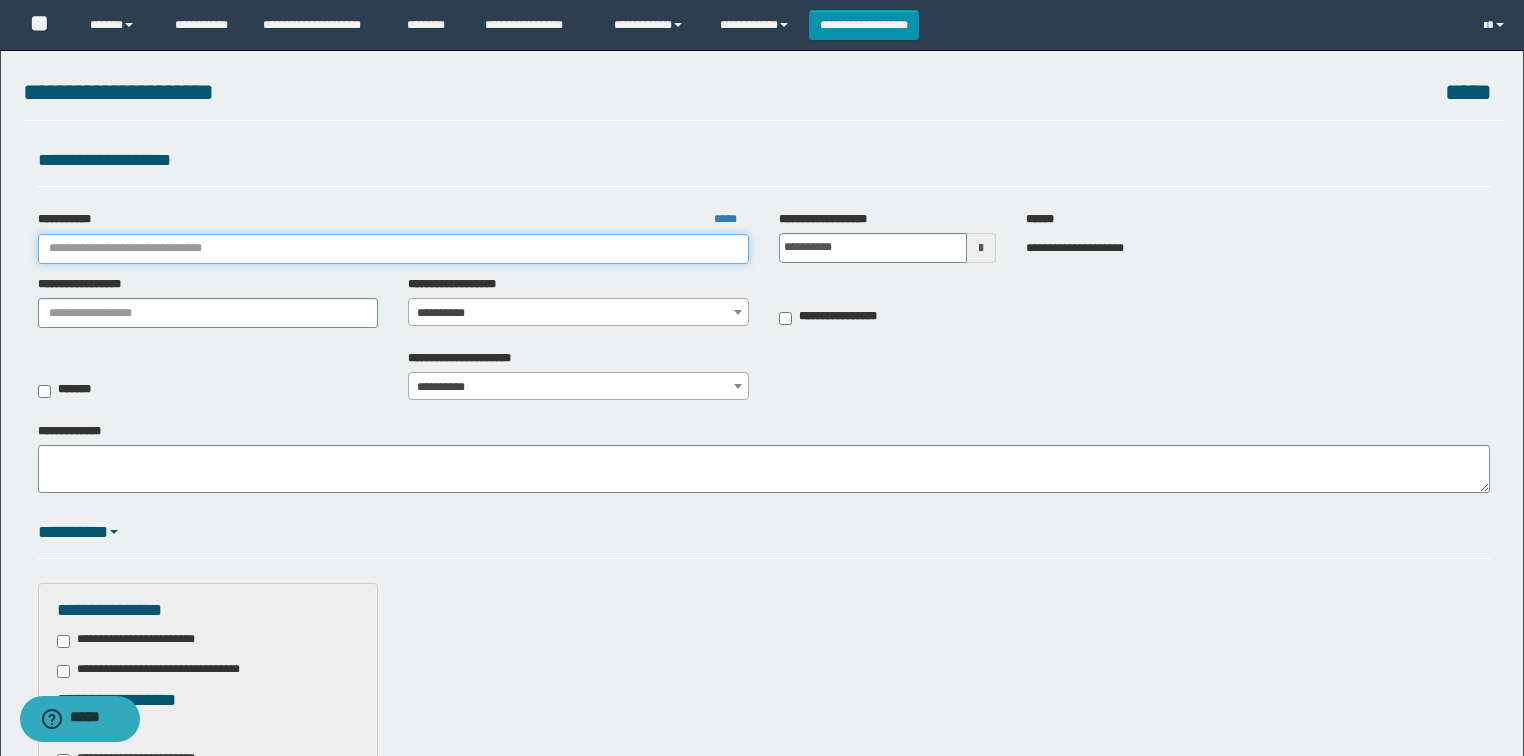 click on "**********" at bounding box center [393, 249] 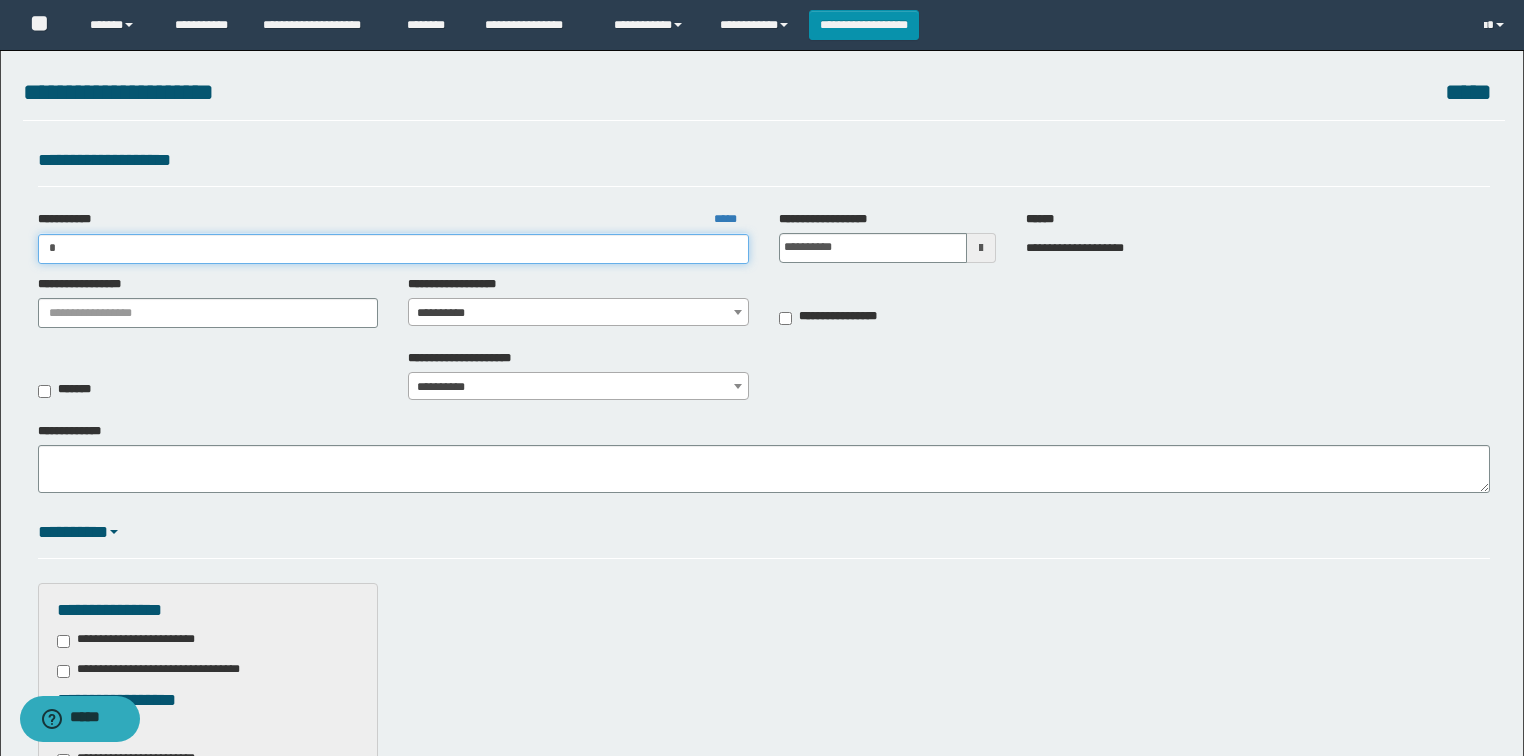click on "*" at bounding box center [393, 249] 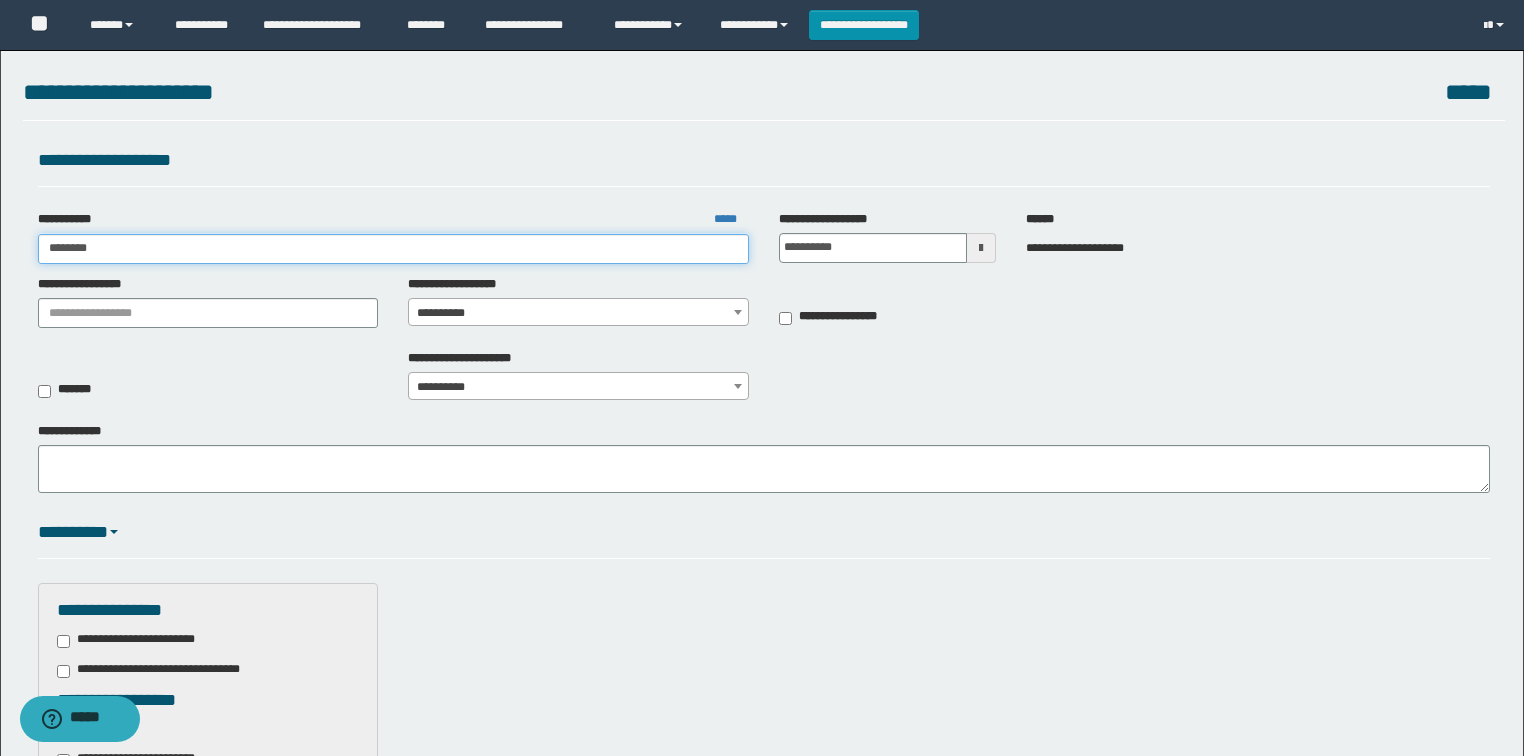type on "*********" 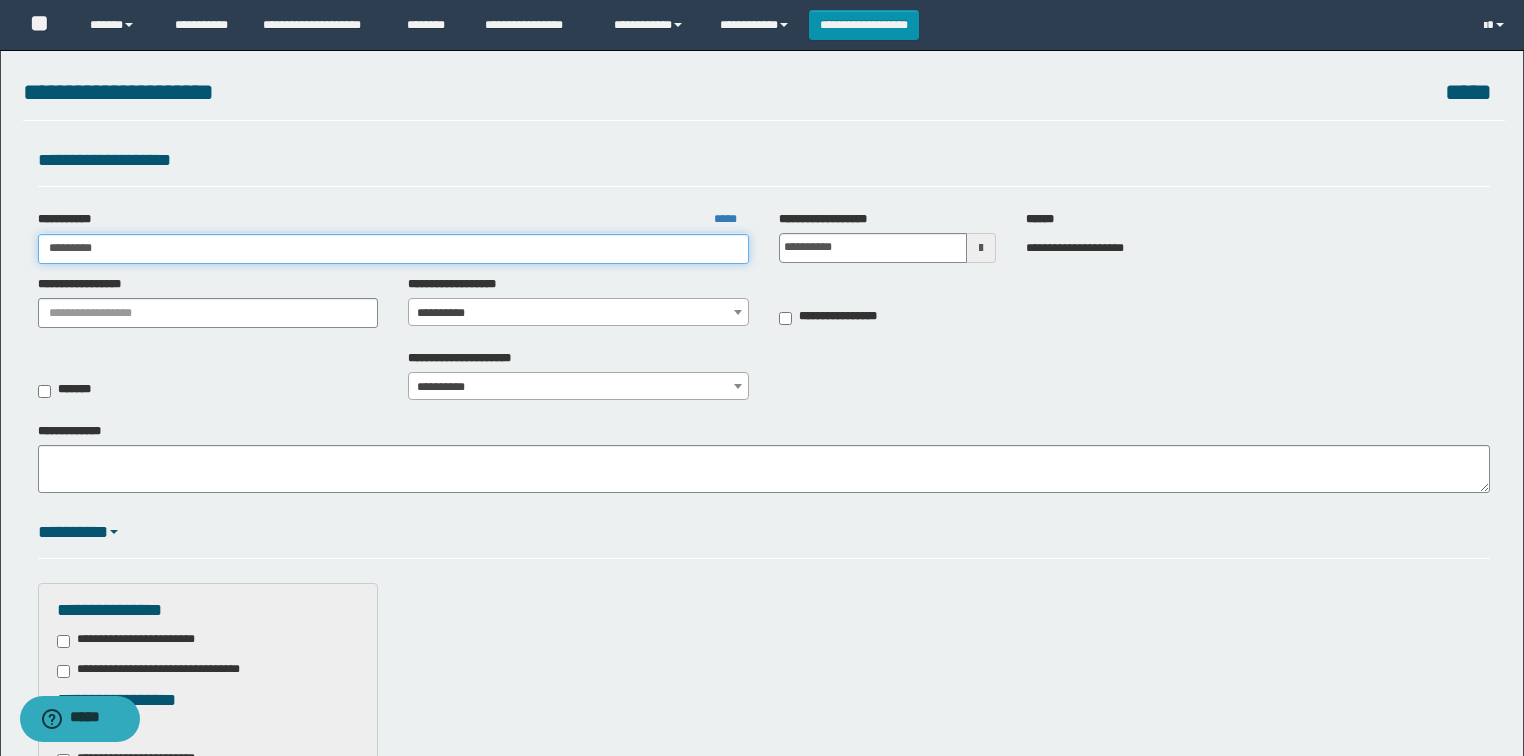 type on "*********" 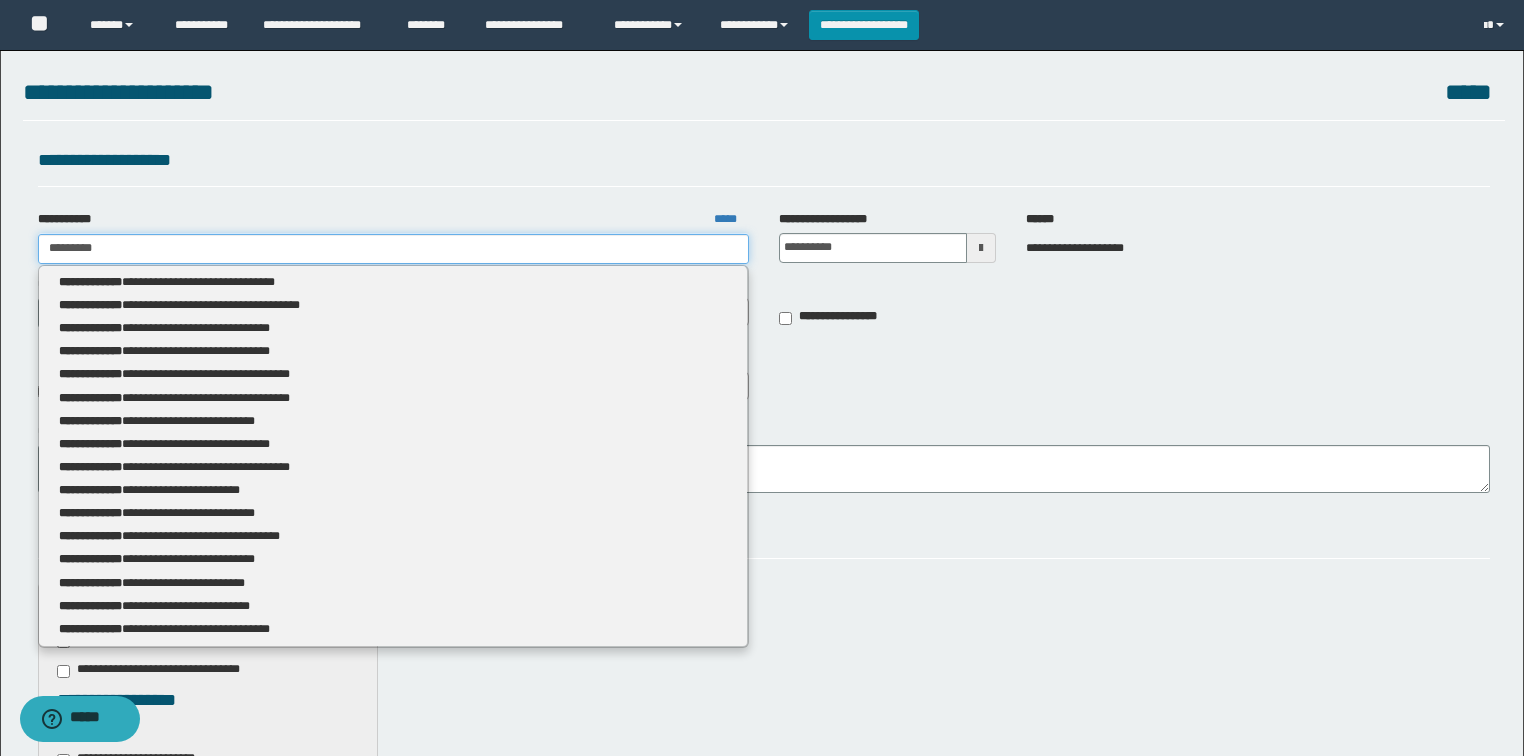 type 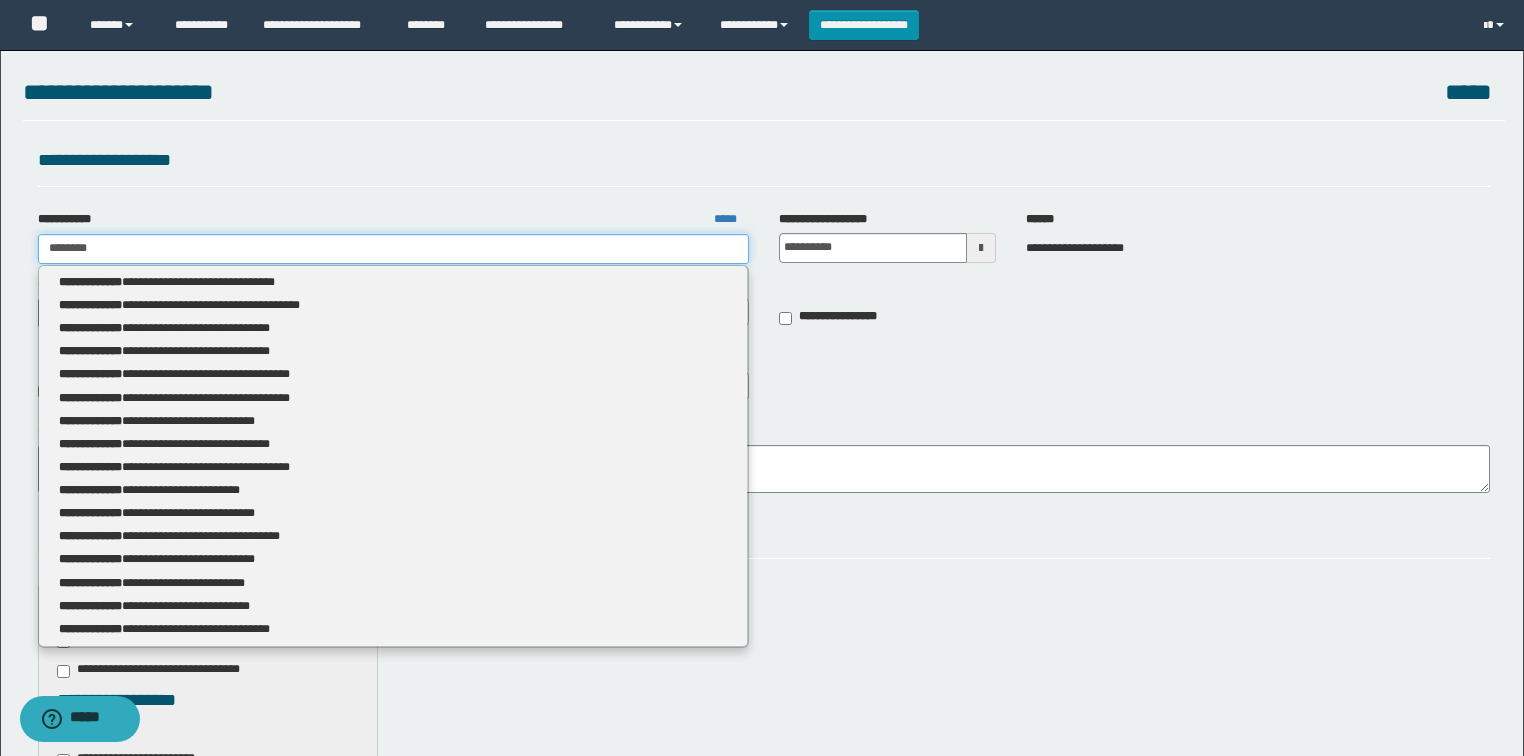 type on "********" 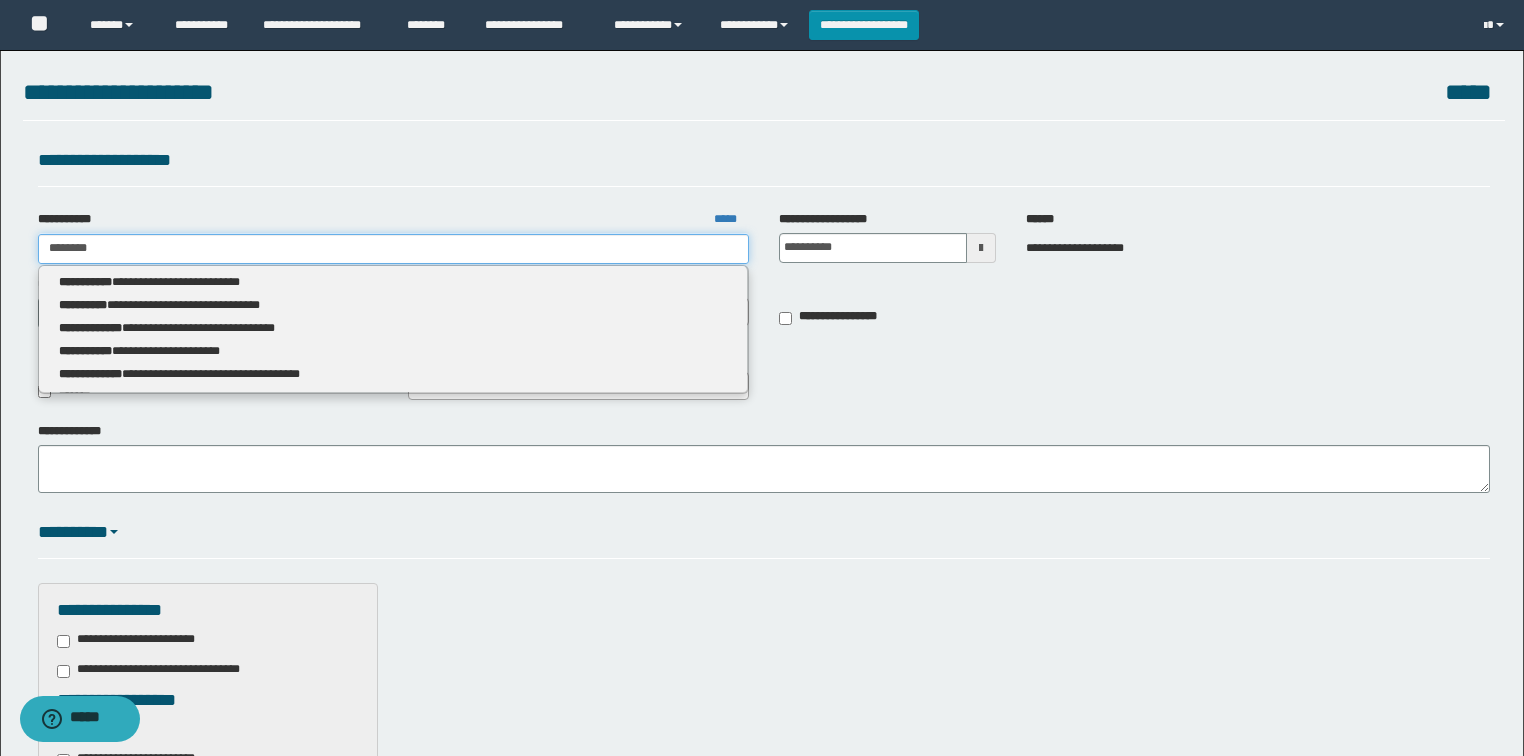 type 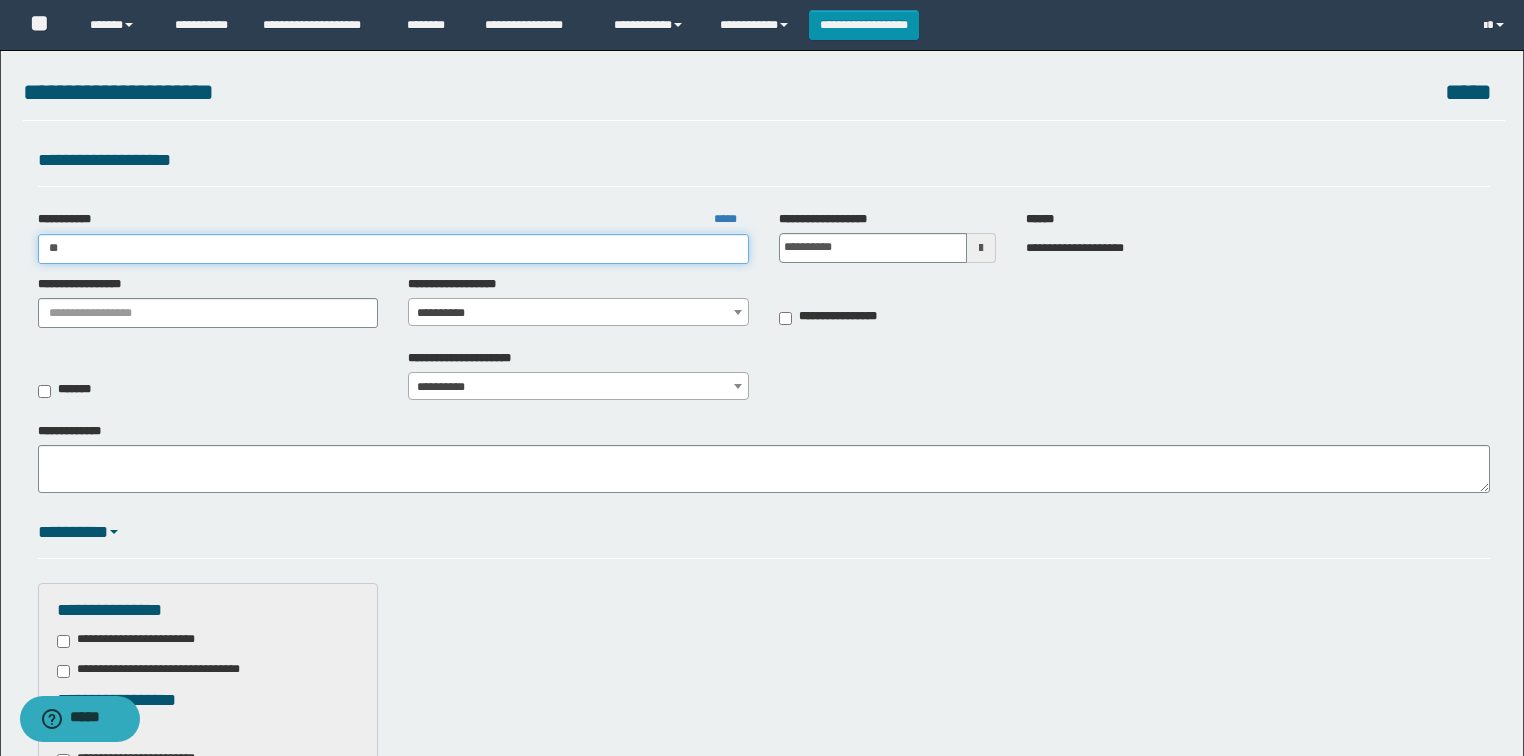 type on "*" 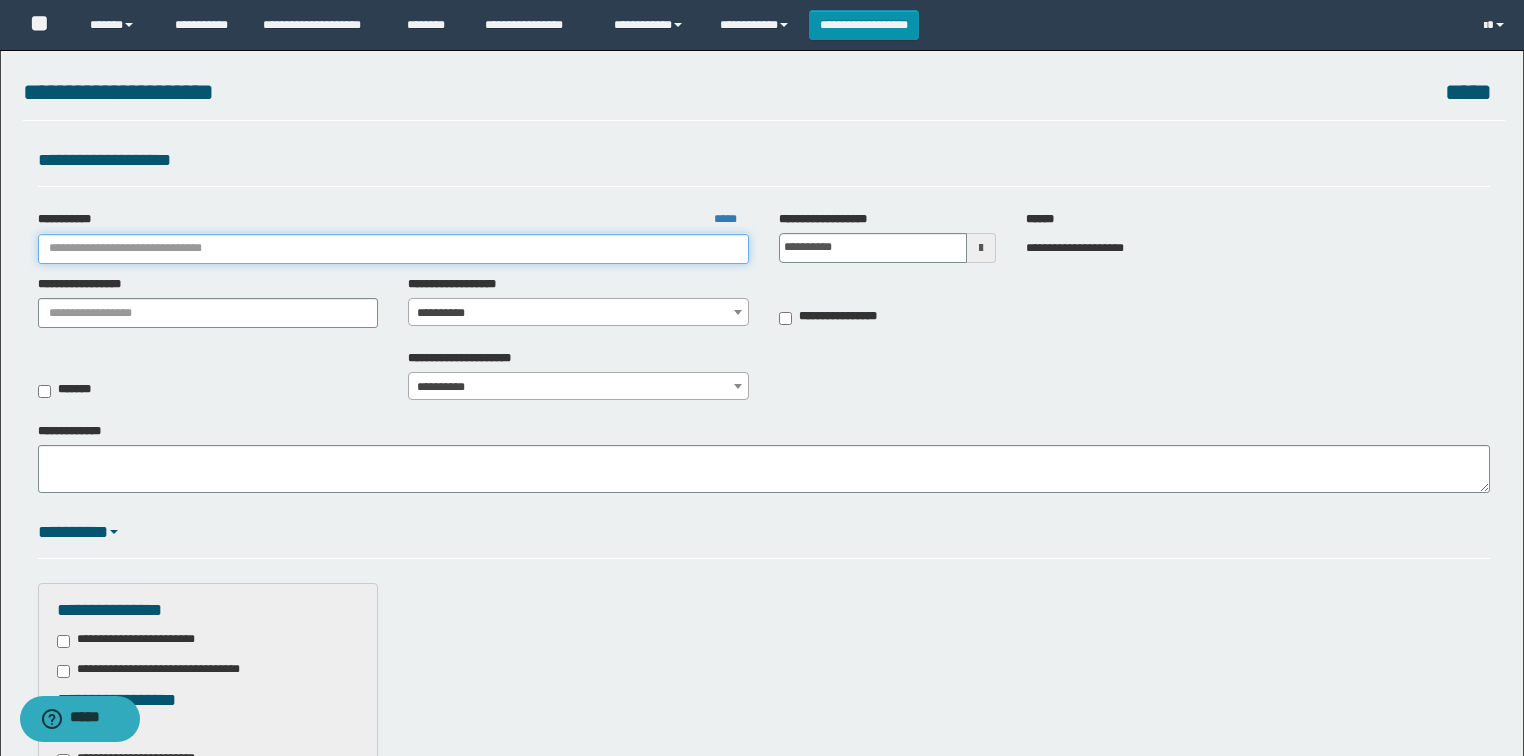 click on "**********" at bounding box center (393, 249) 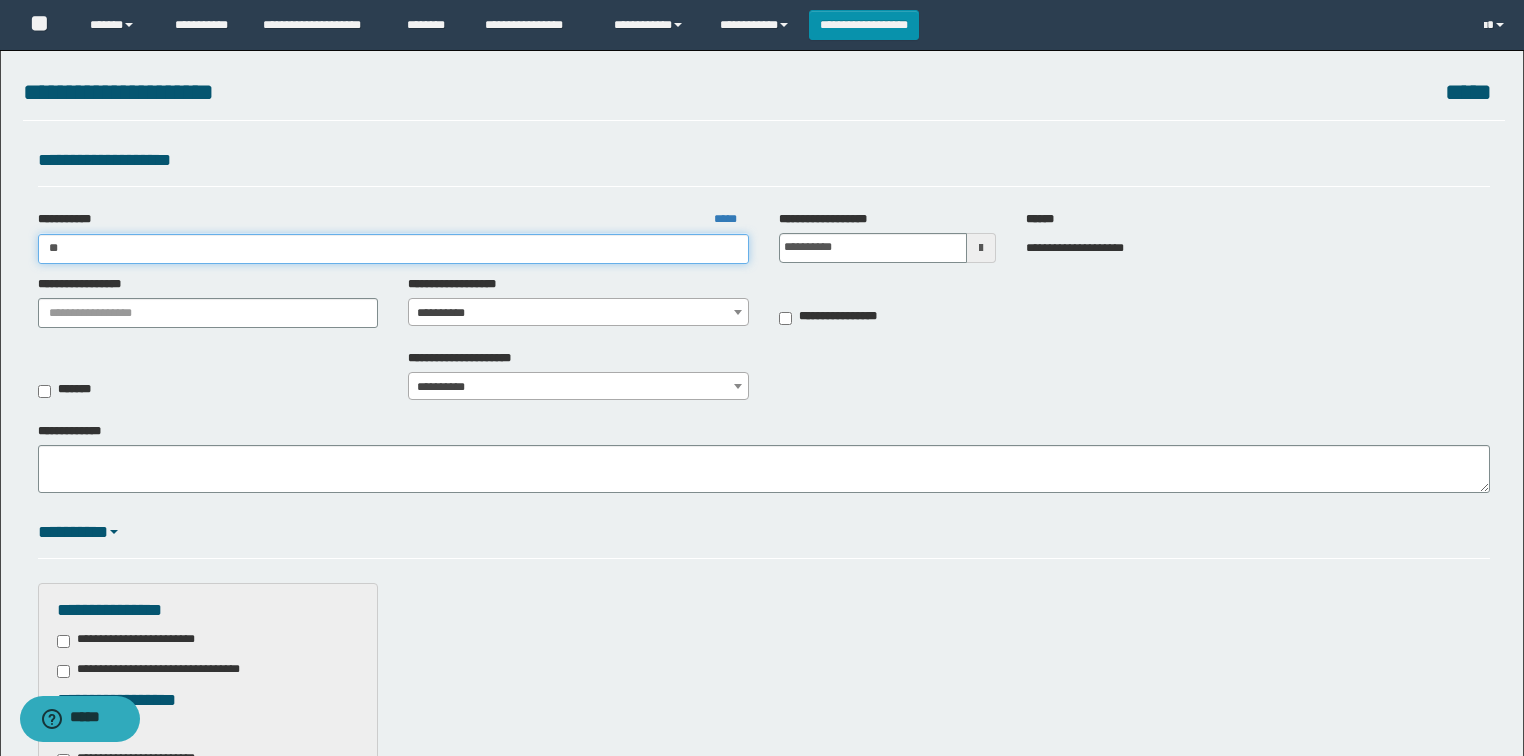 type on "*" 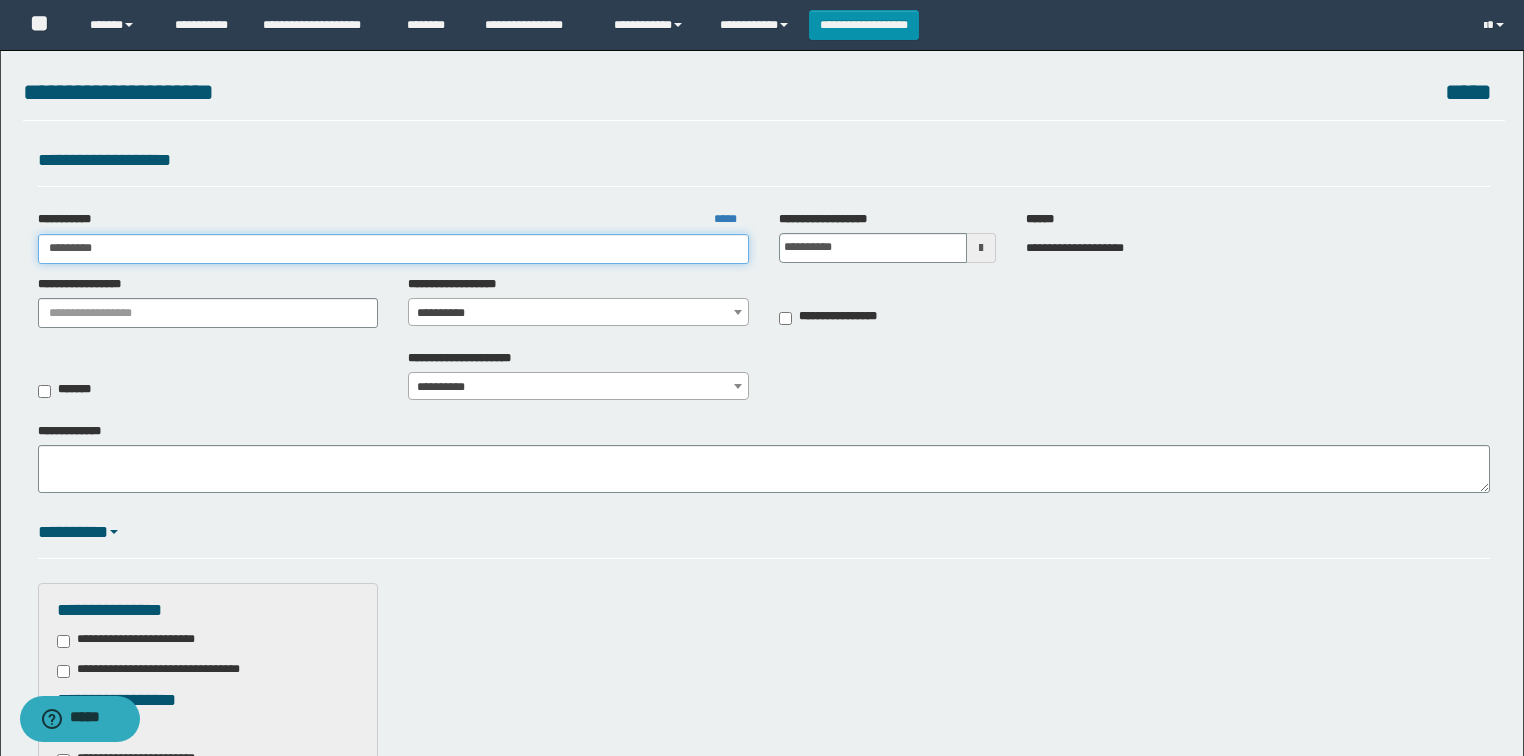 type on "**********" 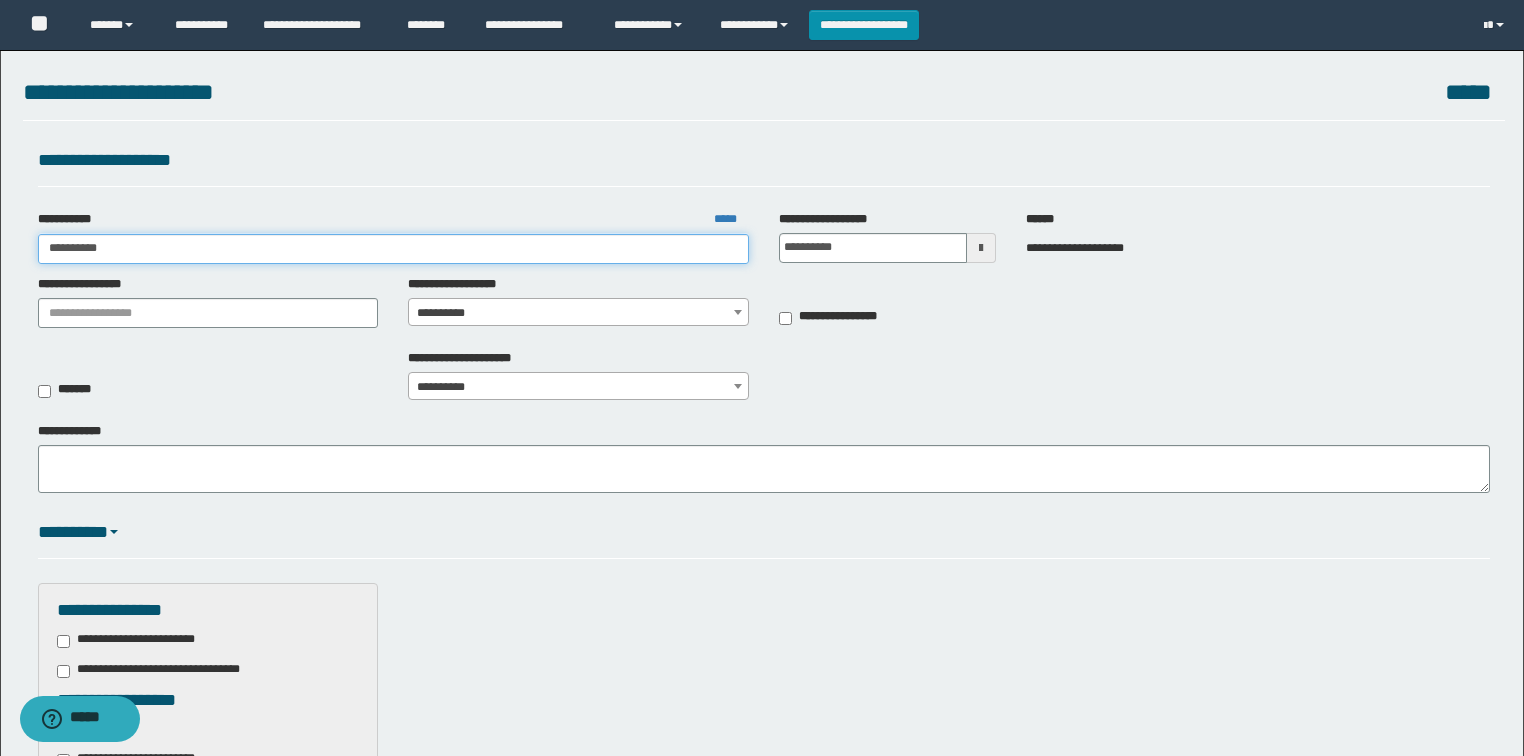type on "**********" 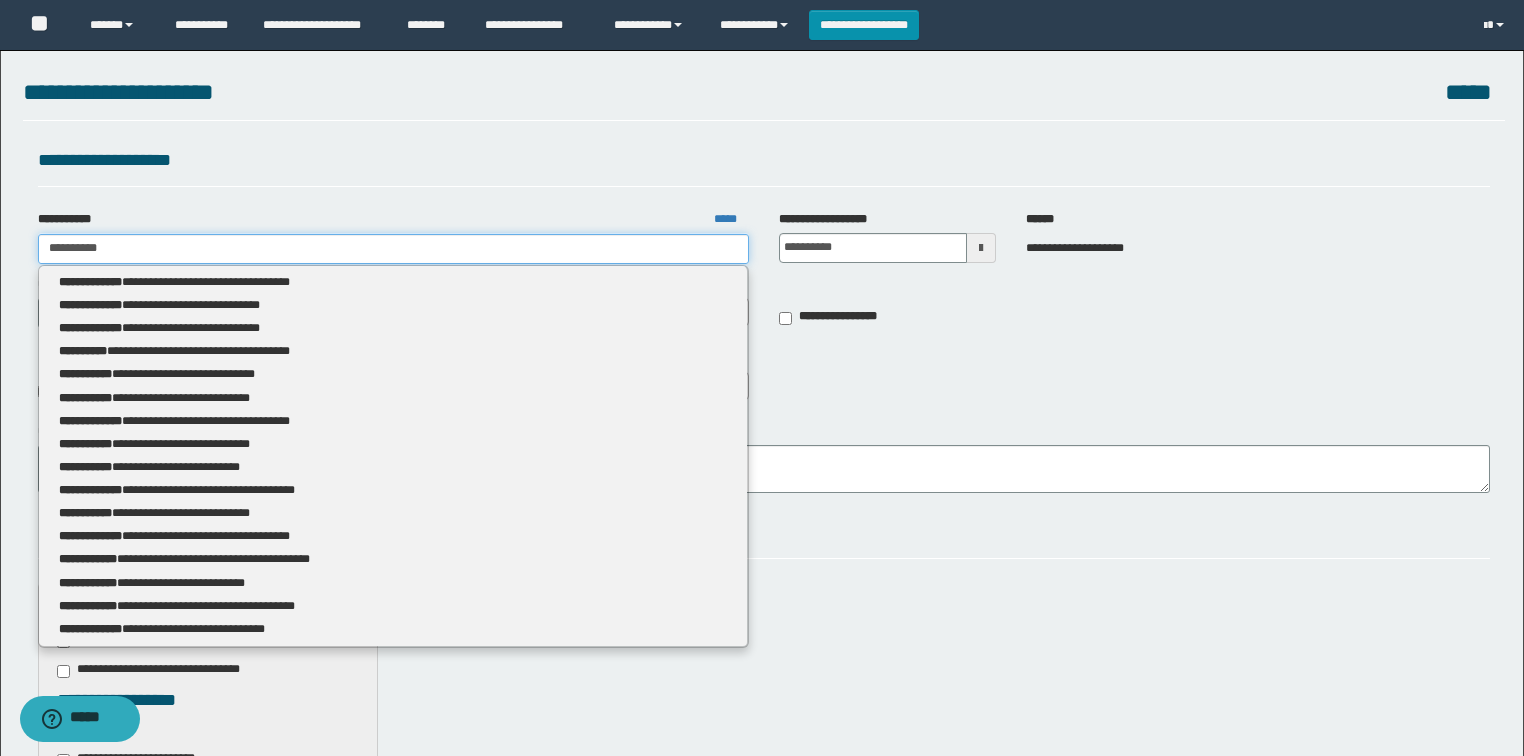type 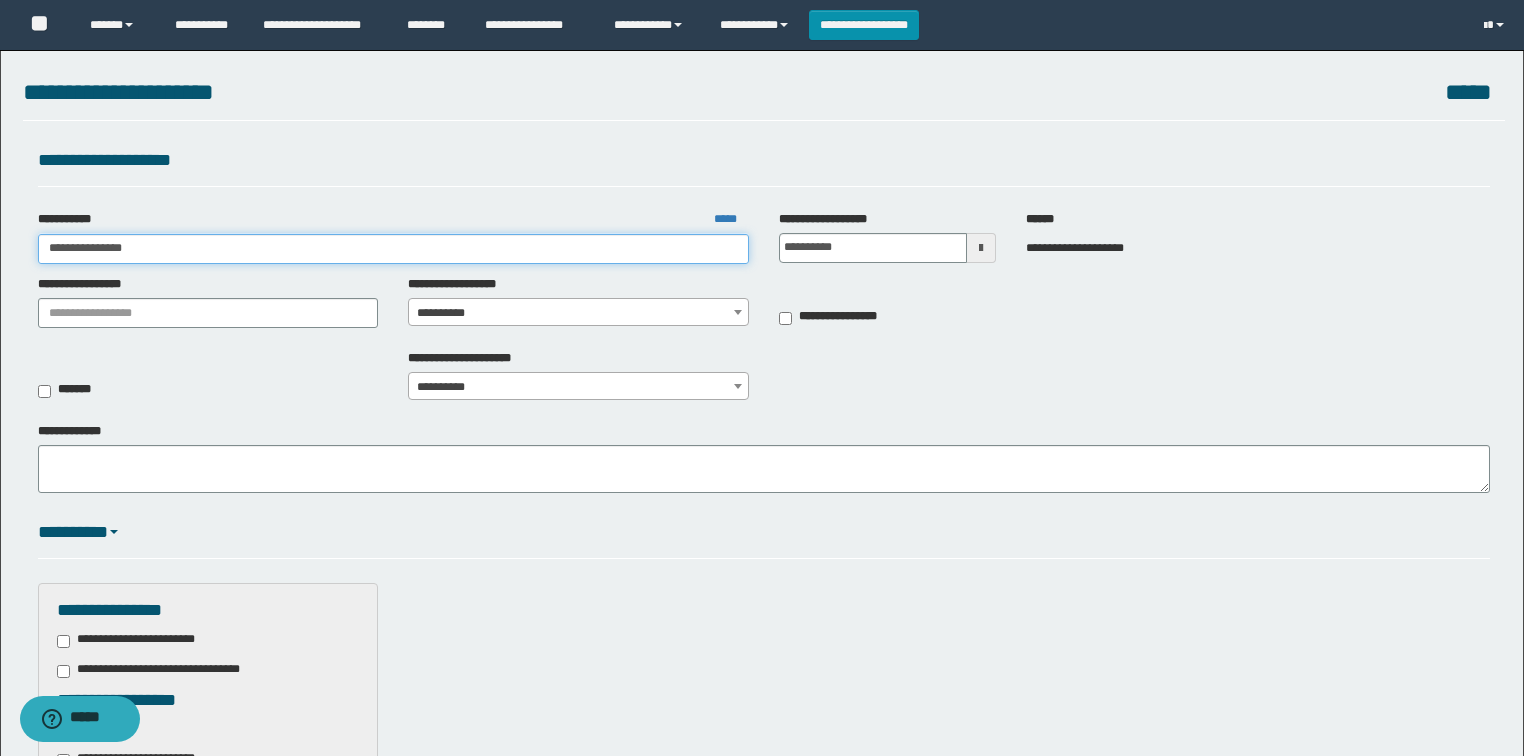 type on "**********" 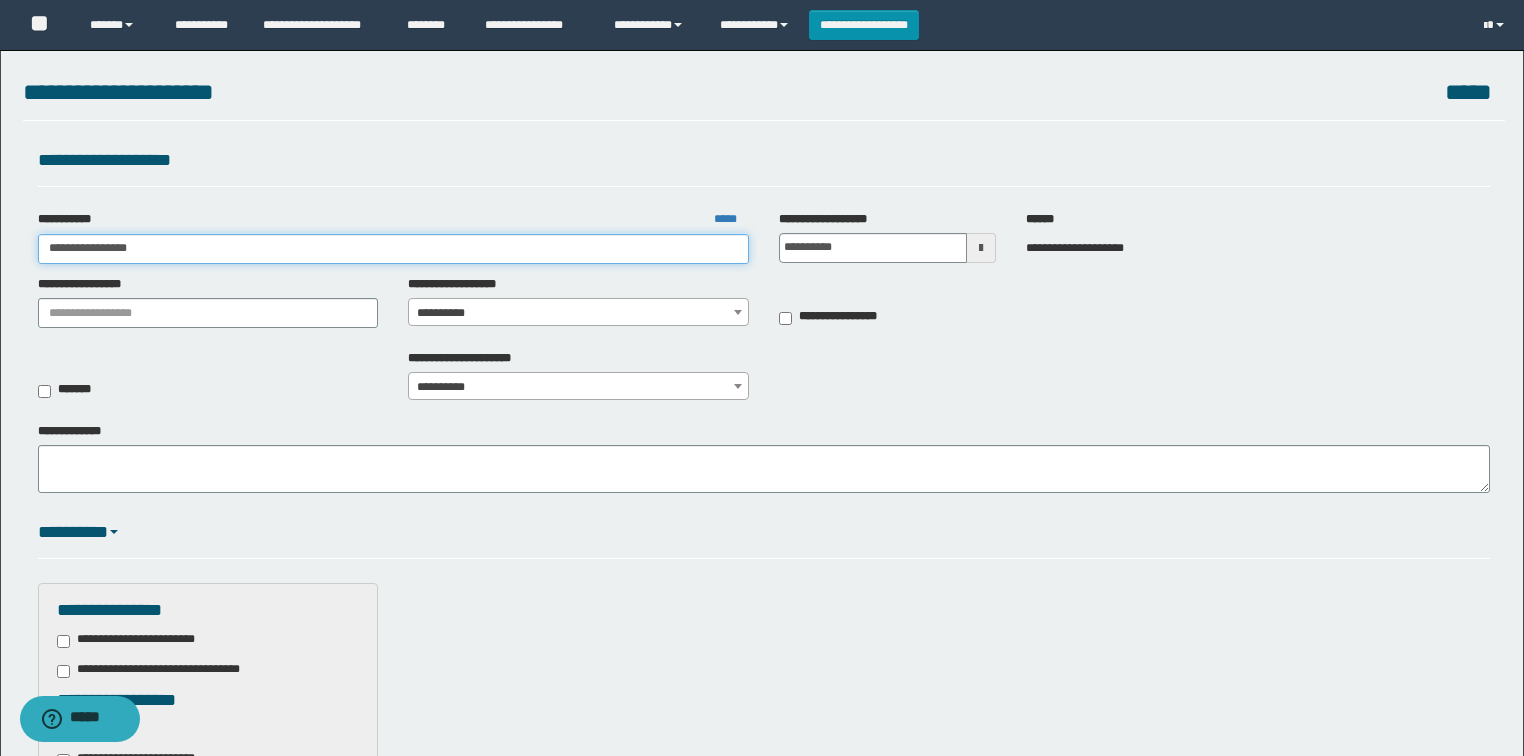 type on "**********" 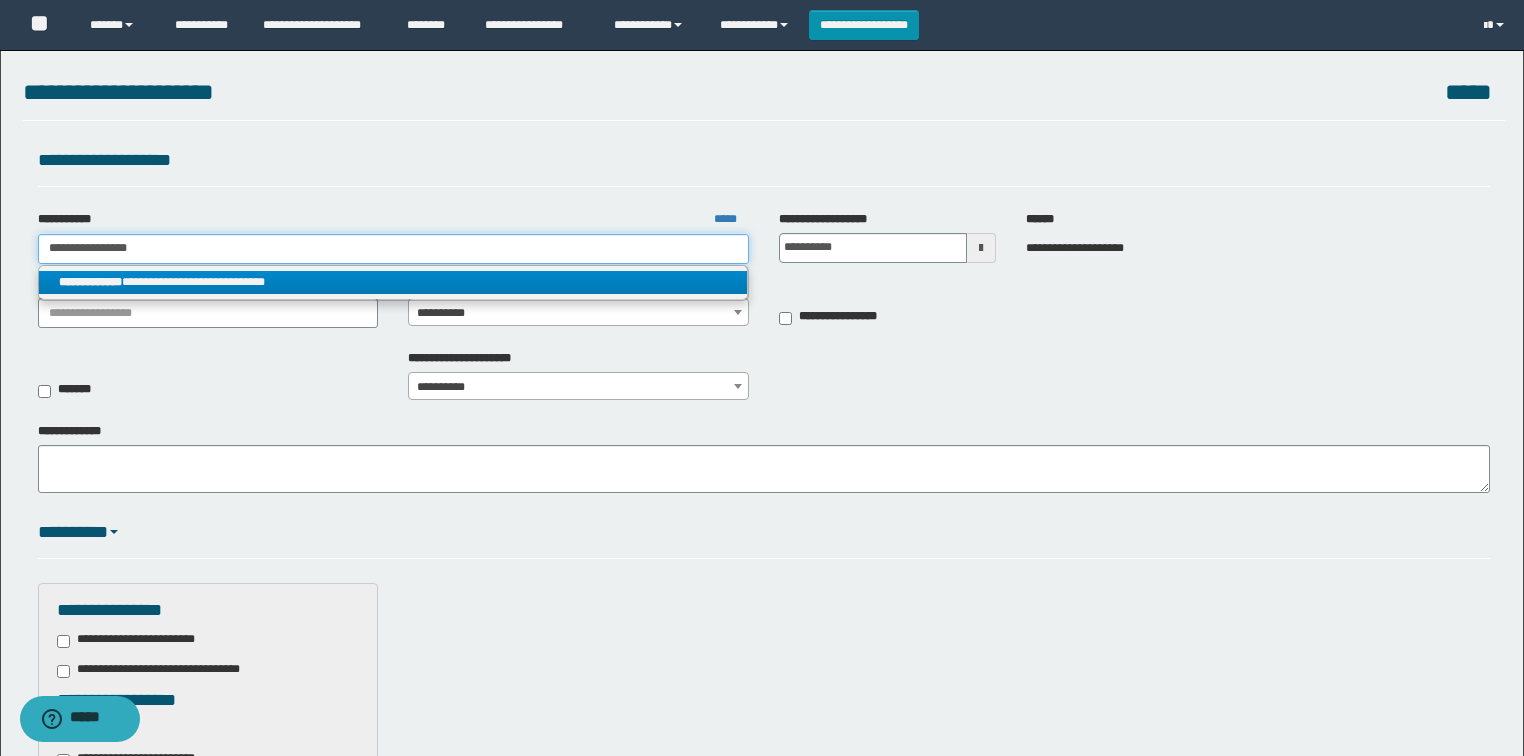 type on "**********" 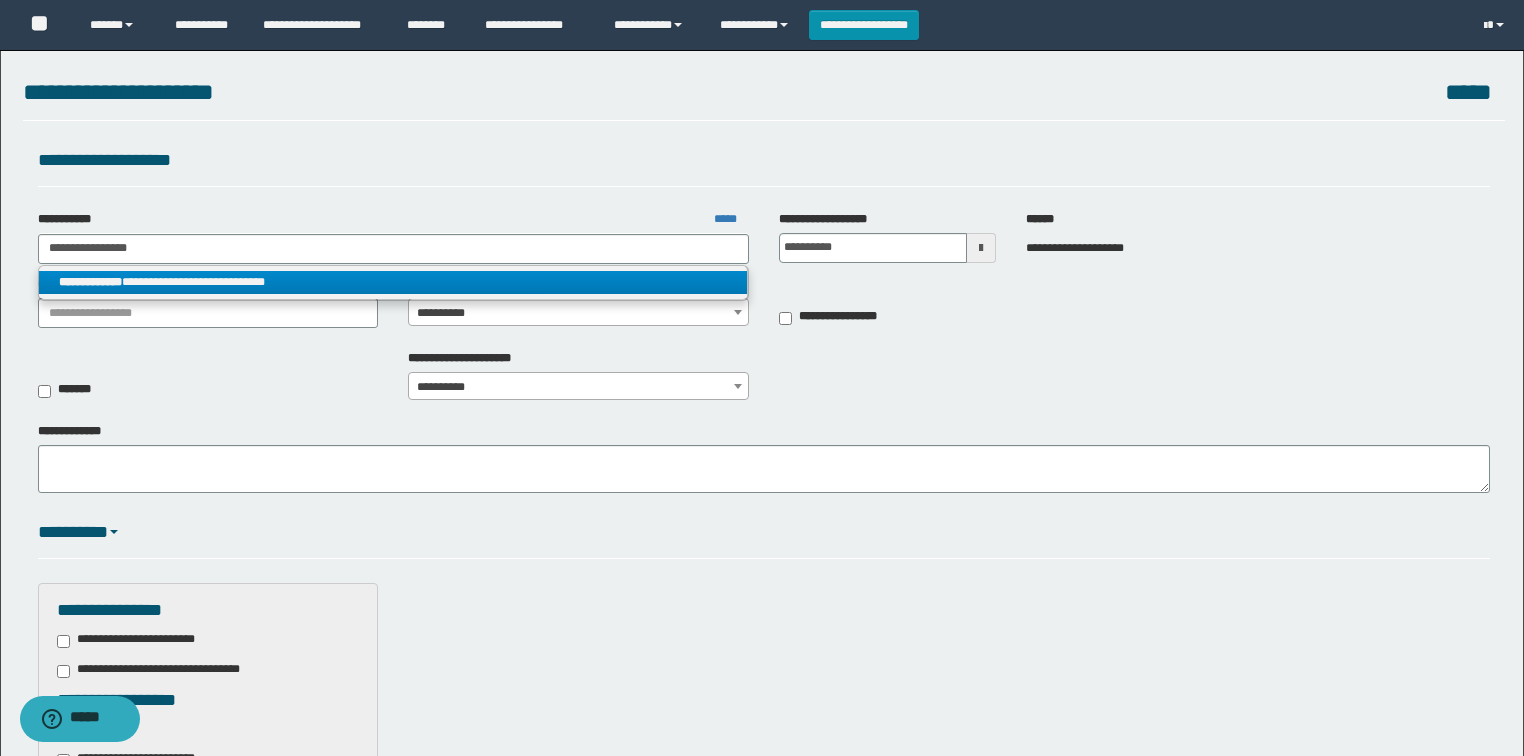click on "**********" at bounding box center (393, 282) 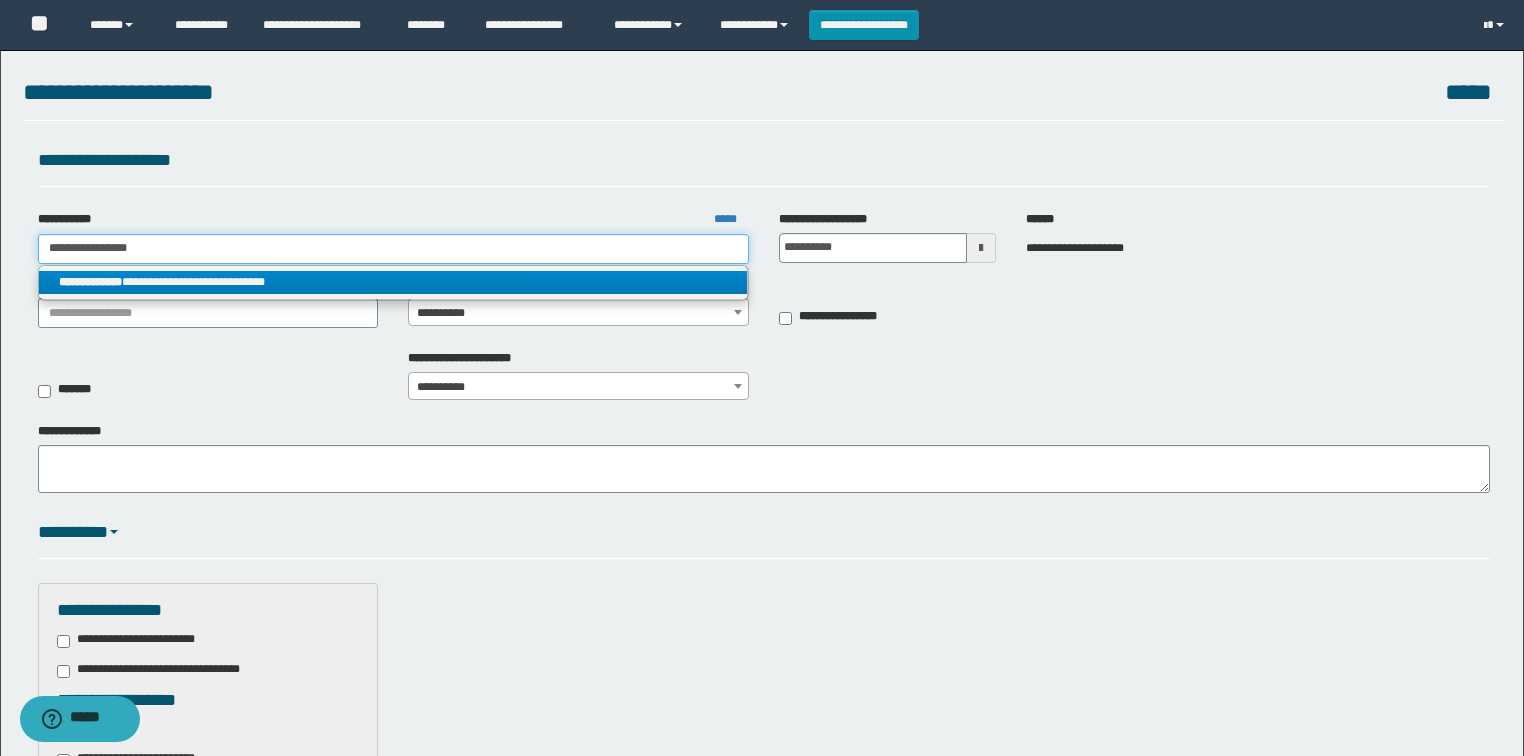 type 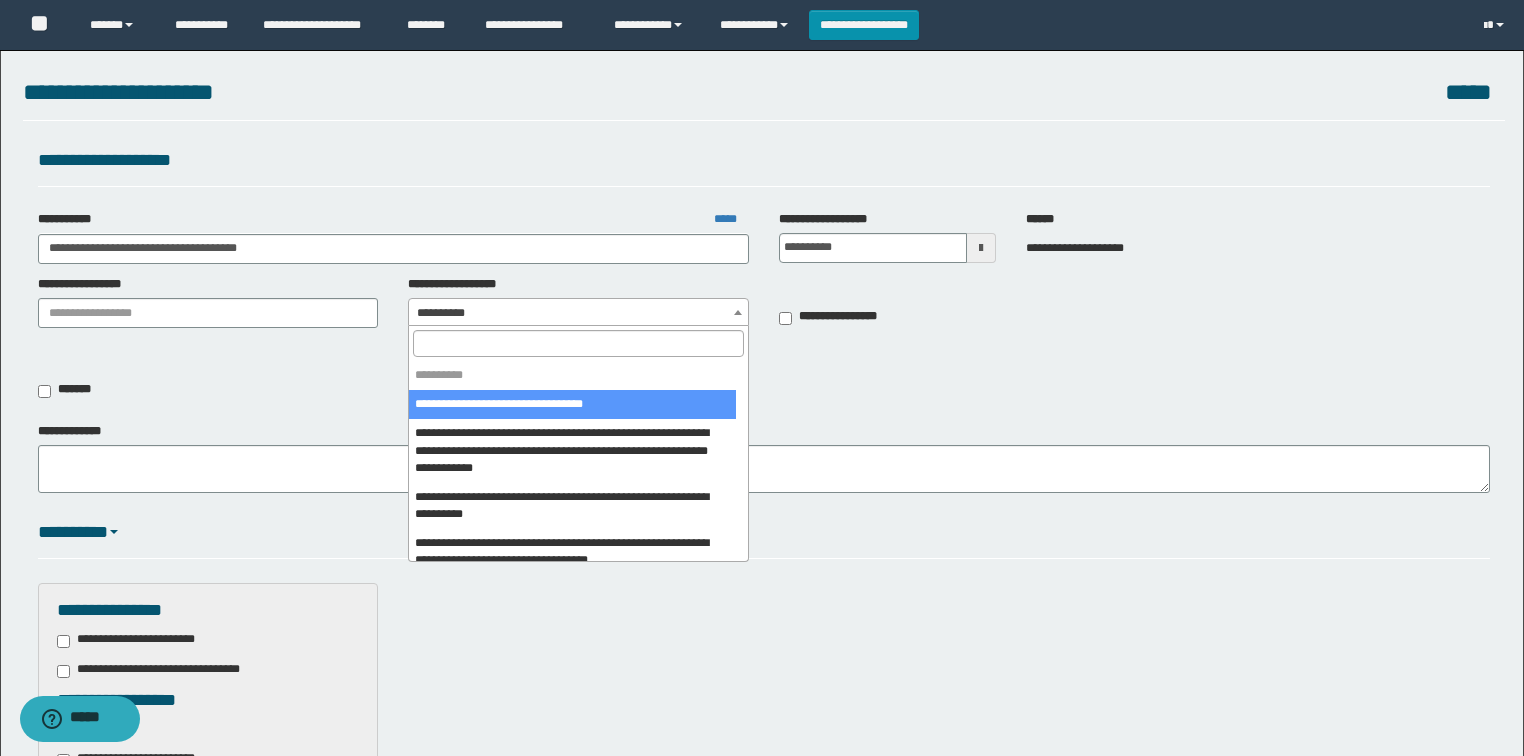 click on "**********" at bounding box center (578, 313) 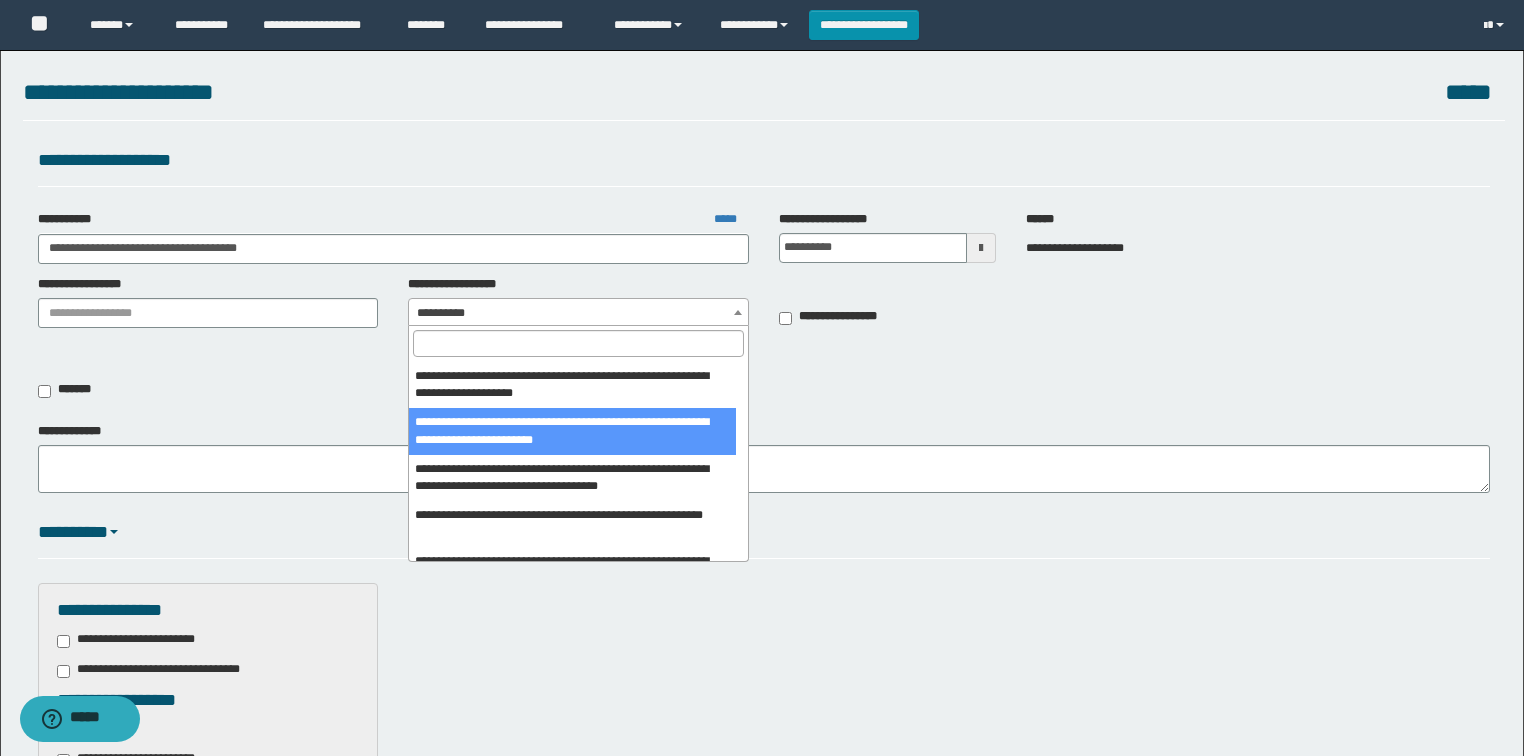 scroll, scrollTop: 560, scrollLeft: 0, axis: vertical 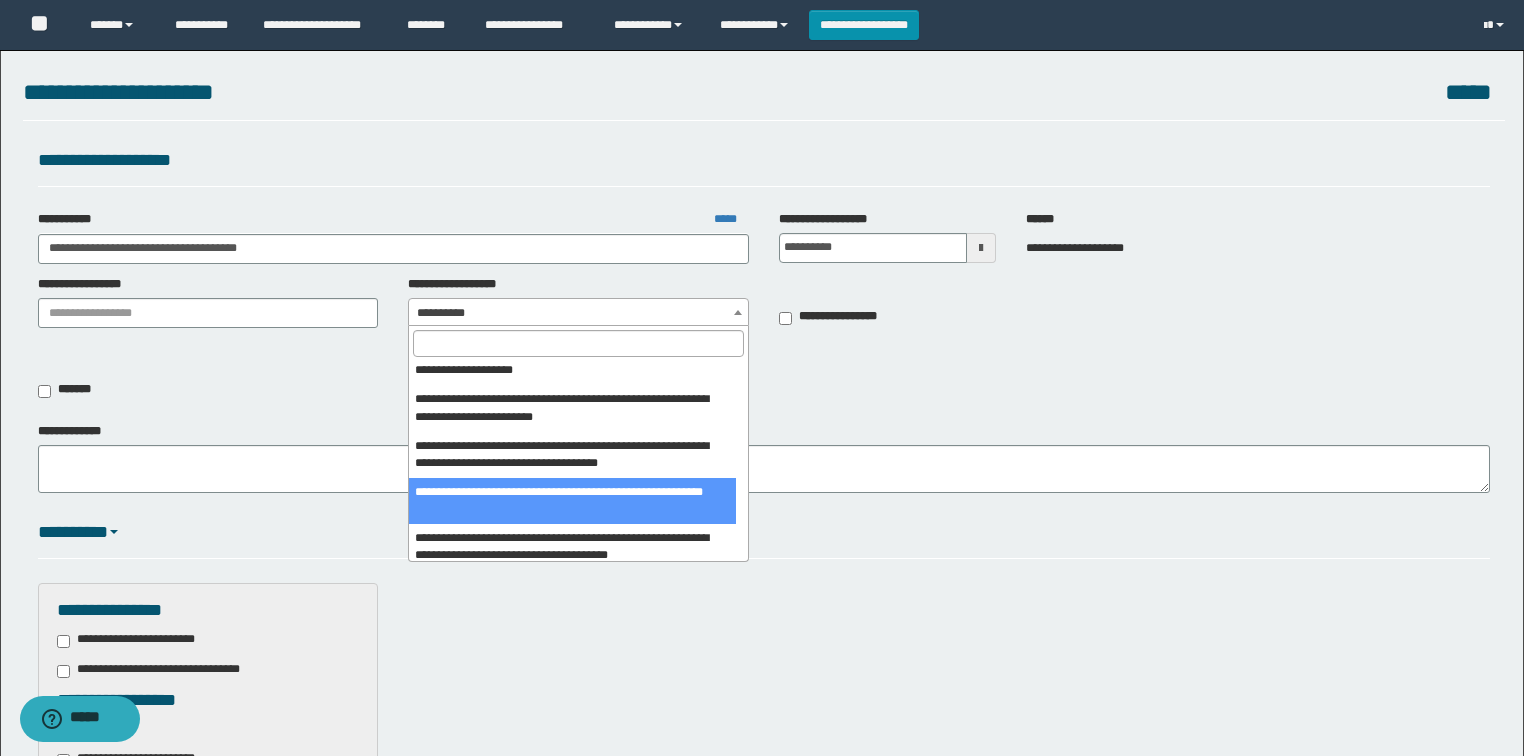 select on "***" 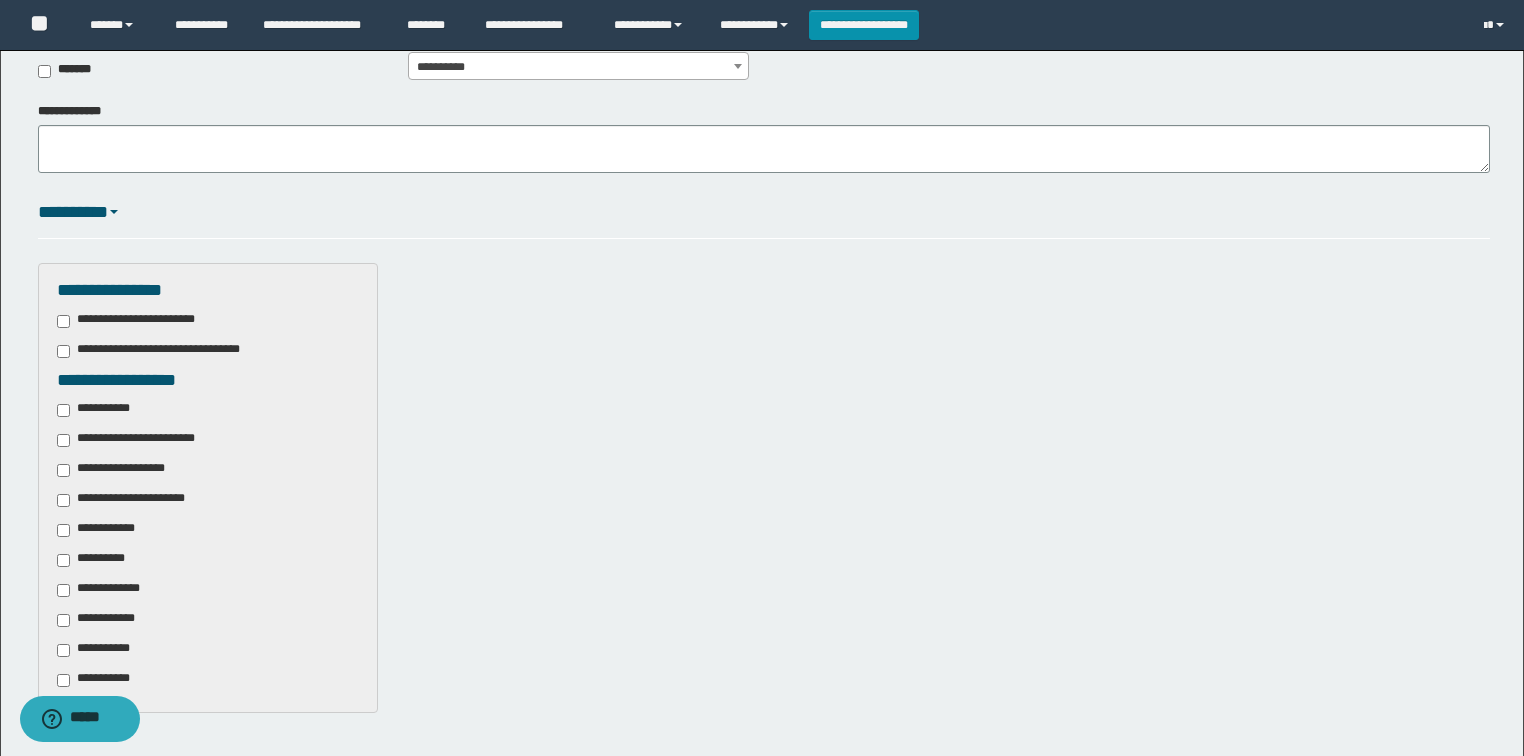 scroll, scrollTop: 480, scrollLeft: 0, axis: vertical 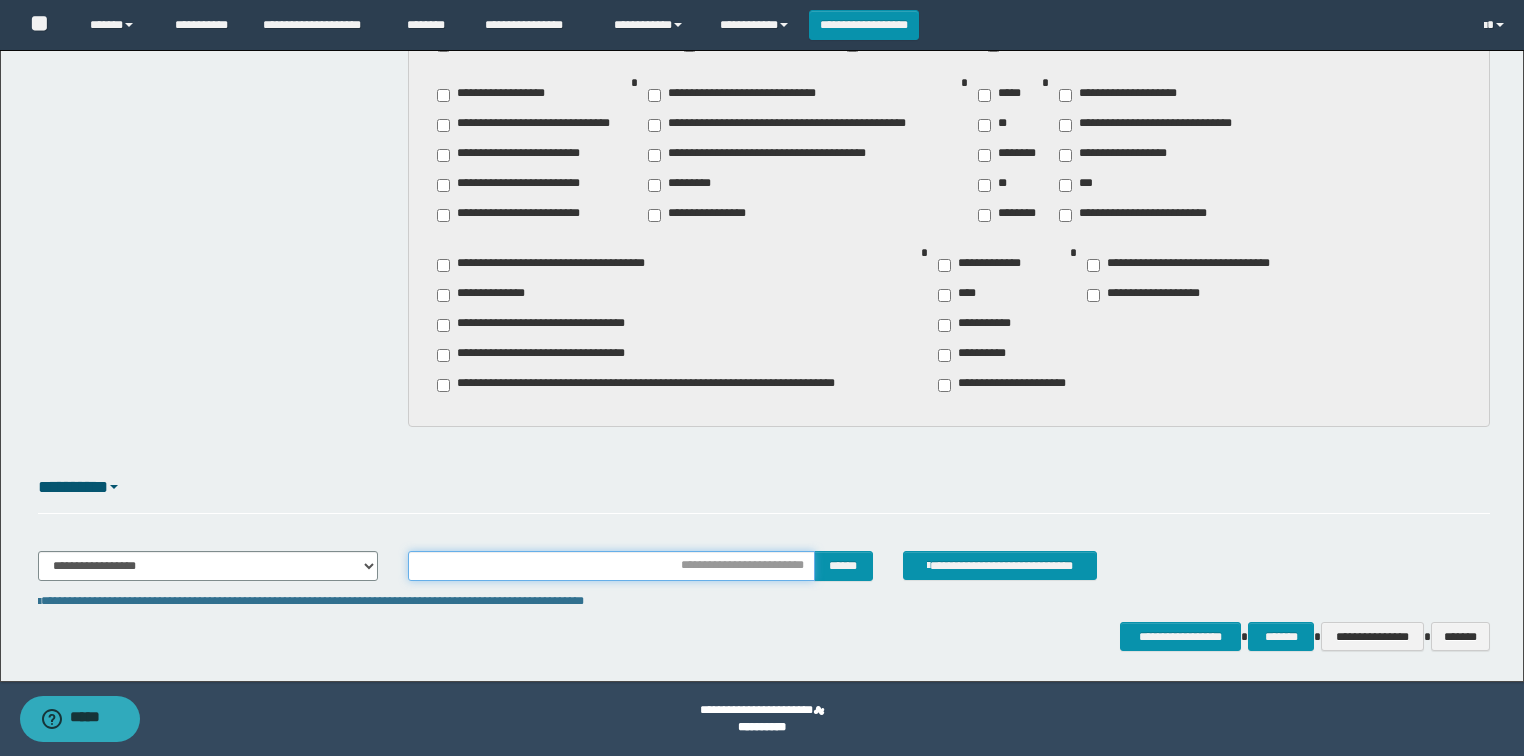 click at bounding box center [611, 566] 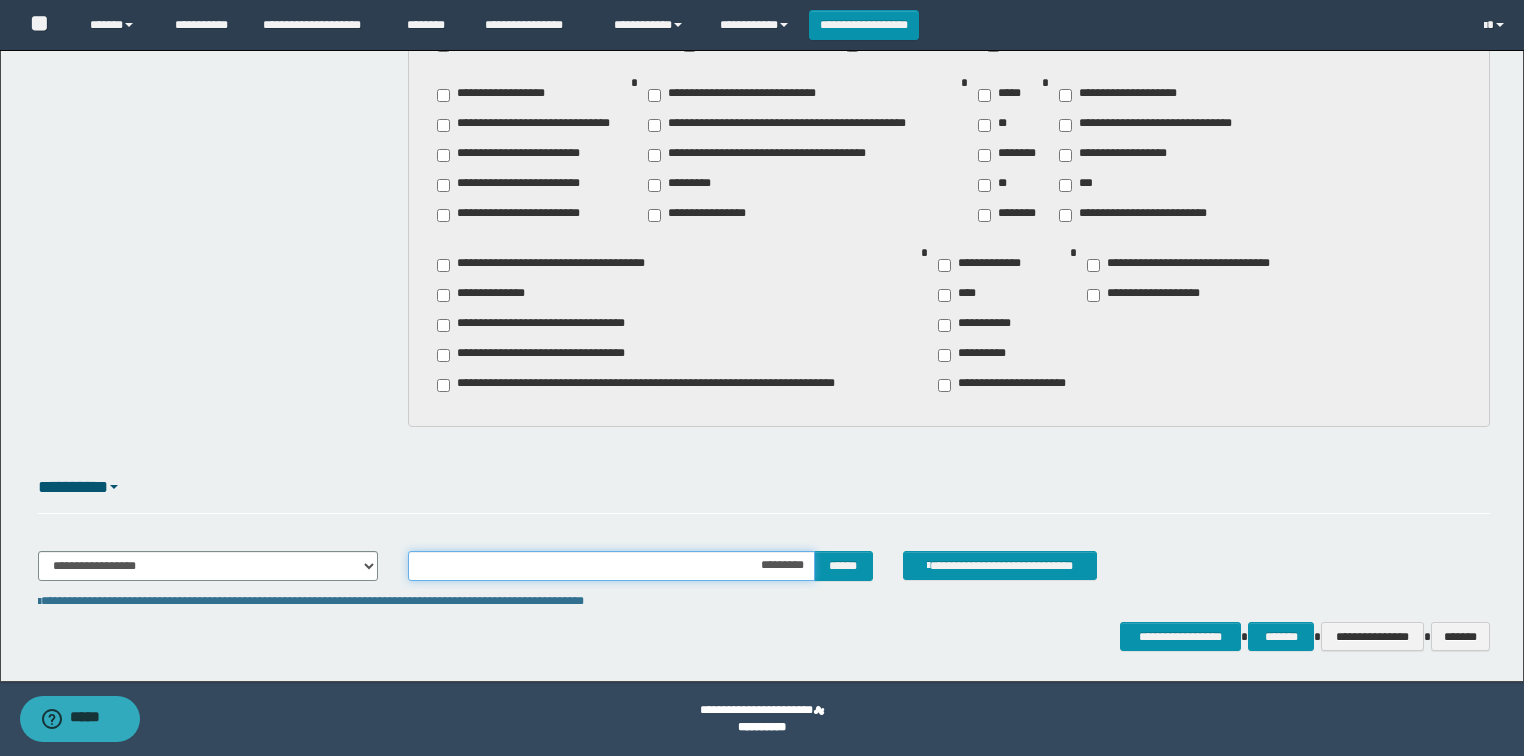 type on "**********" 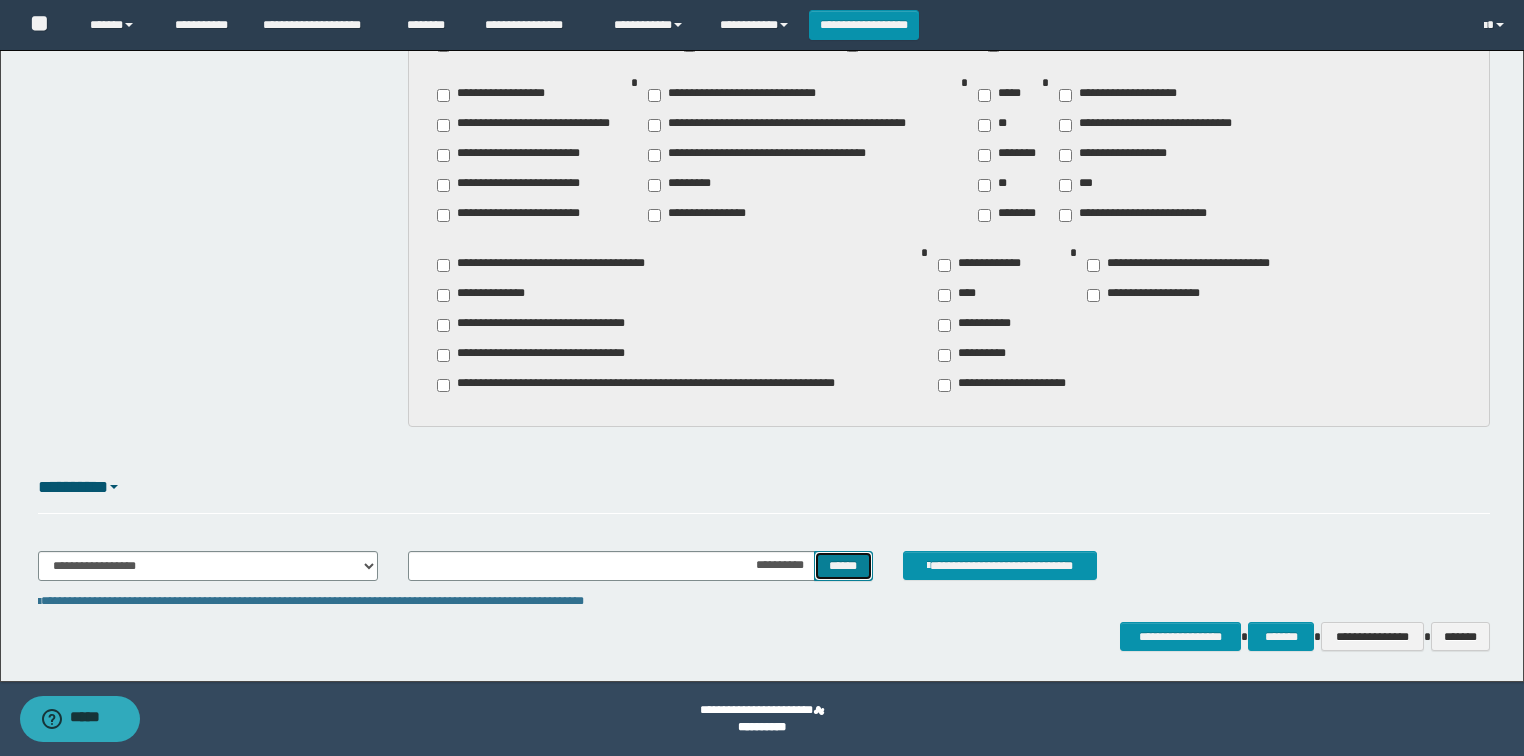 click on "******" at bounding box center [843, 566] 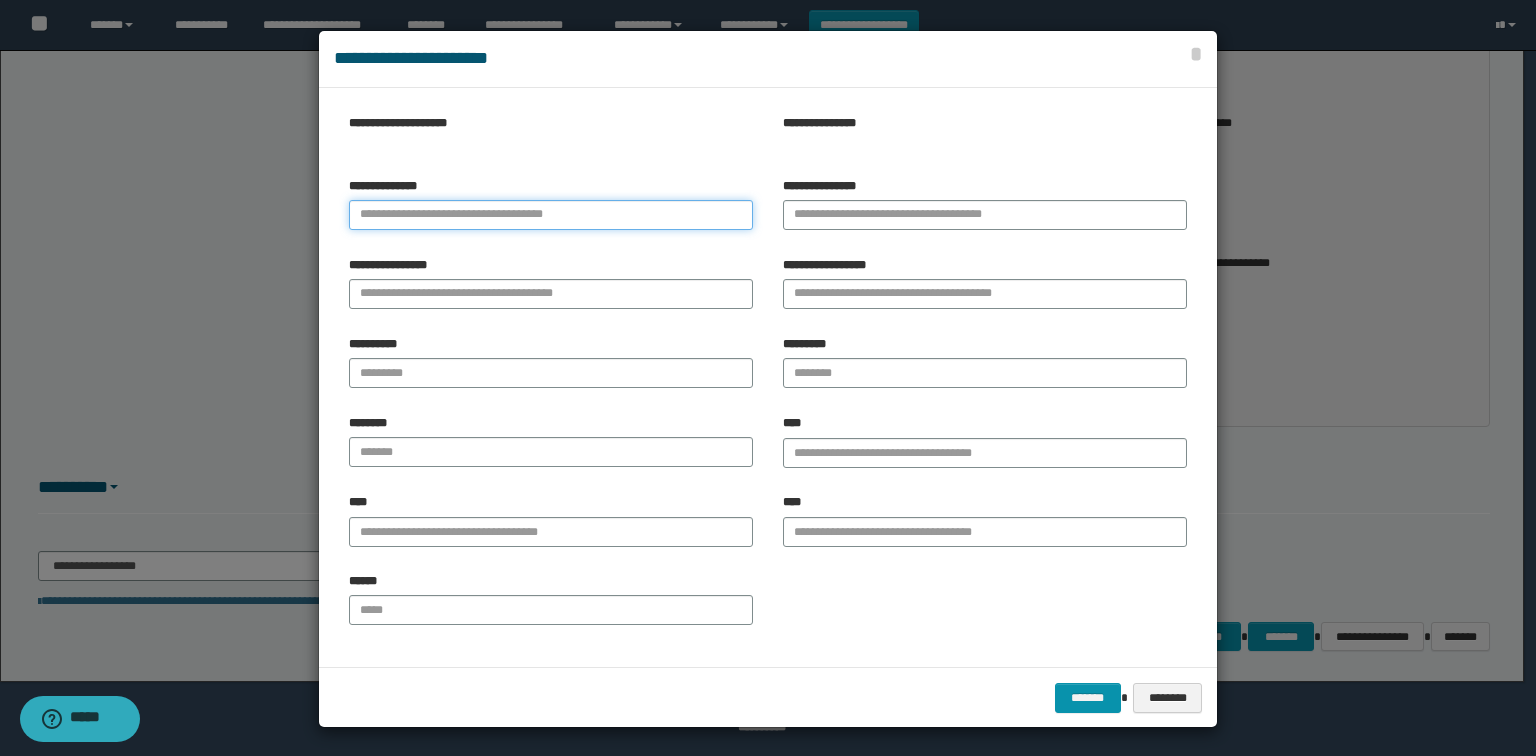 click on "**********" at bounding box center [551, 215] 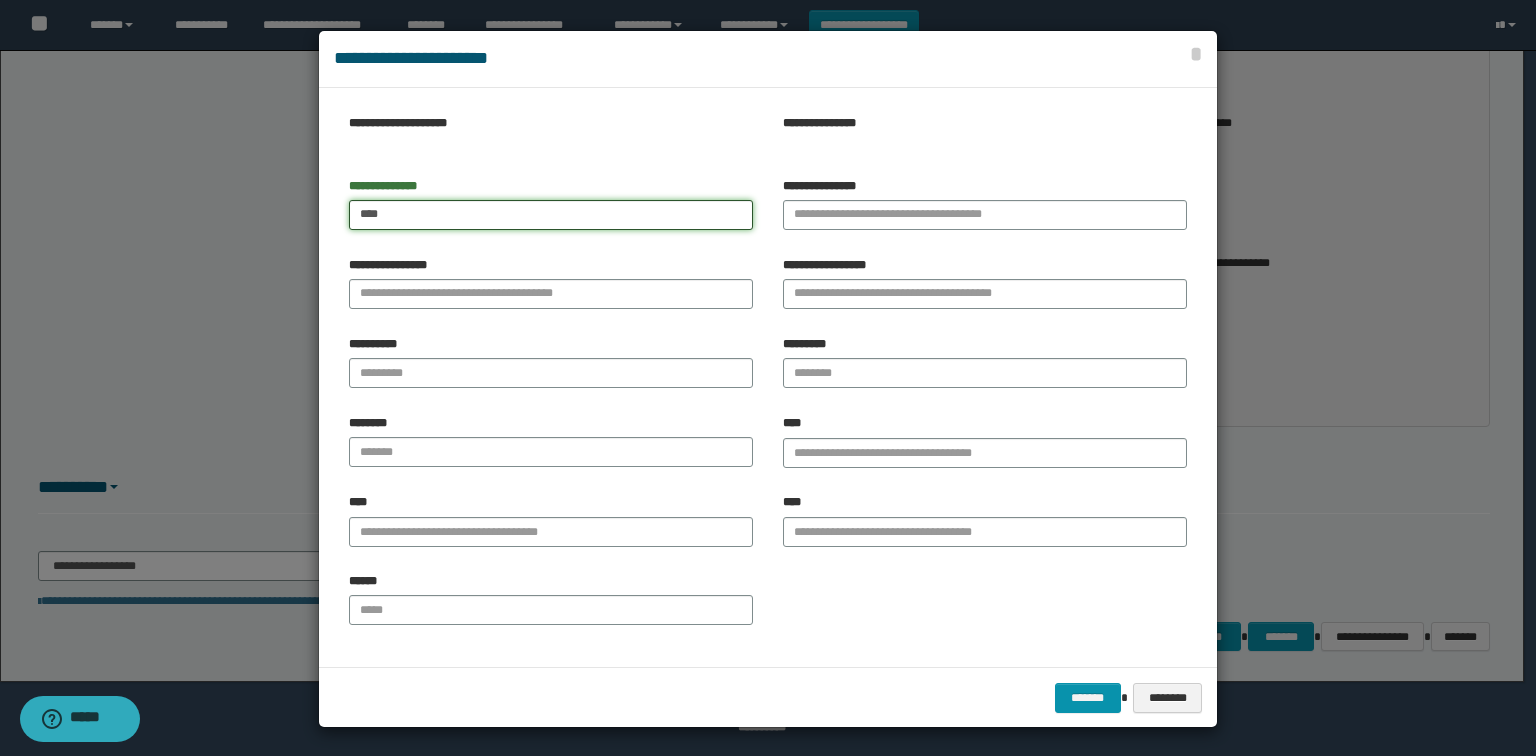 type on "****" 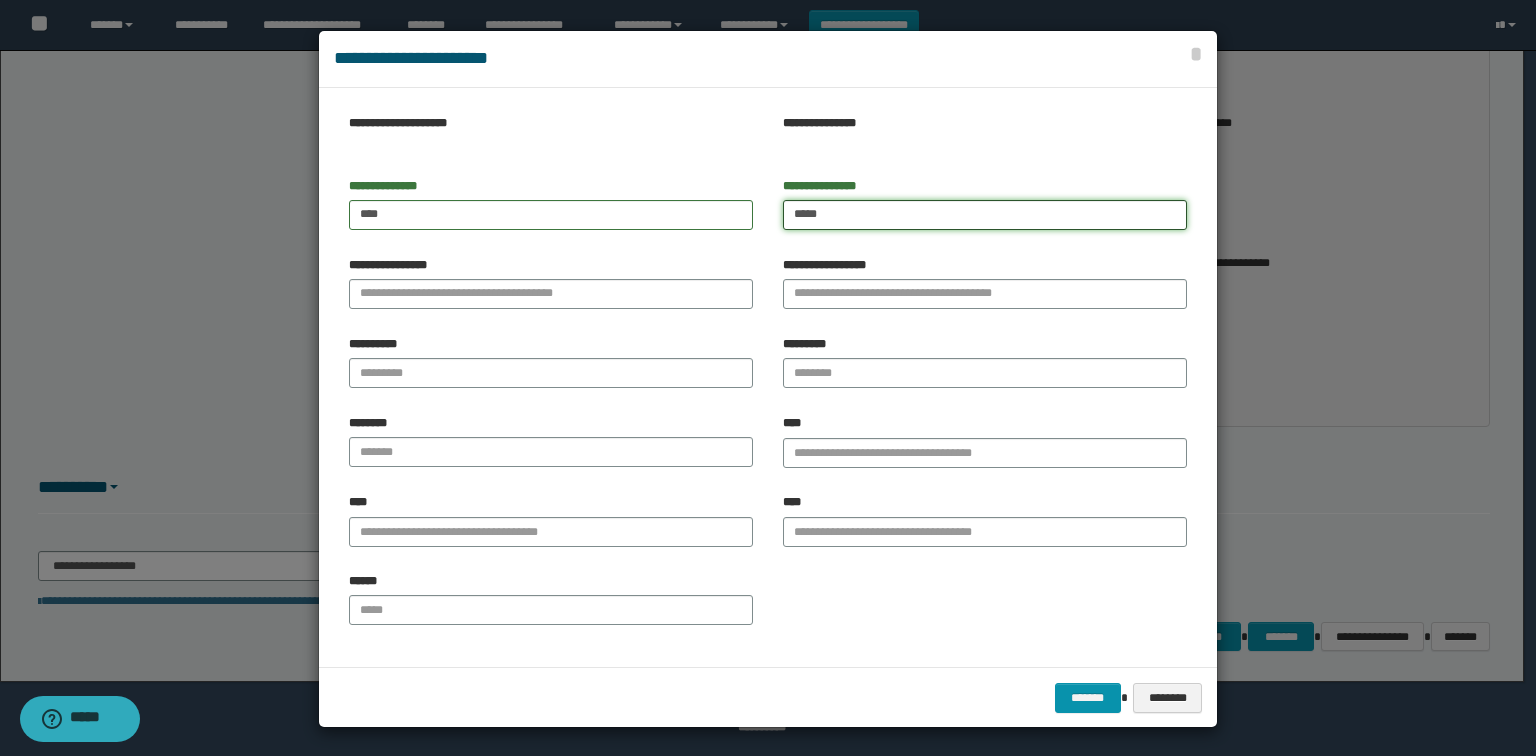 type on "*****" 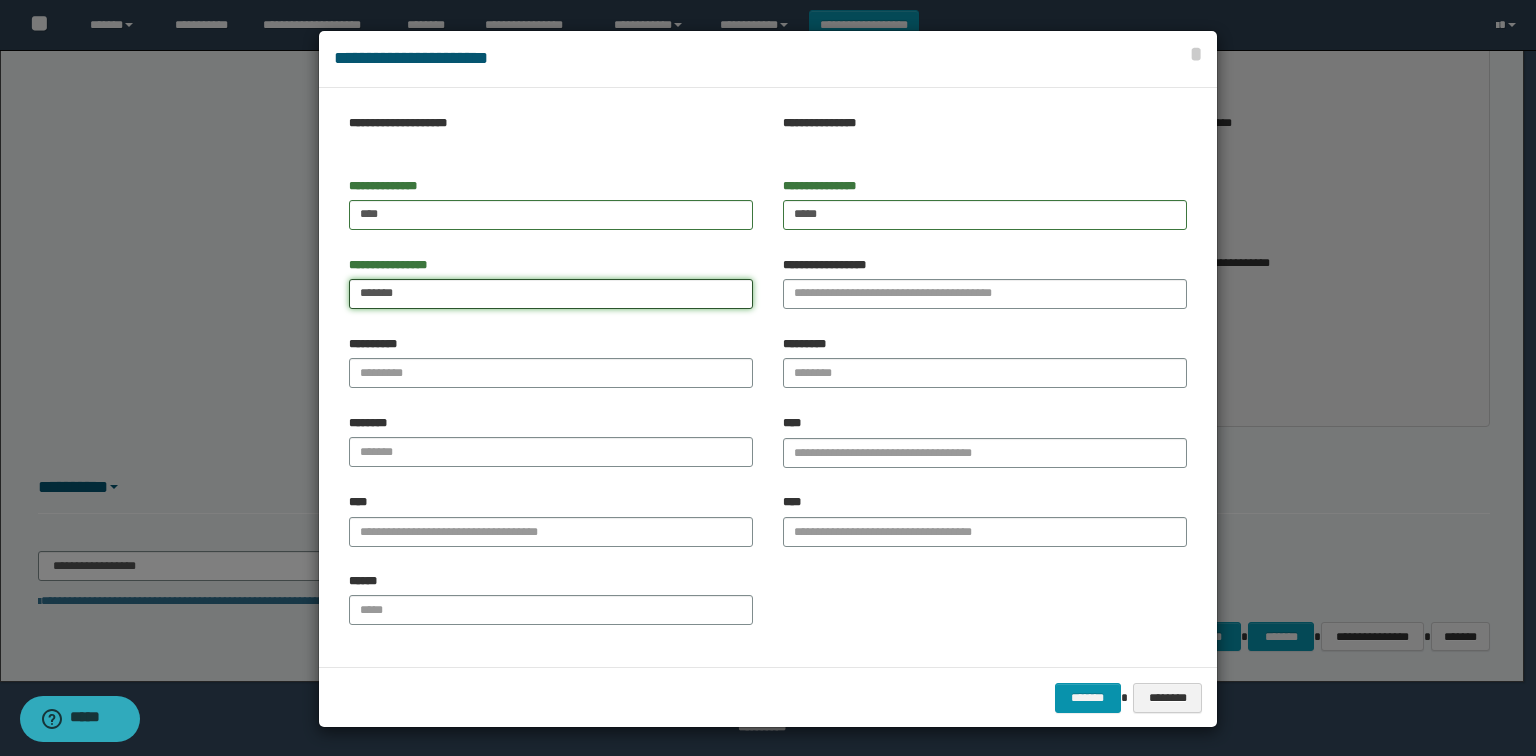 type on "*******" 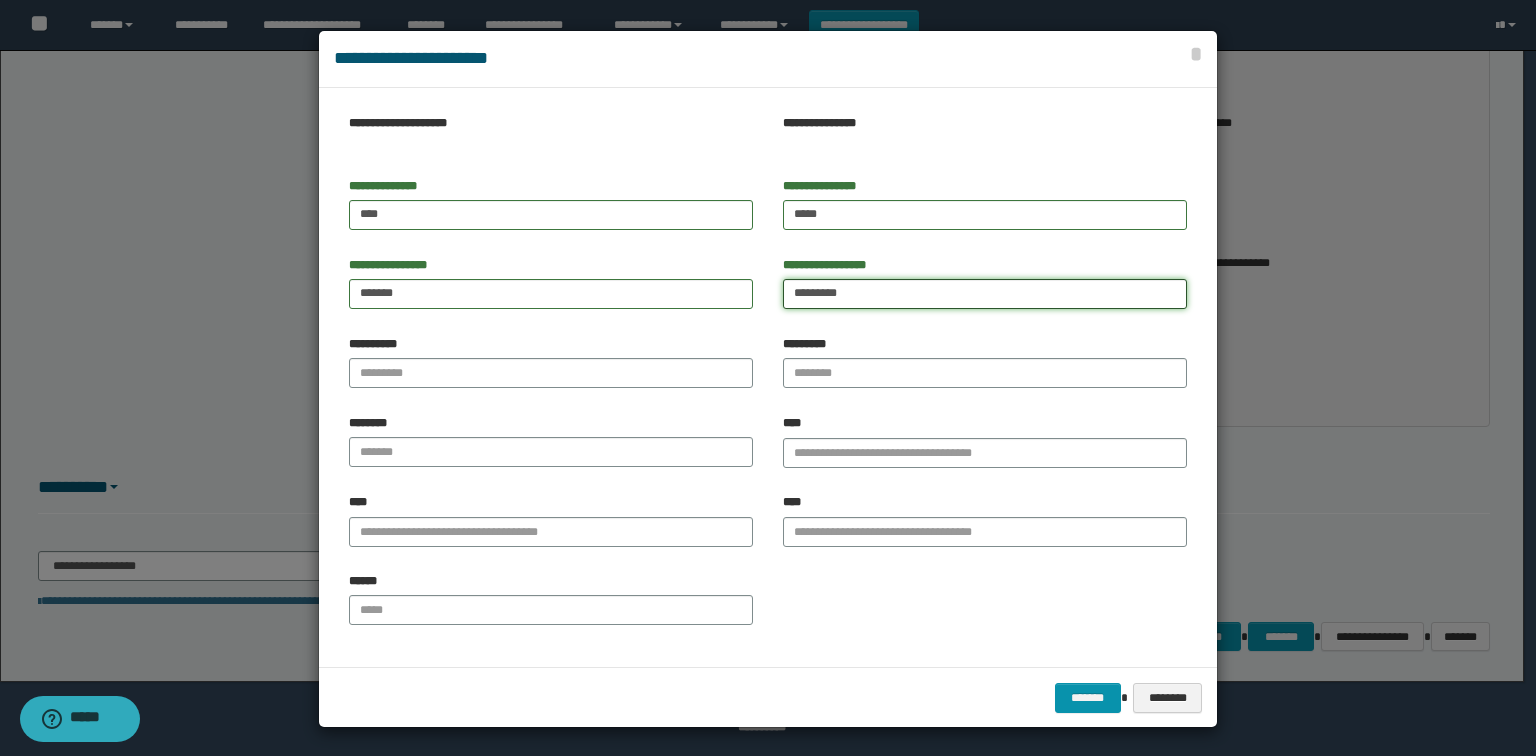 type on "*********" 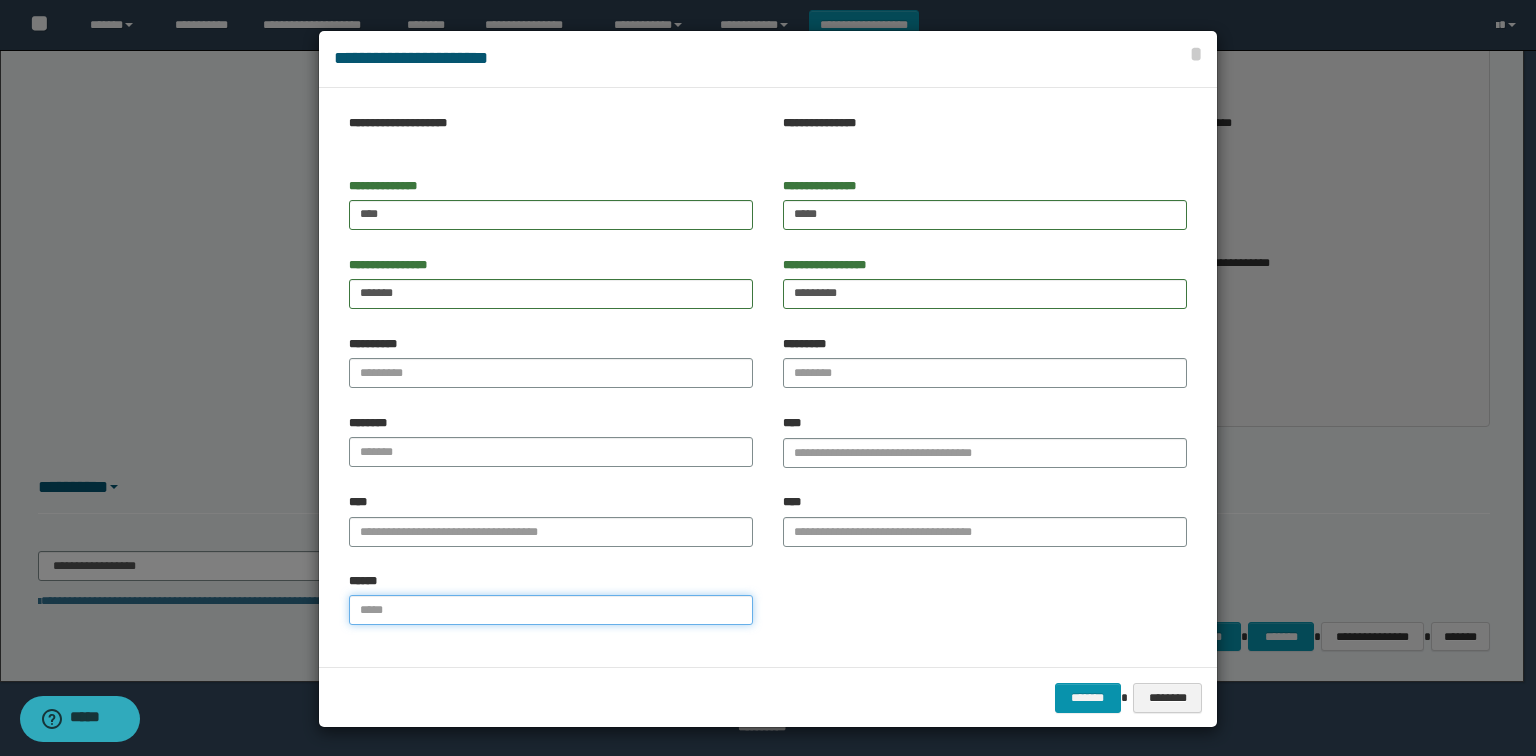 click on "******" at bounding box center (551, 610) 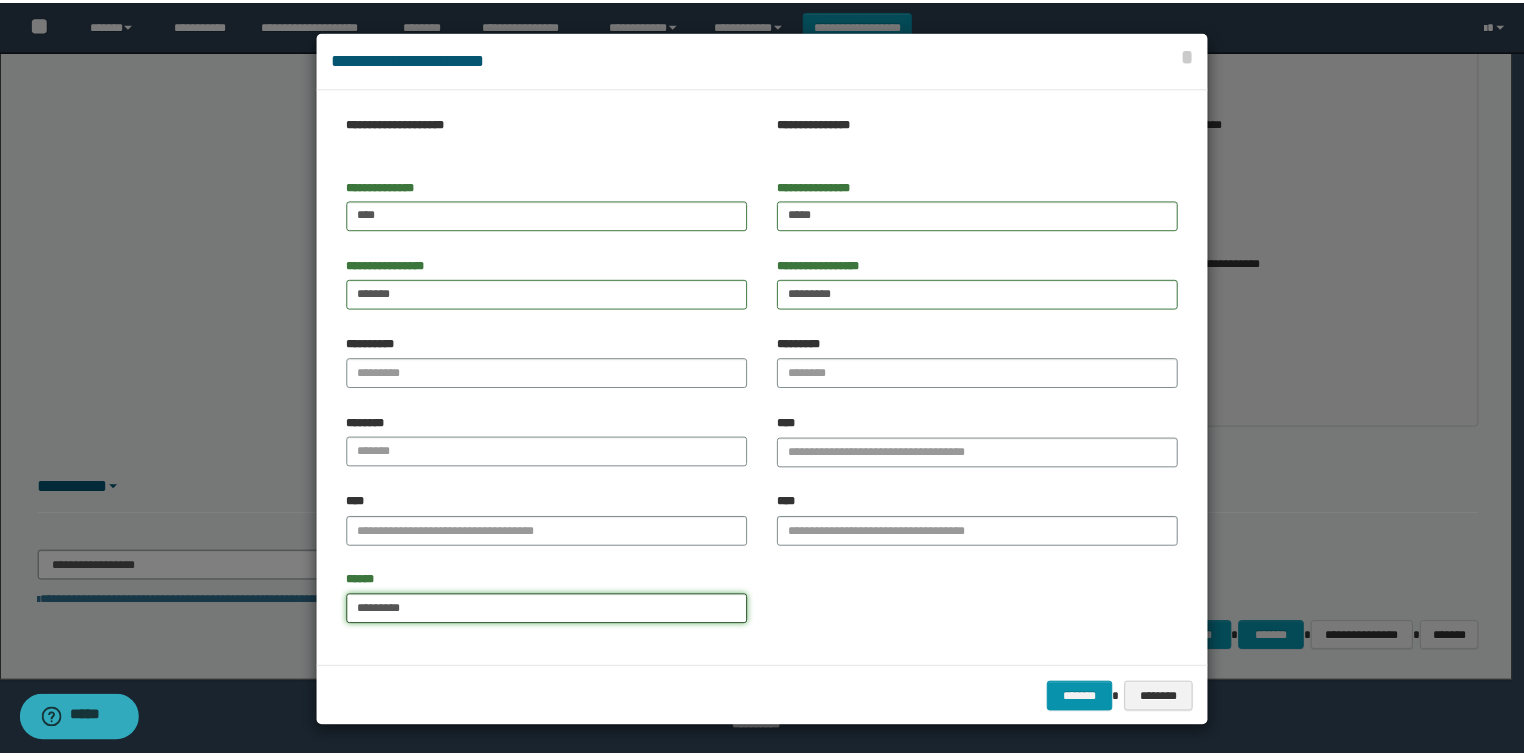 scroll, scrollTop: 2, scrollLeft: 0, axis: vertical 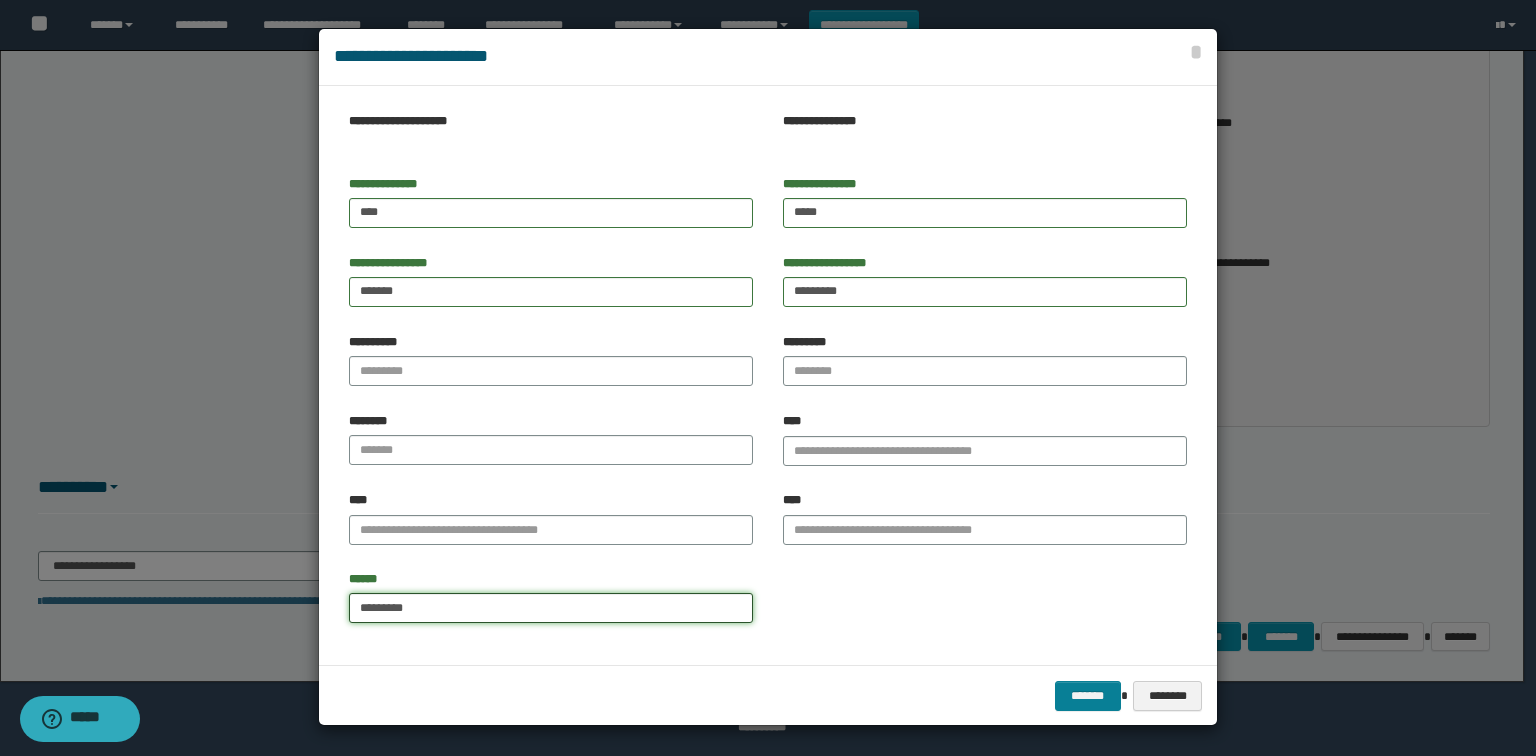 type on "*********" 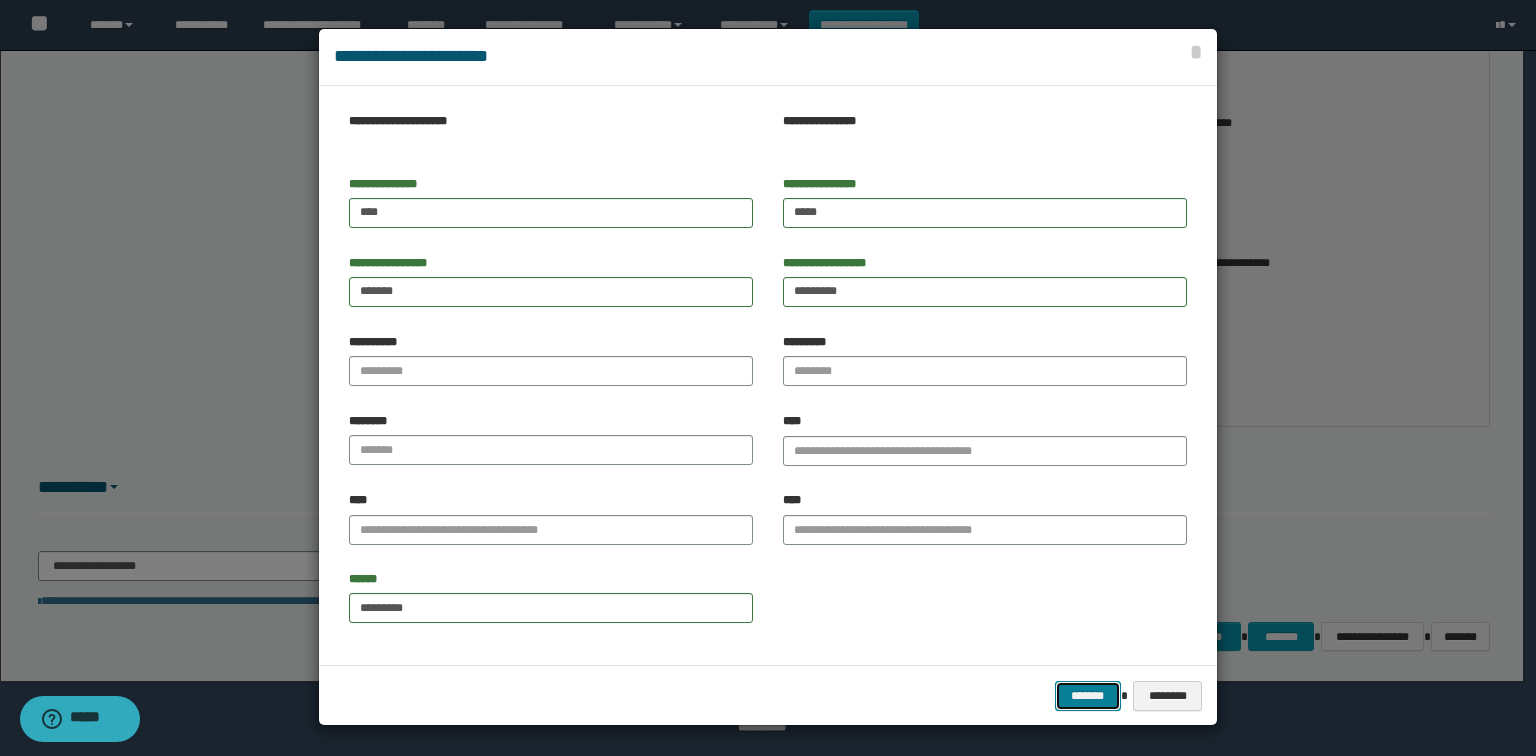 click on "*******" at bounding box center [1088, 696] 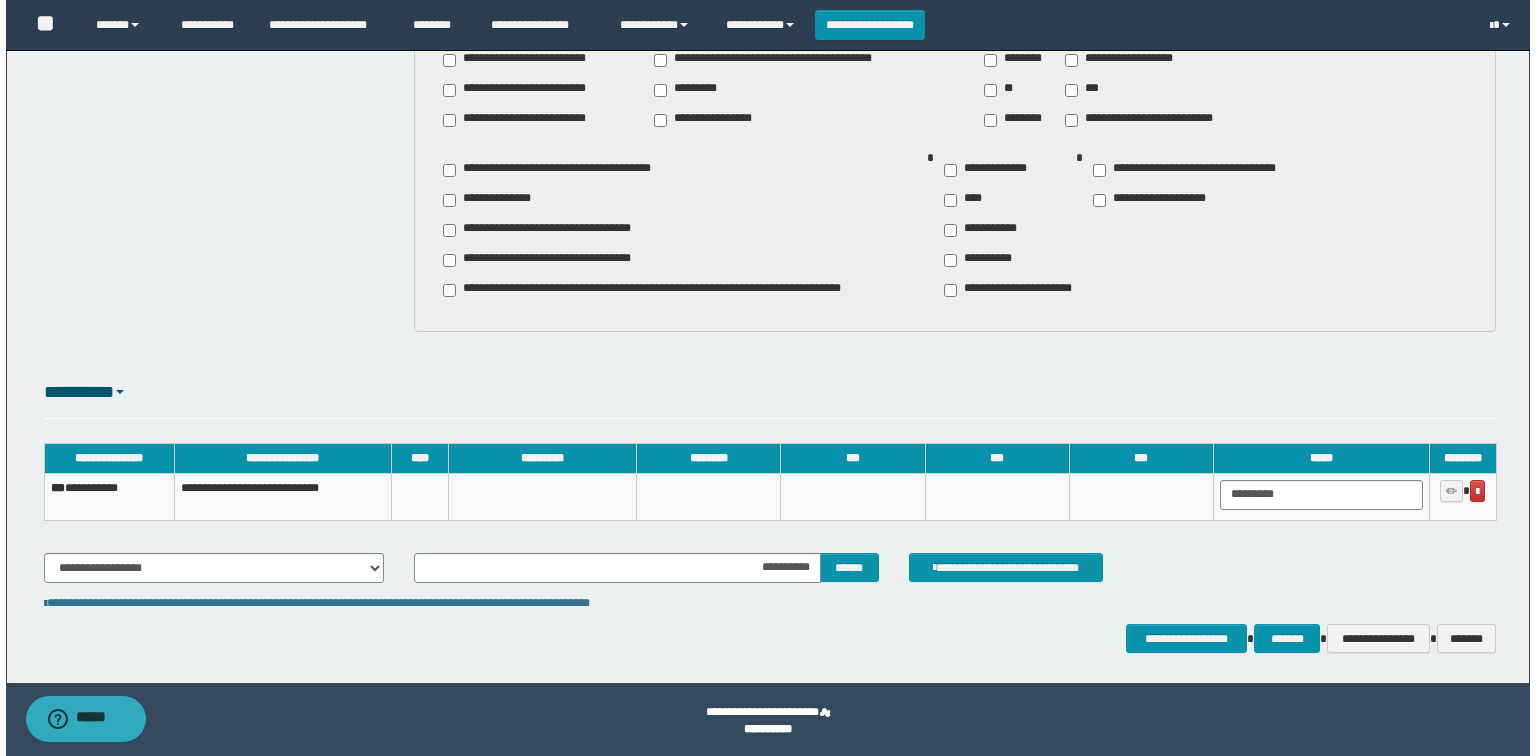 scroll, scrollTop: 1503, scrollLeft: 0, axis: vertical 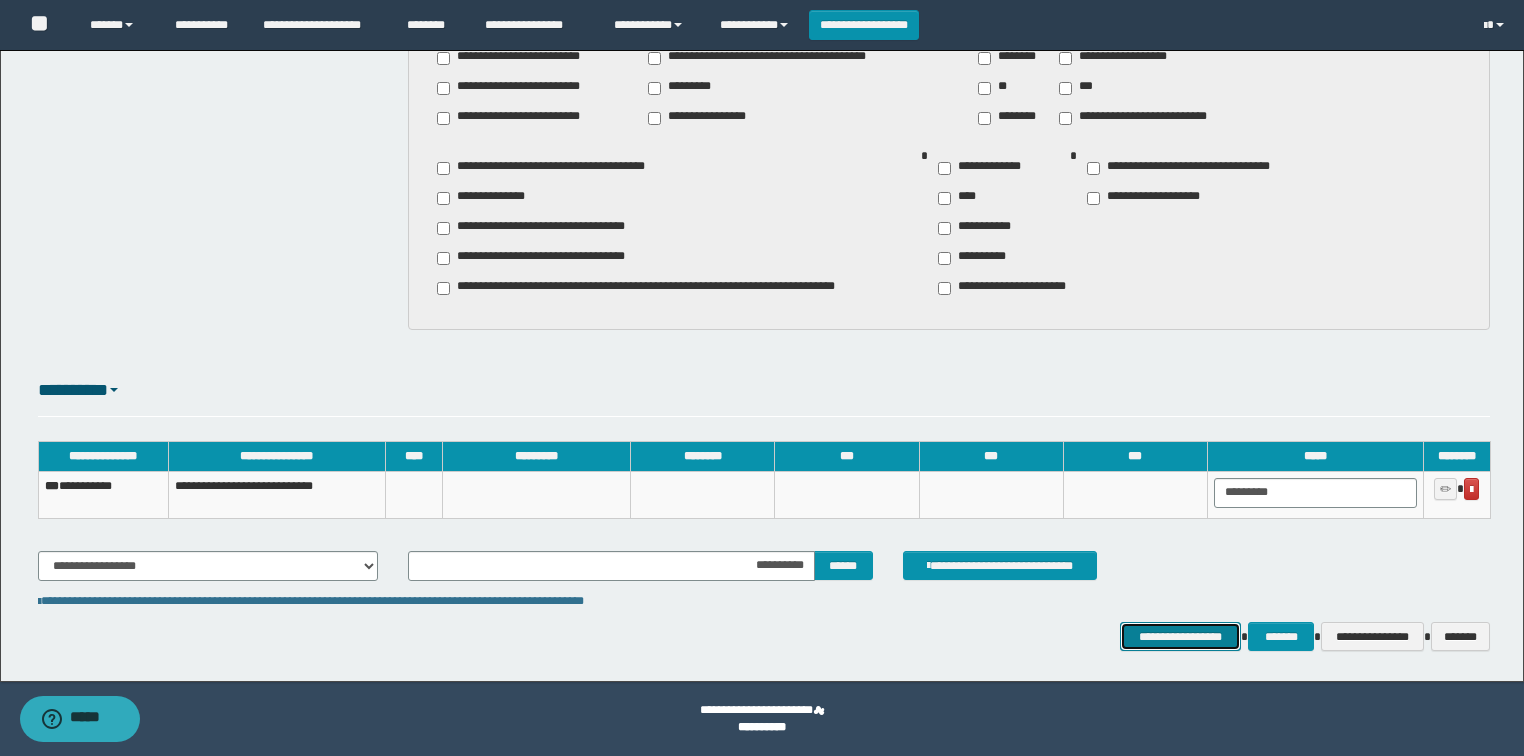 click on "**********" at bounding box center [1181, 637] 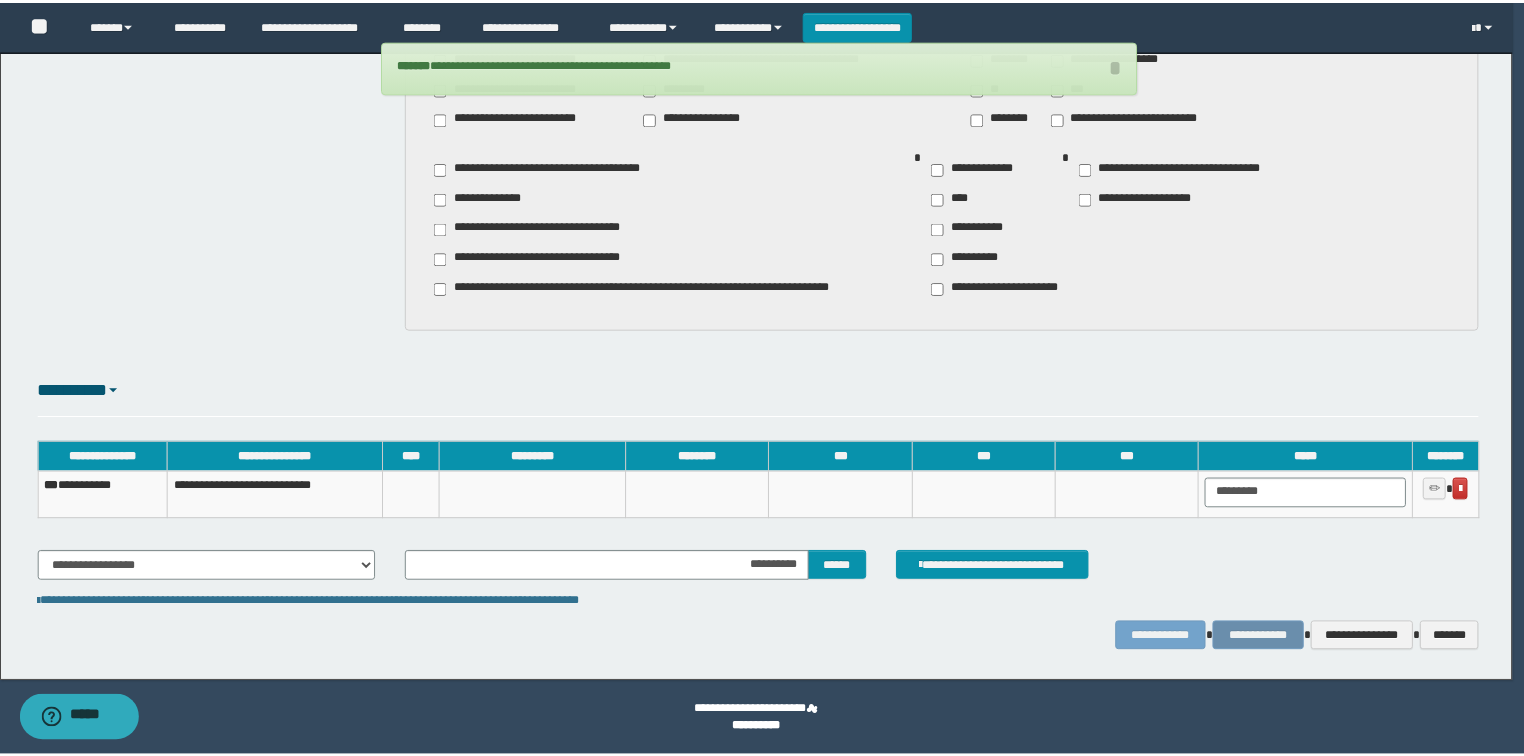 scroll, scrollTop: 1499, scrollLeft: 0, axis: vertical 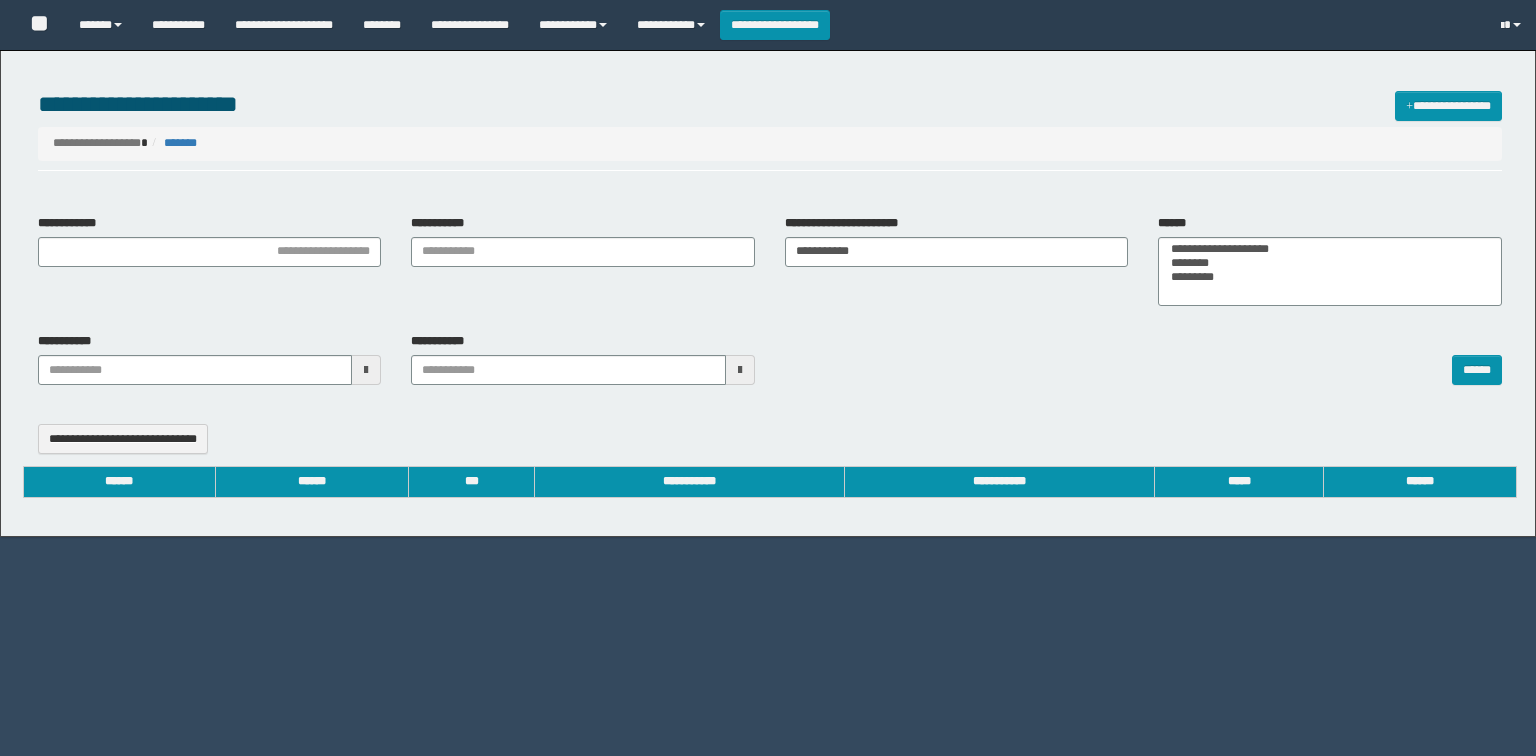 select 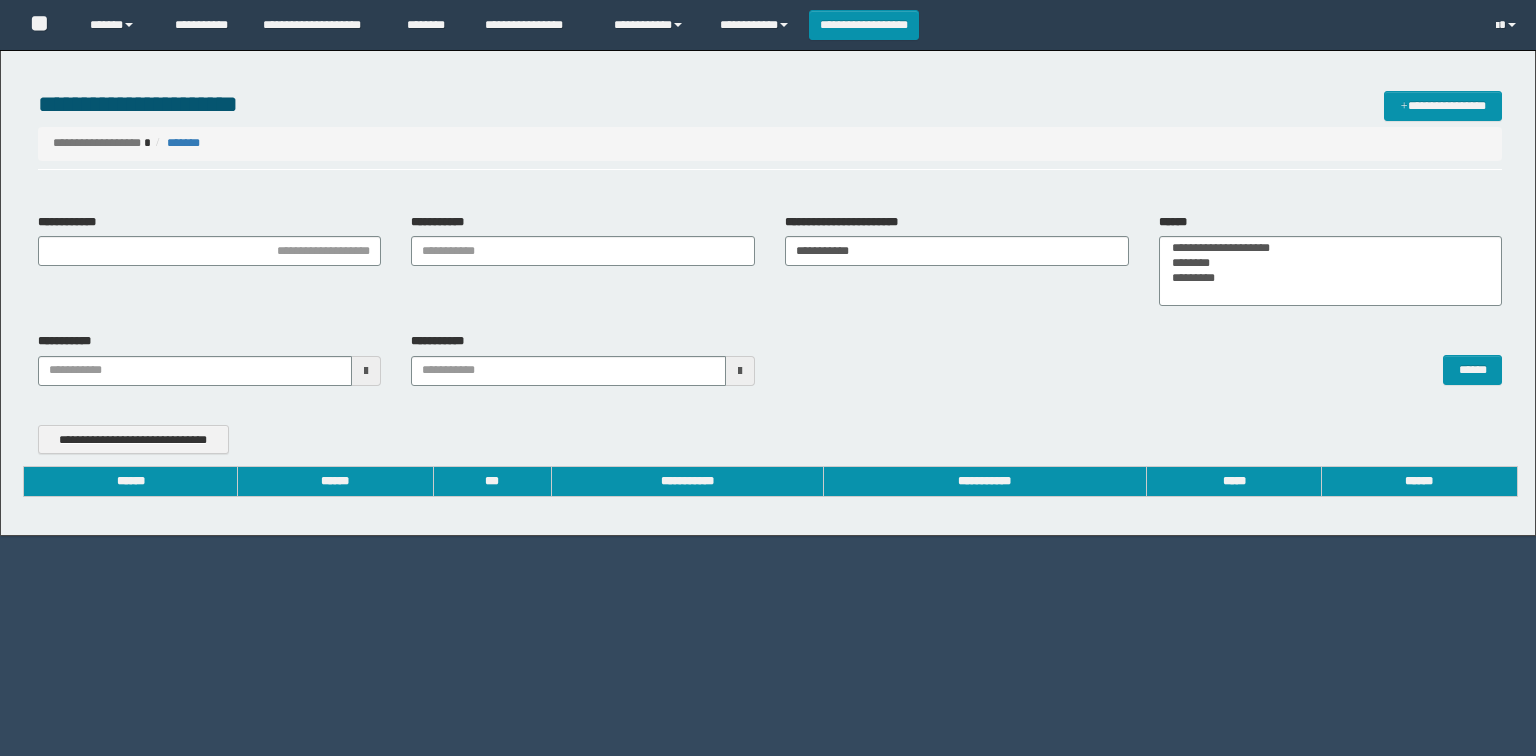 scroll, scrollTop: 0, scrollLeft: 0, axis: both 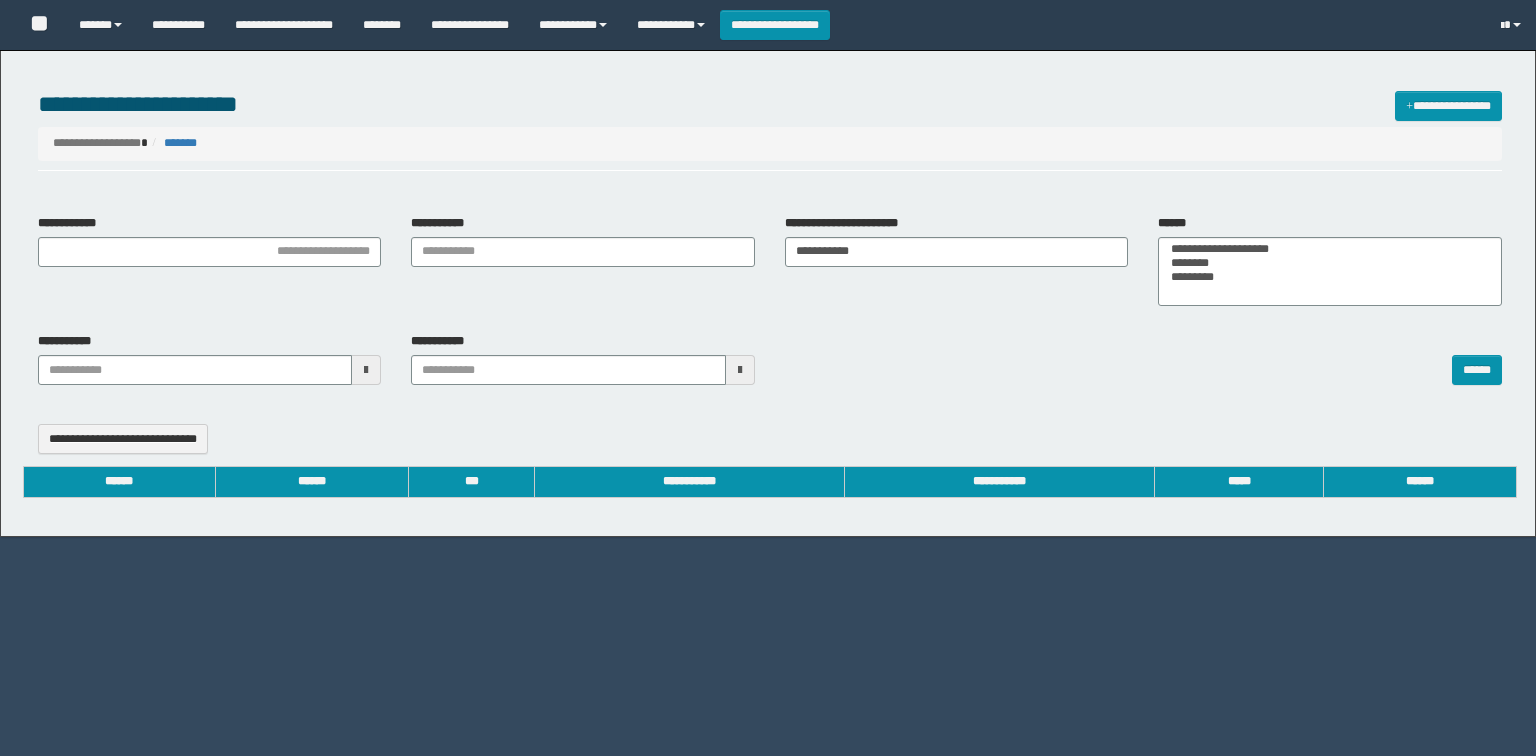 select 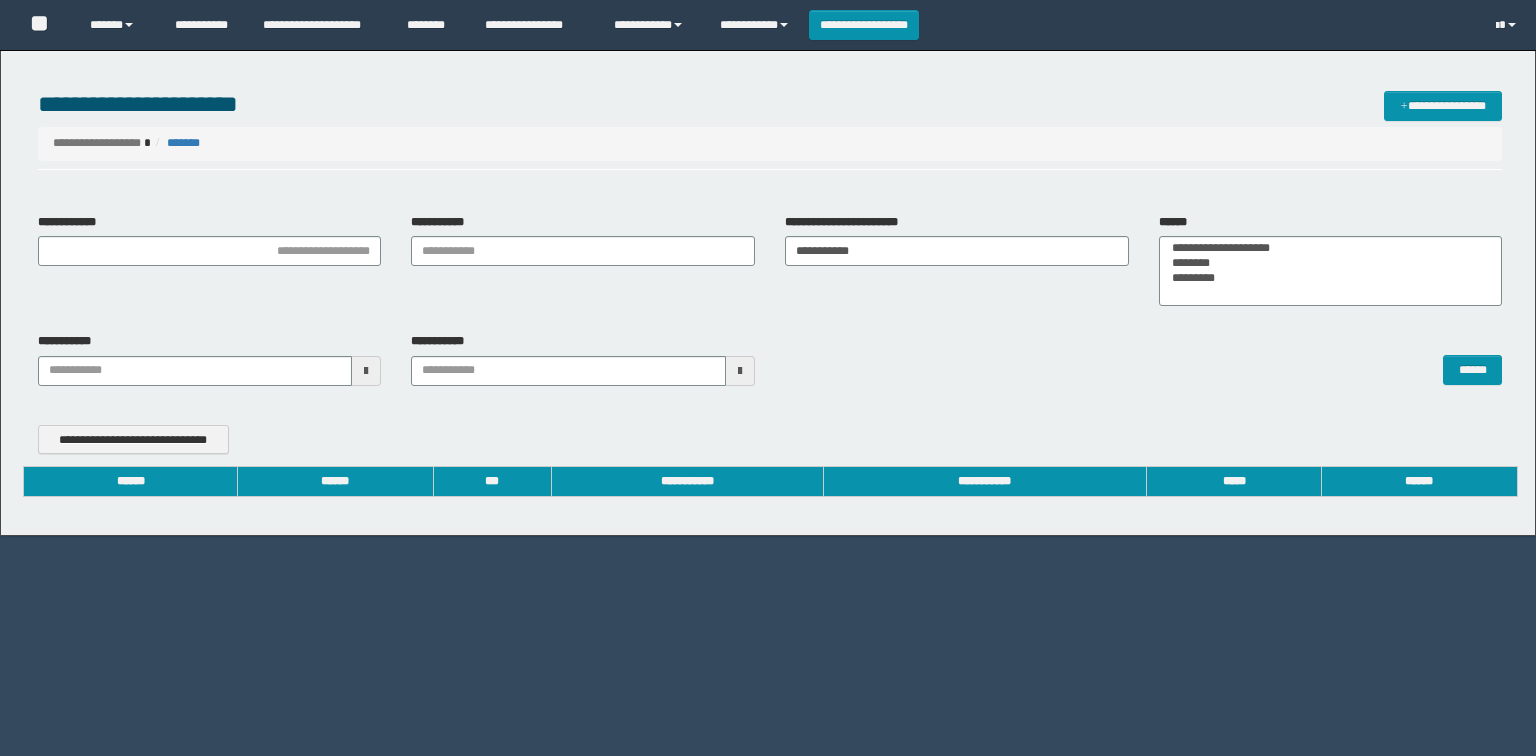 scroll, scrollTop: 0, scrollLeft: 0, axis: both 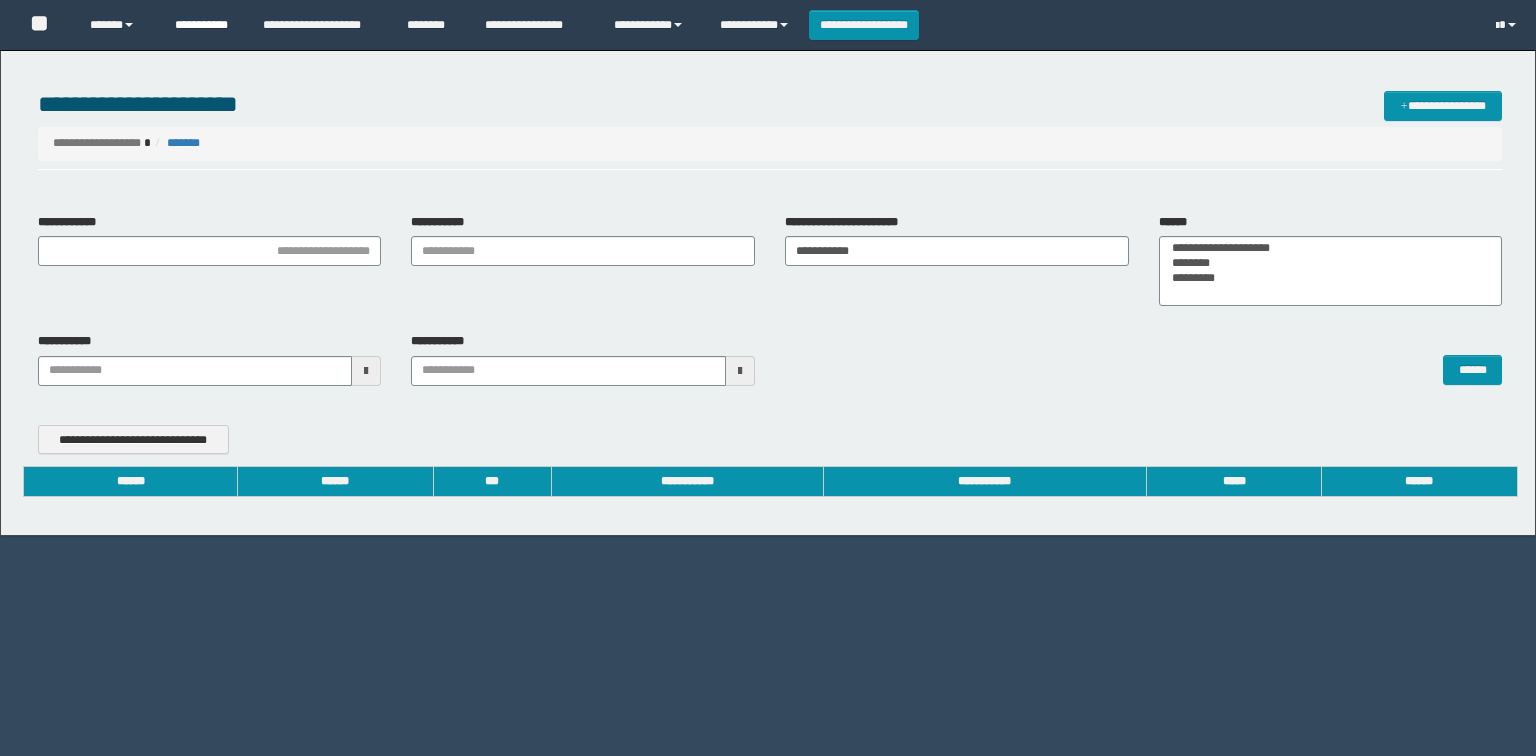 type 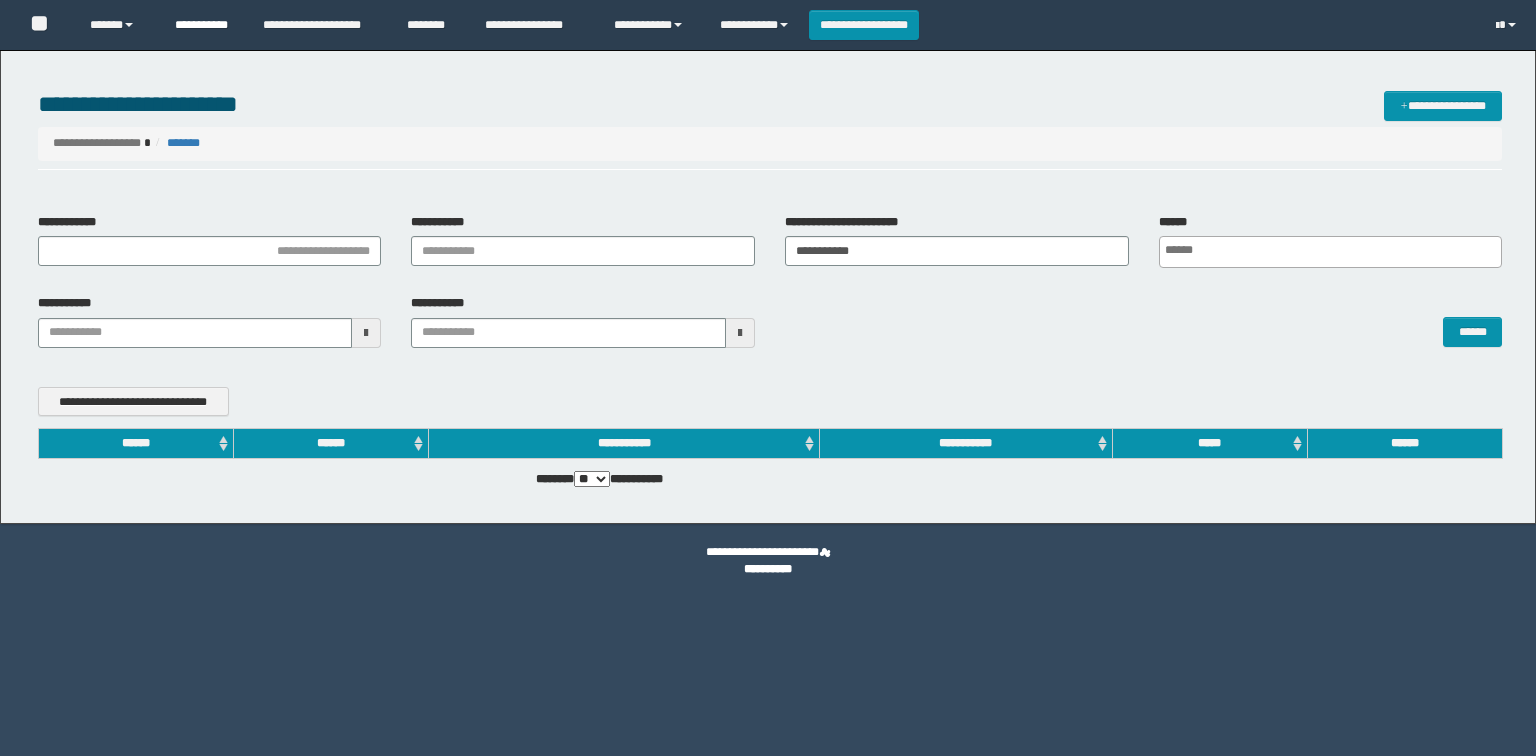 scroll, scrollTop: 0, scrollLeft: 0, axis: both 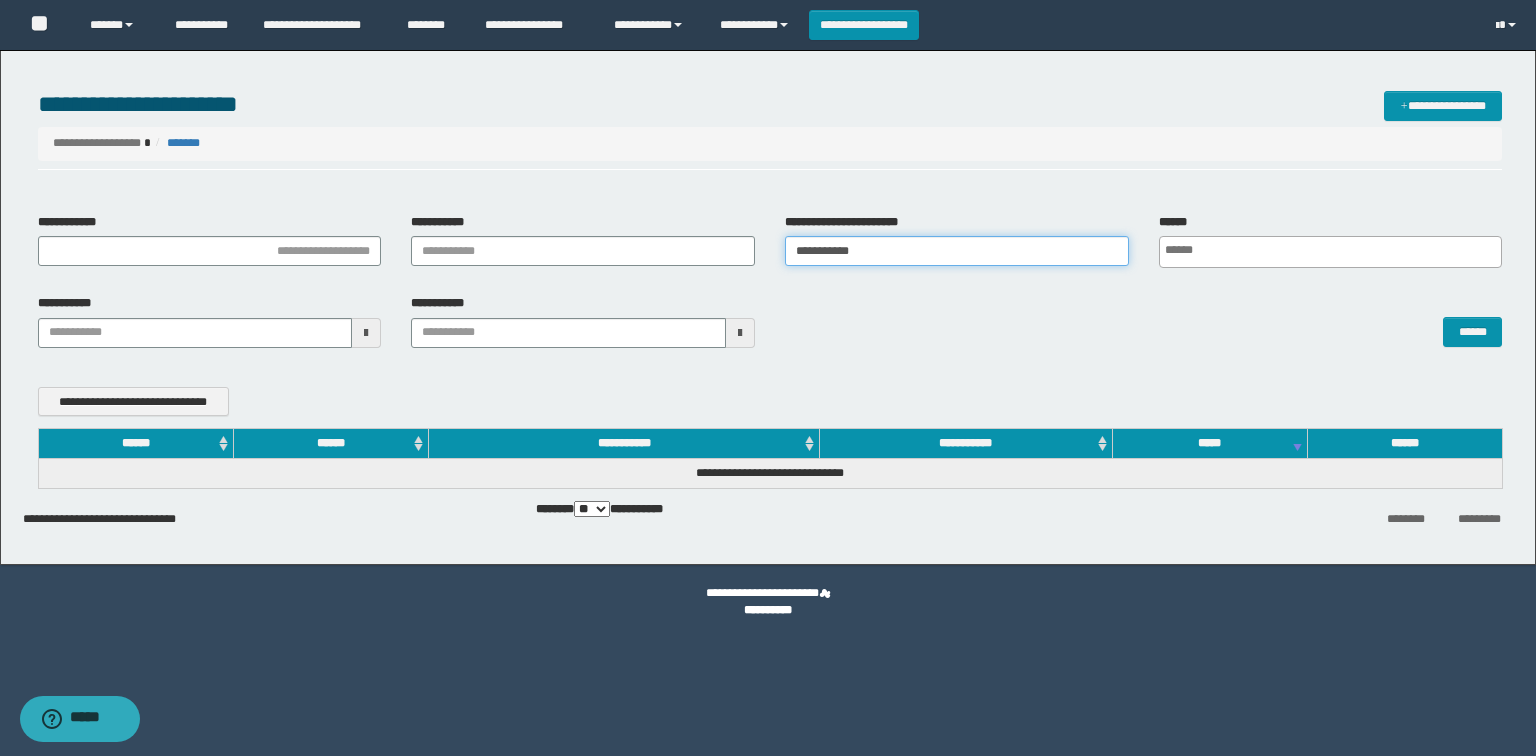 click on "**********" at bounding box center [957, 251] 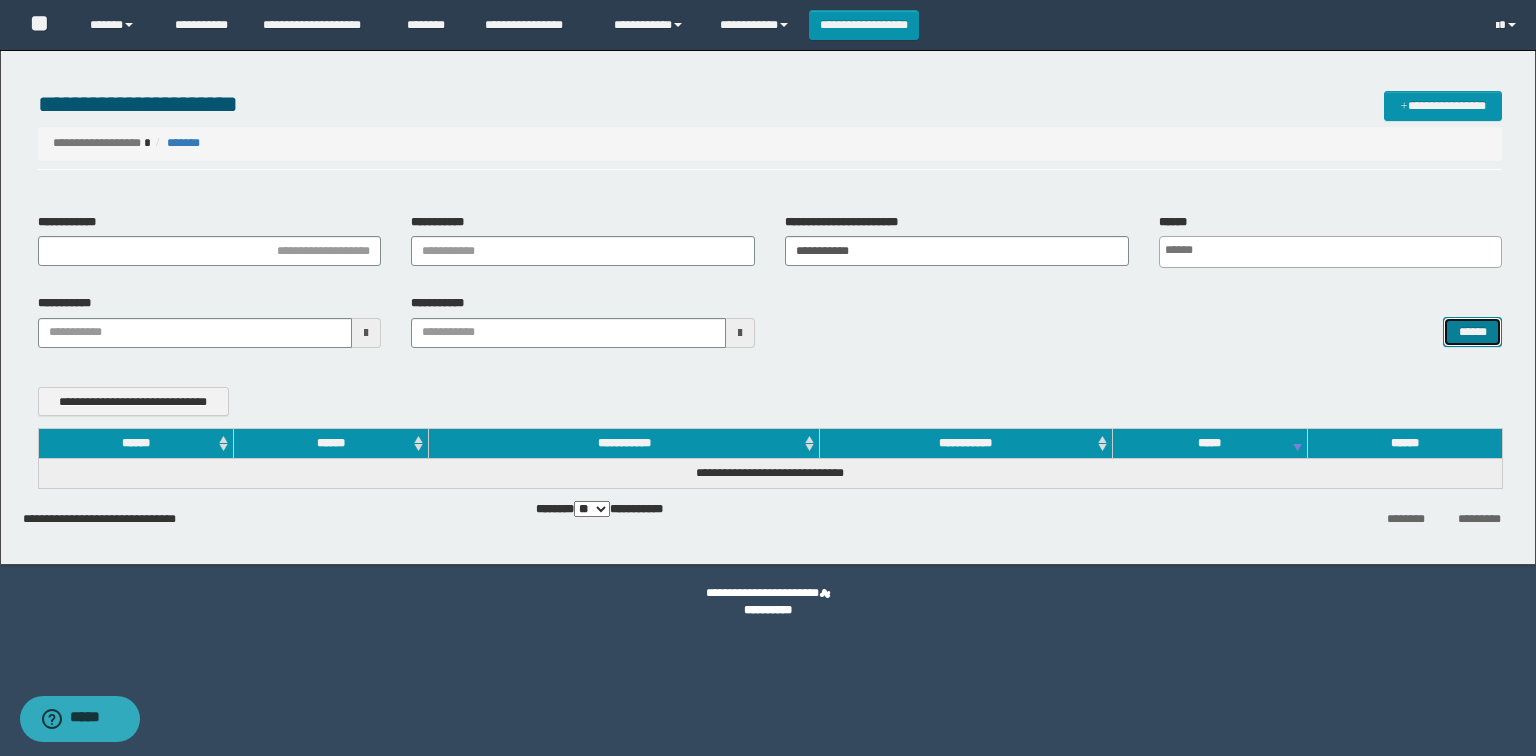 click on "******" at bounding box center (1472, 332) 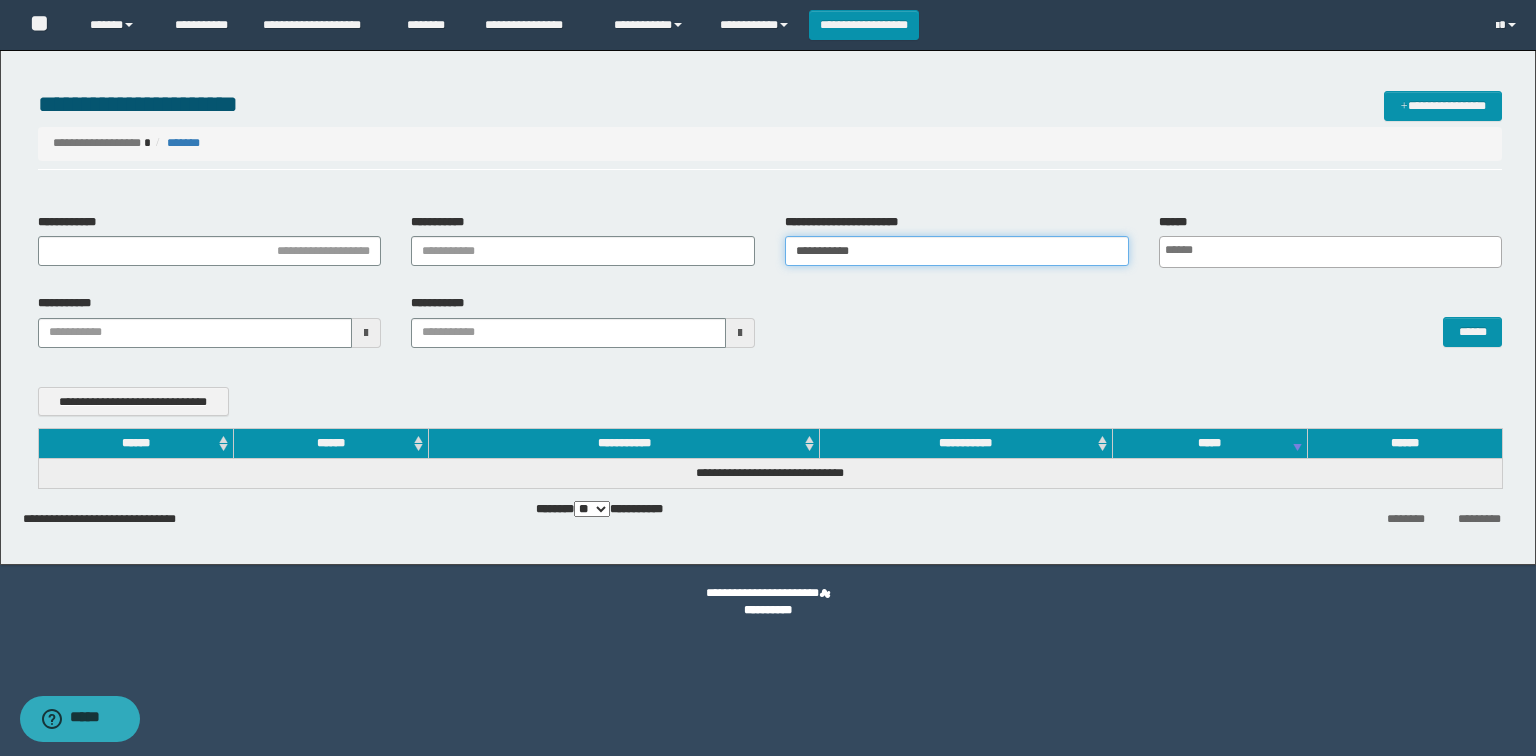 click on "**********" at bounding box center (957, 251) 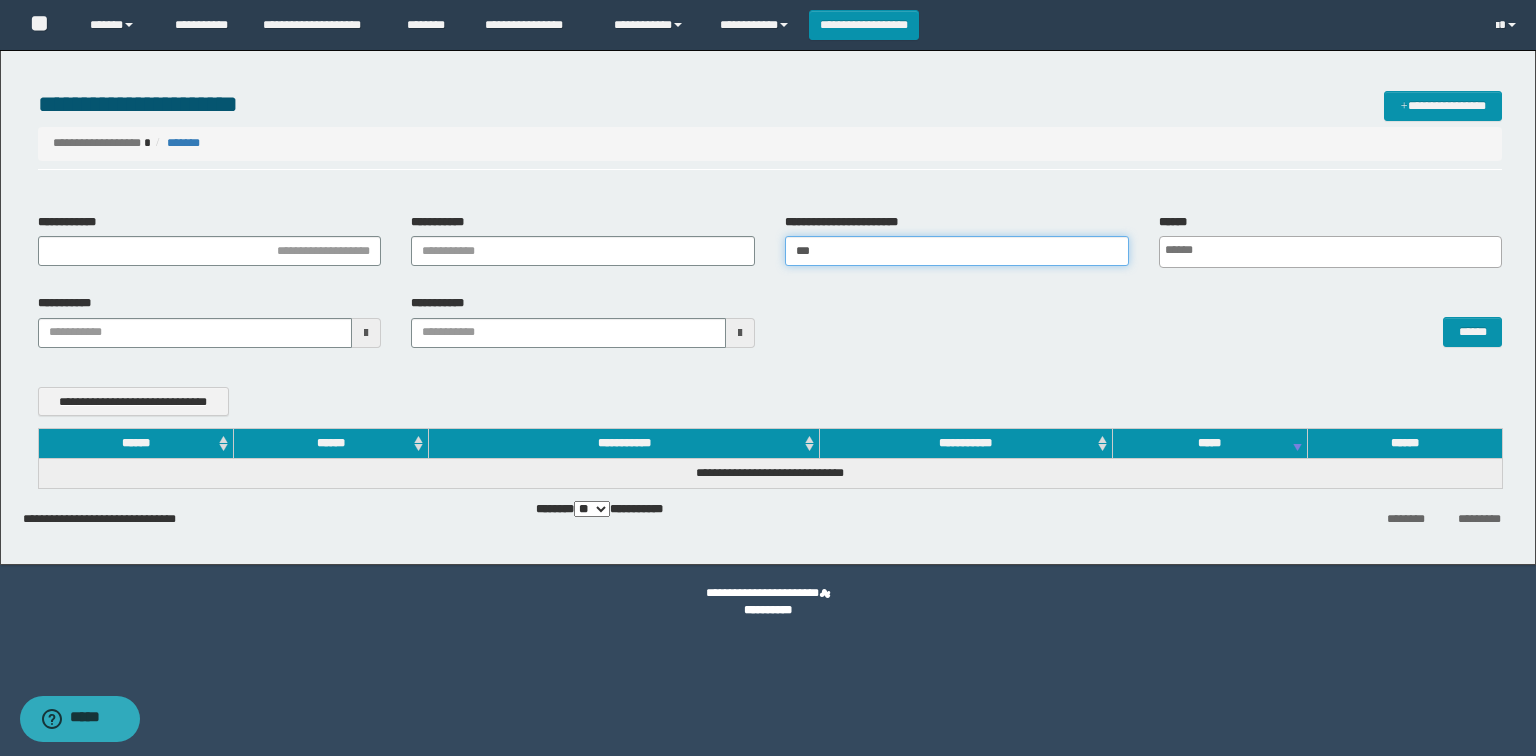 type on "*" 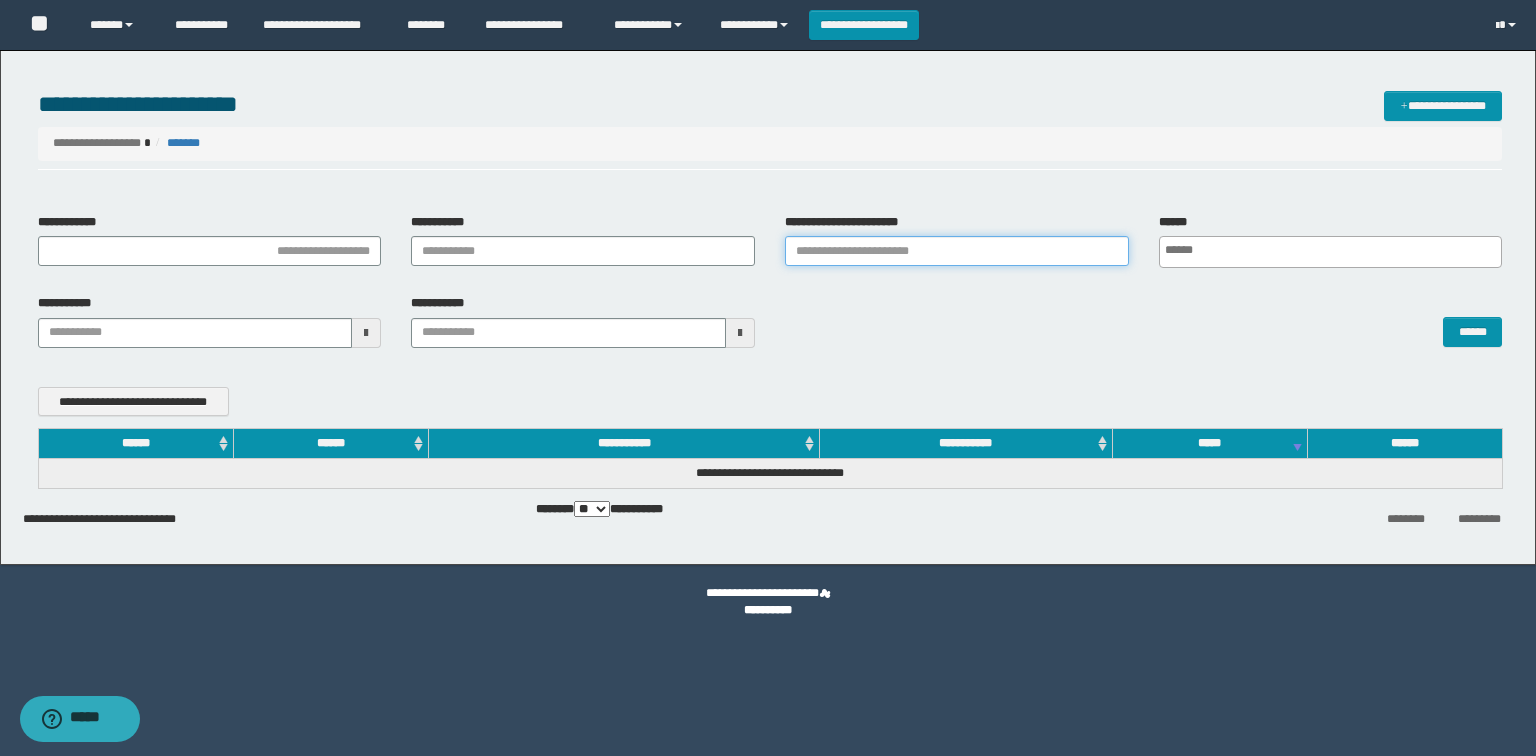 type on "*" 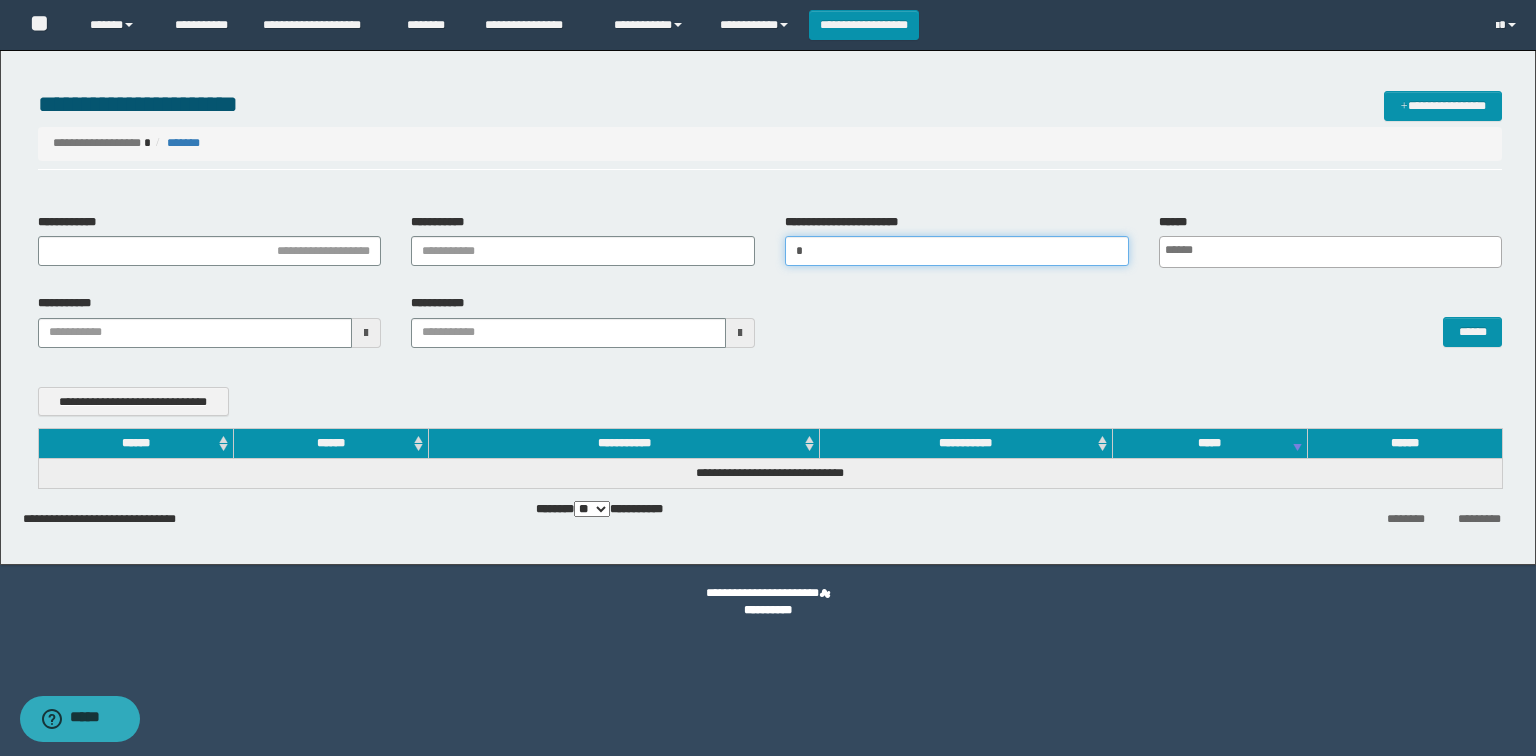 type 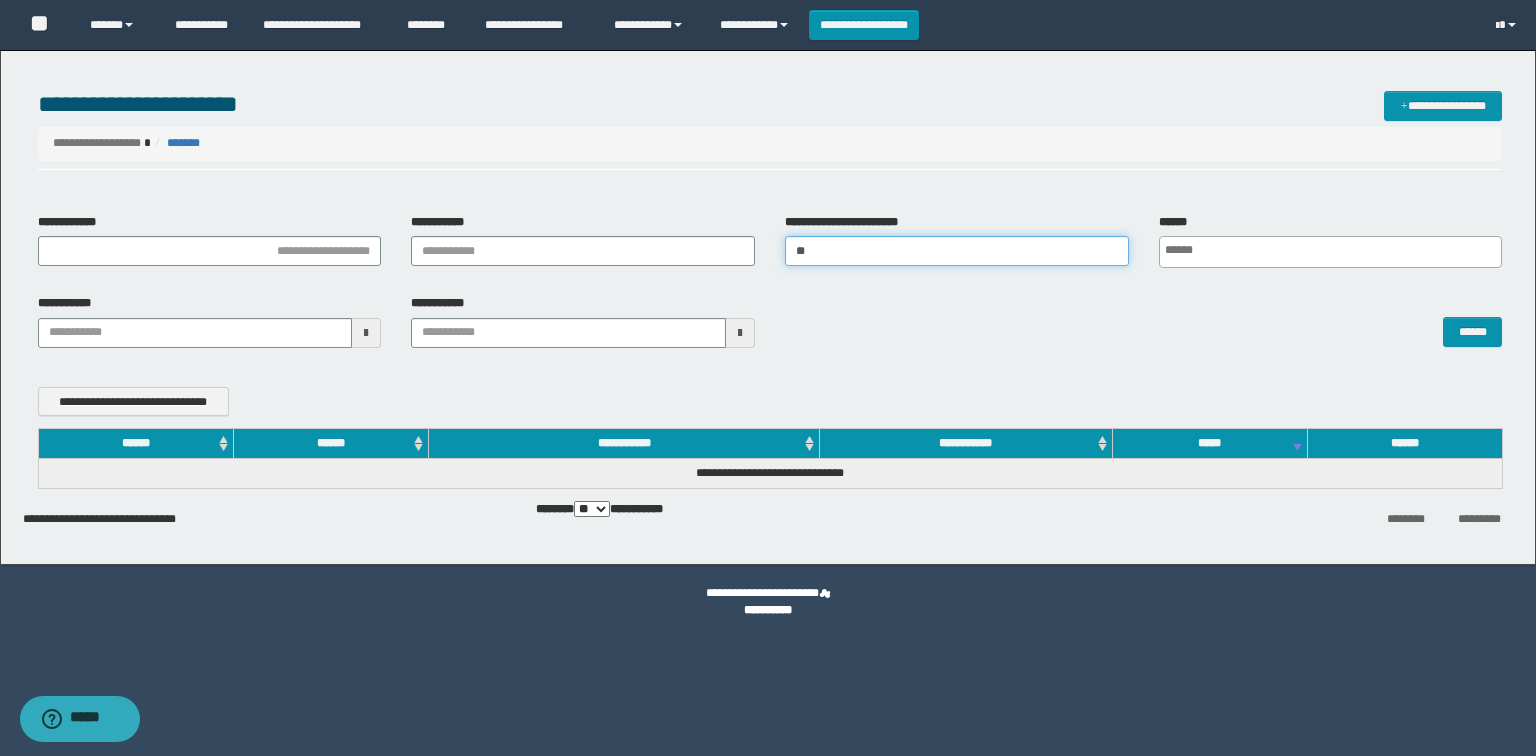 type 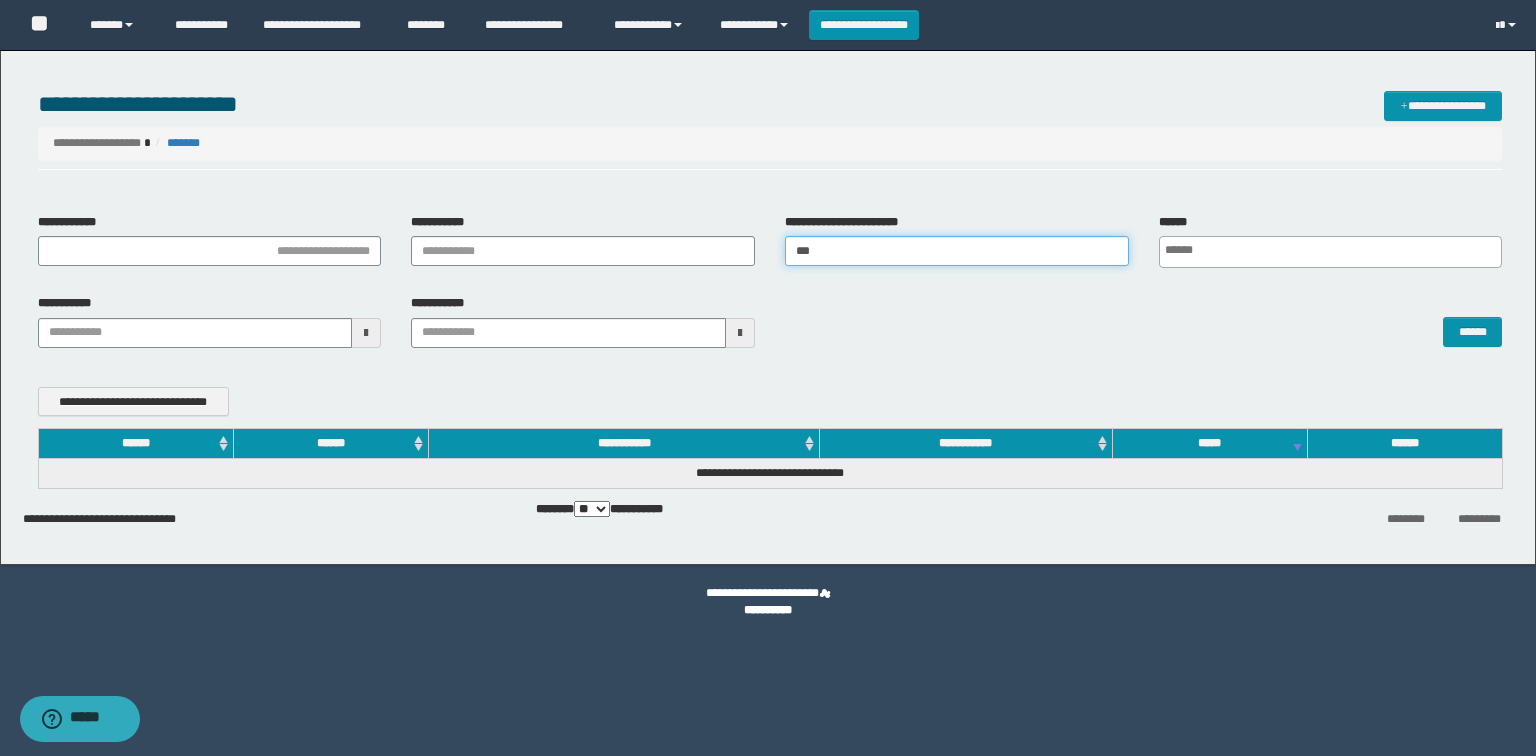 type 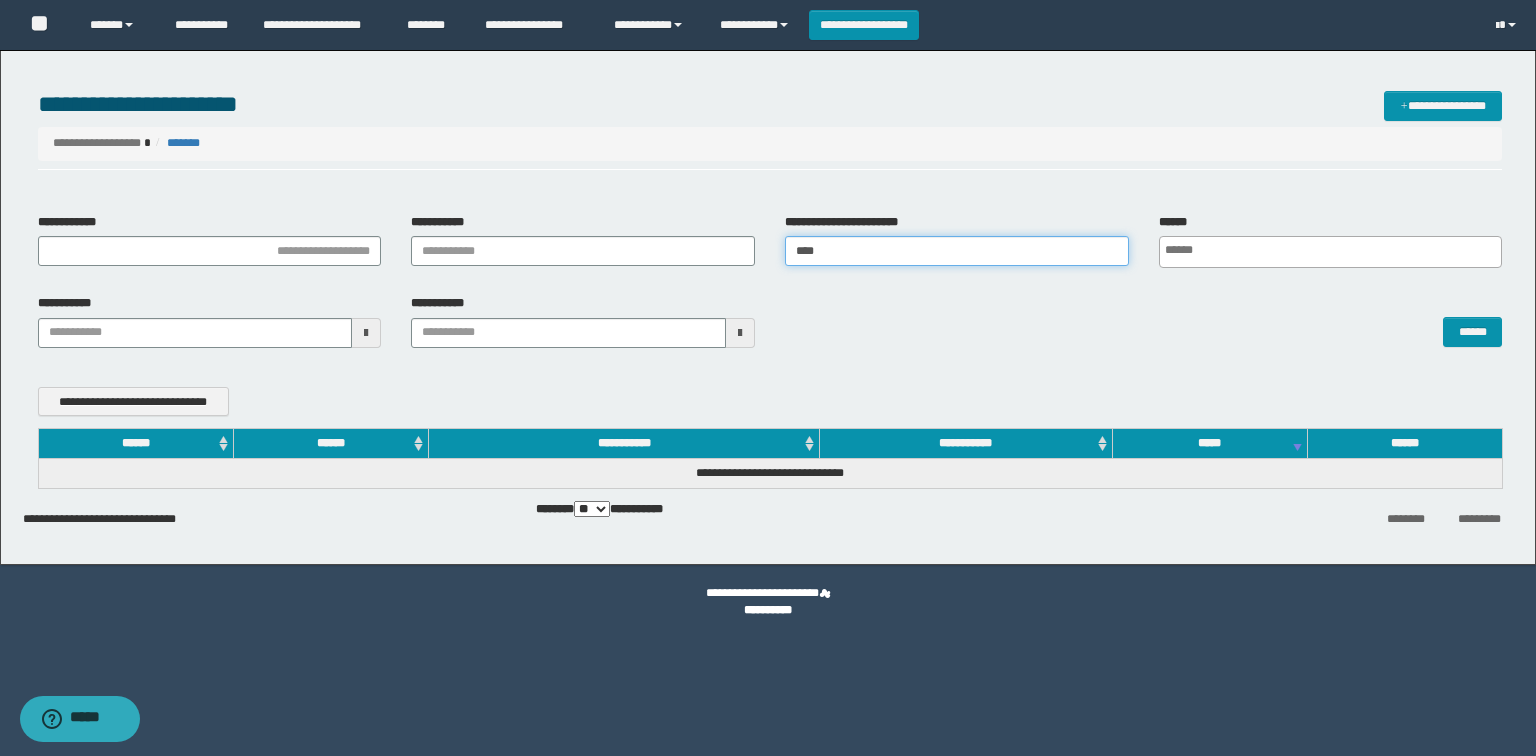 type 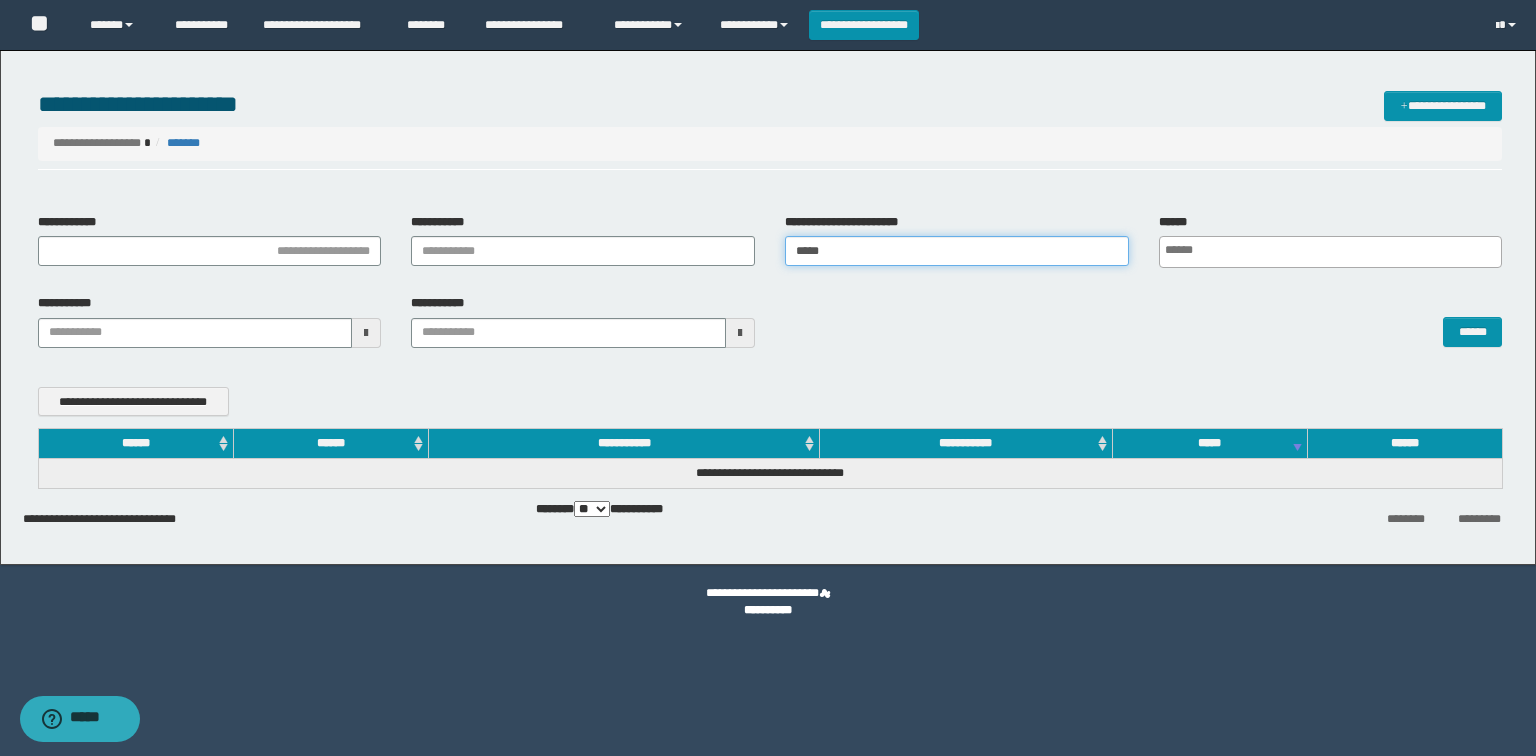 type 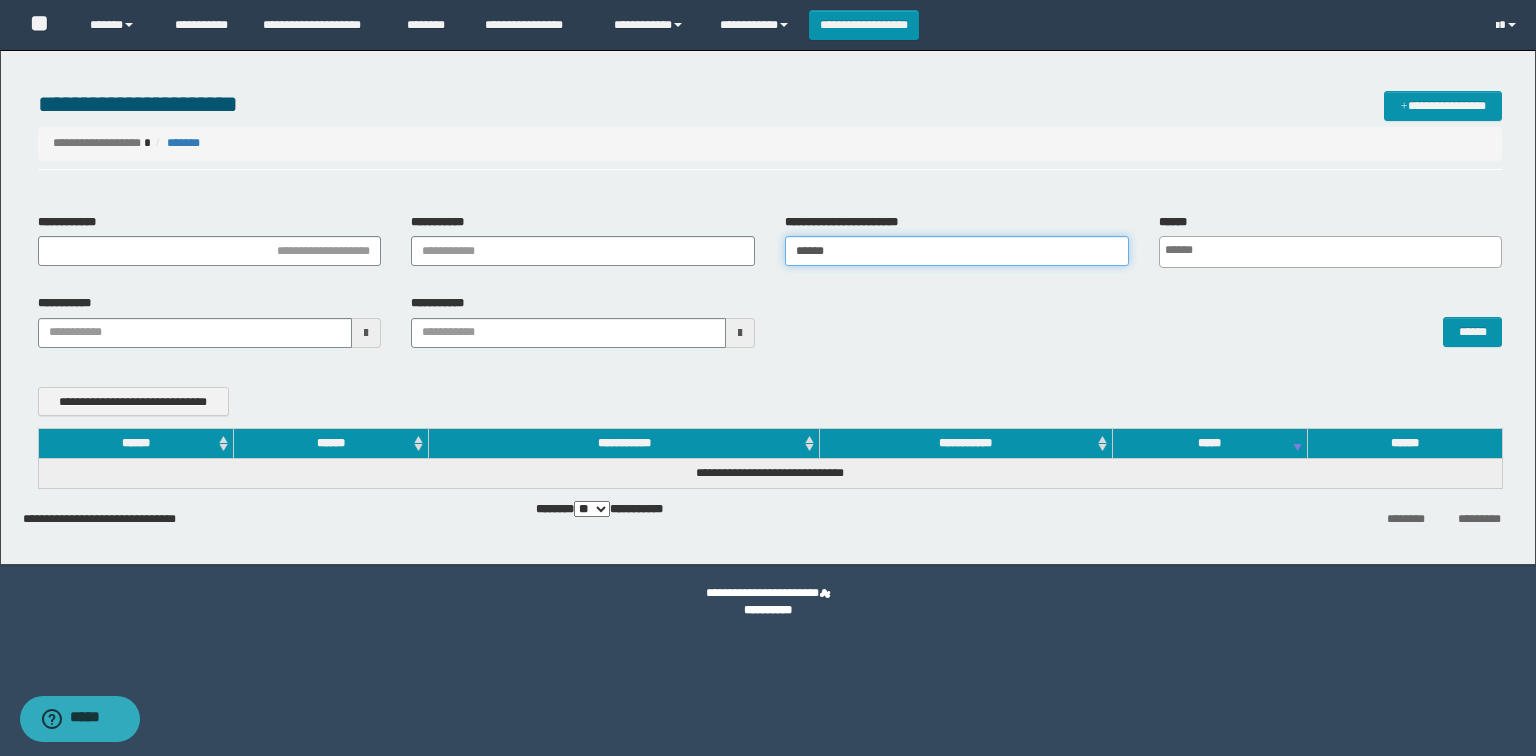 type 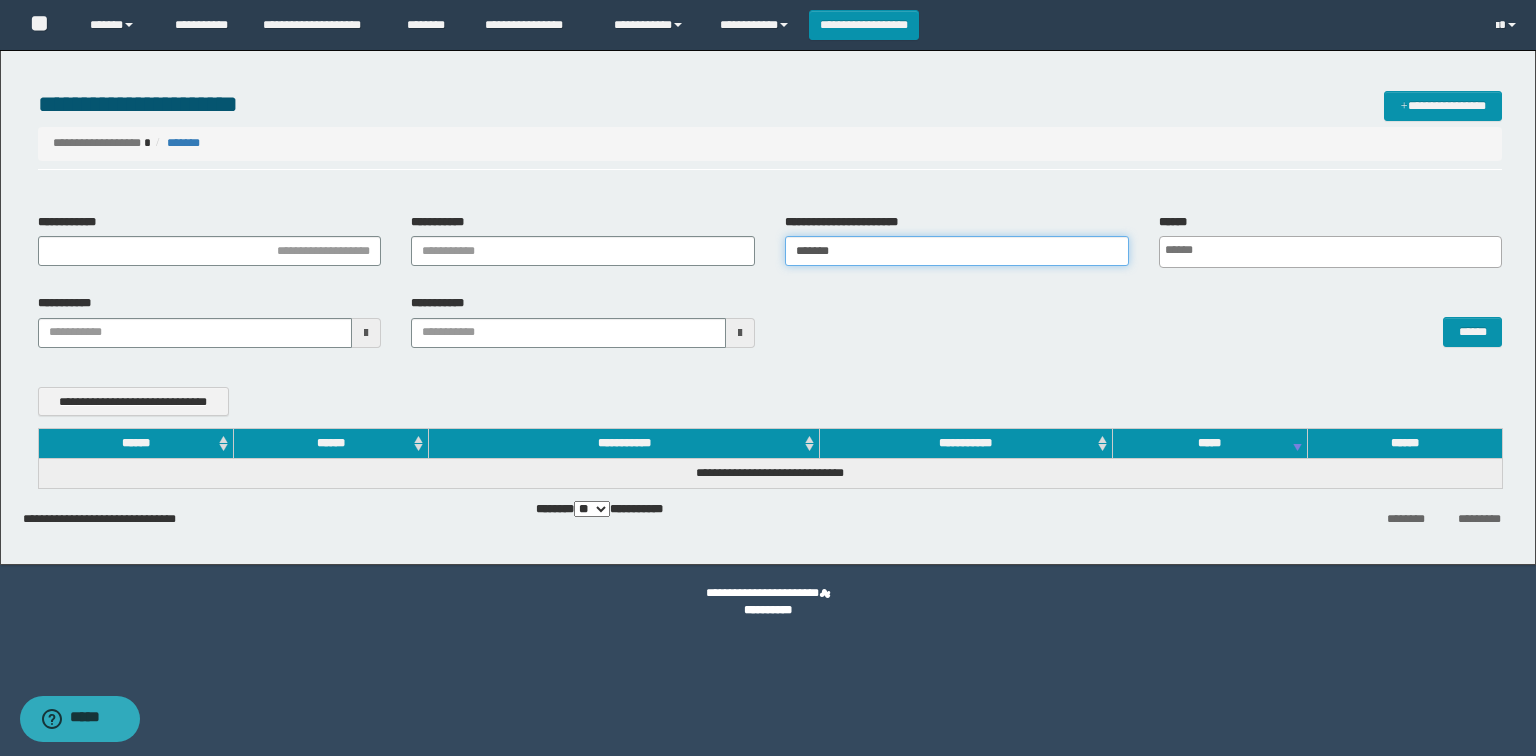 type 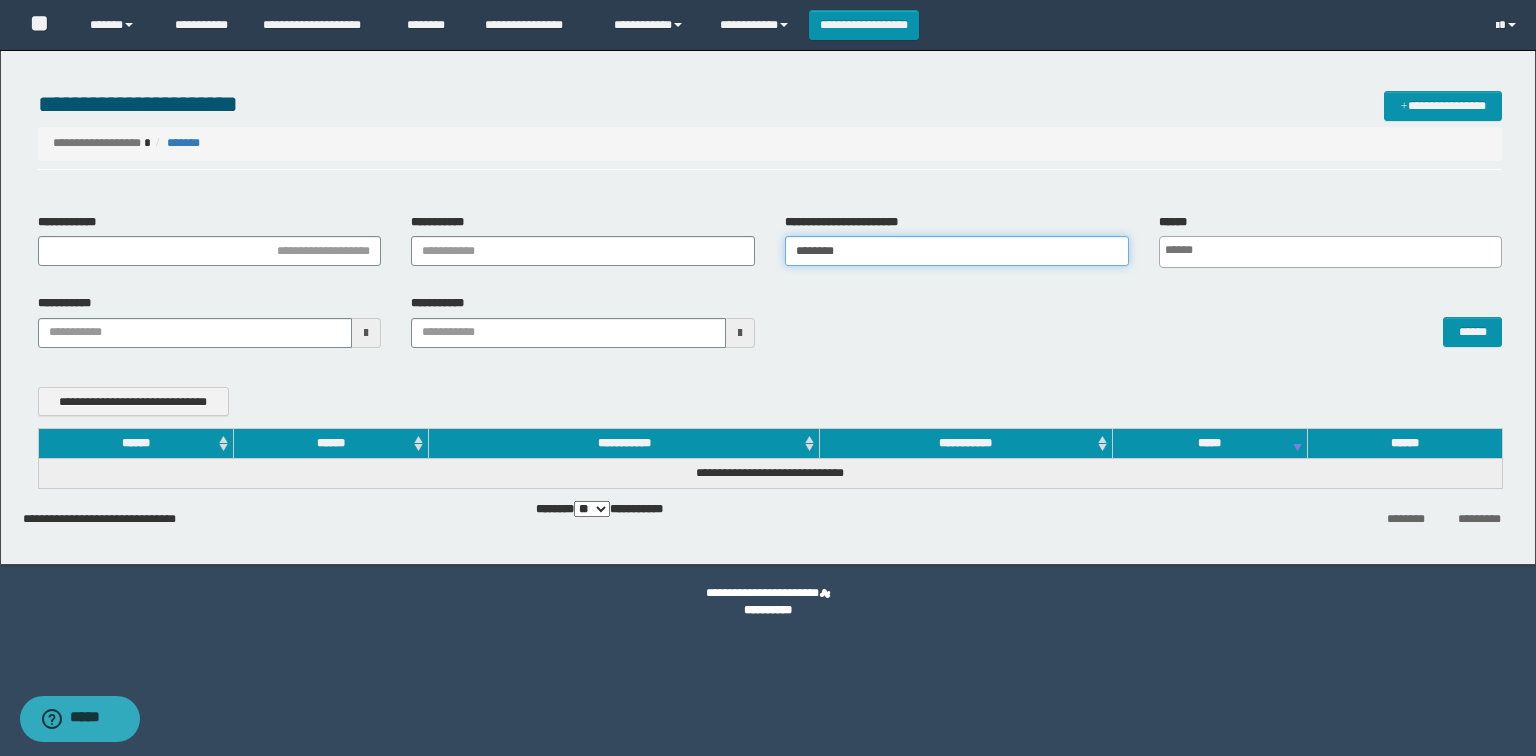 type 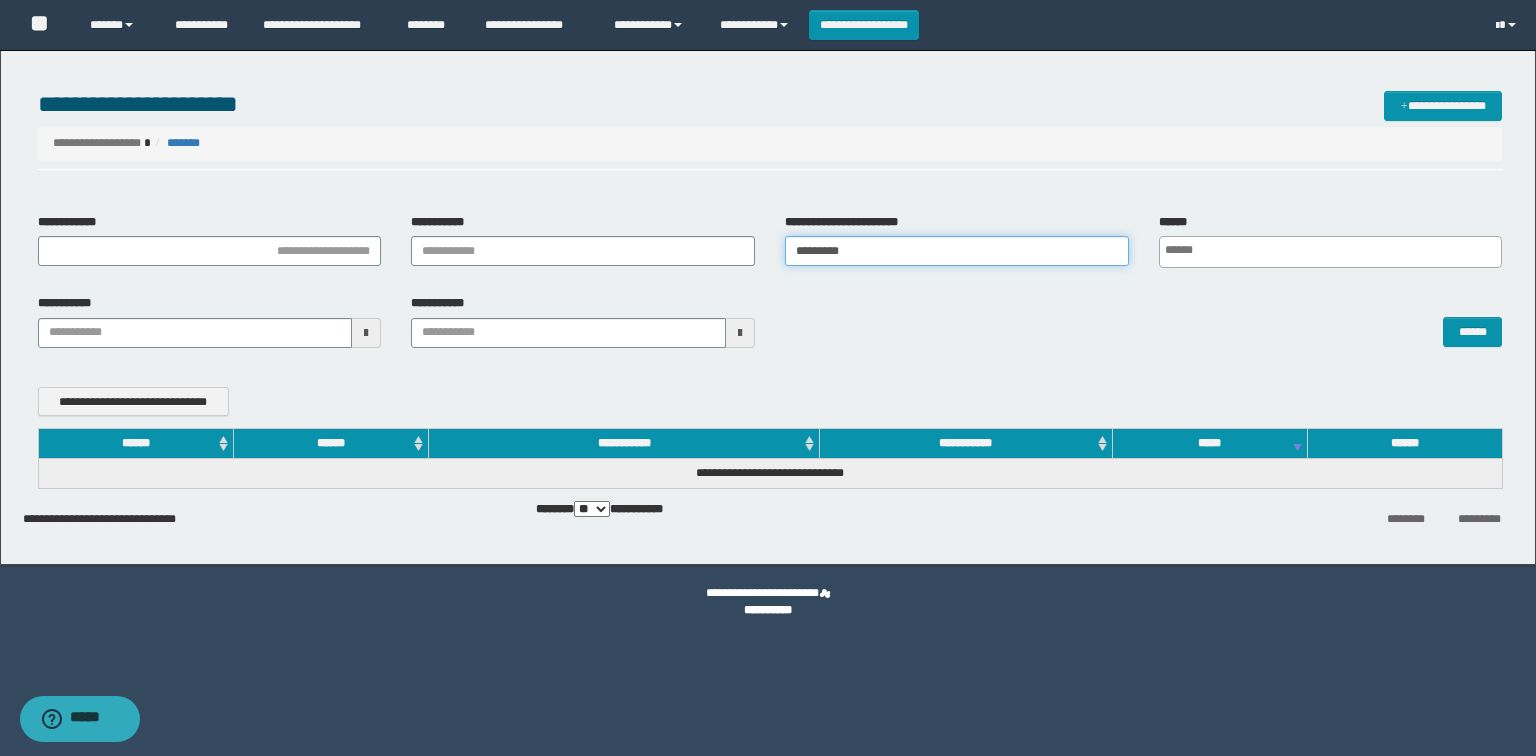 type 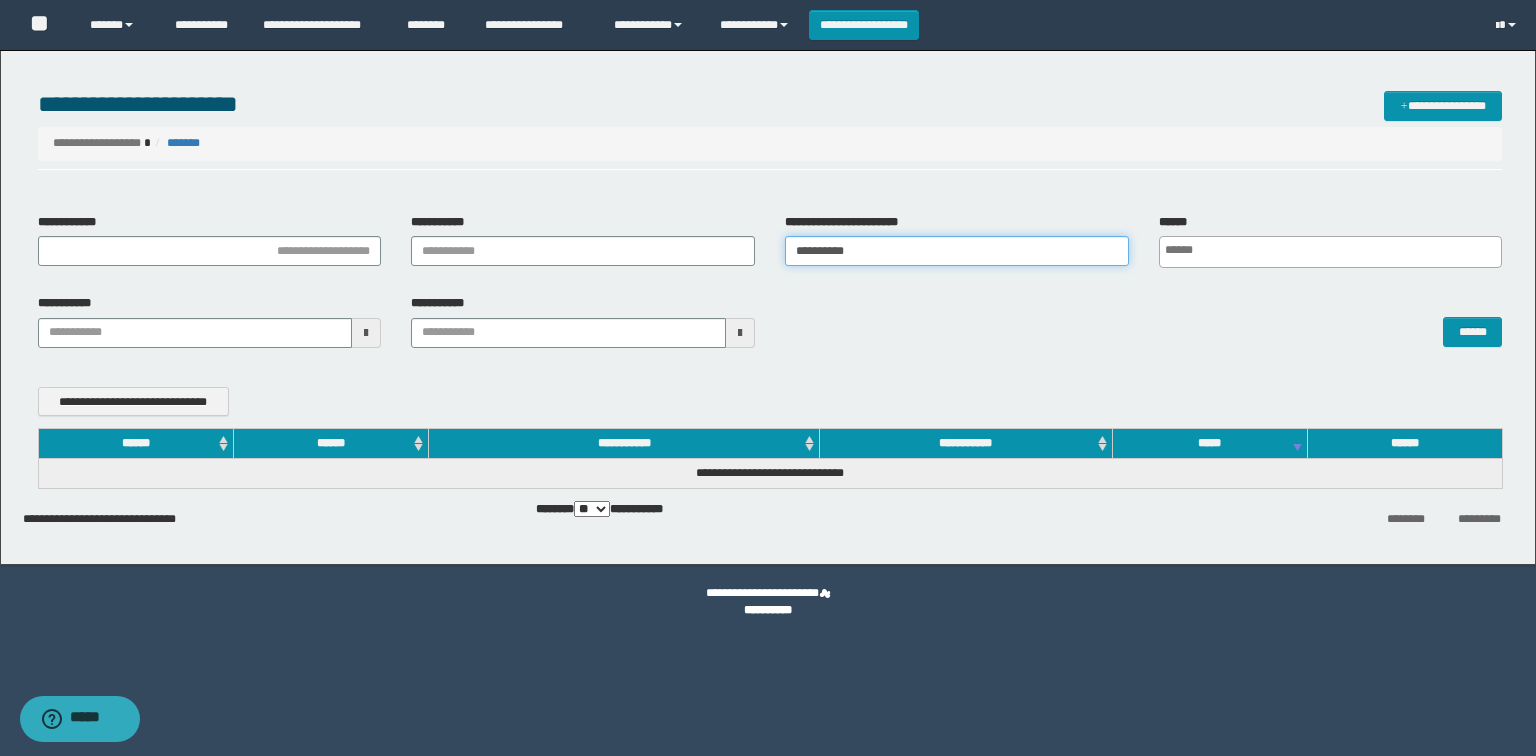 type 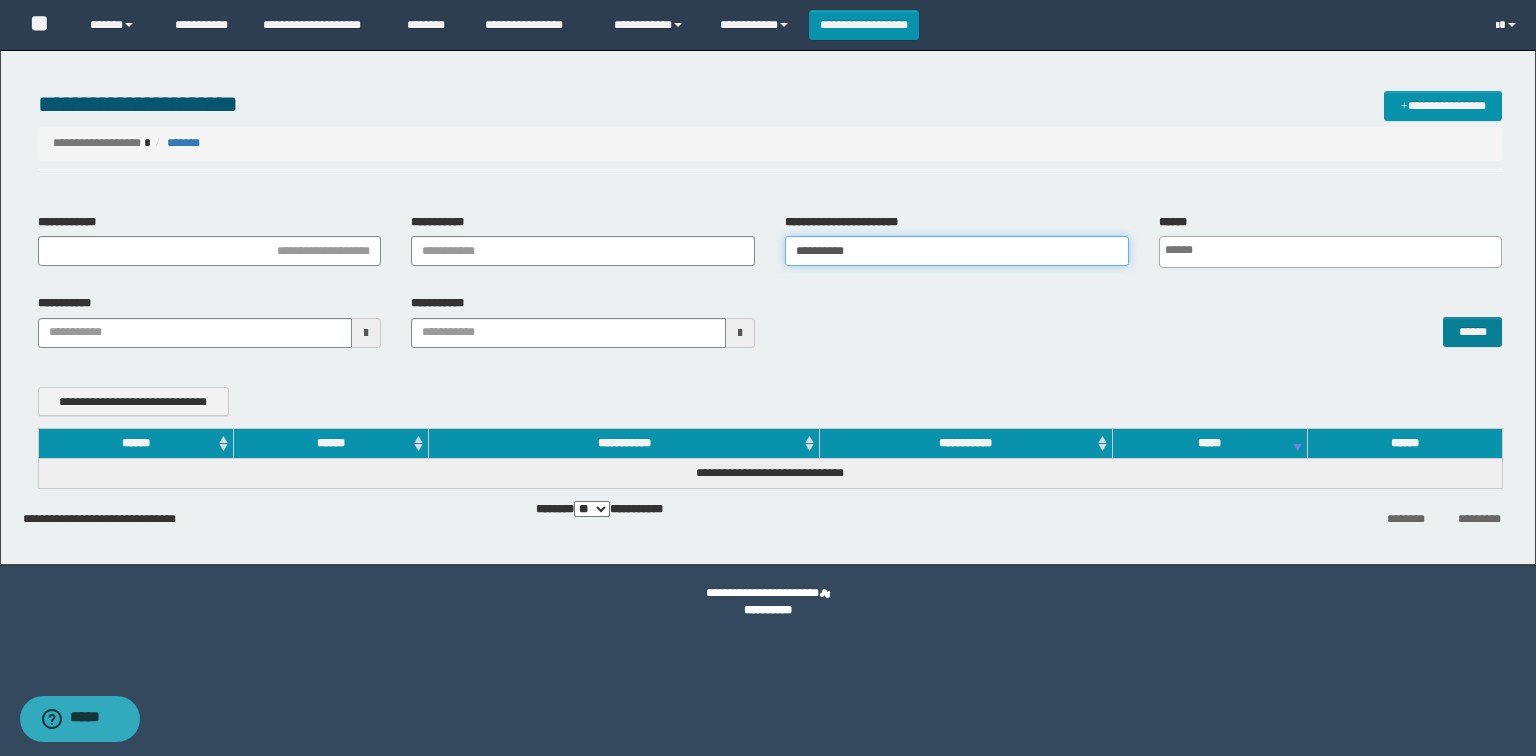type on "**********" 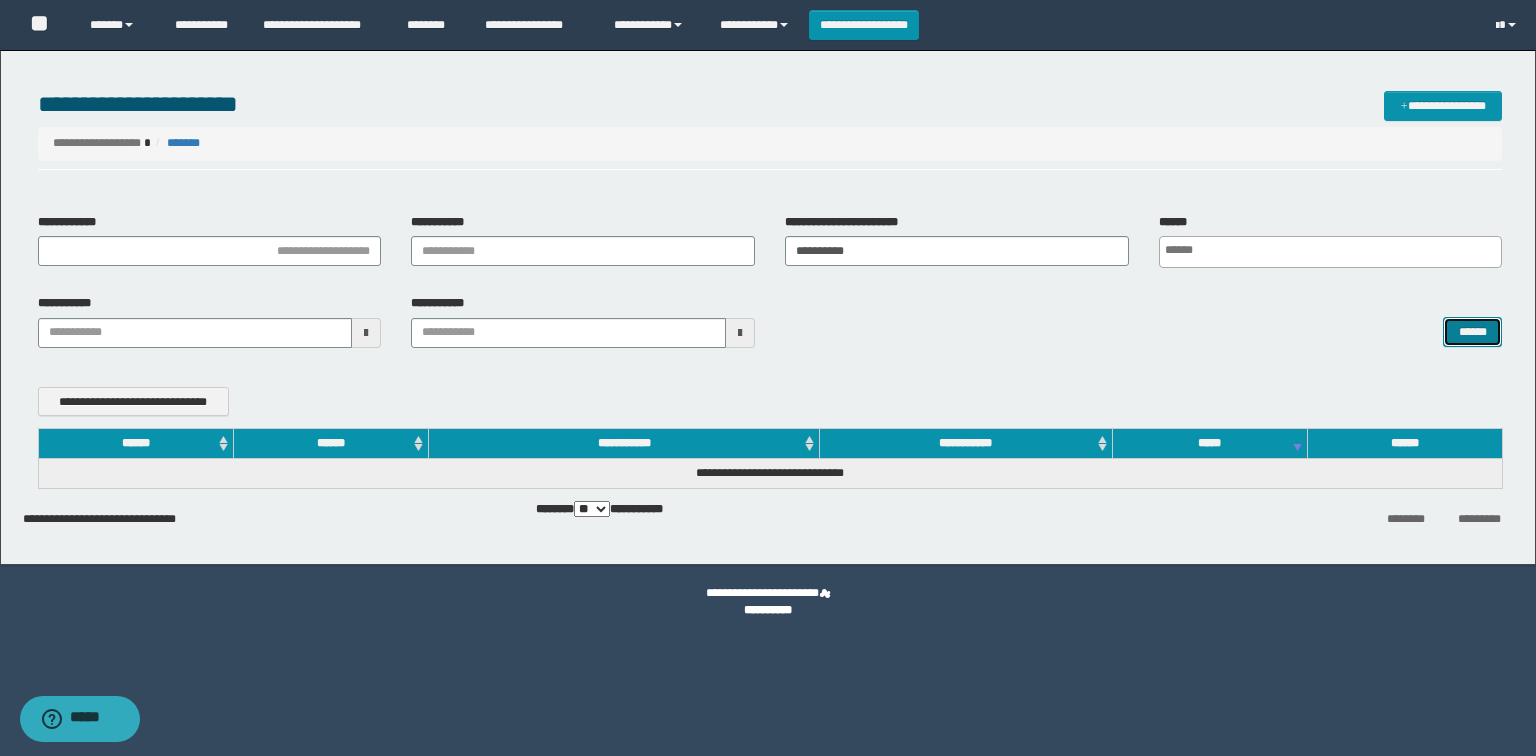 click on "******" at bounding box center (1472, 332) 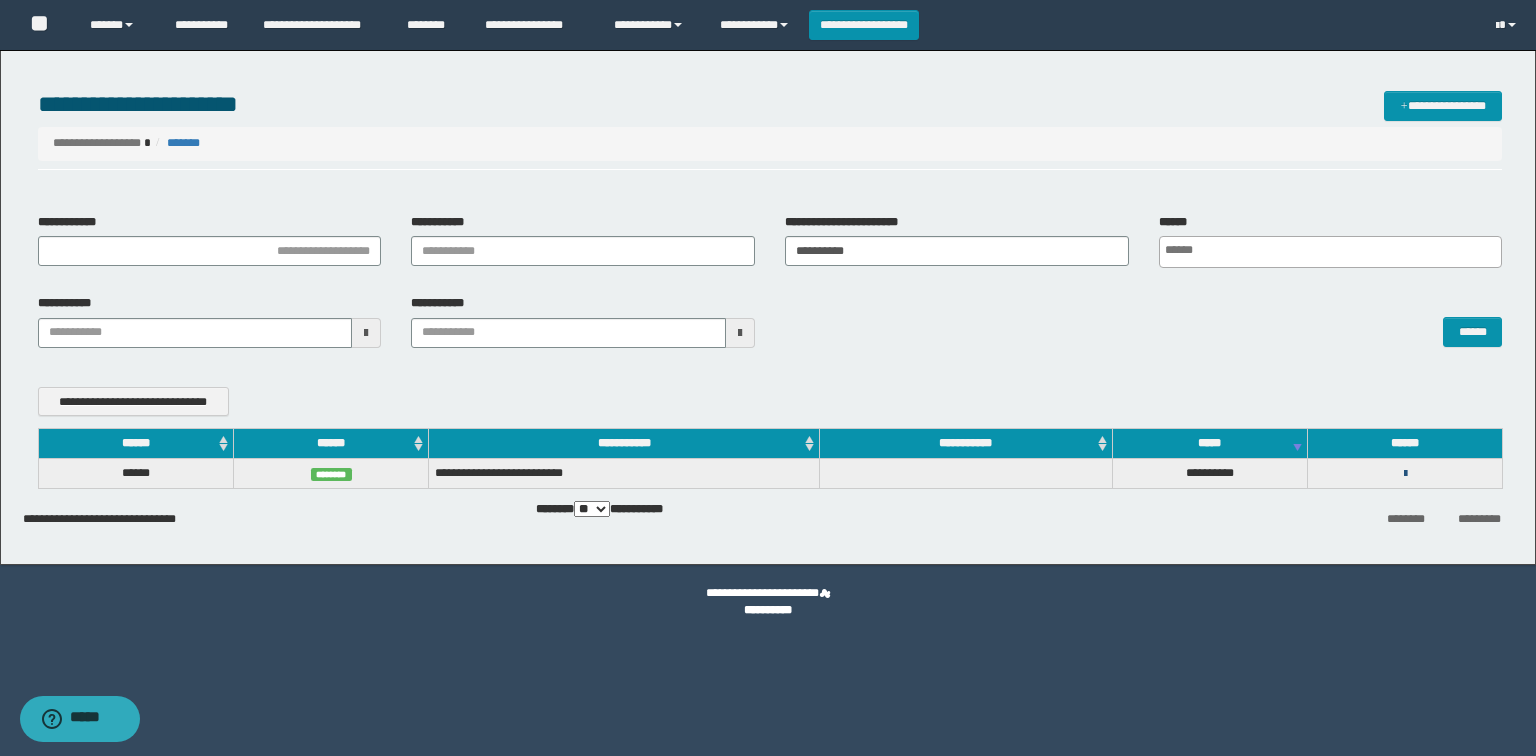 click at bounding box center [1405, 474] 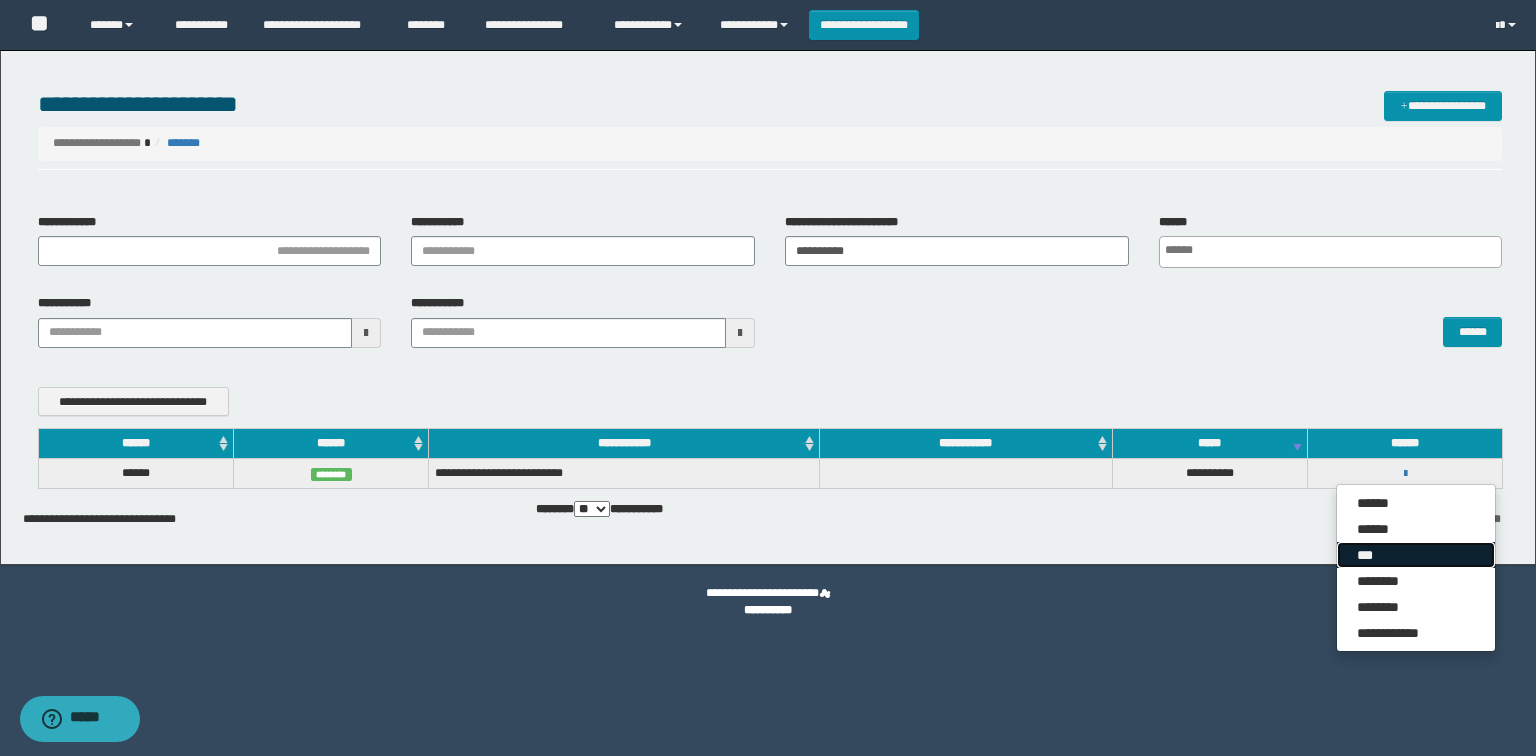 click on "***" at bounding box center [1416, 555] 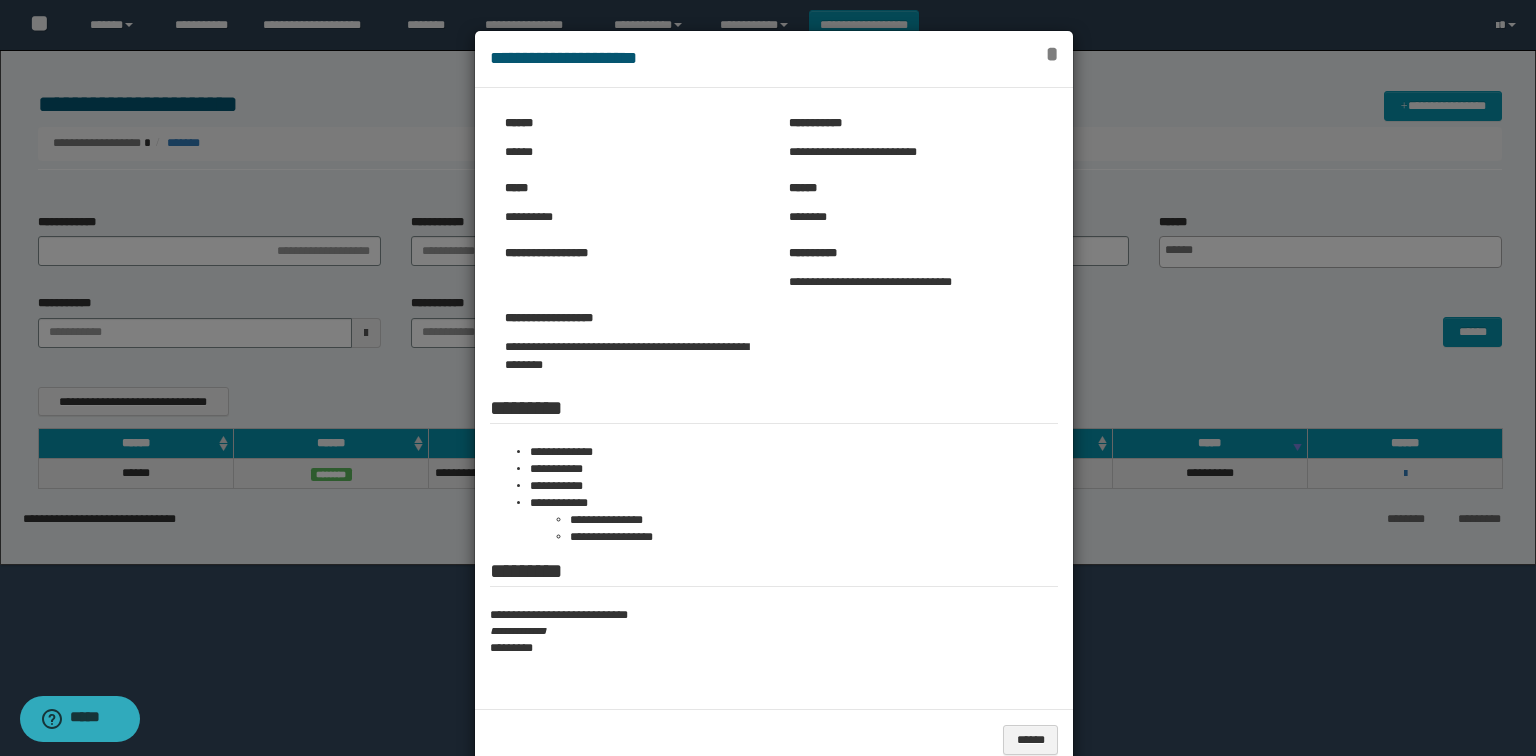 click on "*" at bounding box center [1052, 54] 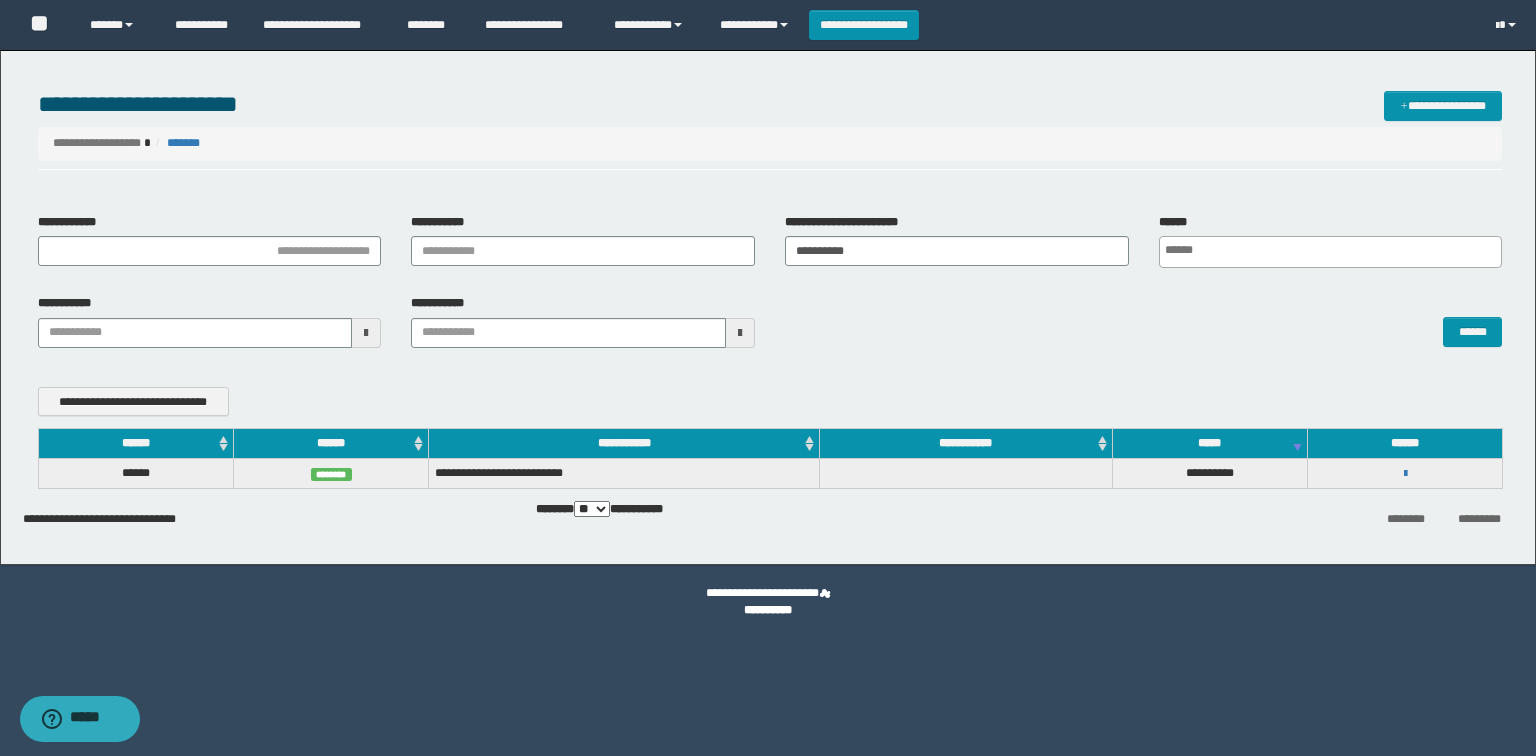 type 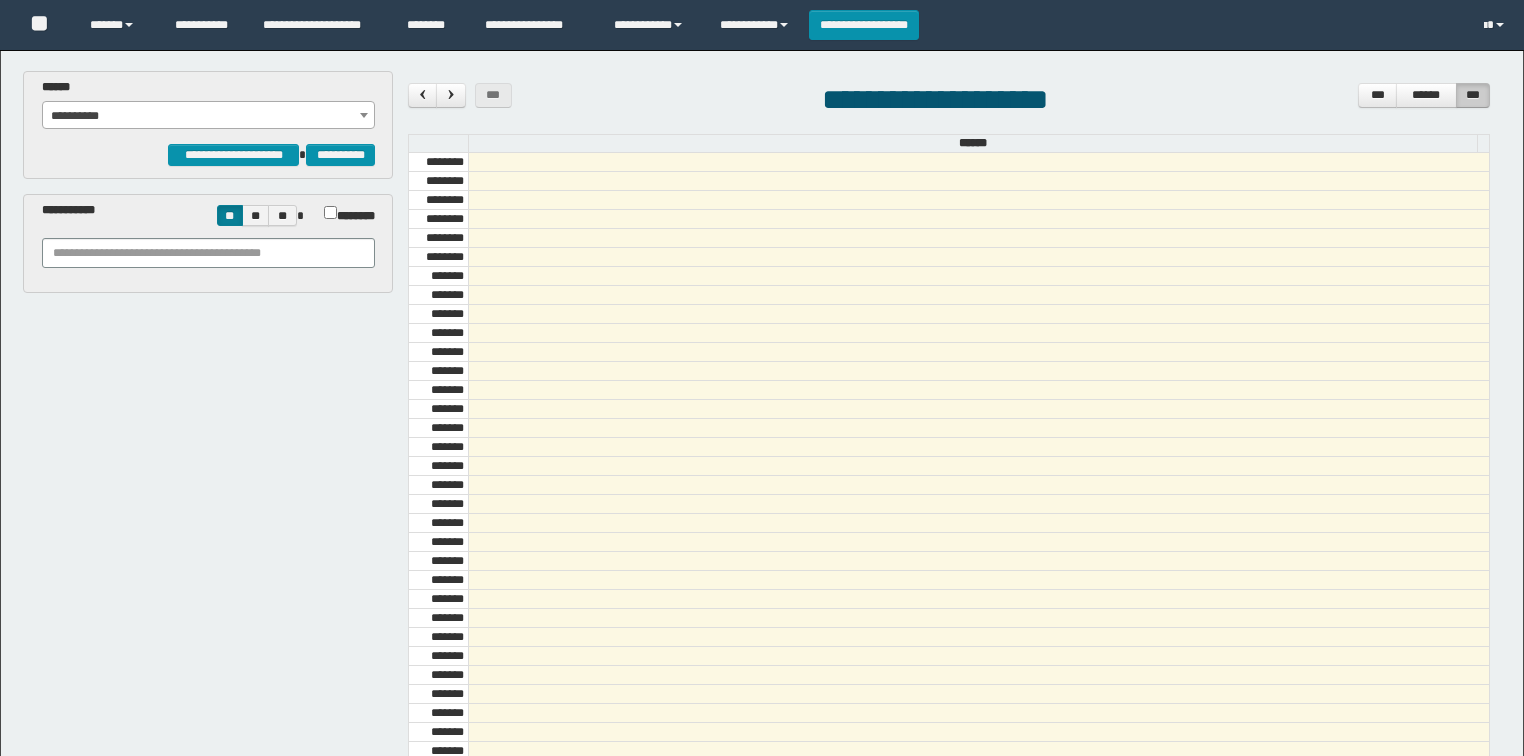 scroll, scrollTop: 0, scrollLeft: 0, axis: both 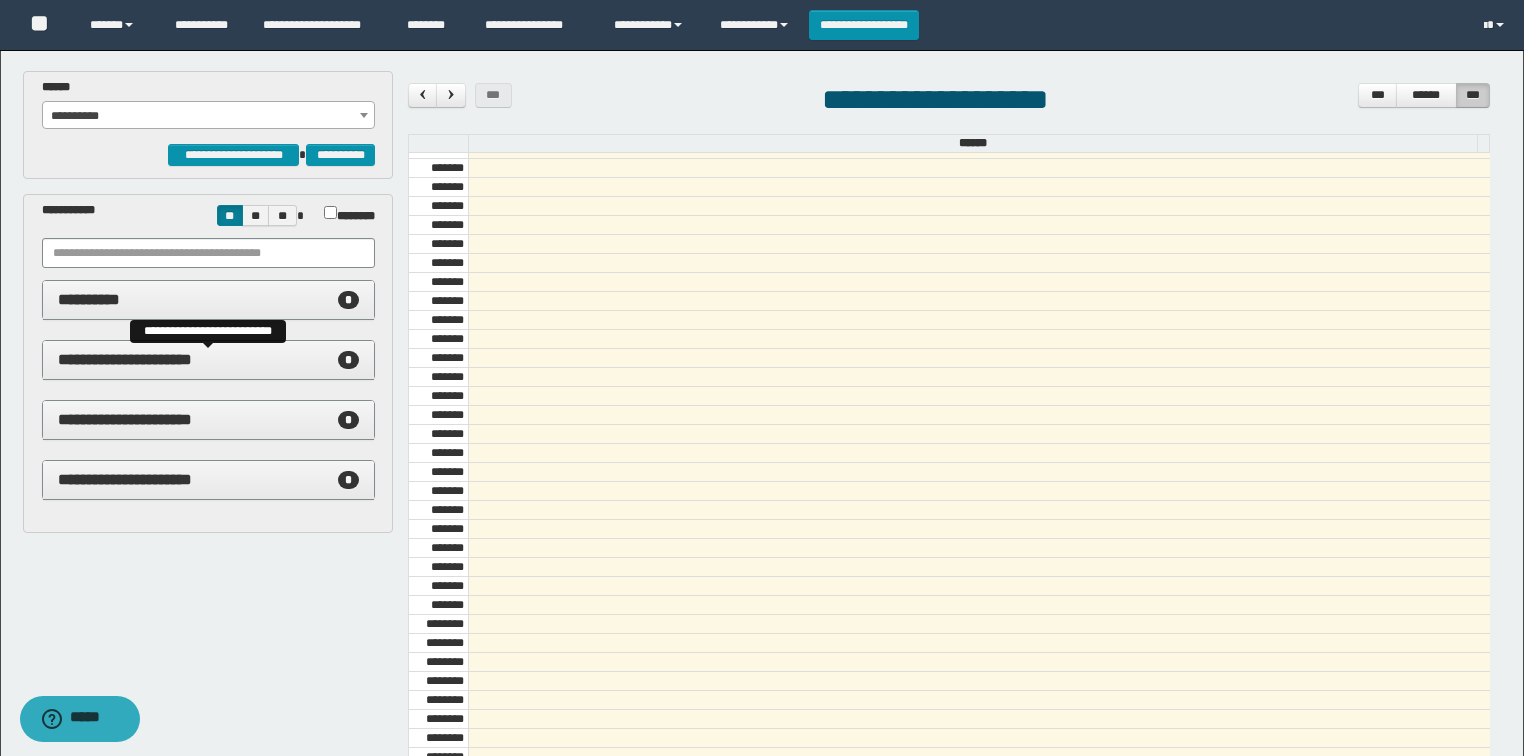click on "**********" at bounding box center (209, 360) 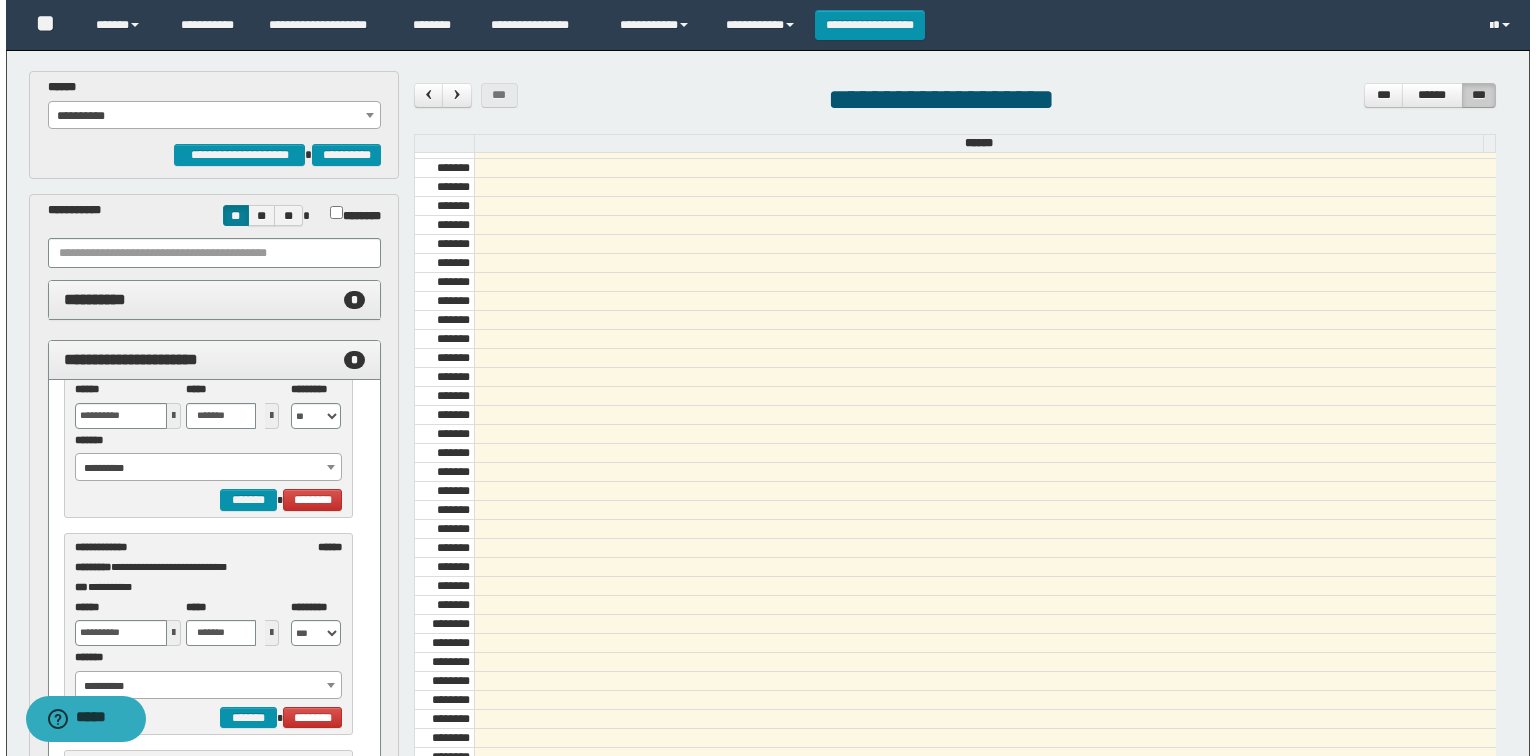 scroll, scrollTop: 80, scrollLeft: 0, axis: vertical 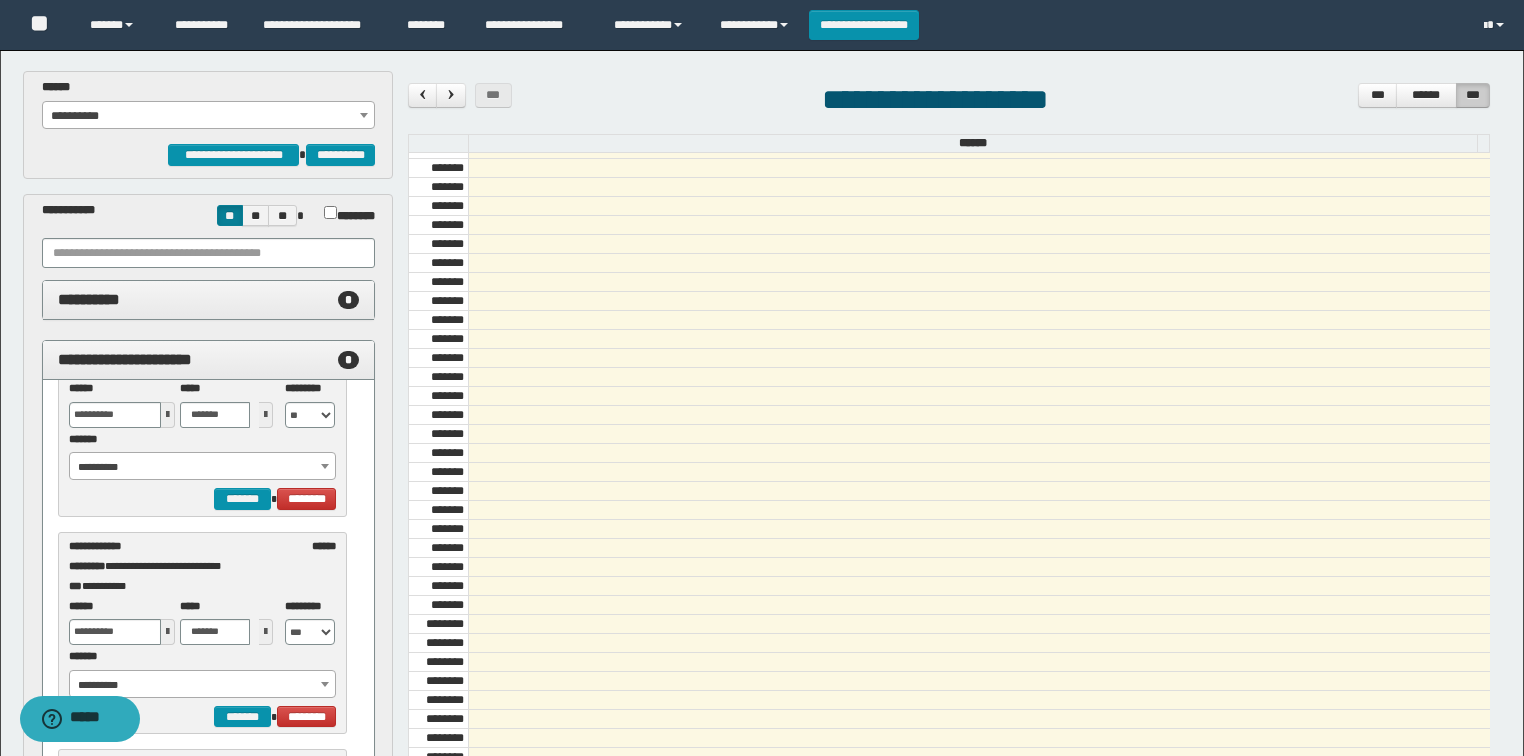 click at bounding box center (168, 415) 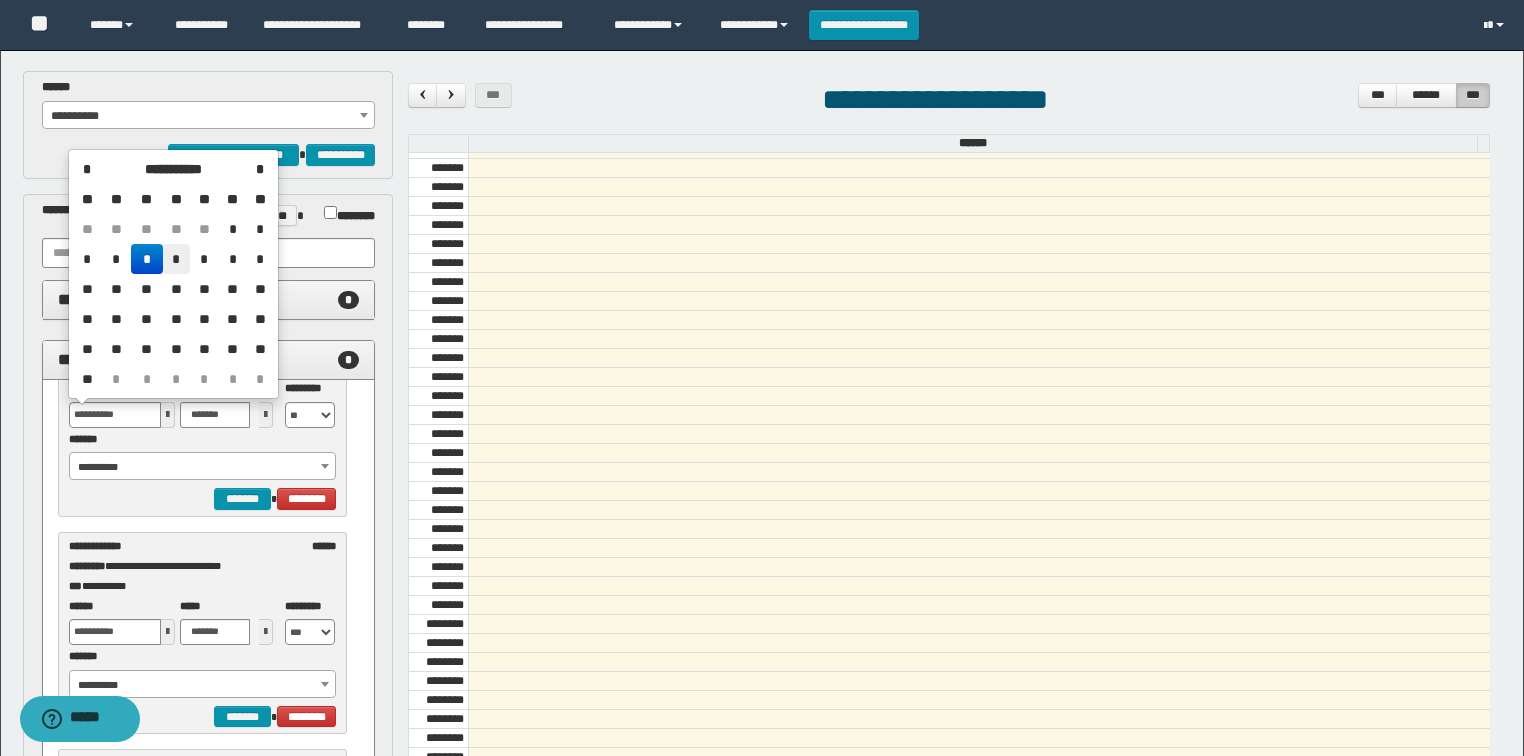 click on "*" at bounding box center [177, 259] 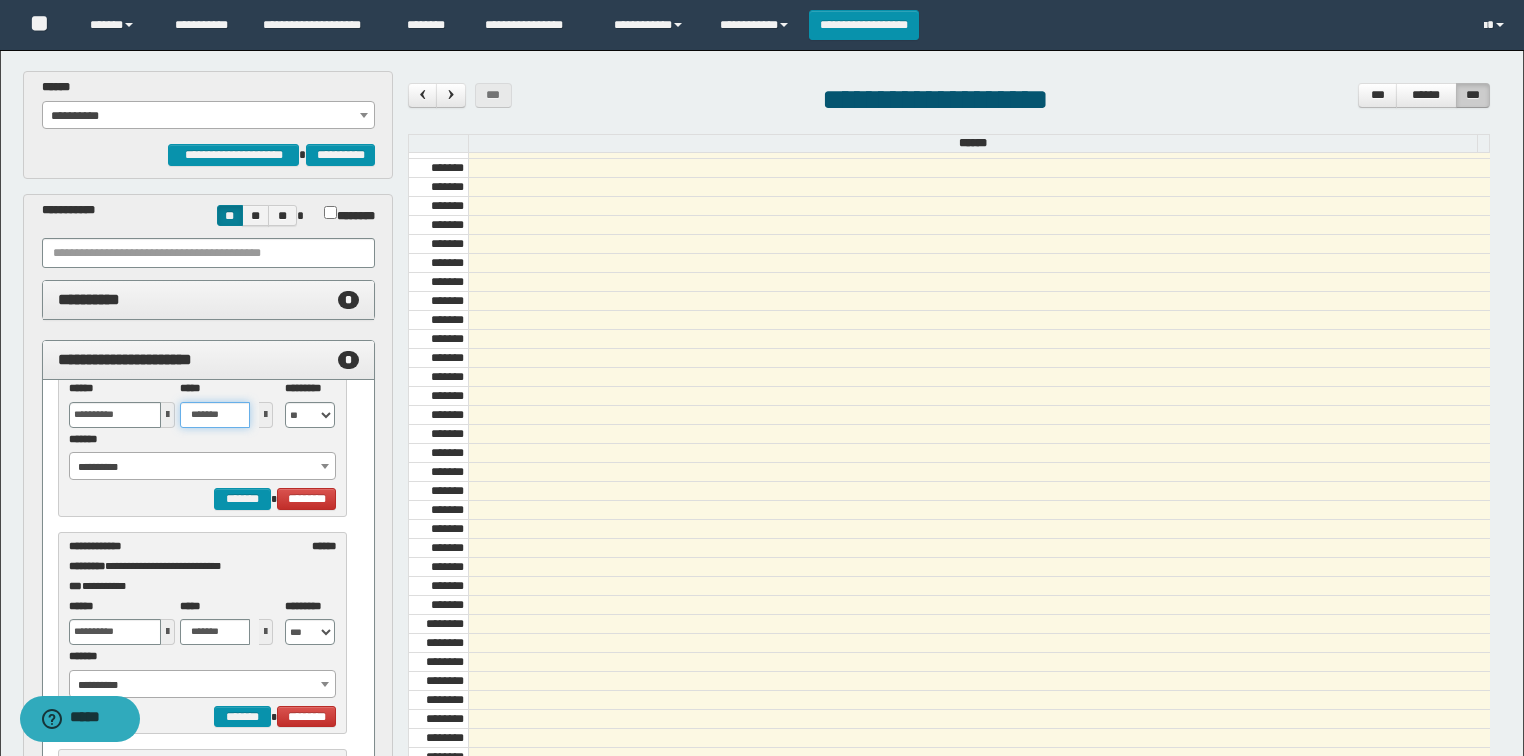 click on "*******" at bounding box center (215, 415) 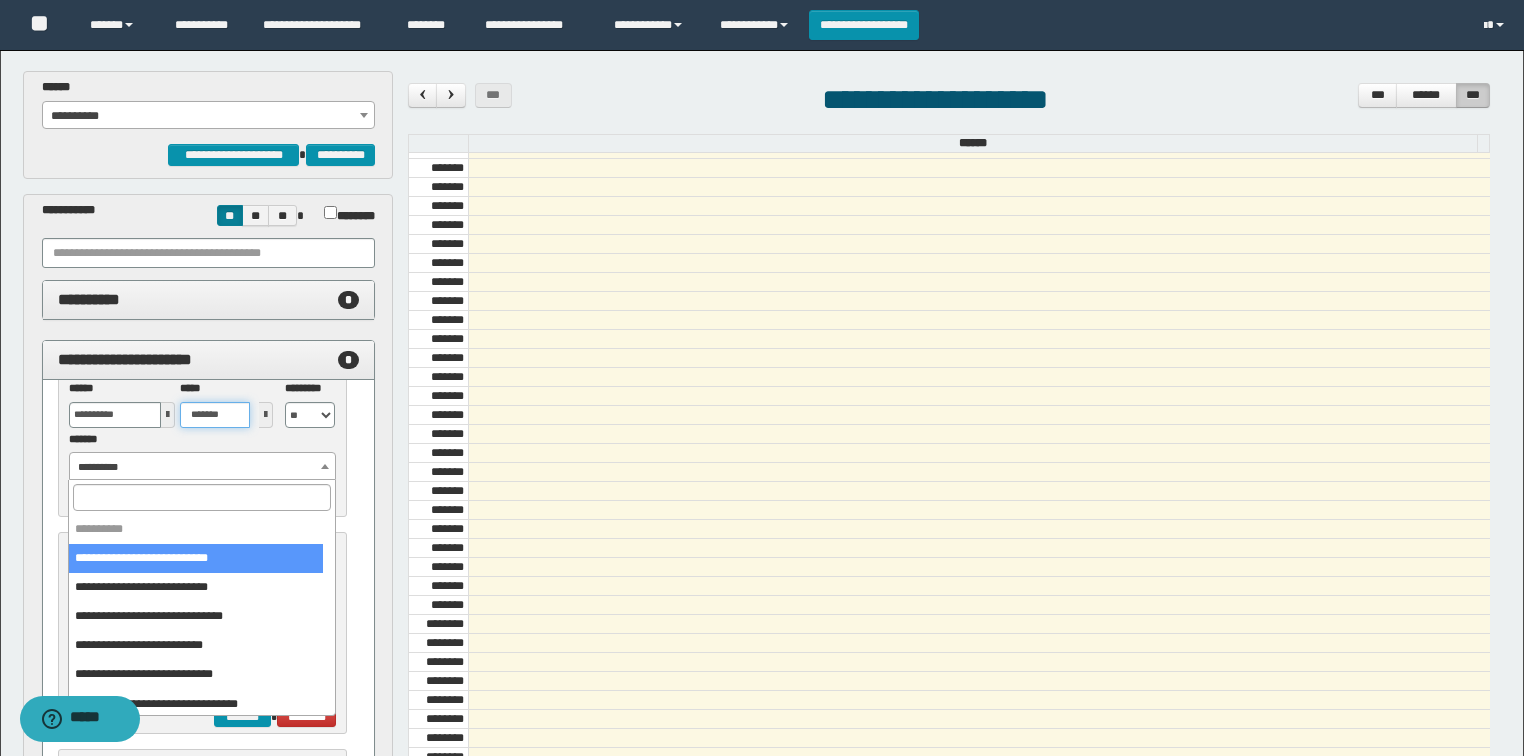 click on "**********" at bounding box center [203, 467] 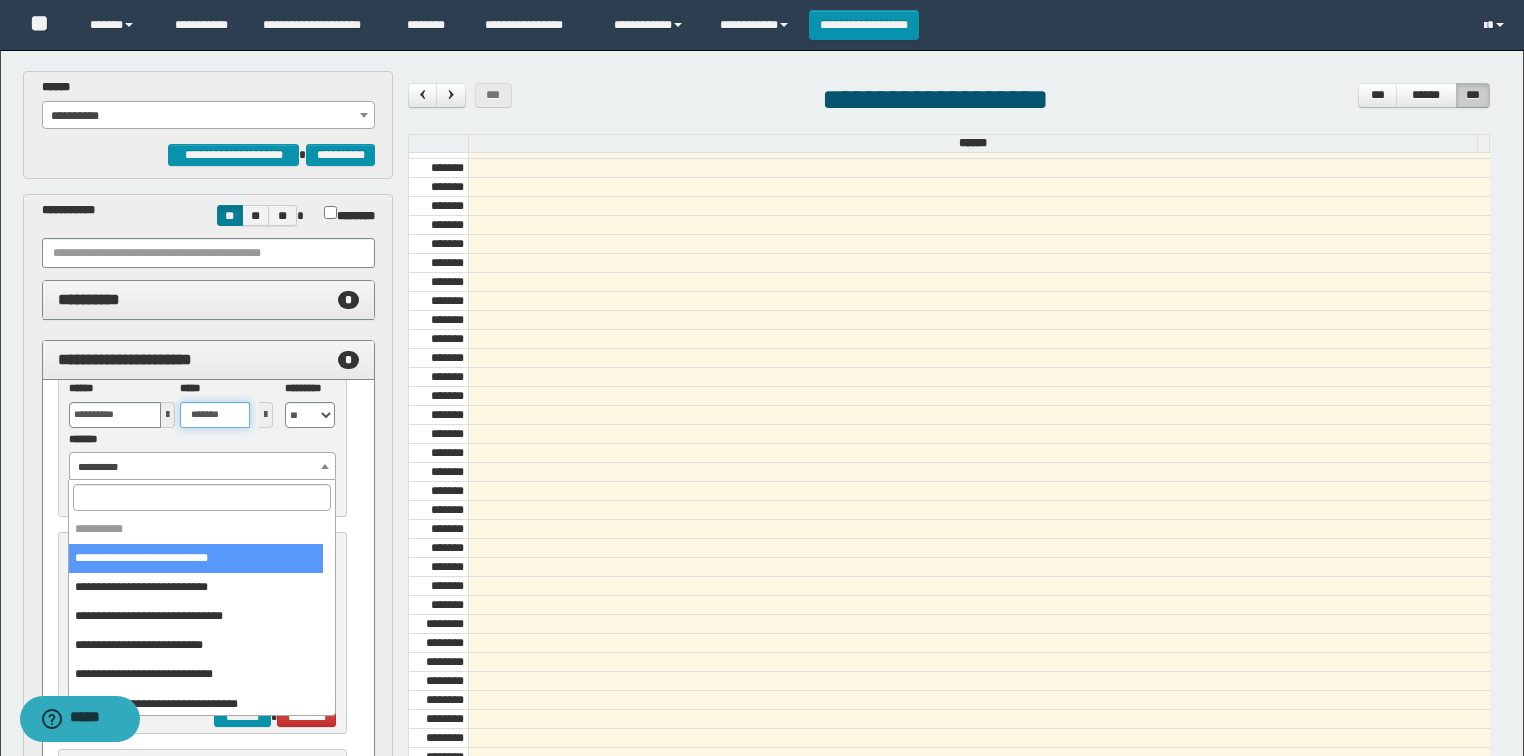 type on "*******" 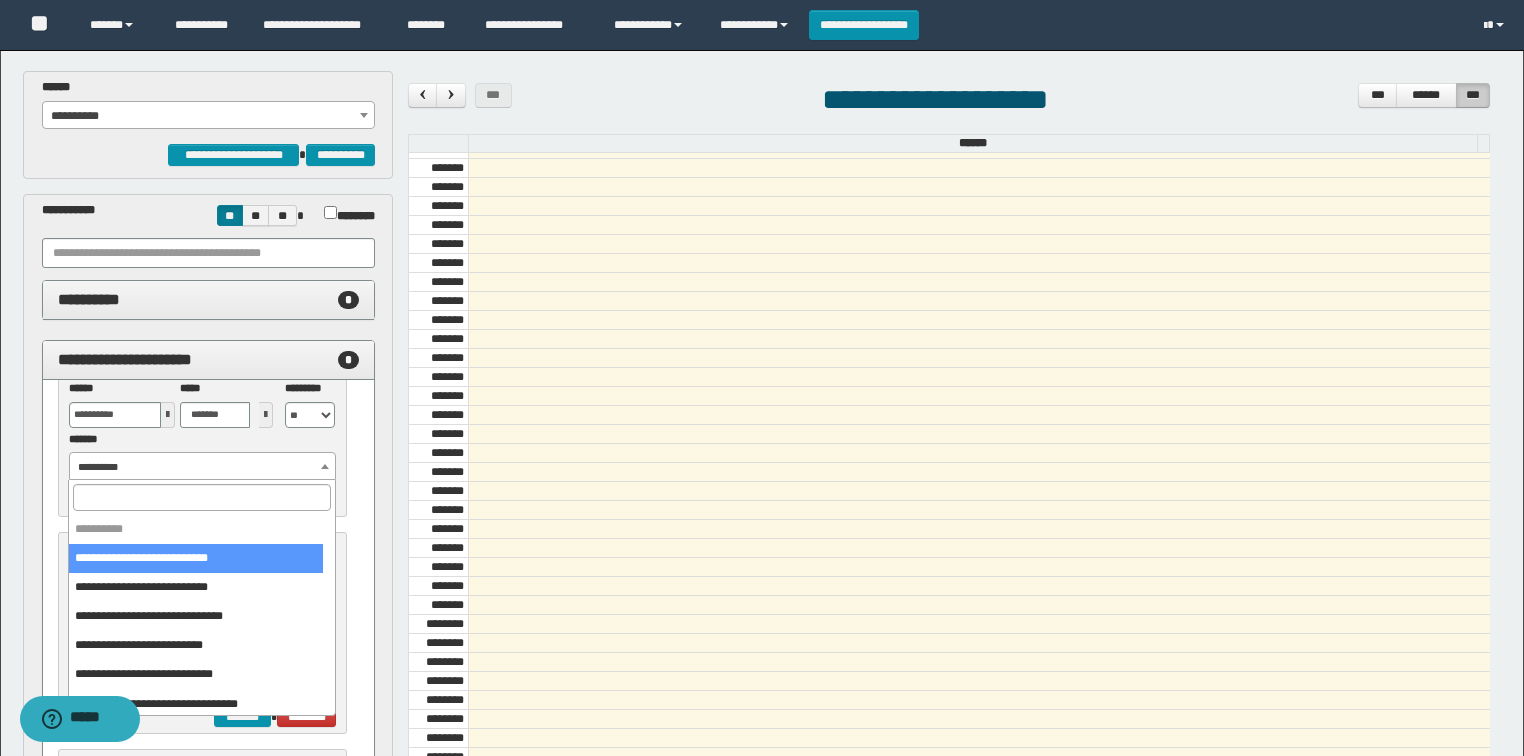 select on "******" 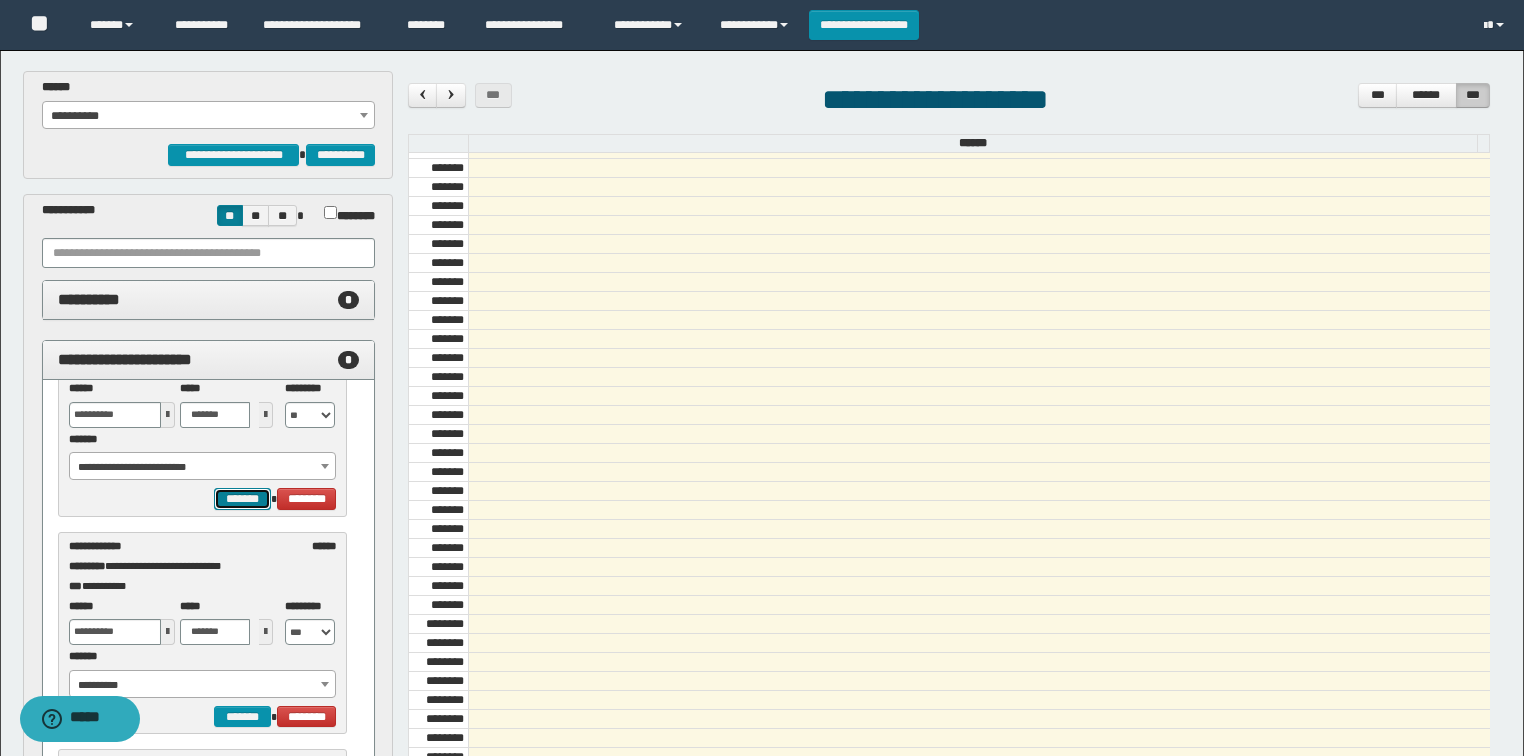 click on "*******" at bounding box center [242, 499] 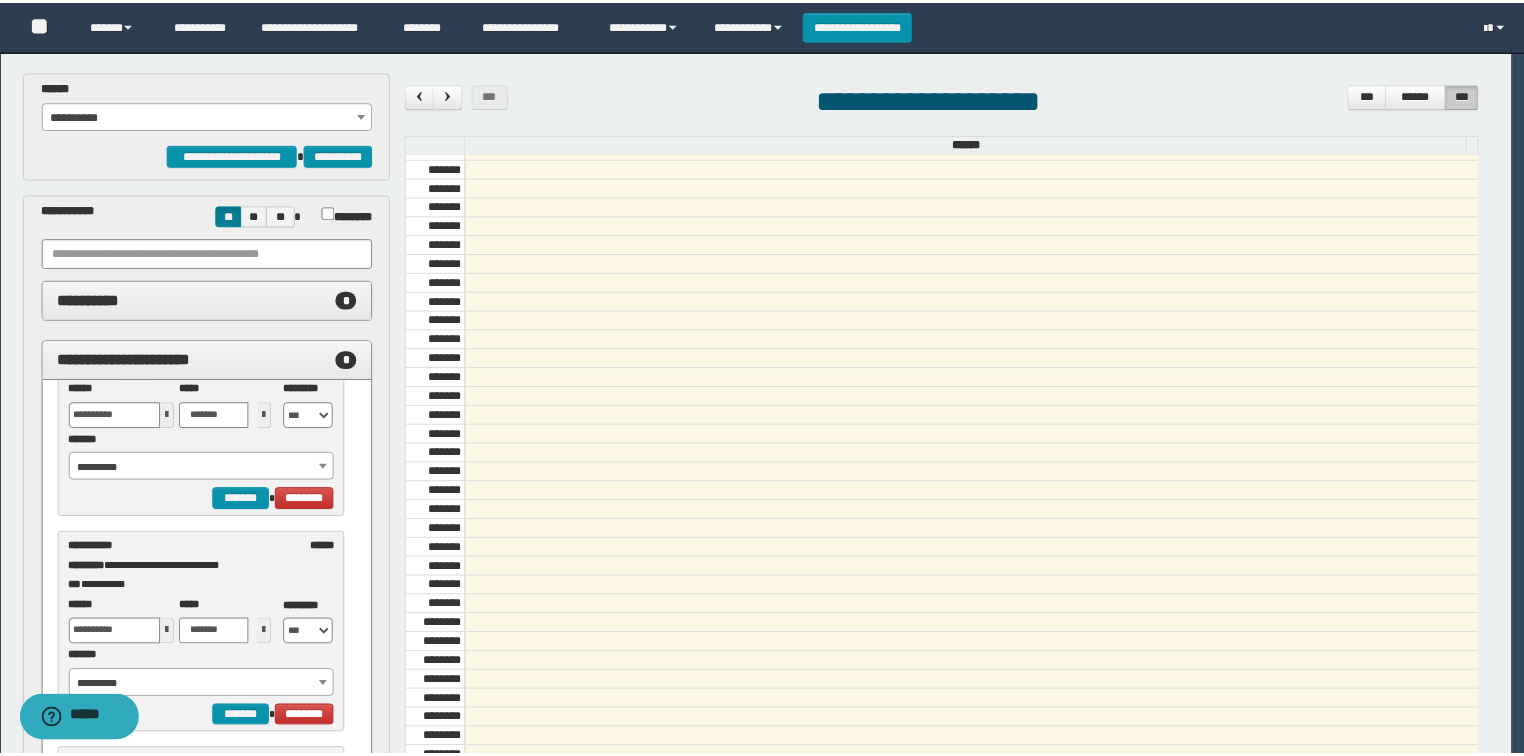scroll, scrollTop: 0, scrollLeft: 0, axis: both 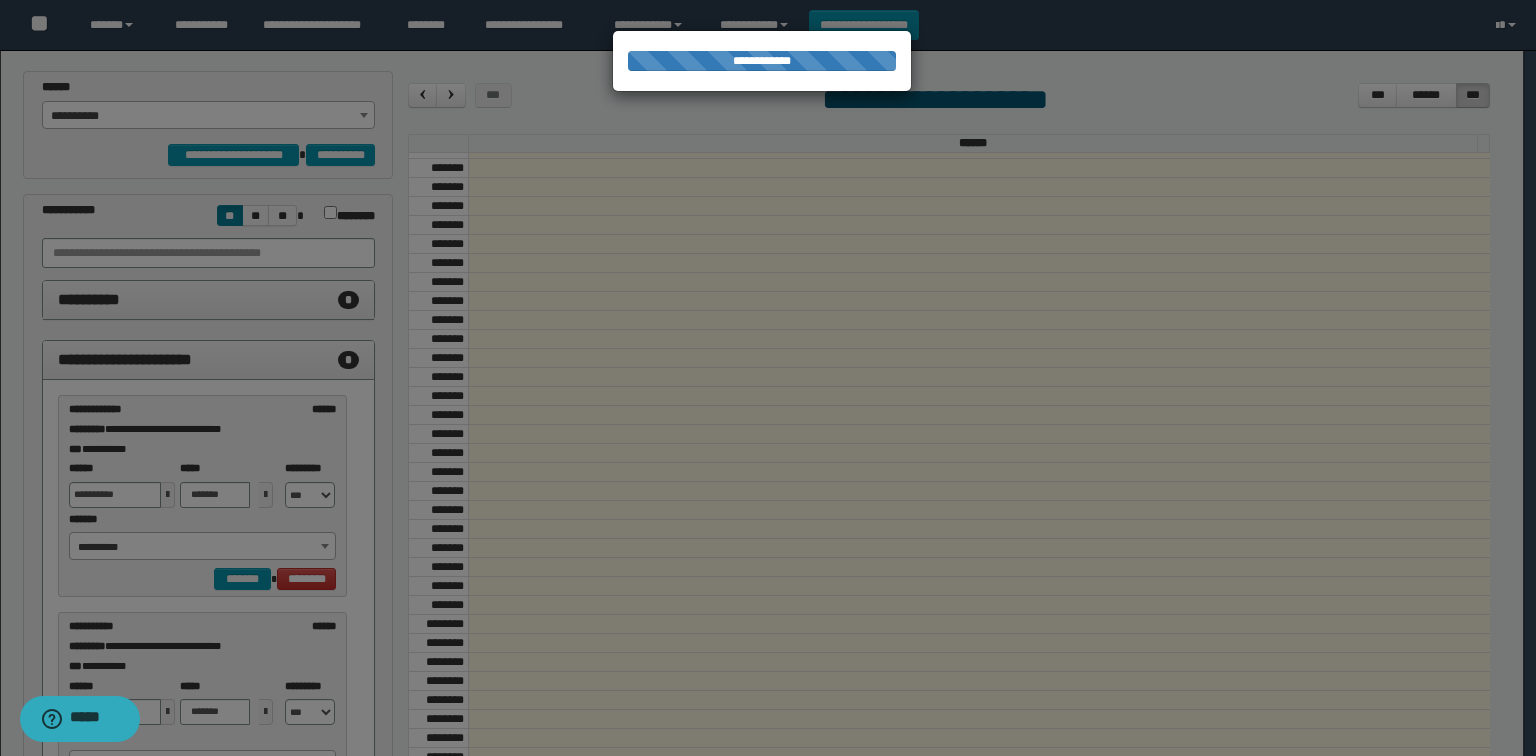 select on "******" 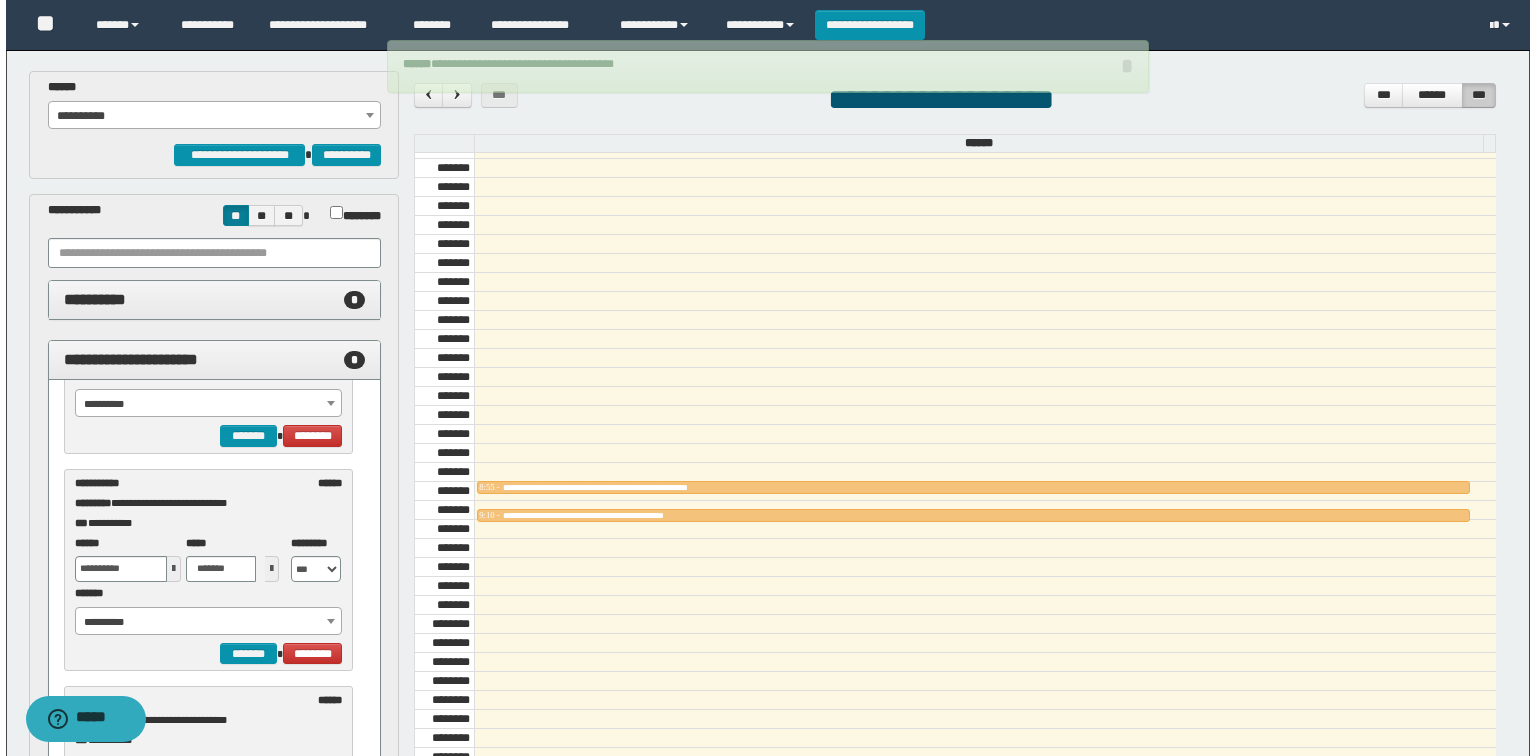 scroll, scrollTop: 160, scrollLeft: 0, axis: vertical 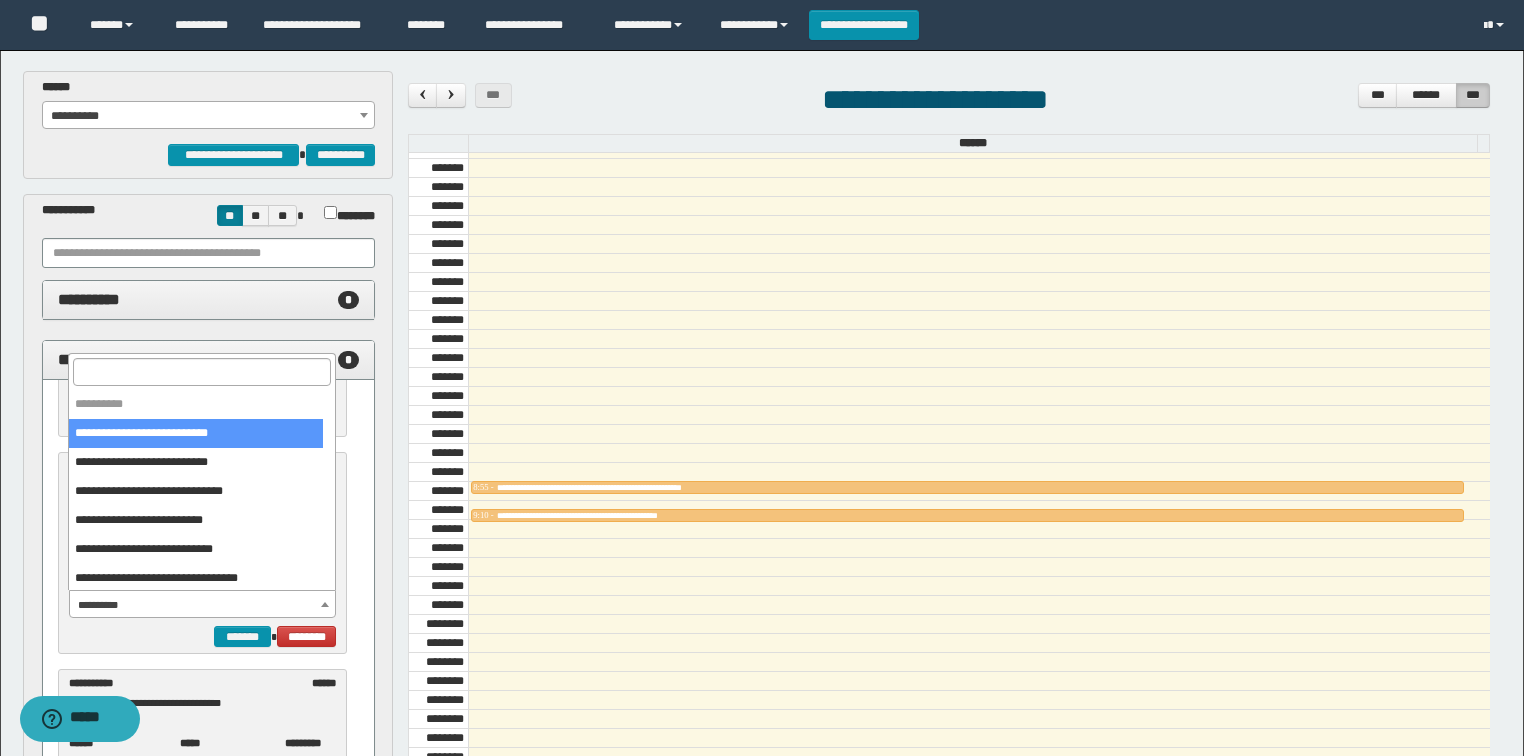 click on "**********" at bounding box center [203, 605] 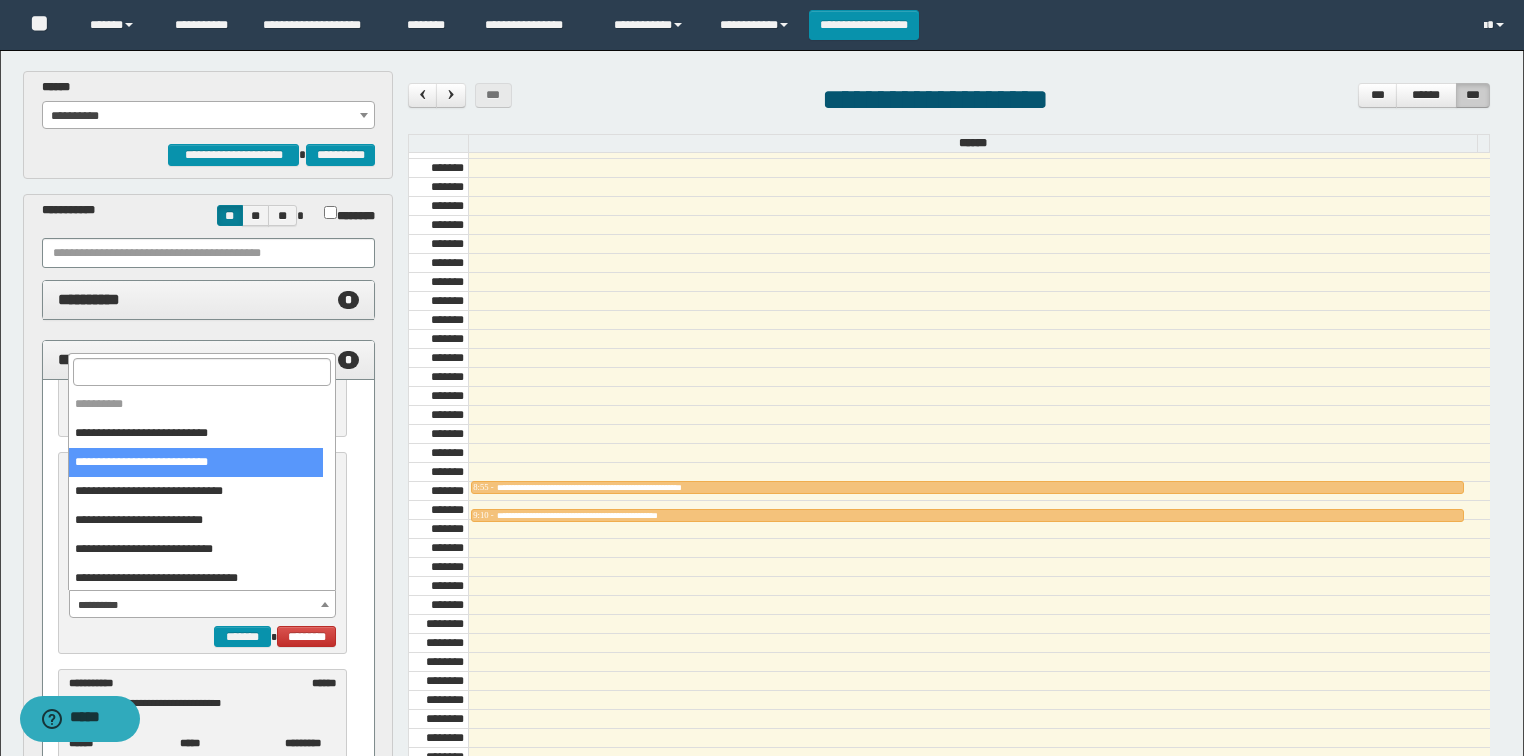 select on "******" 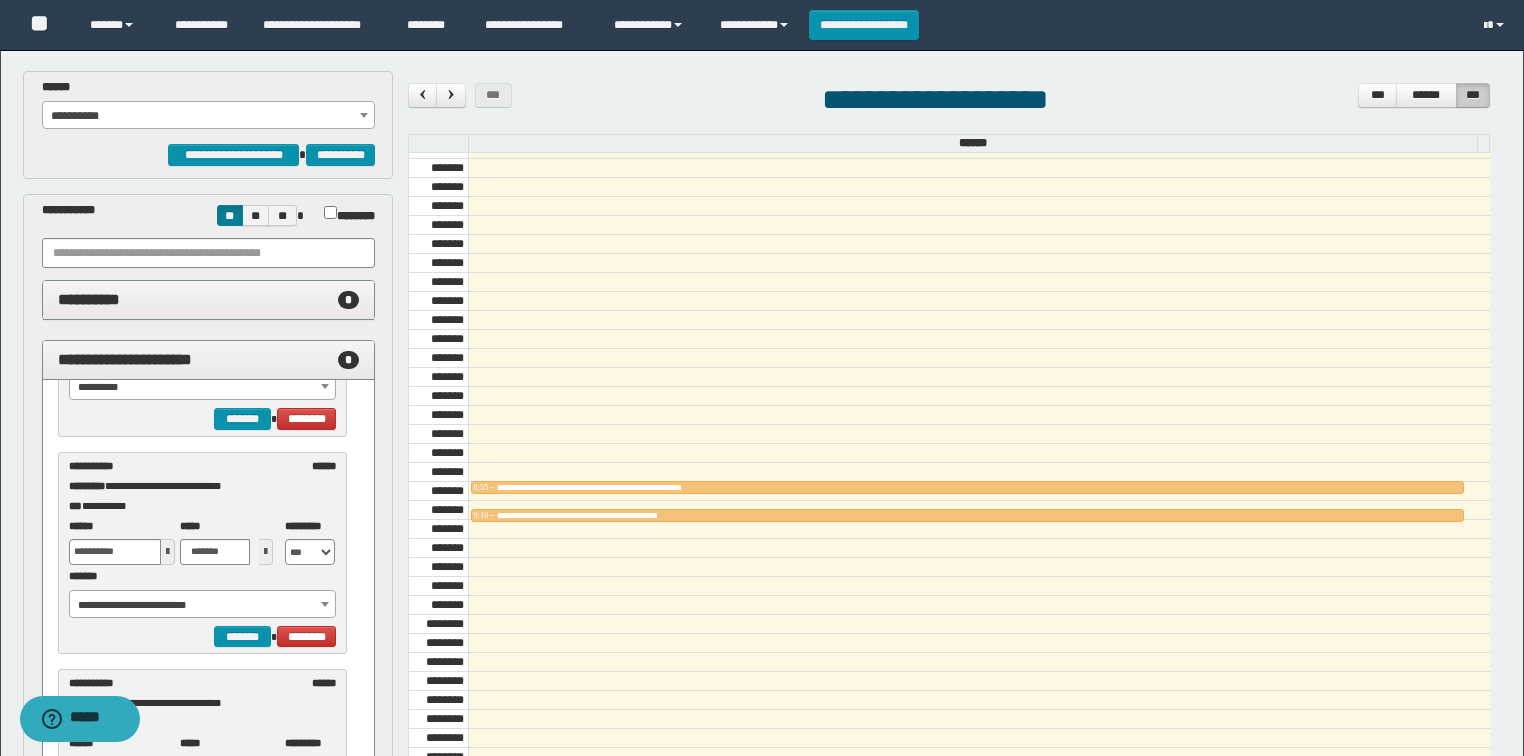 click at bounding box center [168, 552] 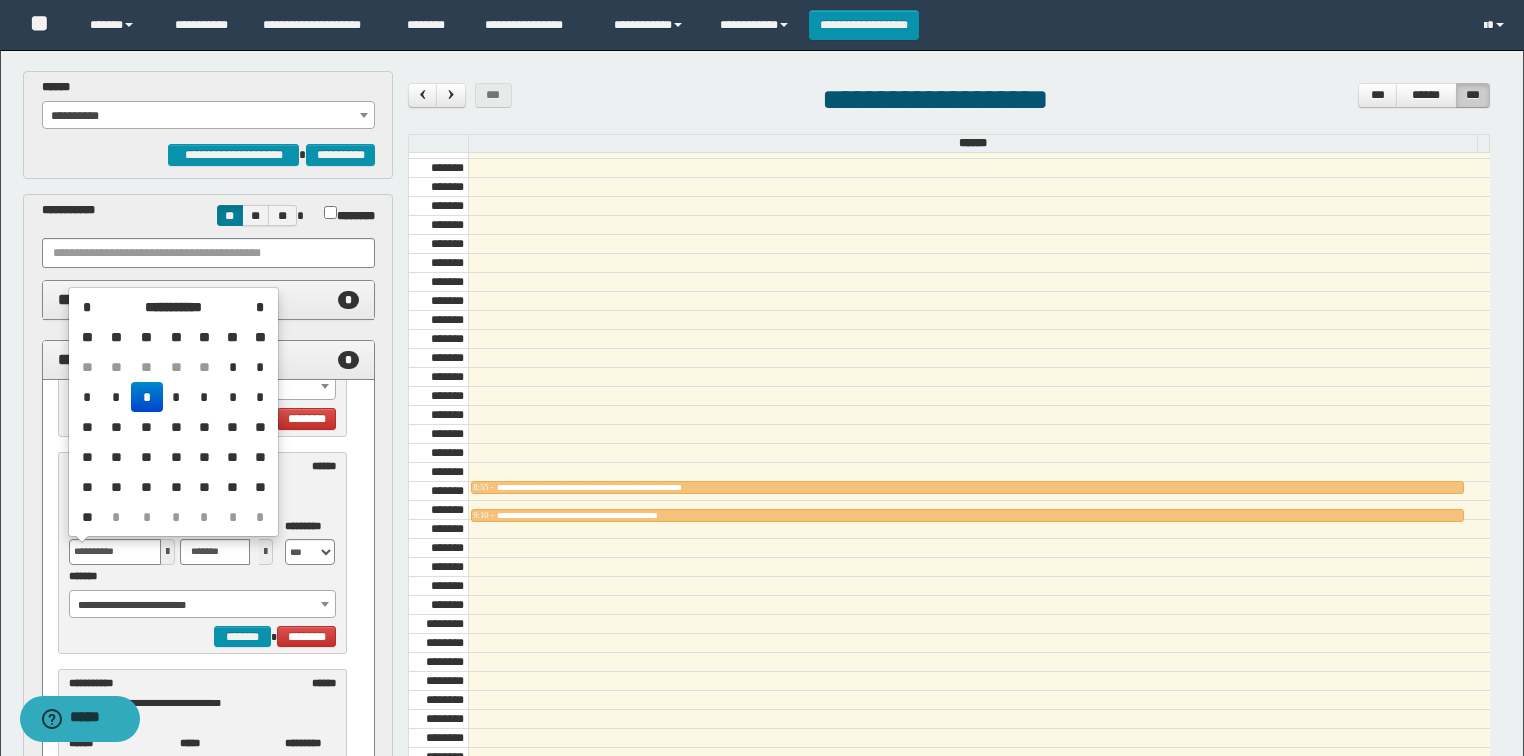 click on "*" at bounding box center [177, 397] 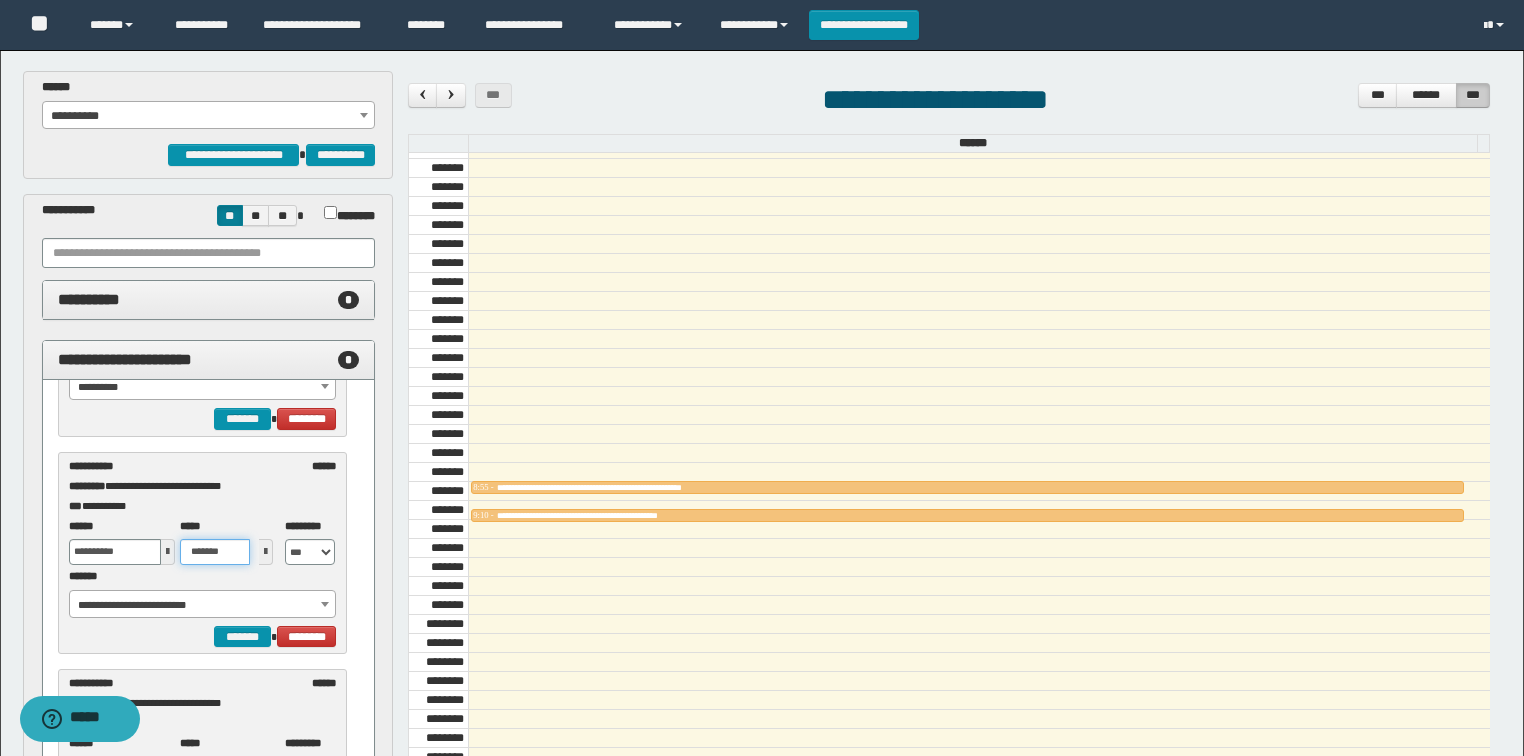 click on "*******" at bounding box center [215, 552] 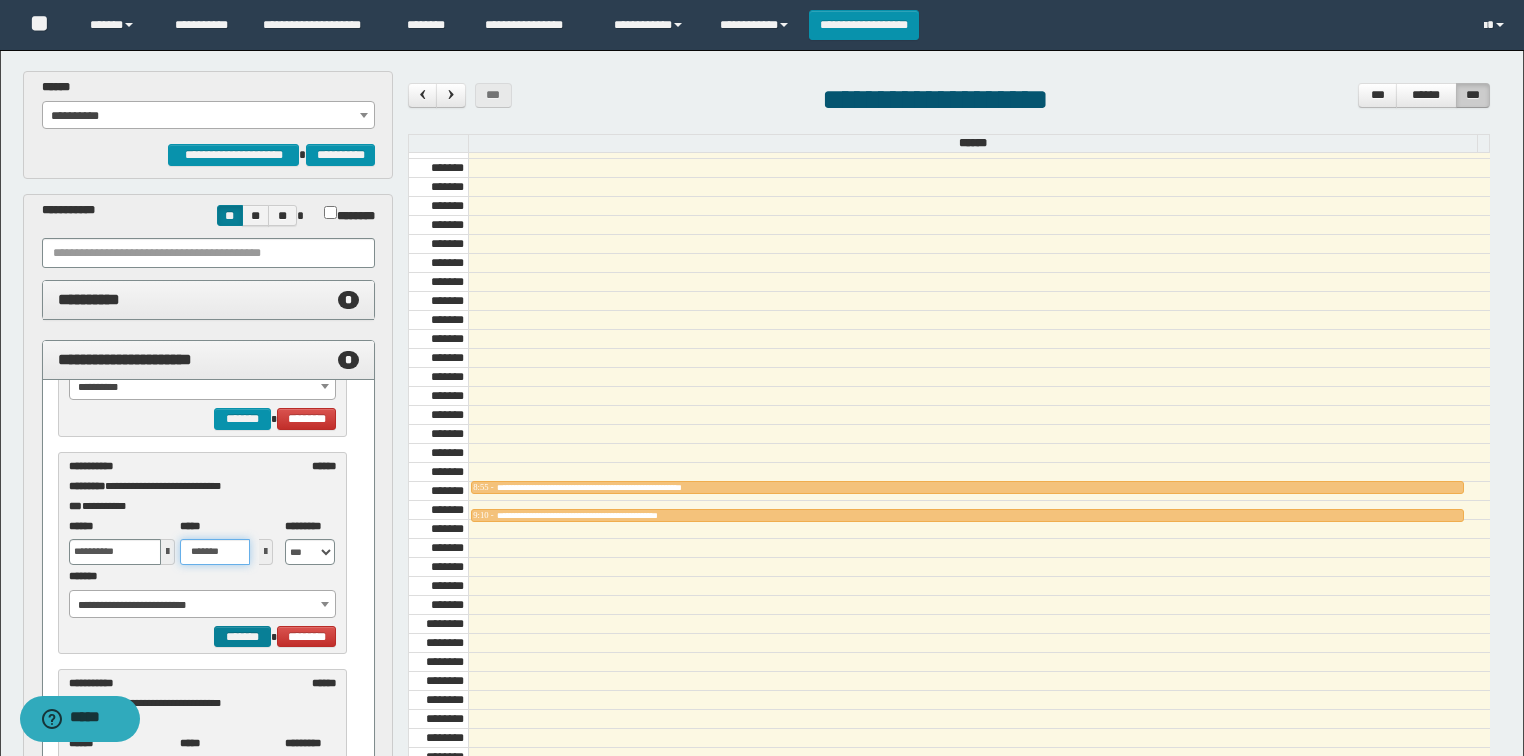 type on "*******" 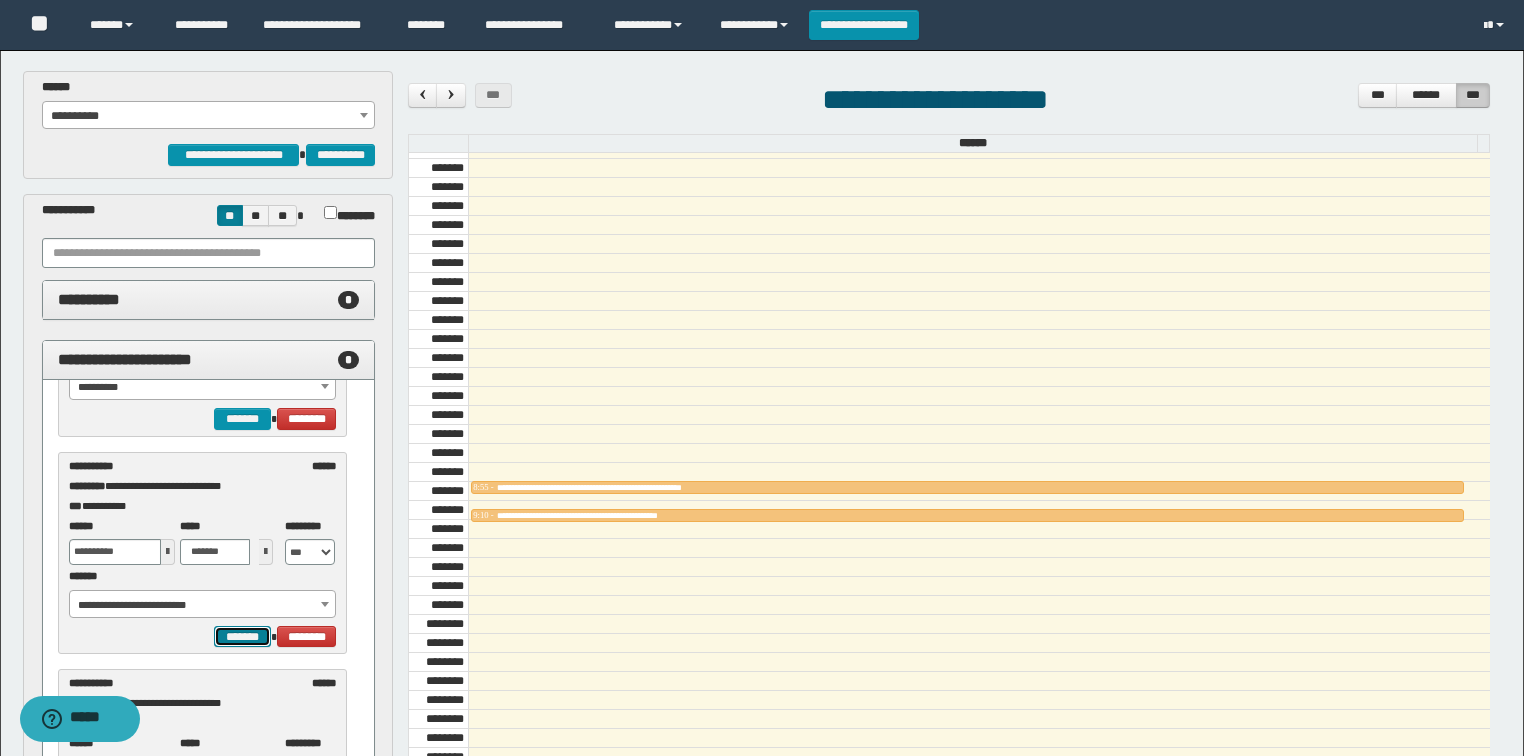click on "*******" at bounding box center (242, 637) 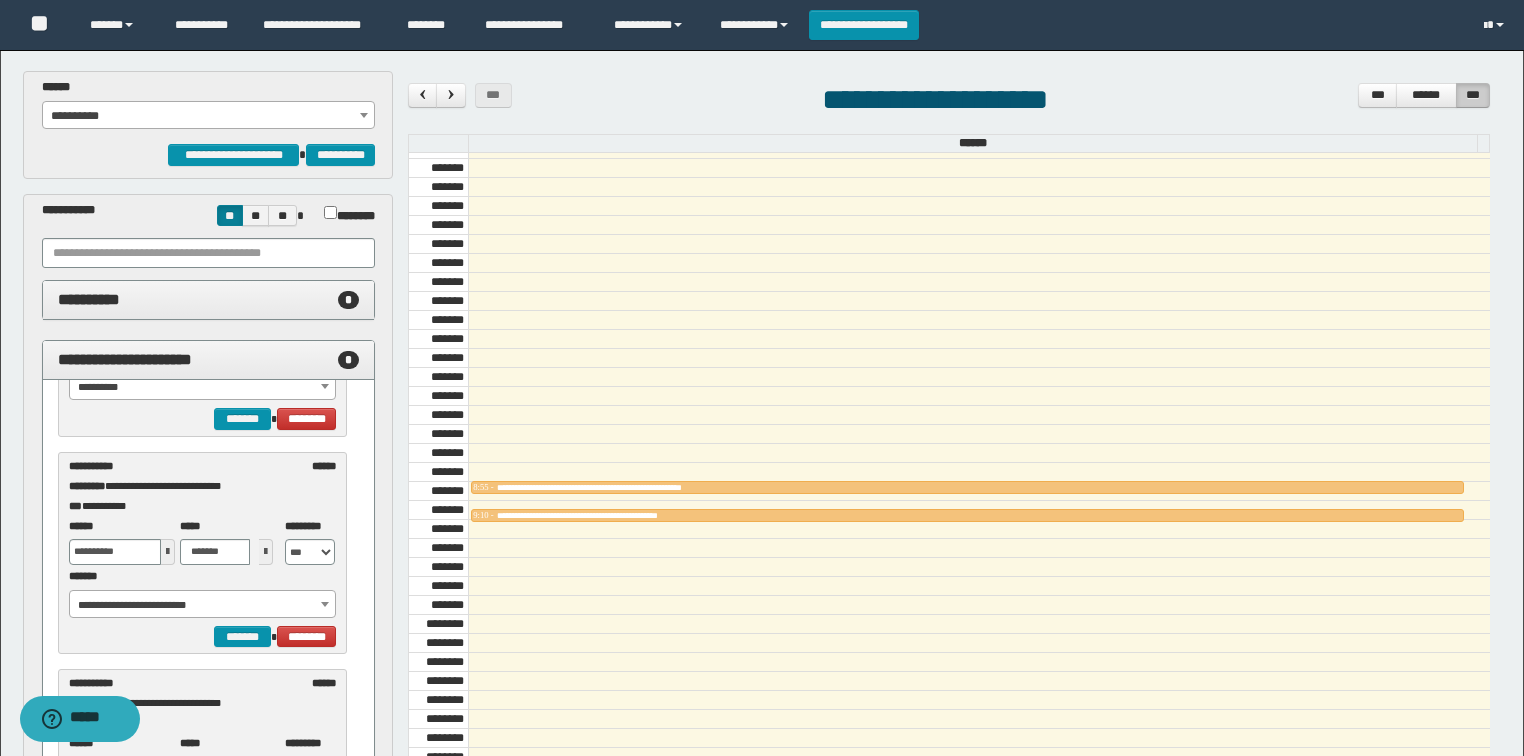 scroll, scrollTop: 64, scrollLeft: 0, axis: vertical 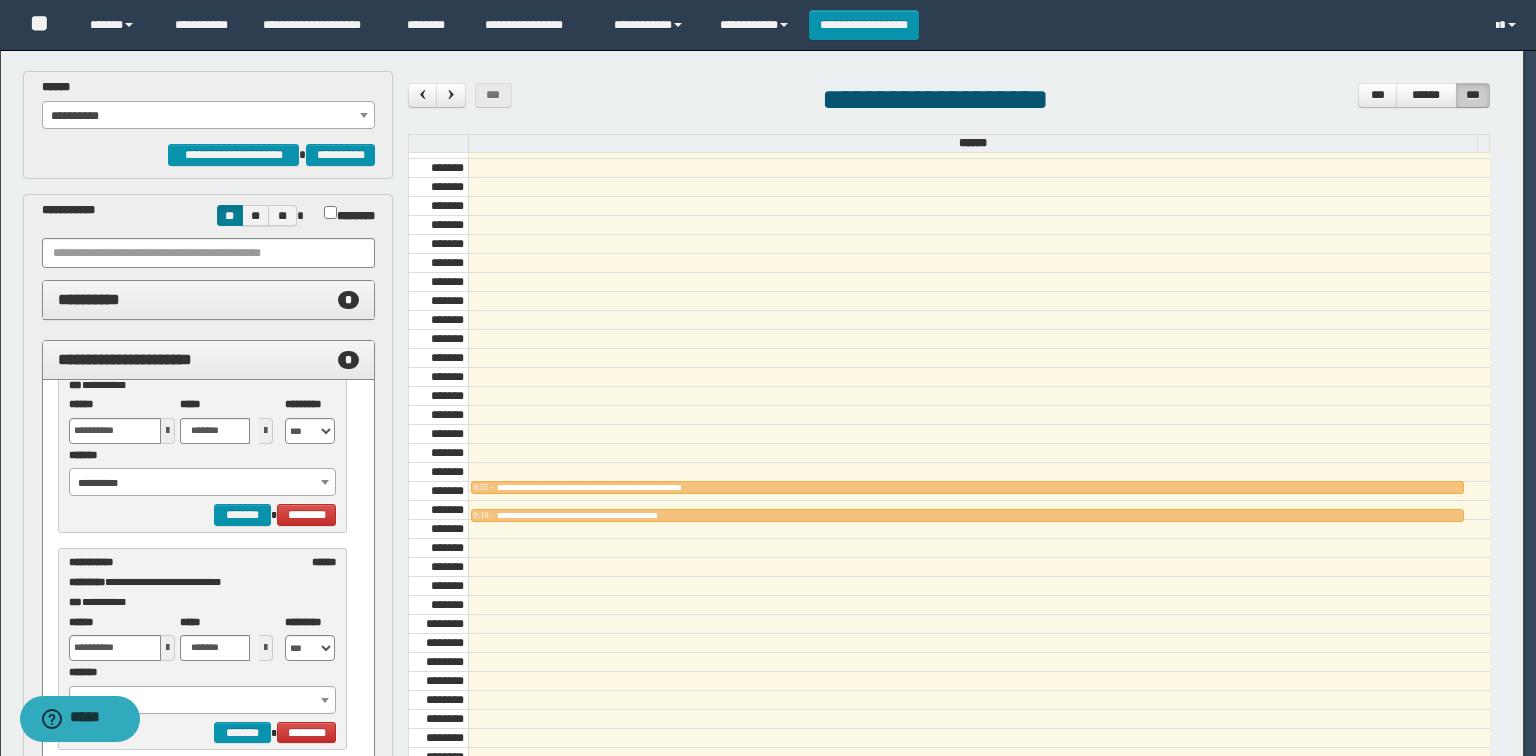select on "******" 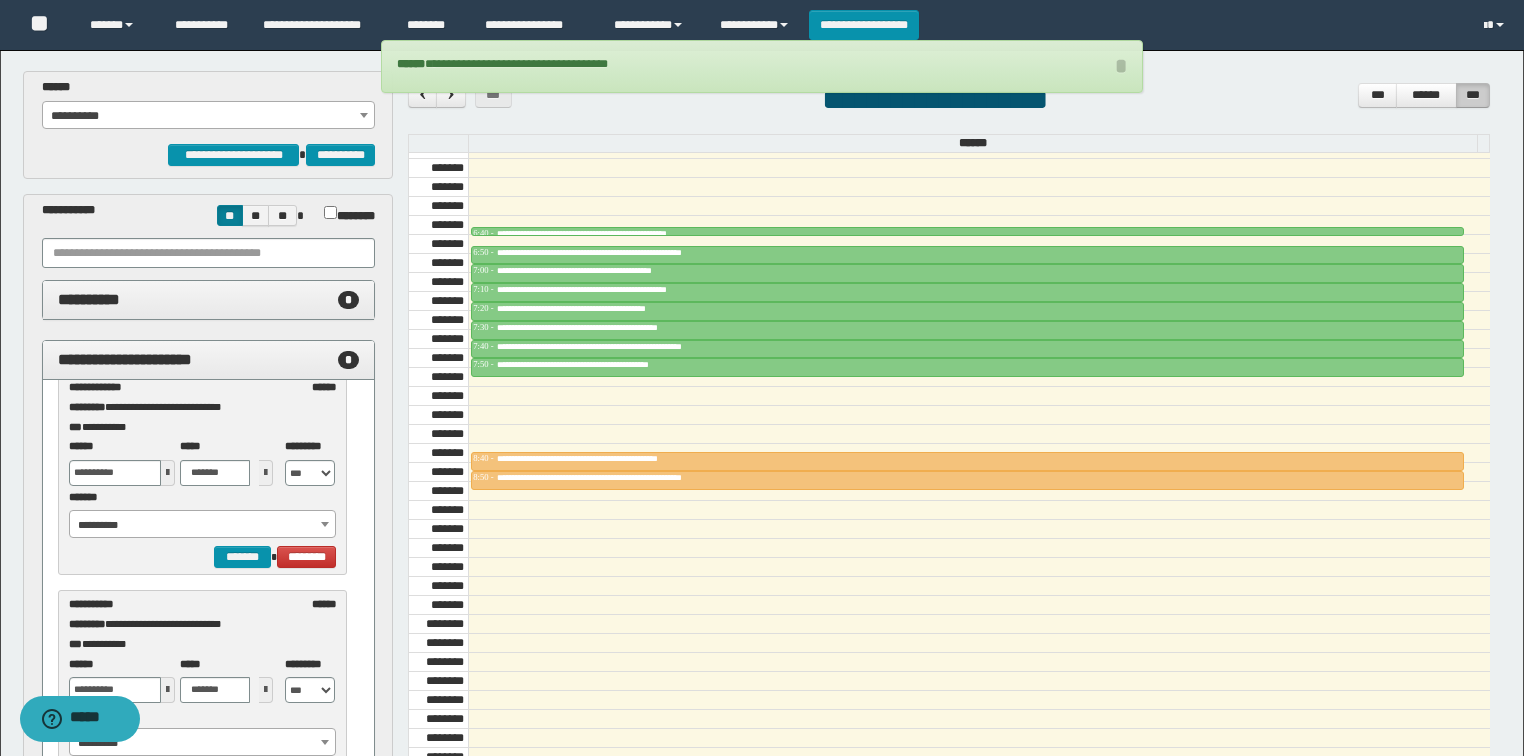 scroll, scrollTop: 0, scrollLeft: 0, axis: both 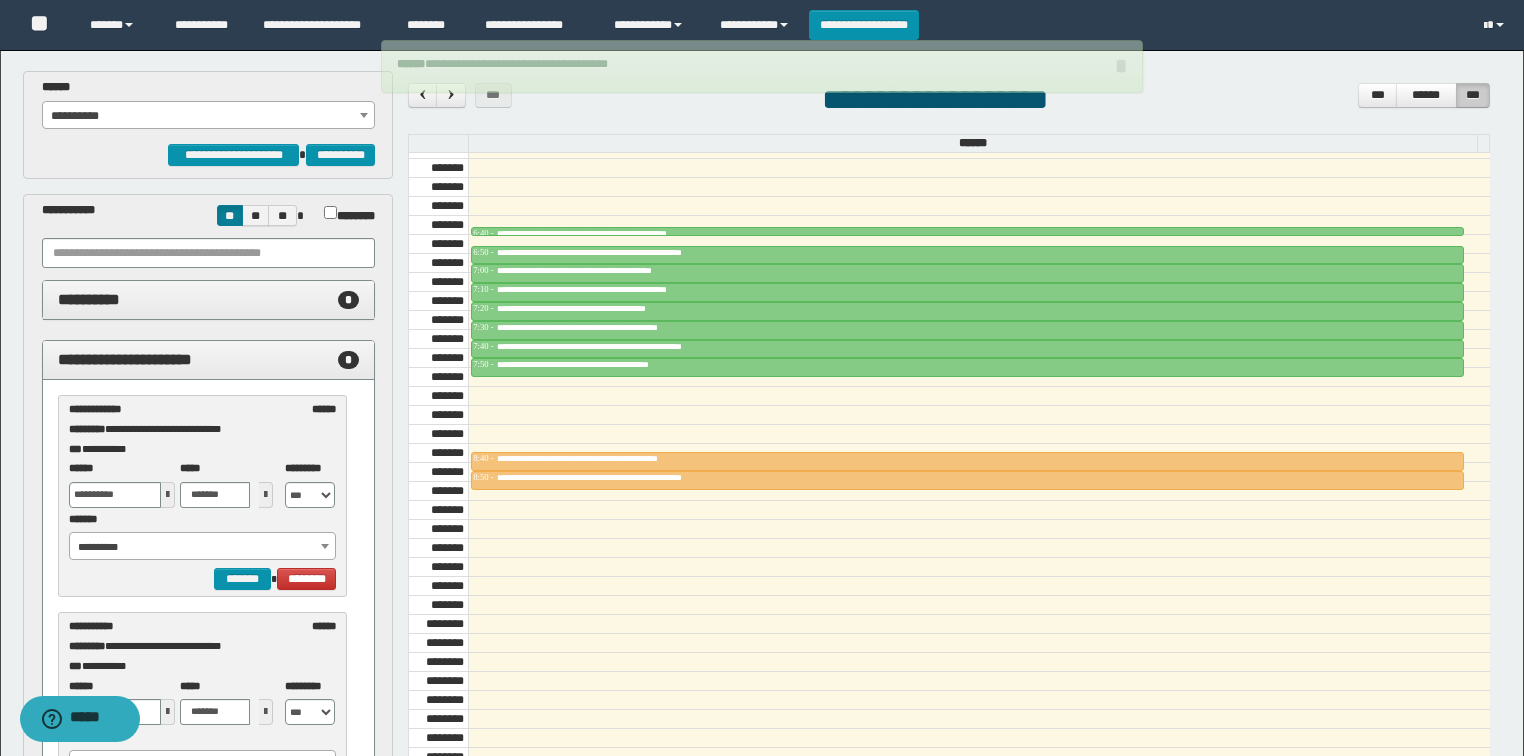 click on "**********" at bounding box center [203, 547] 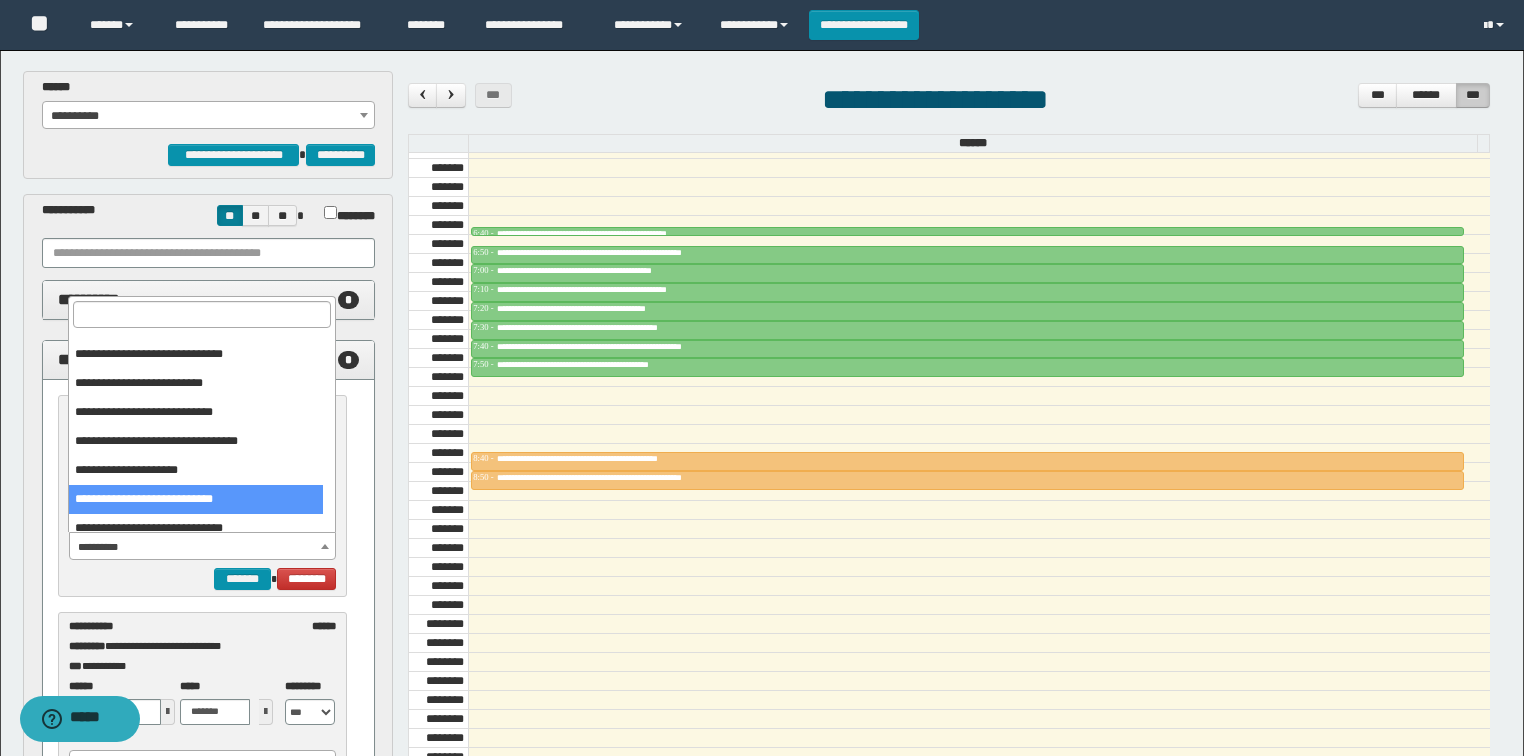 scroll, scrollTop: 149, scrollLeft: 0, axis: vertical 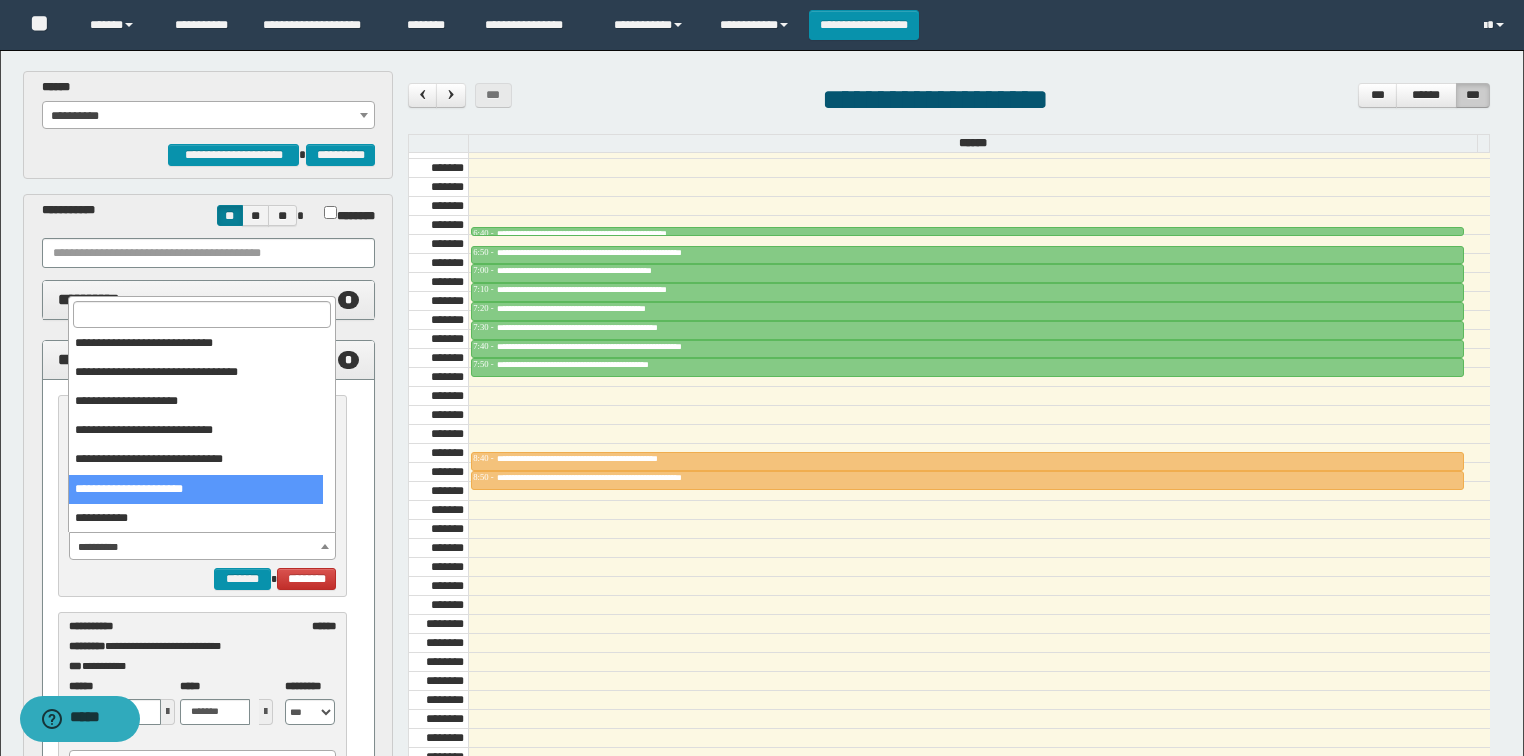 select on "******" 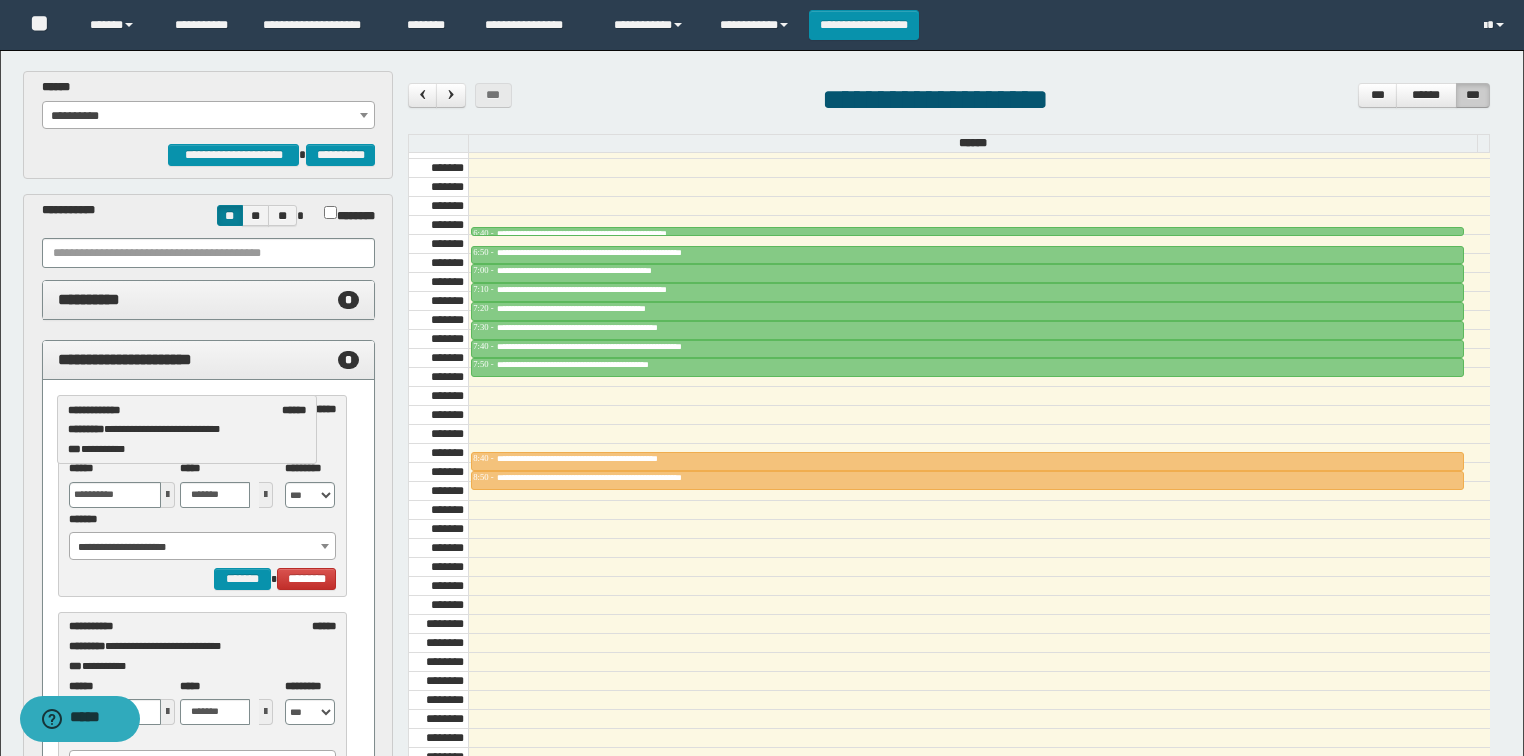 click at bounding box center (168, 495) 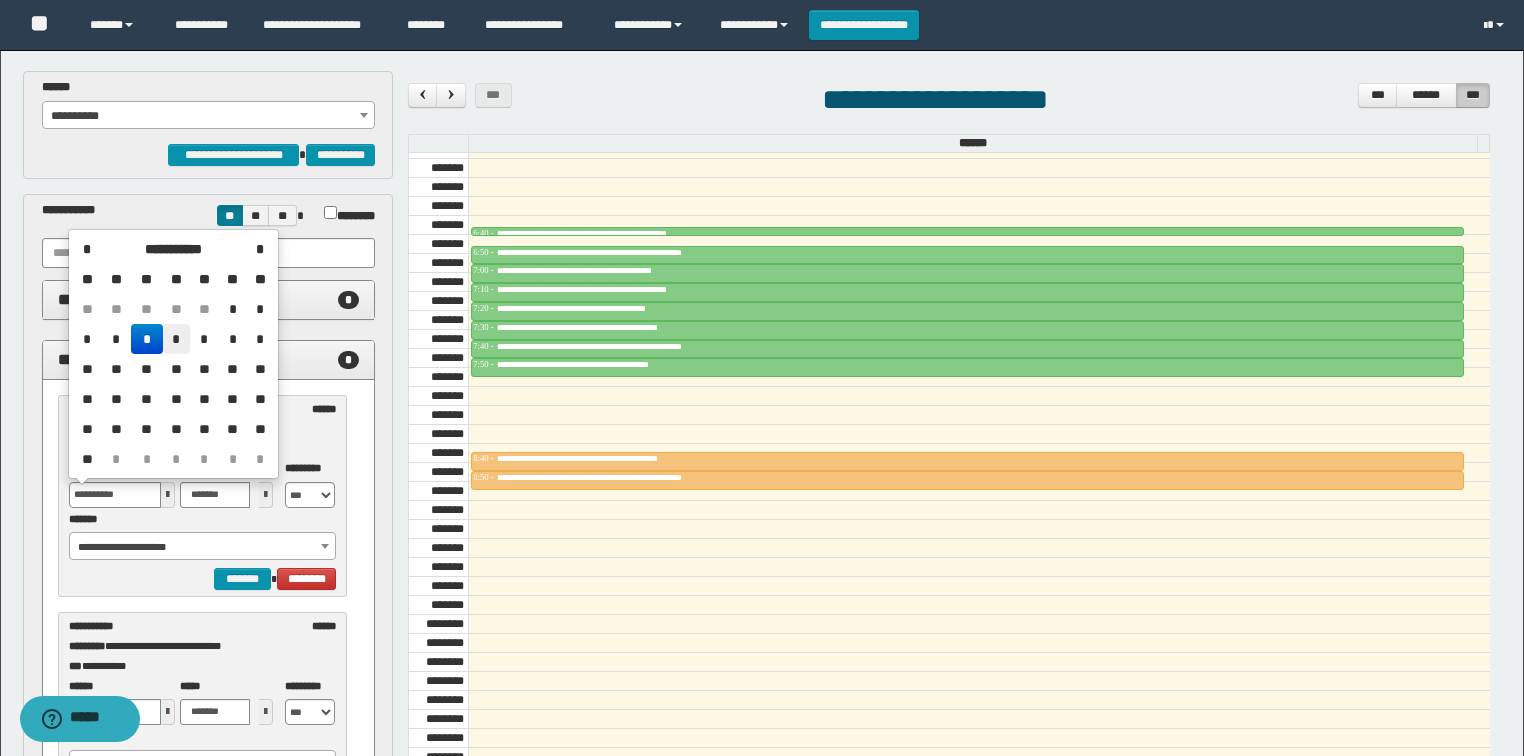 click on "*" at bounding box center (177, 339) 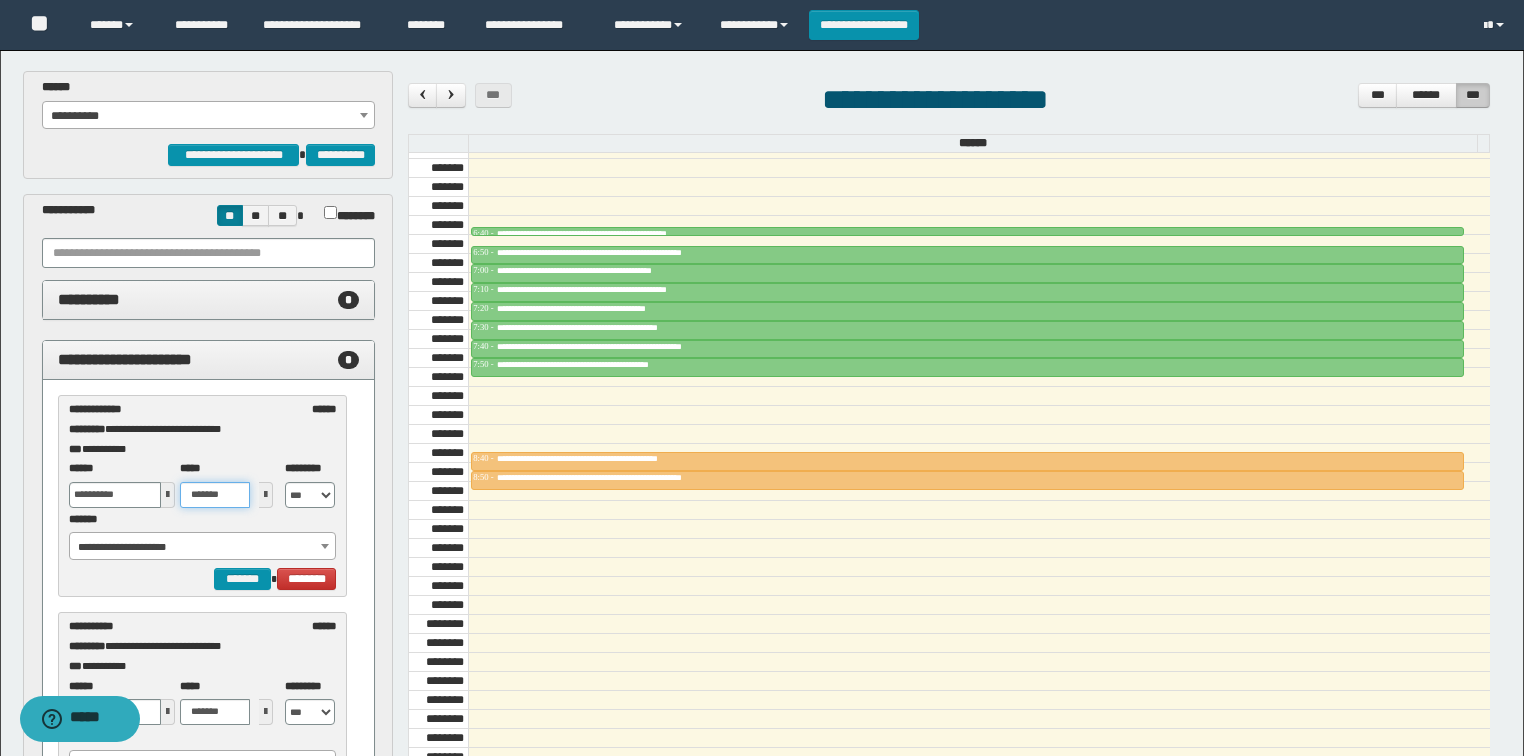 click on "*******" at bounding box center (215, 495) 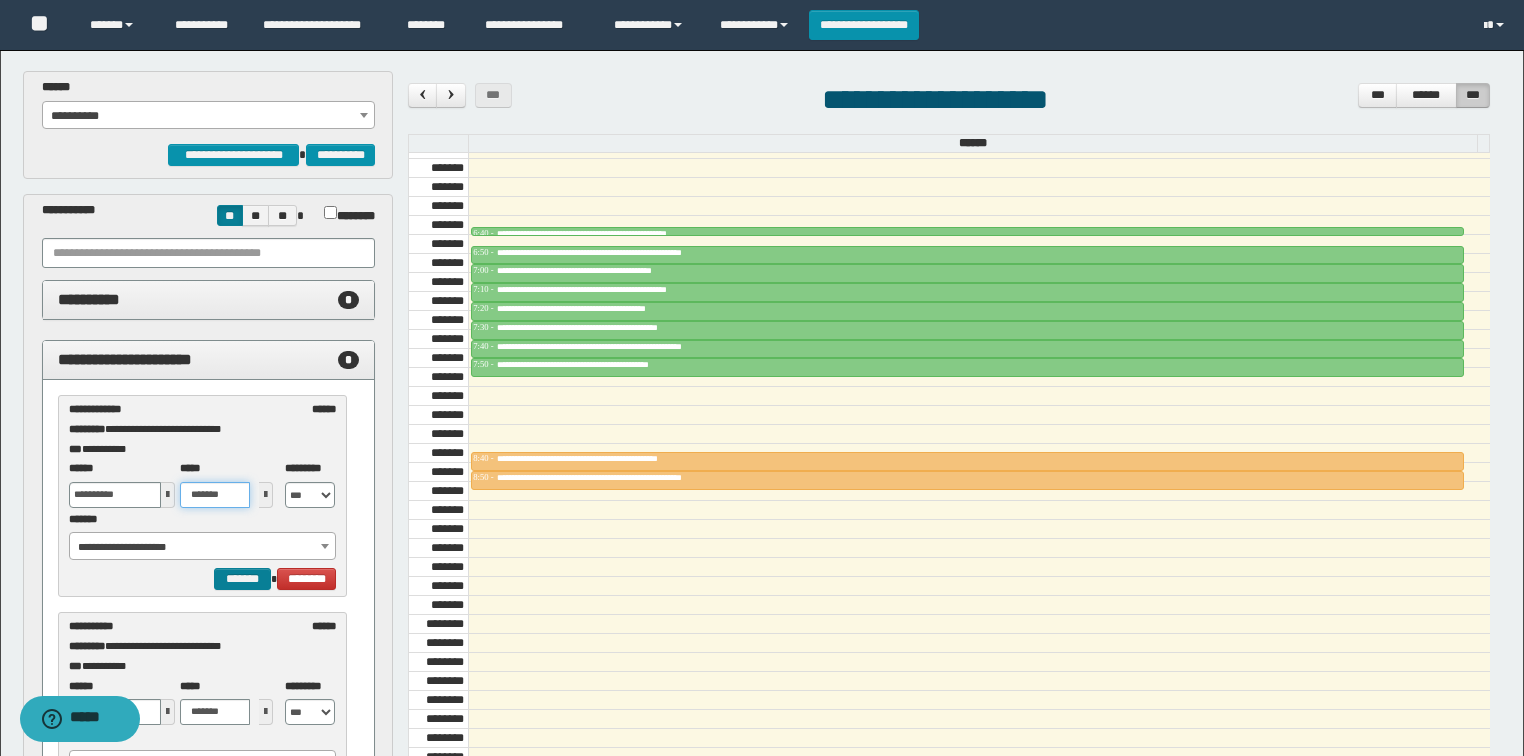 type on "*******" 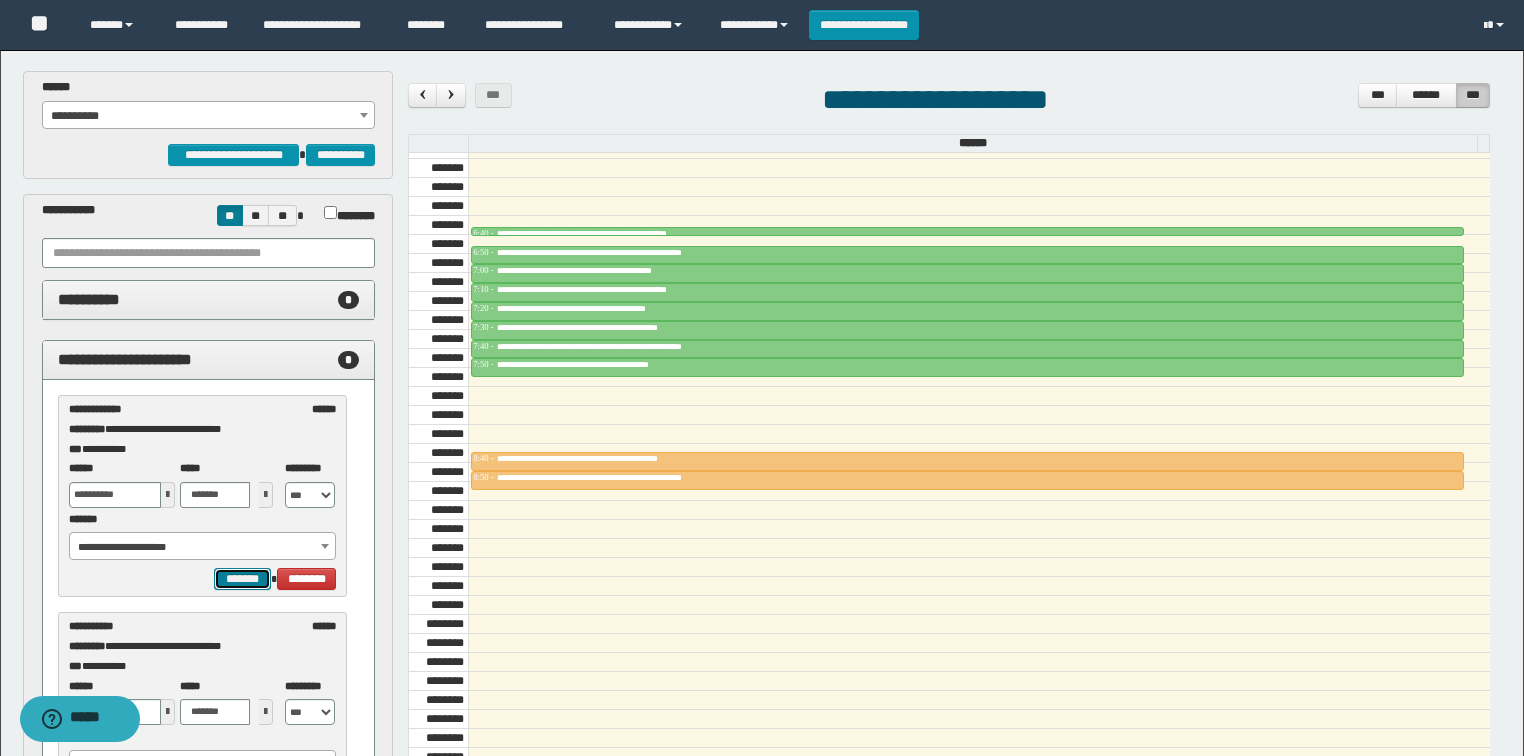 click on "*******" at bounding box center (242, 579) 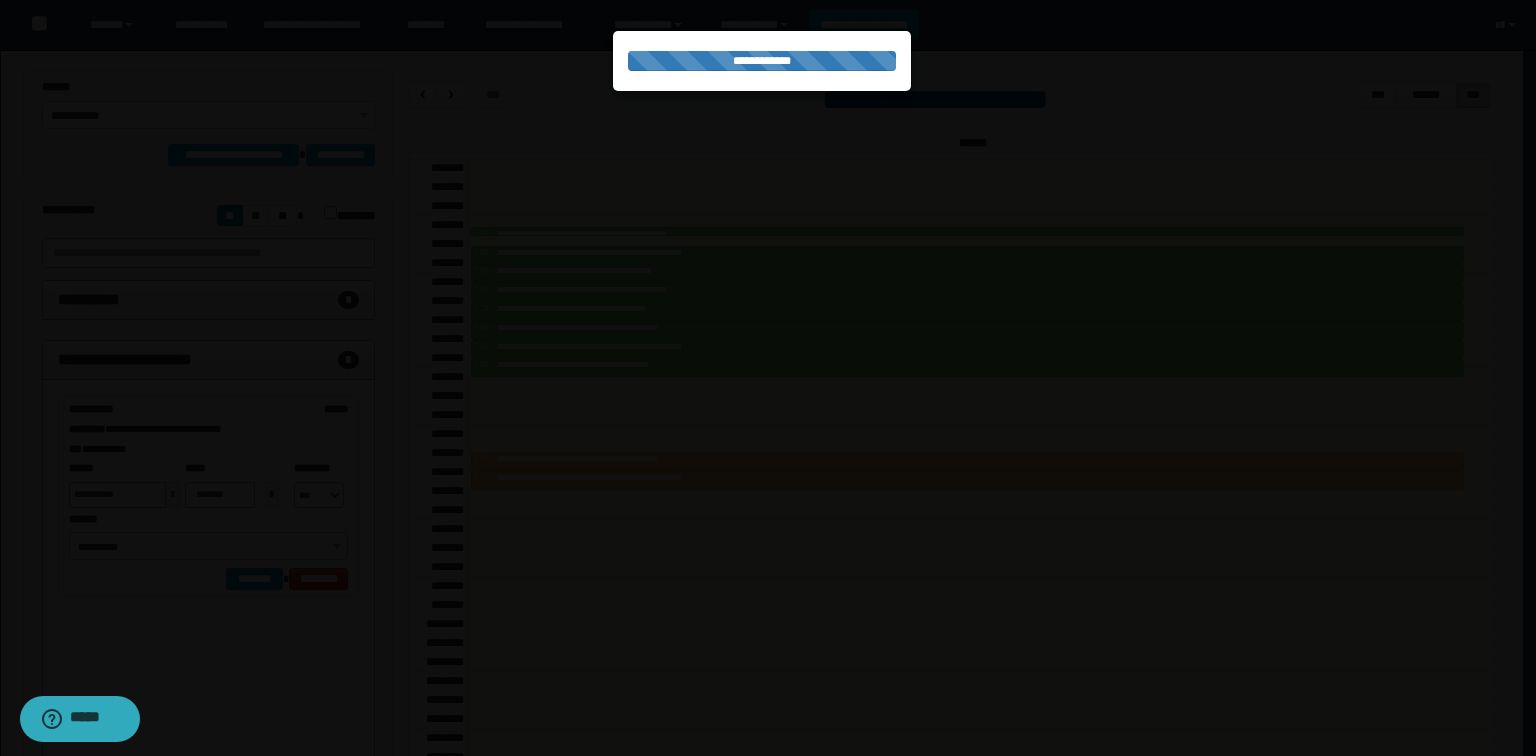 select on "******" 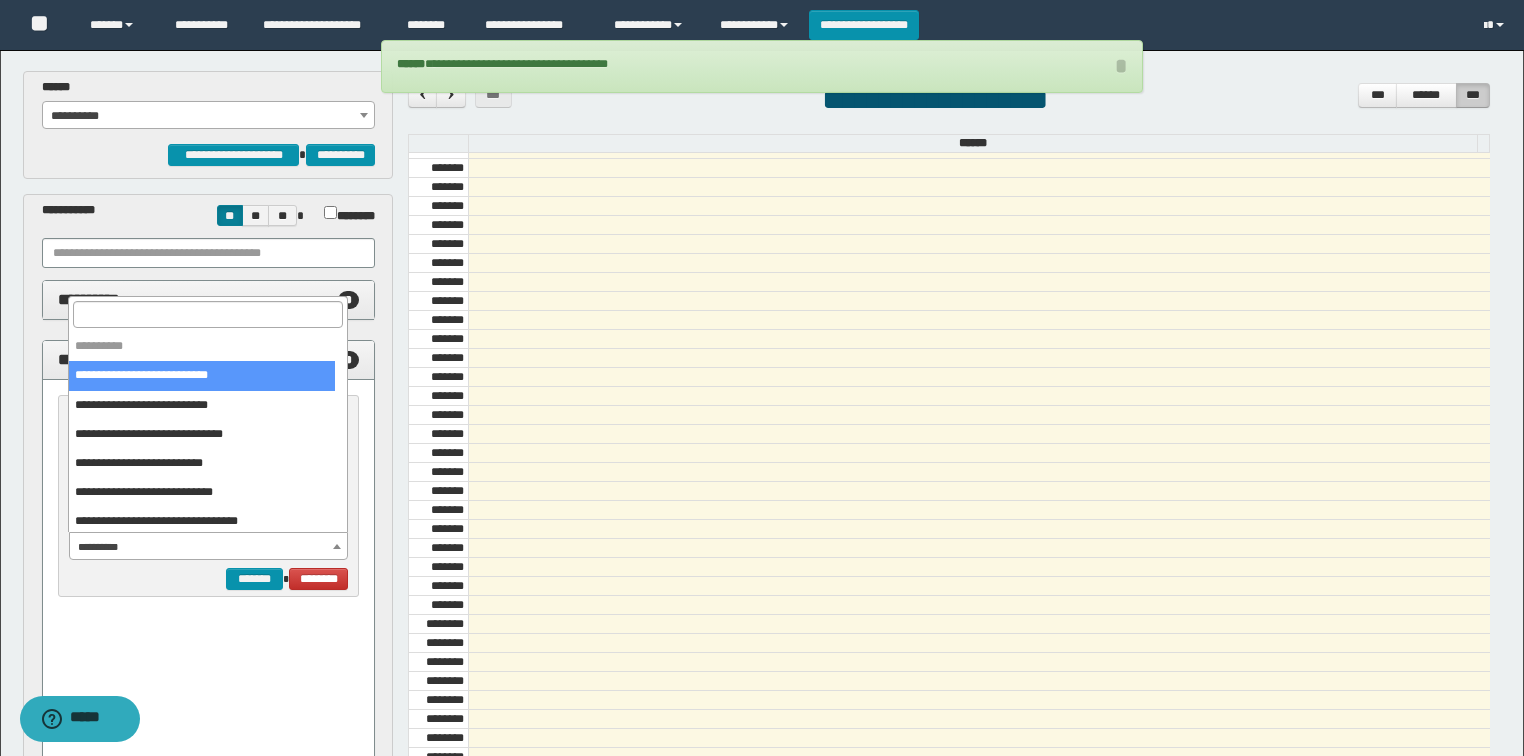 click on "**********" at bounding box center [209, 547] 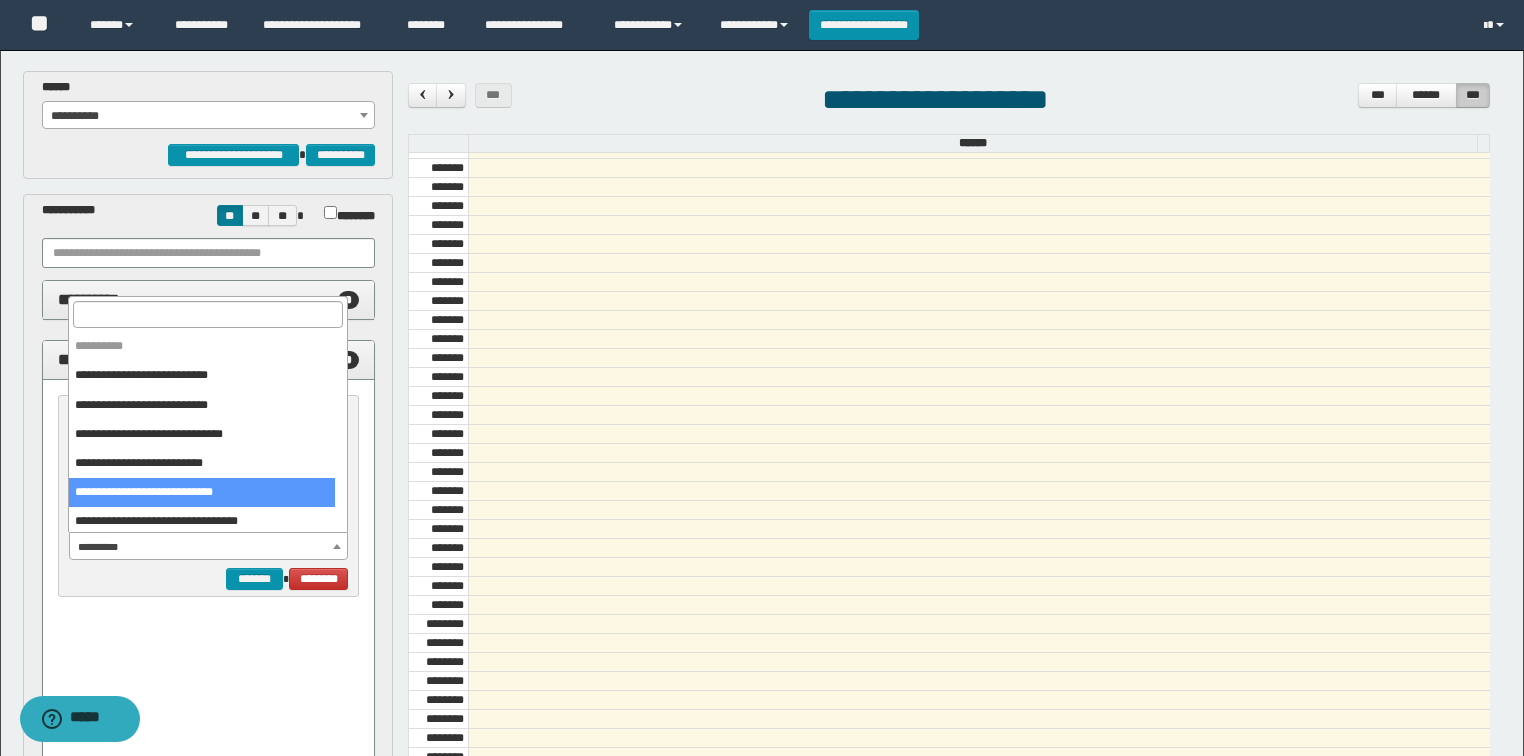 select on "******" 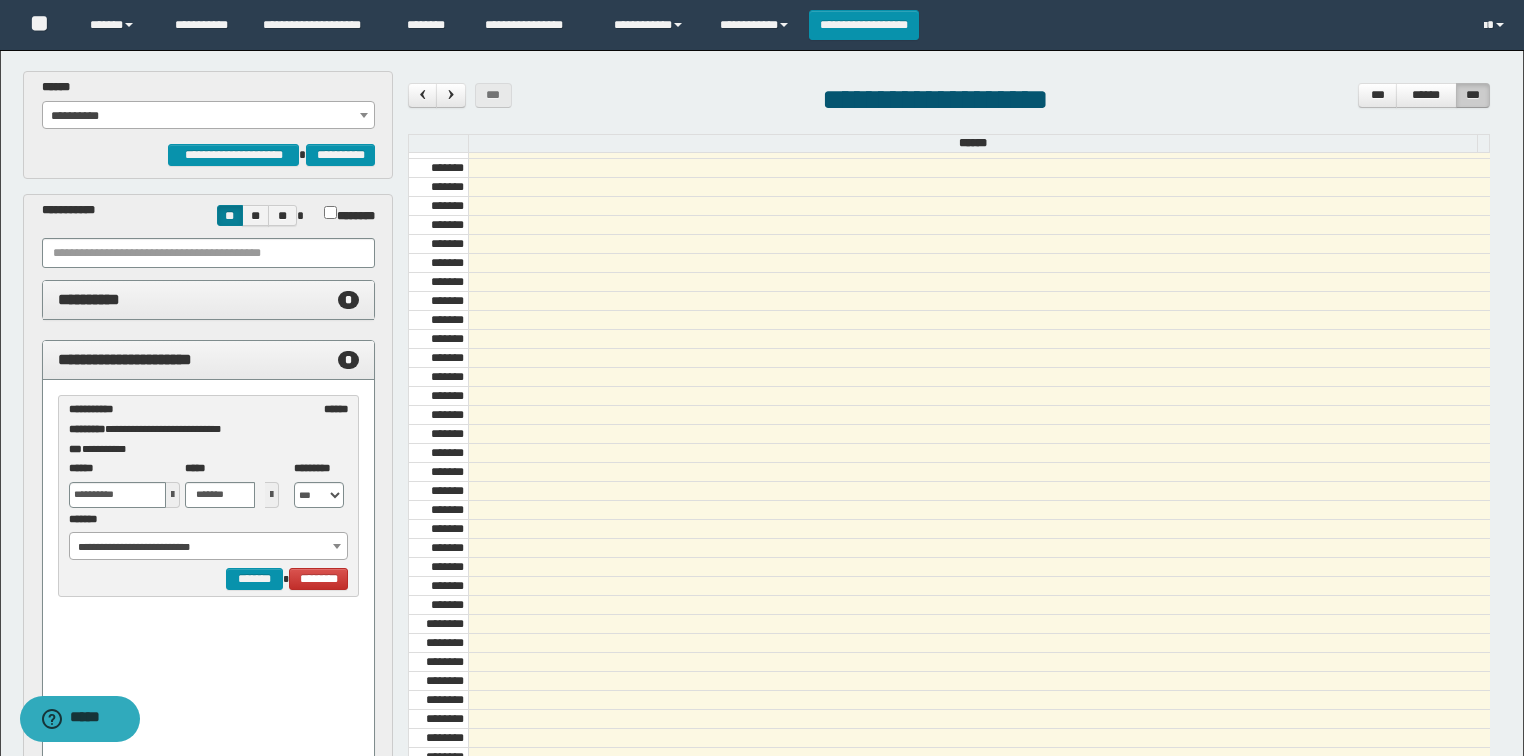 click at bounding box center [173, 495] 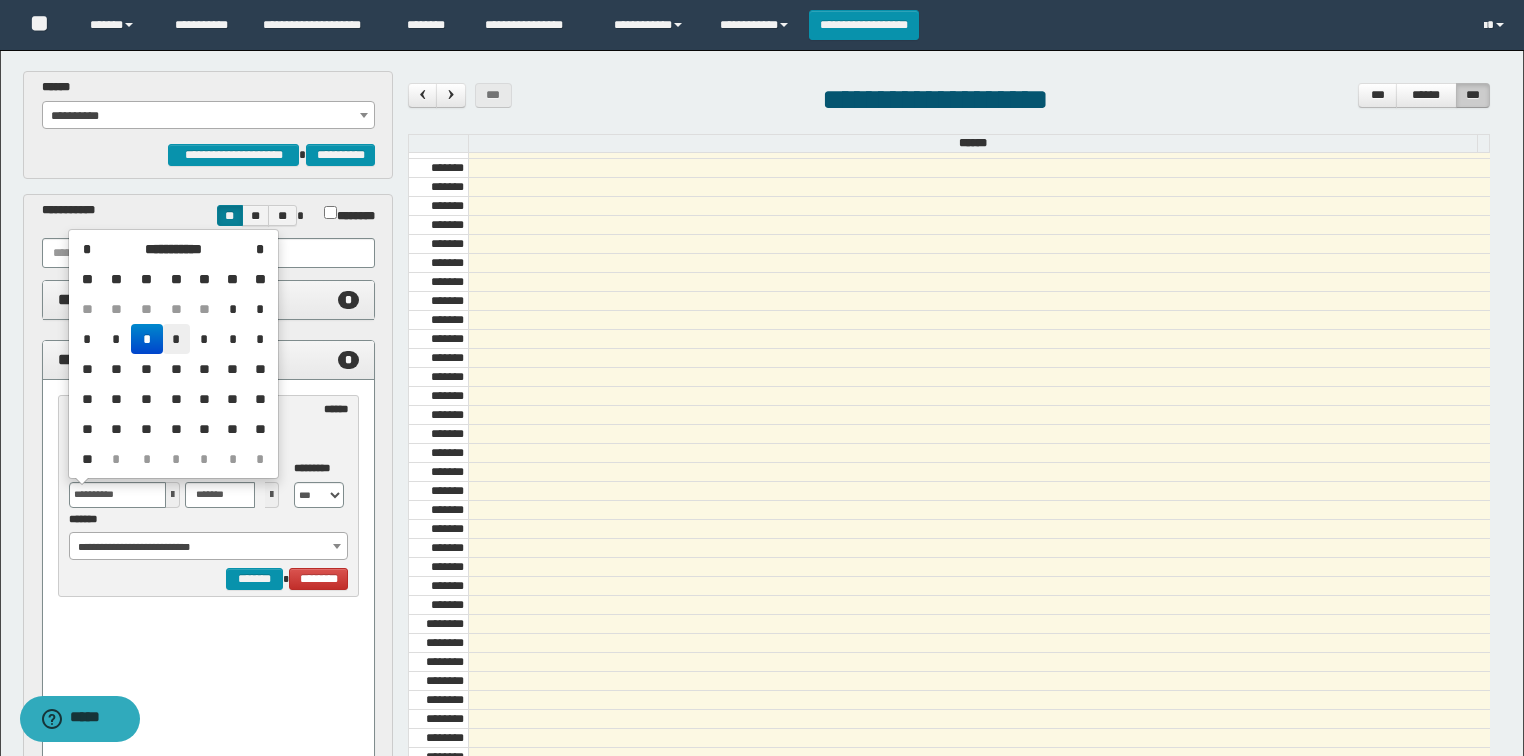 click on "*" at bounding box center [177, 339] 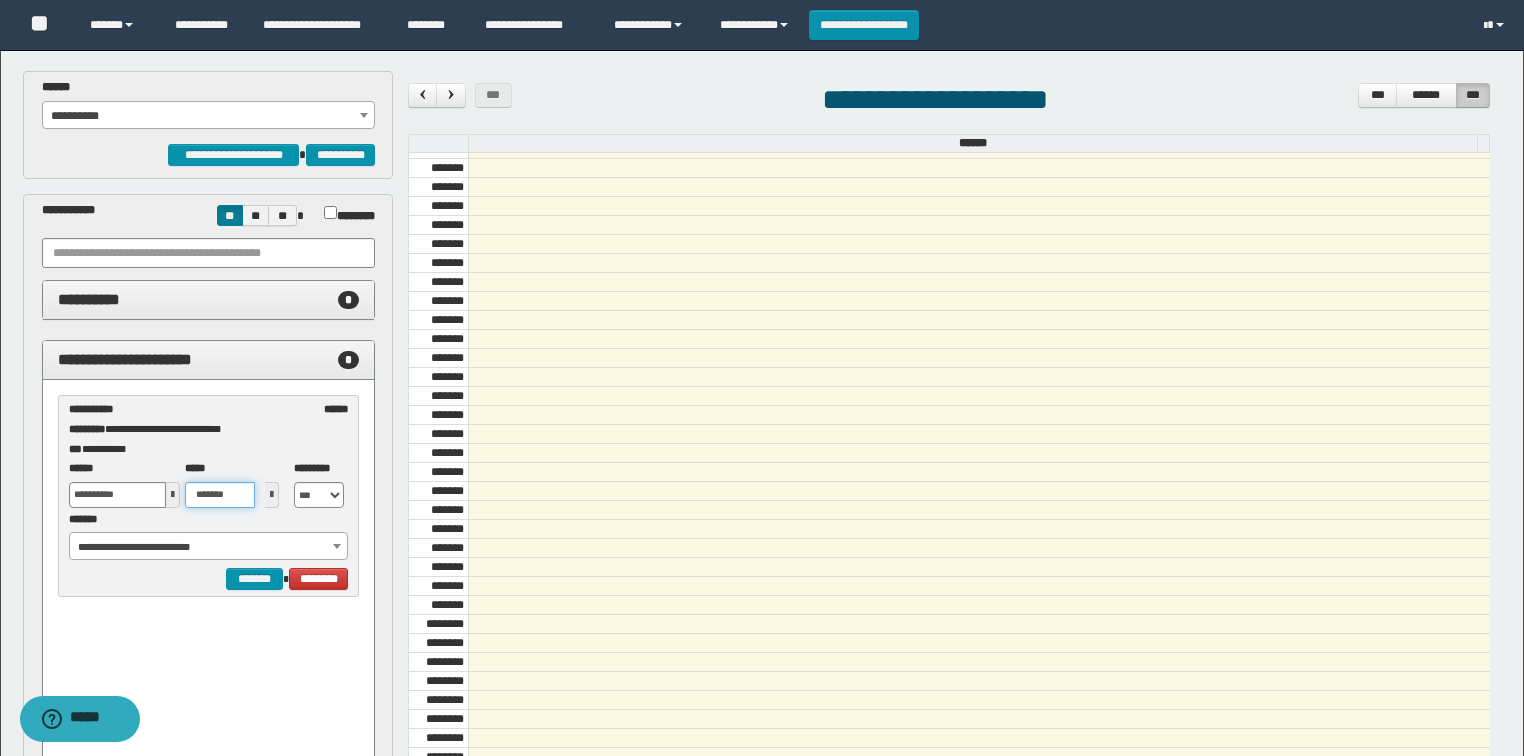 click on "*******" at bounding box center [220, 495] 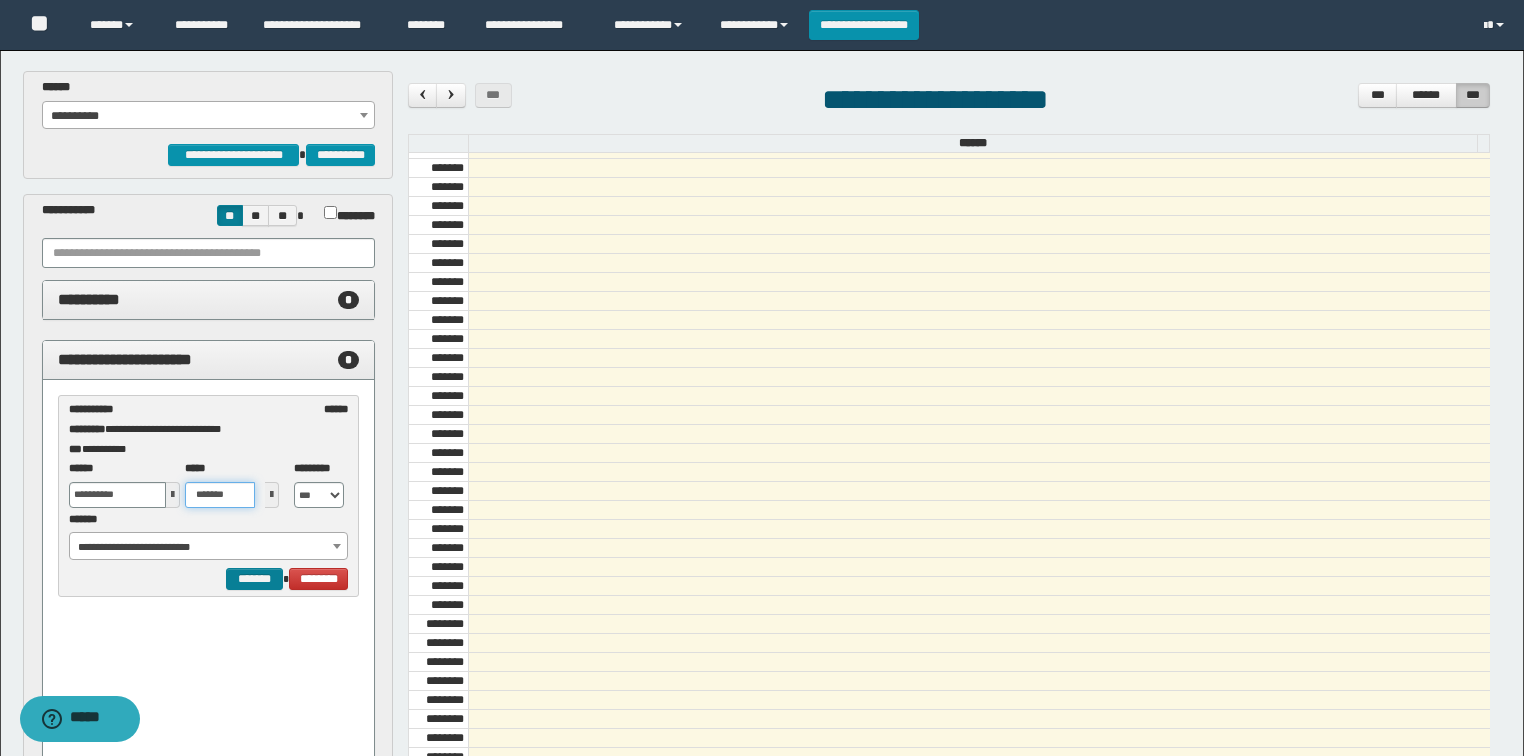 type on "*******" 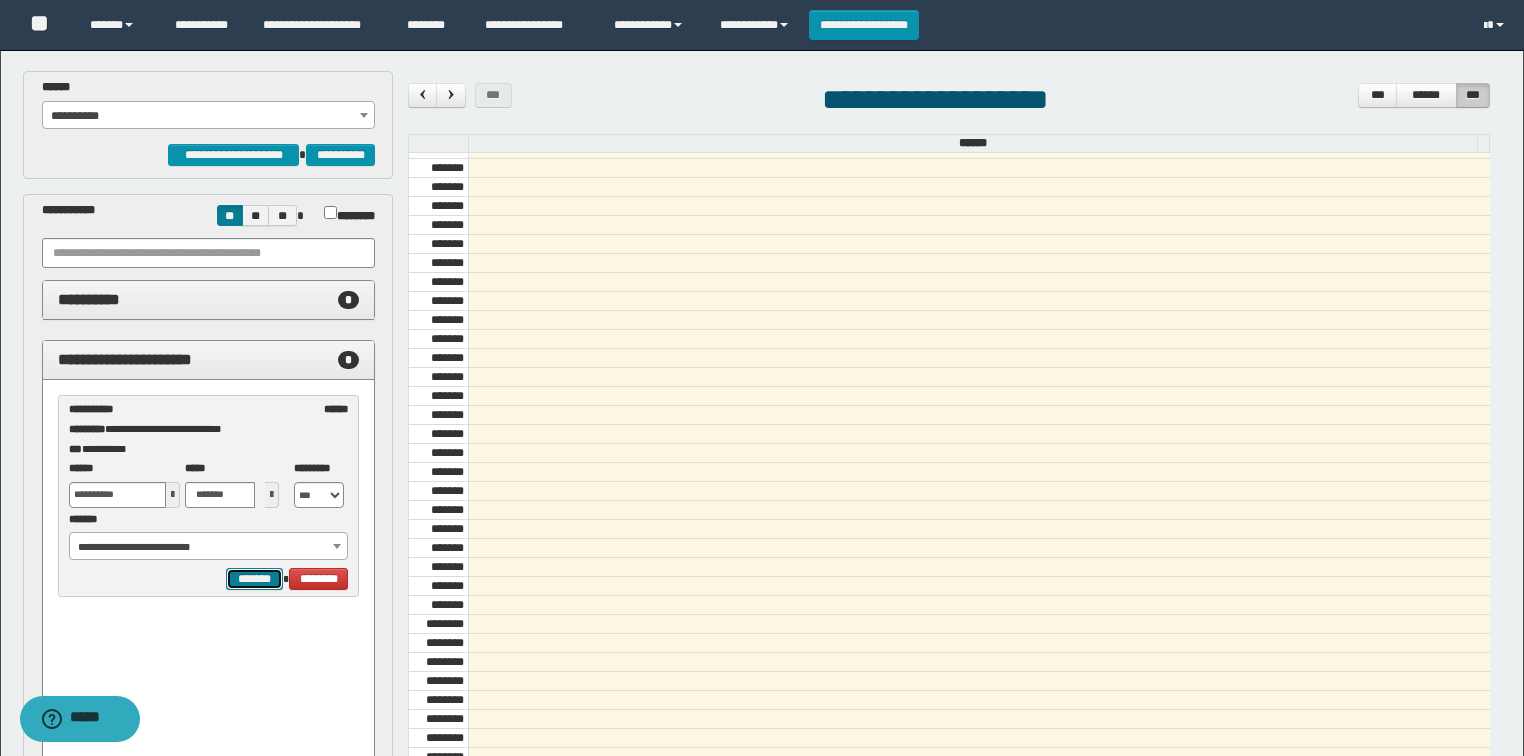 click on "*******" at bounding box center (254, 579) 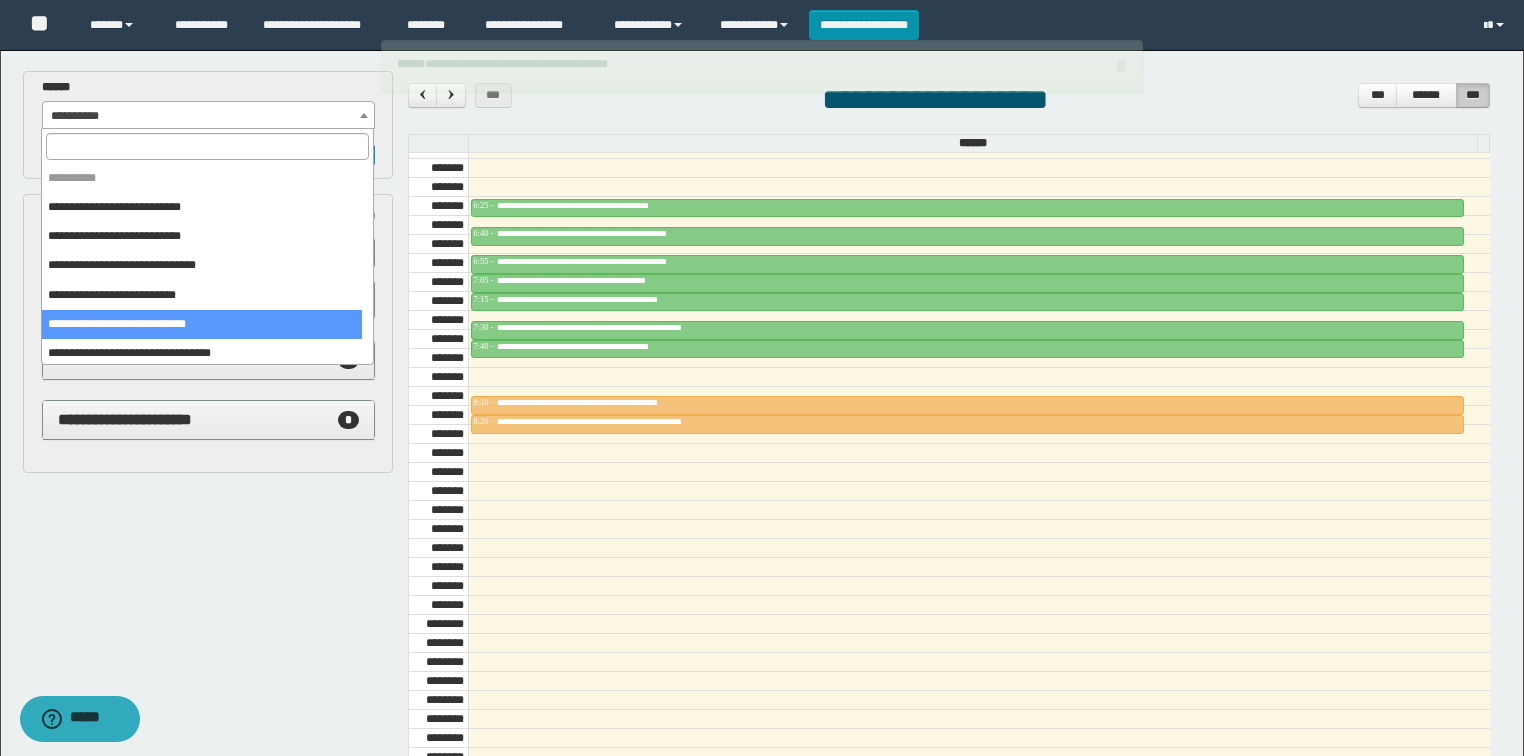 click on "**********" at bounding box center [209, 116] 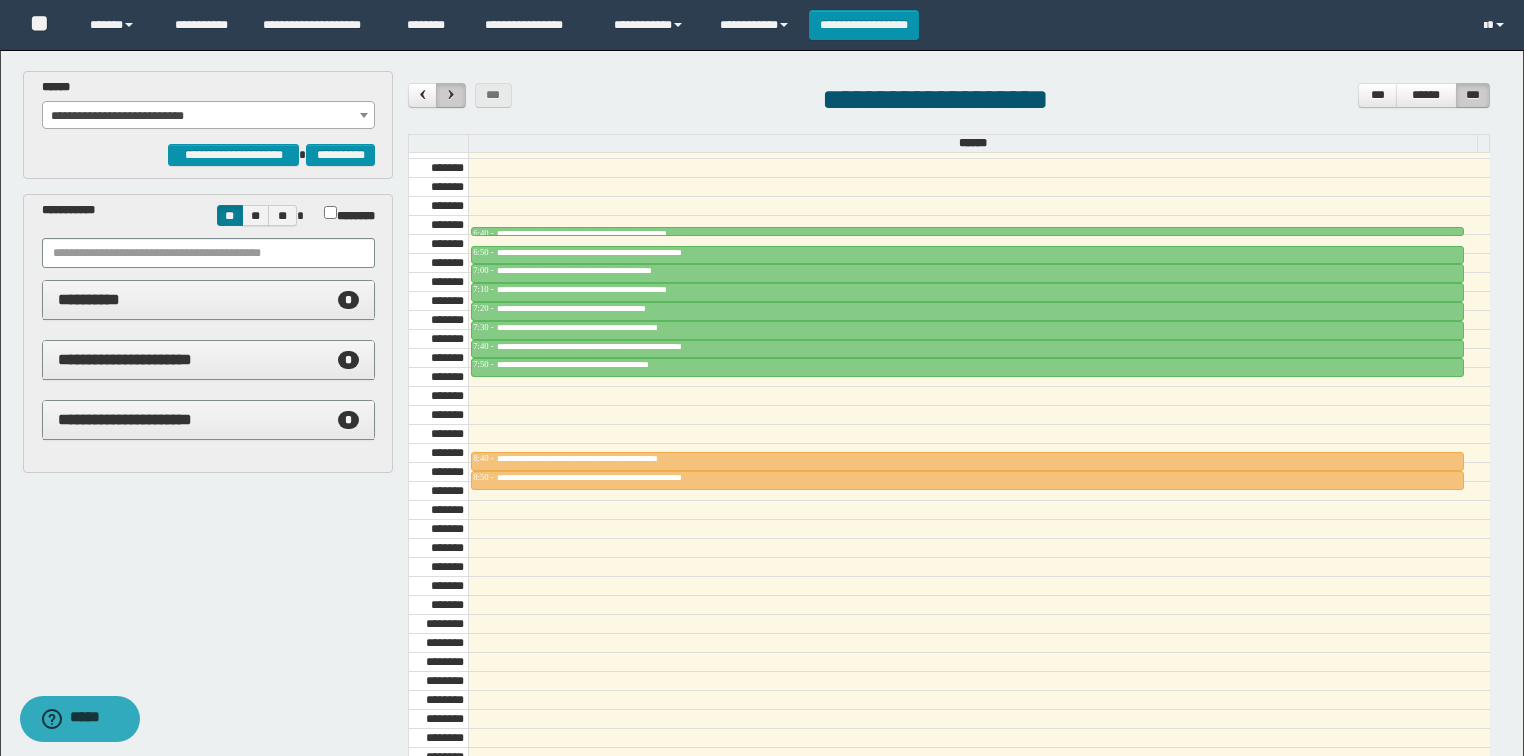 click at bounding box center [451, 94] 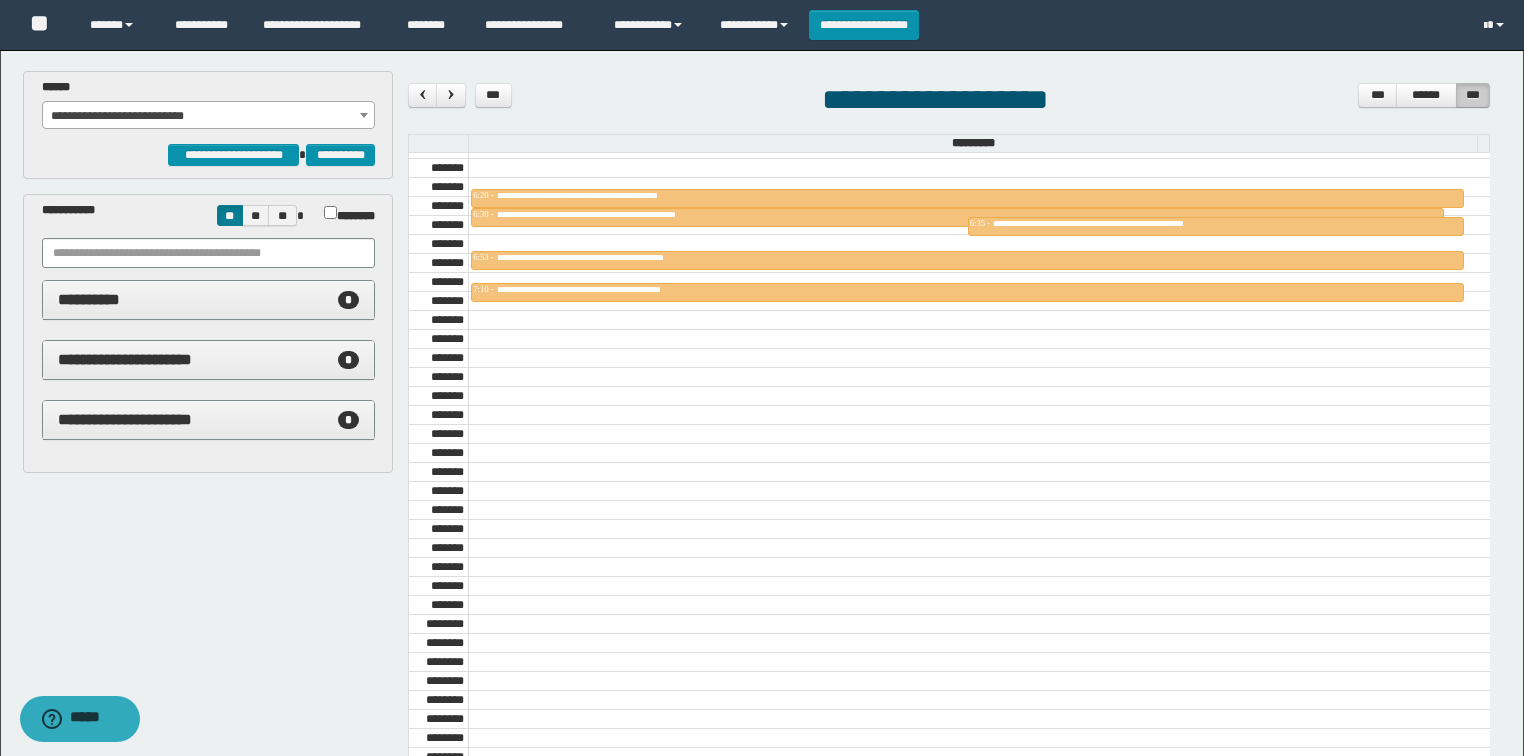 scroll, scrollTop: 598, scrollLeft: 0, axis: vertical 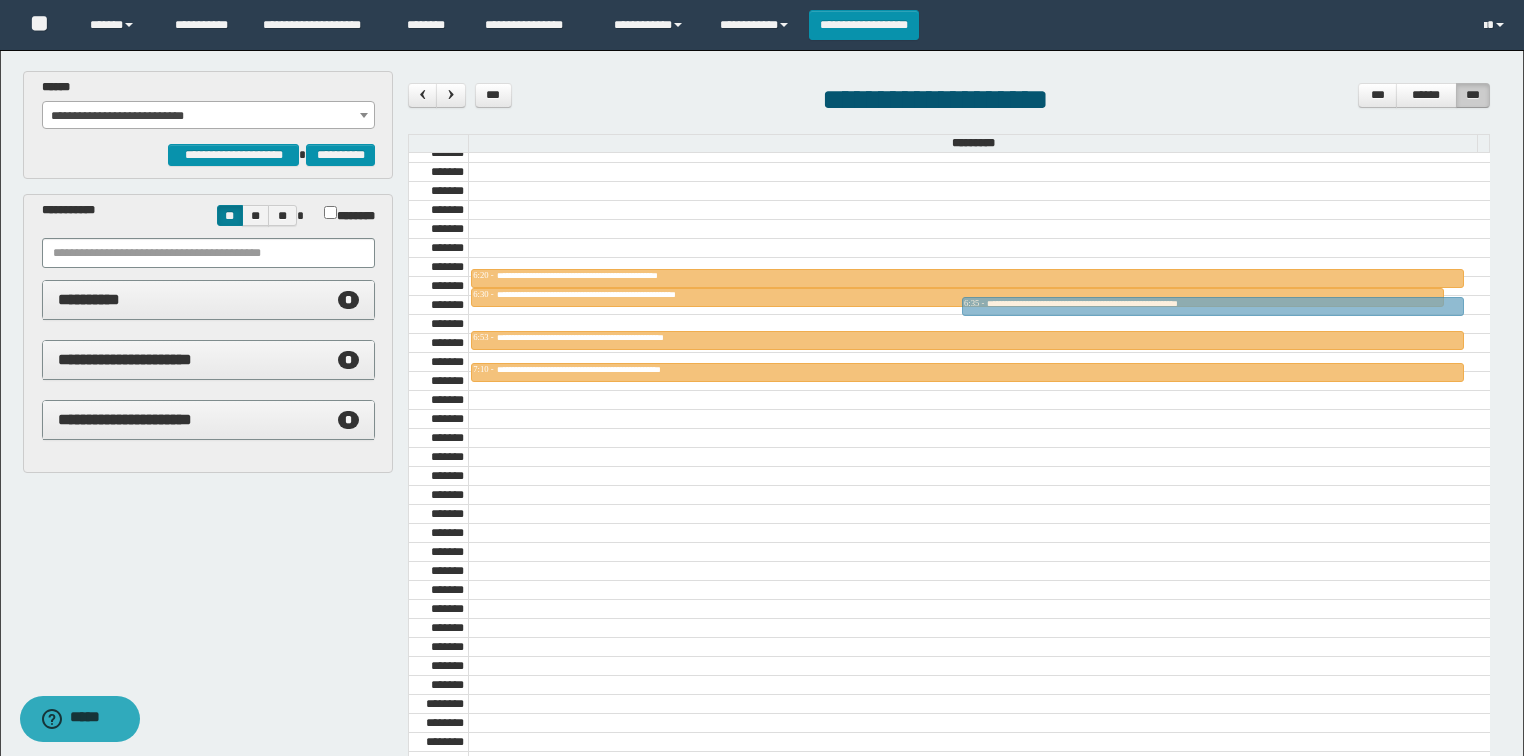 drag, startPoint x: 1036, startPoint y: 303, endPoint x: 995, endPoint y: 304, distance: 41.01219 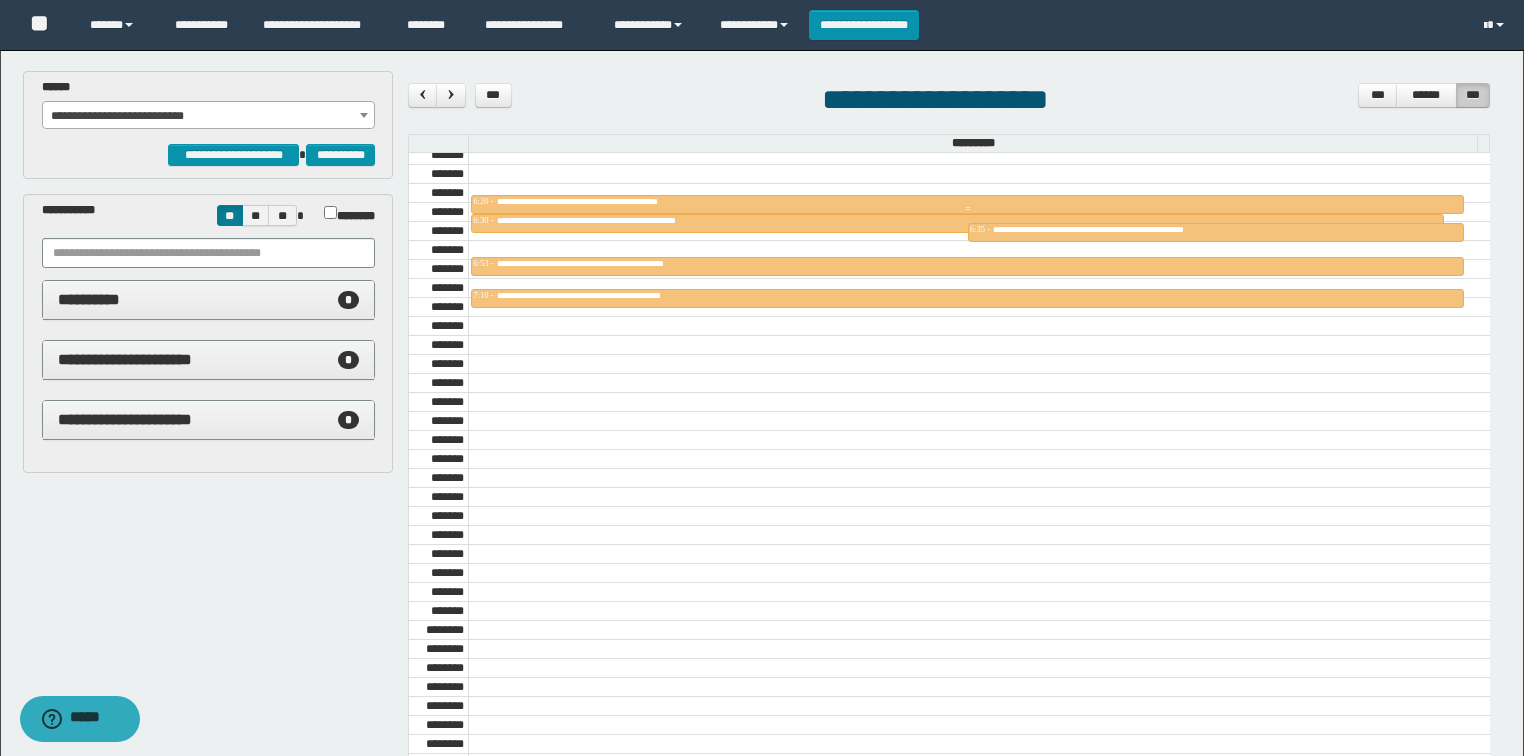 scroll, scrollTop: 678, scrollLeft: 0, axis: vertical 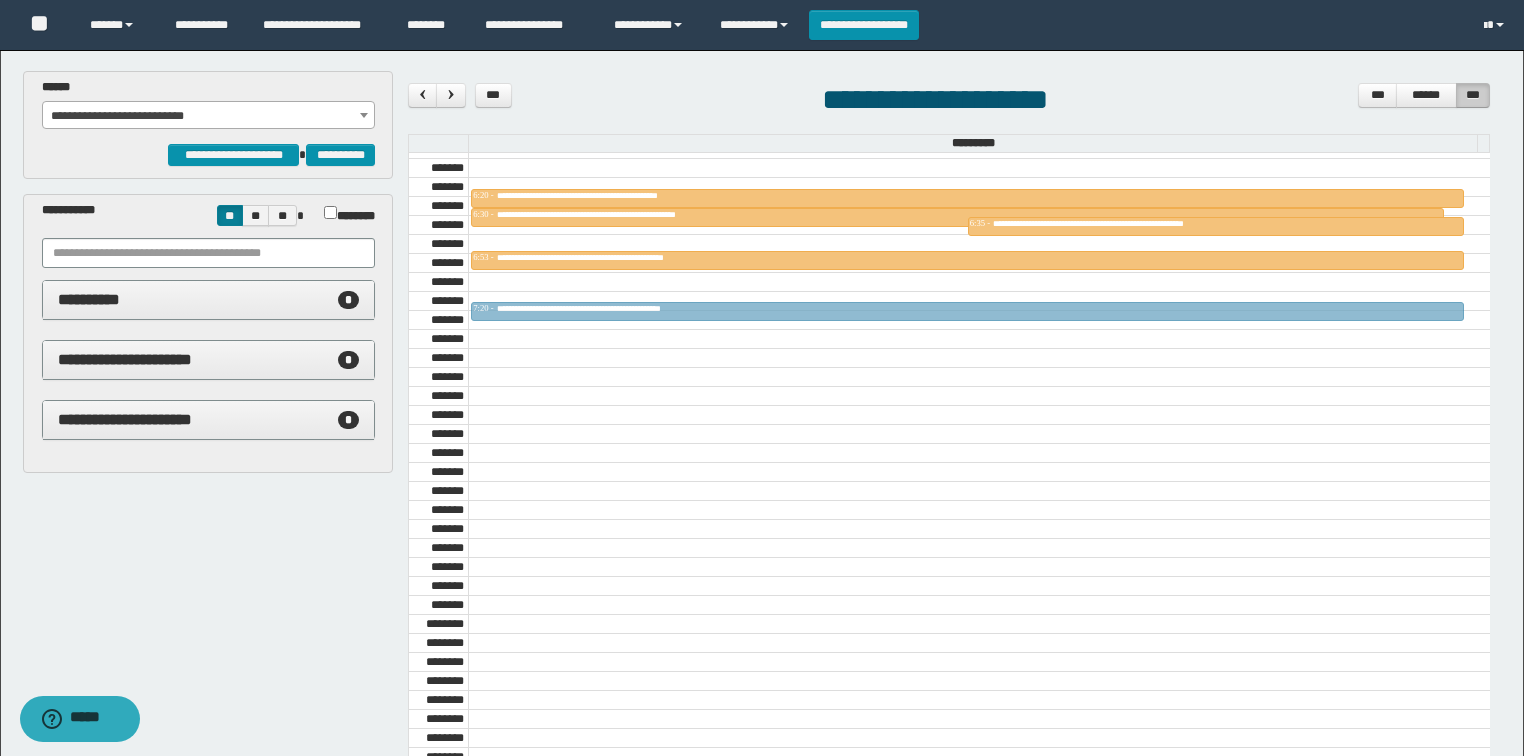 drag, startPoint x: 822, startPoint y: 288, endPoint x: 828, endPoint y: 298, distance: 11.661903 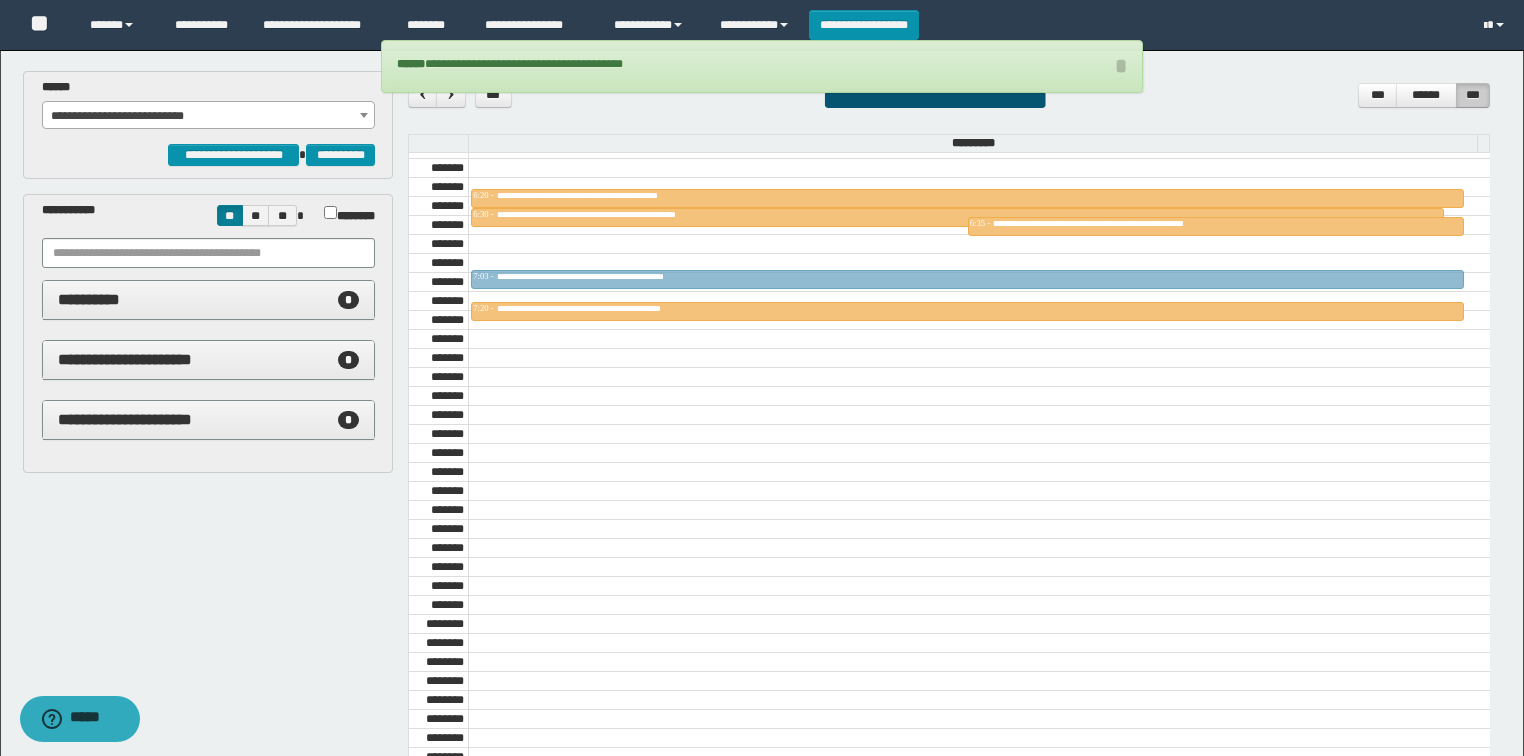 drag, startPoint x: 848, startPoint y: 257, endPoint x: 853, endPoint y: 277, distance: 20.615528 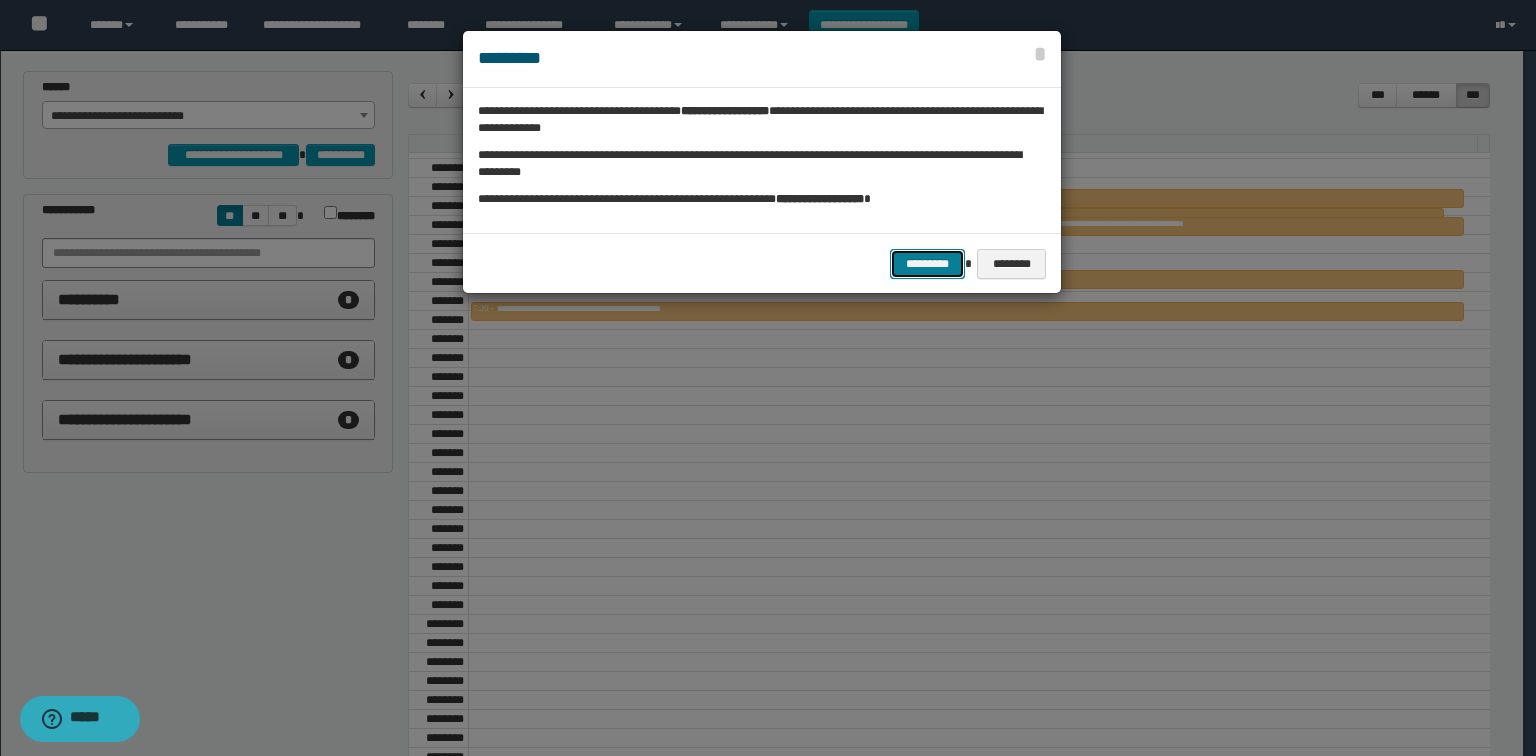 click on "*********" at bounding box center [927, 264] 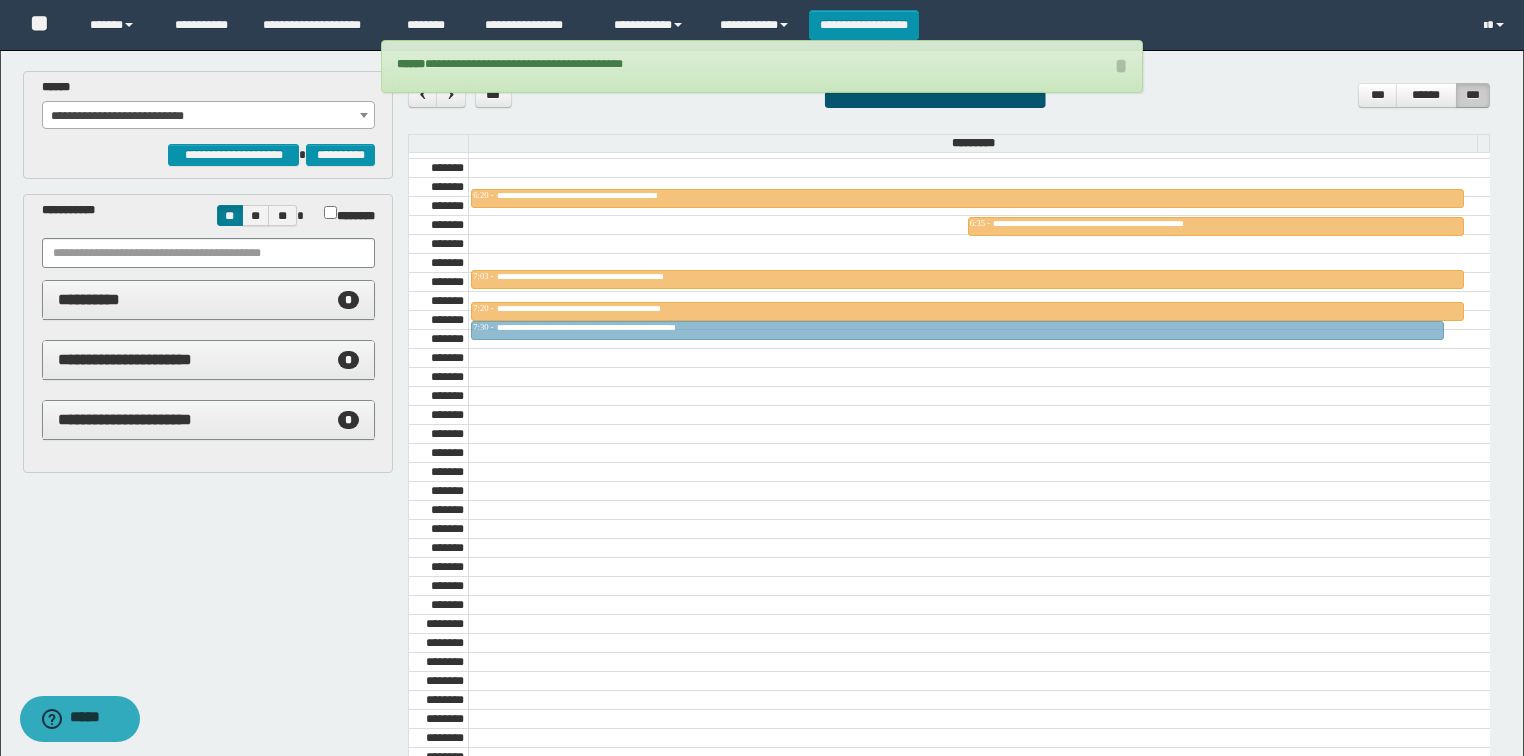 drag, startPoint x: 793, startPoint y: 213, endPoint x: 803, endPoint y: 325, distance: 112.44554 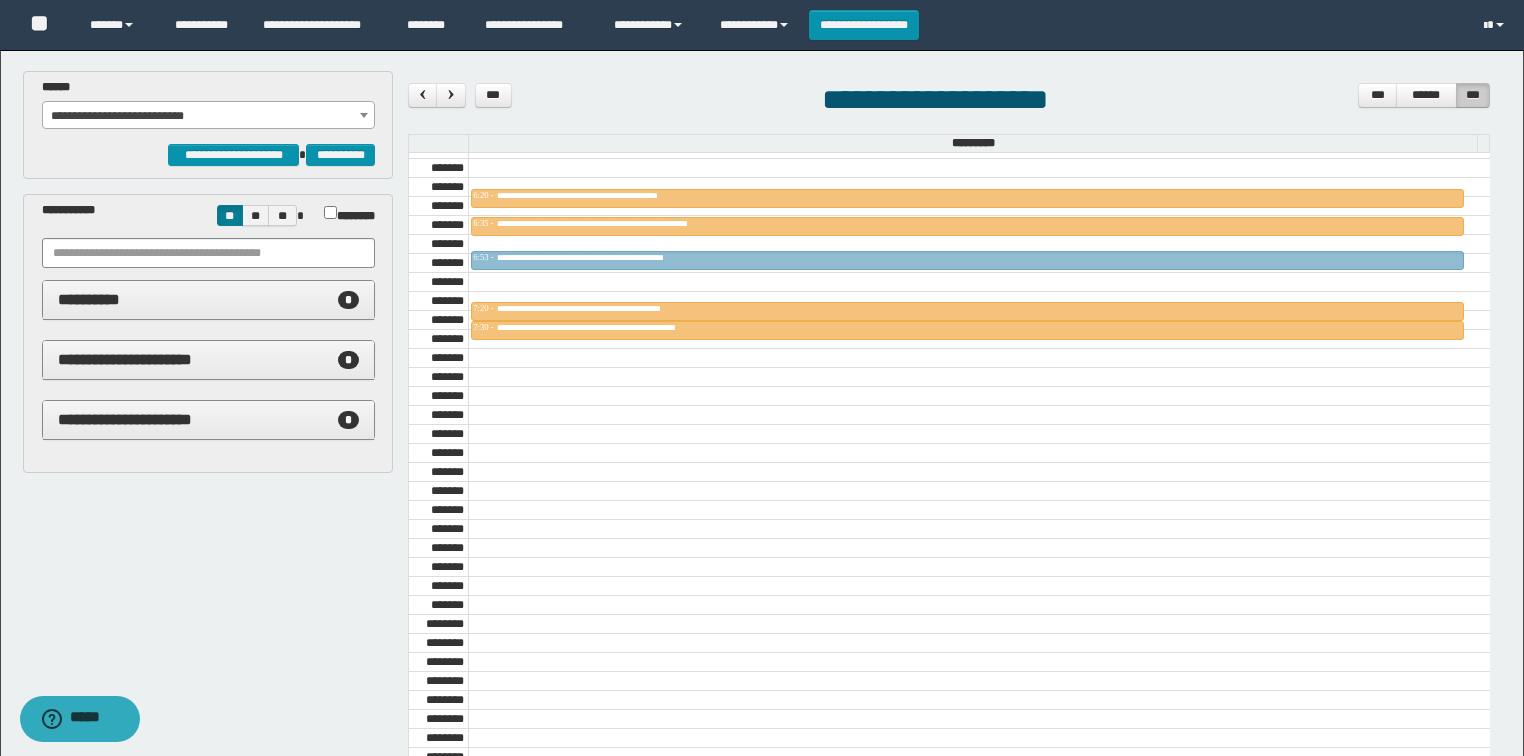 drag, startPoint x: 784, startPoint y: 274, endPoint x: 776, endPoint y: 251, distance: 24.351591 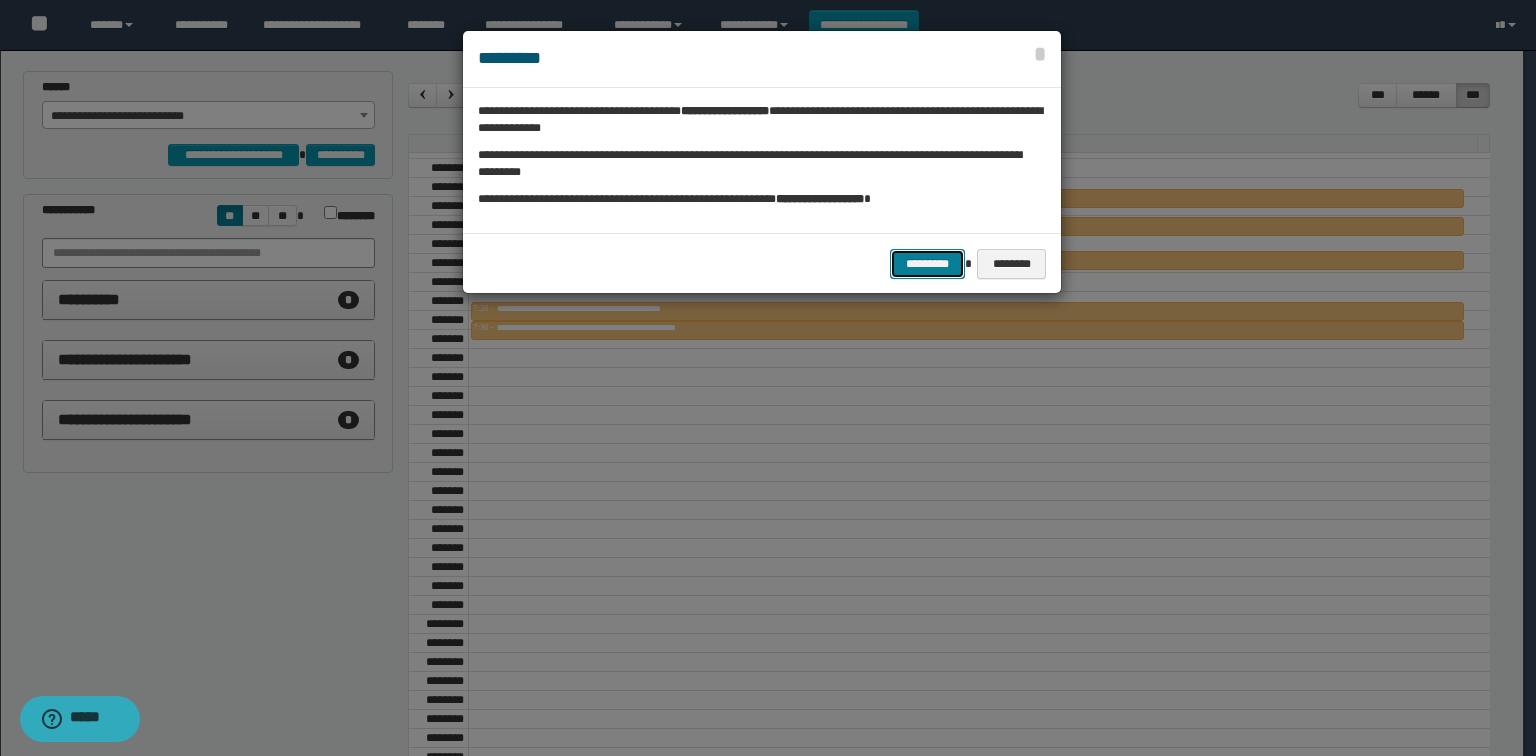 drag, startPoint x: 912, startPoint y: 263, endPoint x: 800, endPoint y: 289, distance: 114.97826 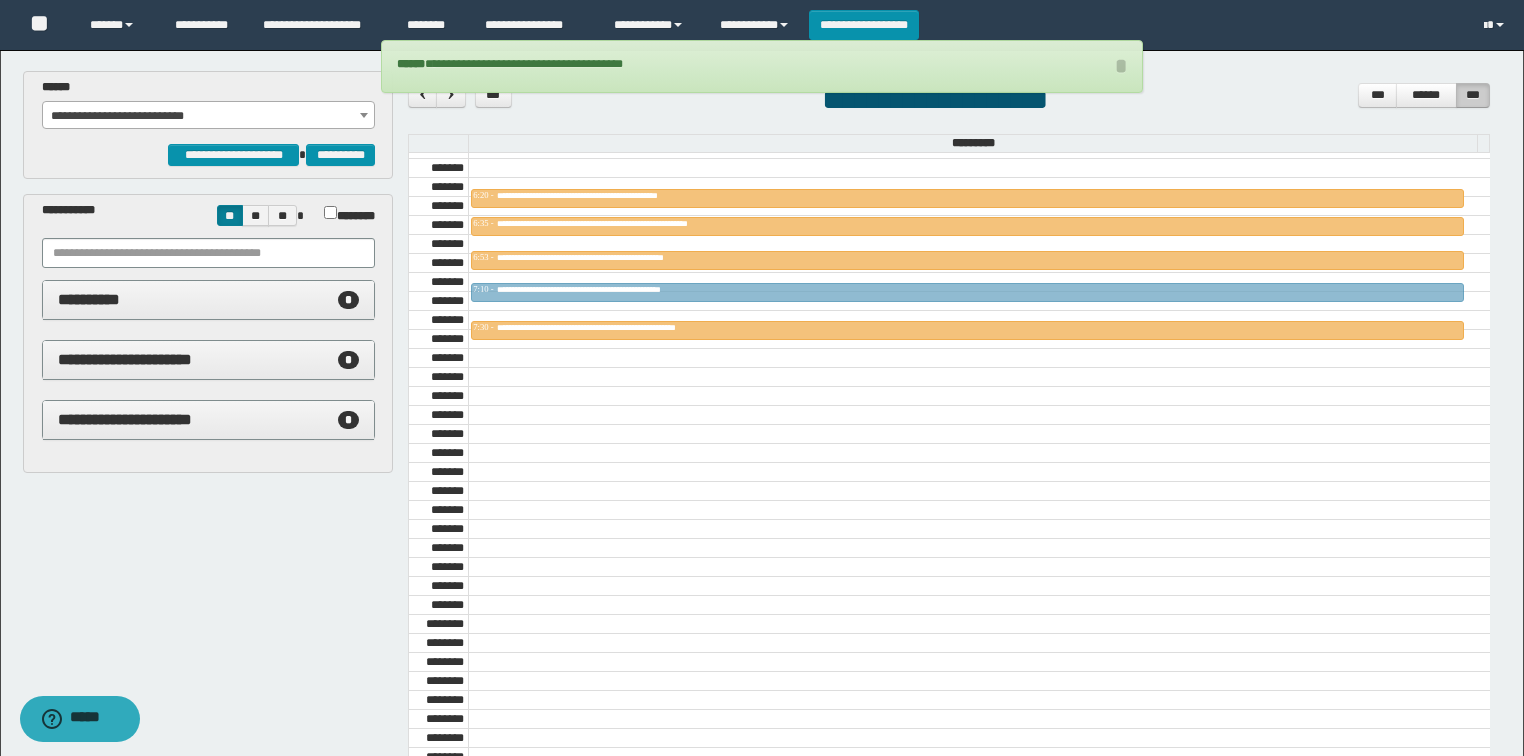 drag, startPoint x: 792, startPoint y: 302, endPoint x: 790, endPoint y: 291, distance: 11.18034 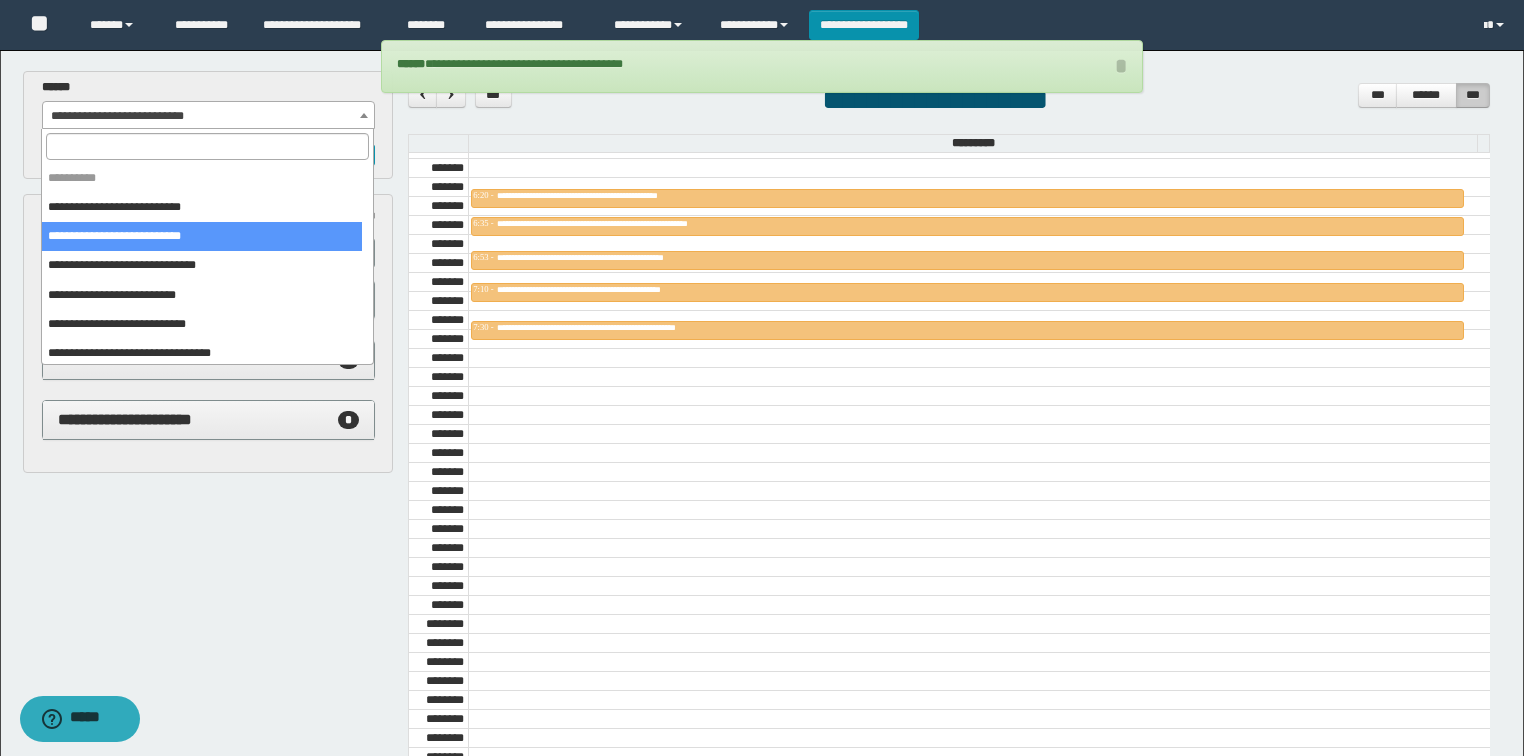 click on "**********" at bounding box center [209, 116] 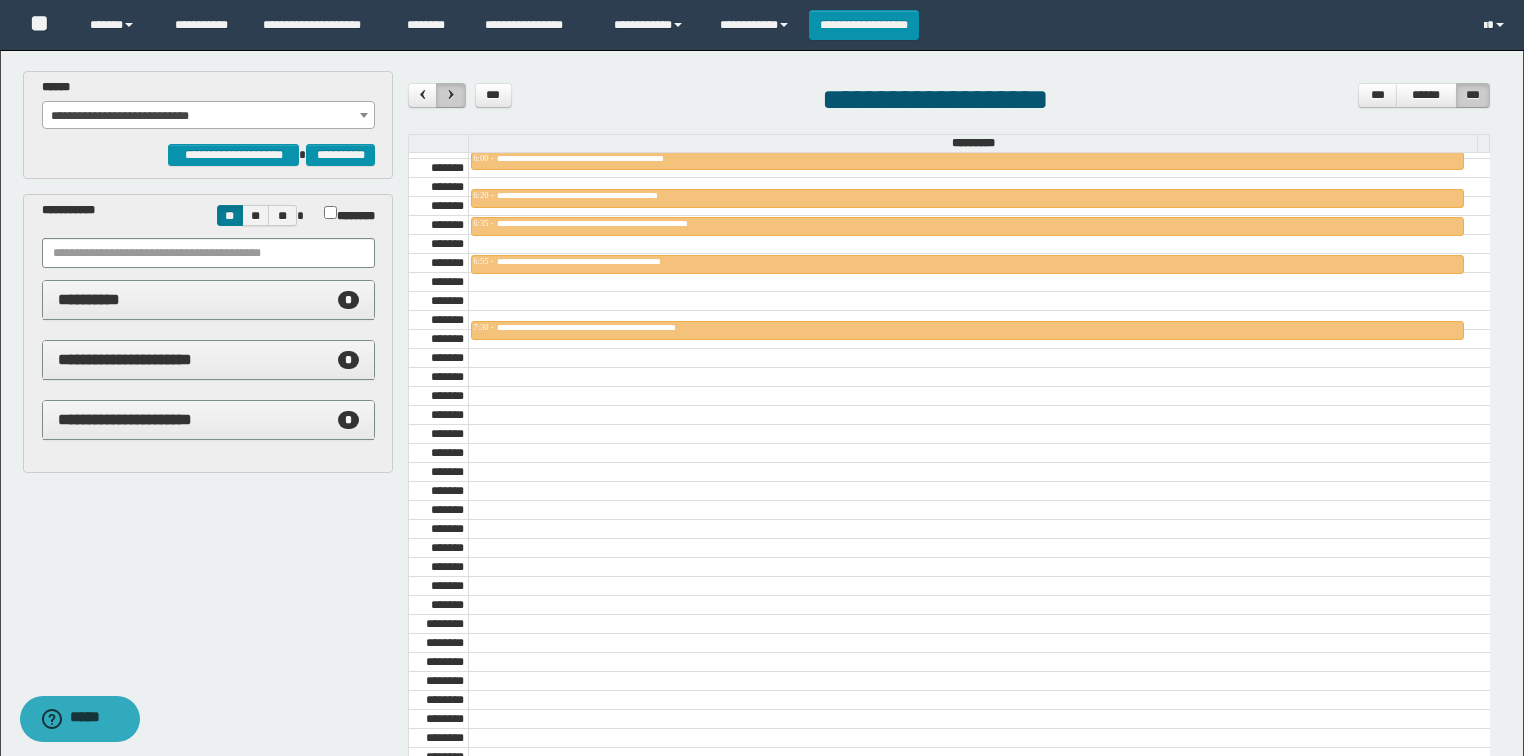 click at bounding box center [450, 95] 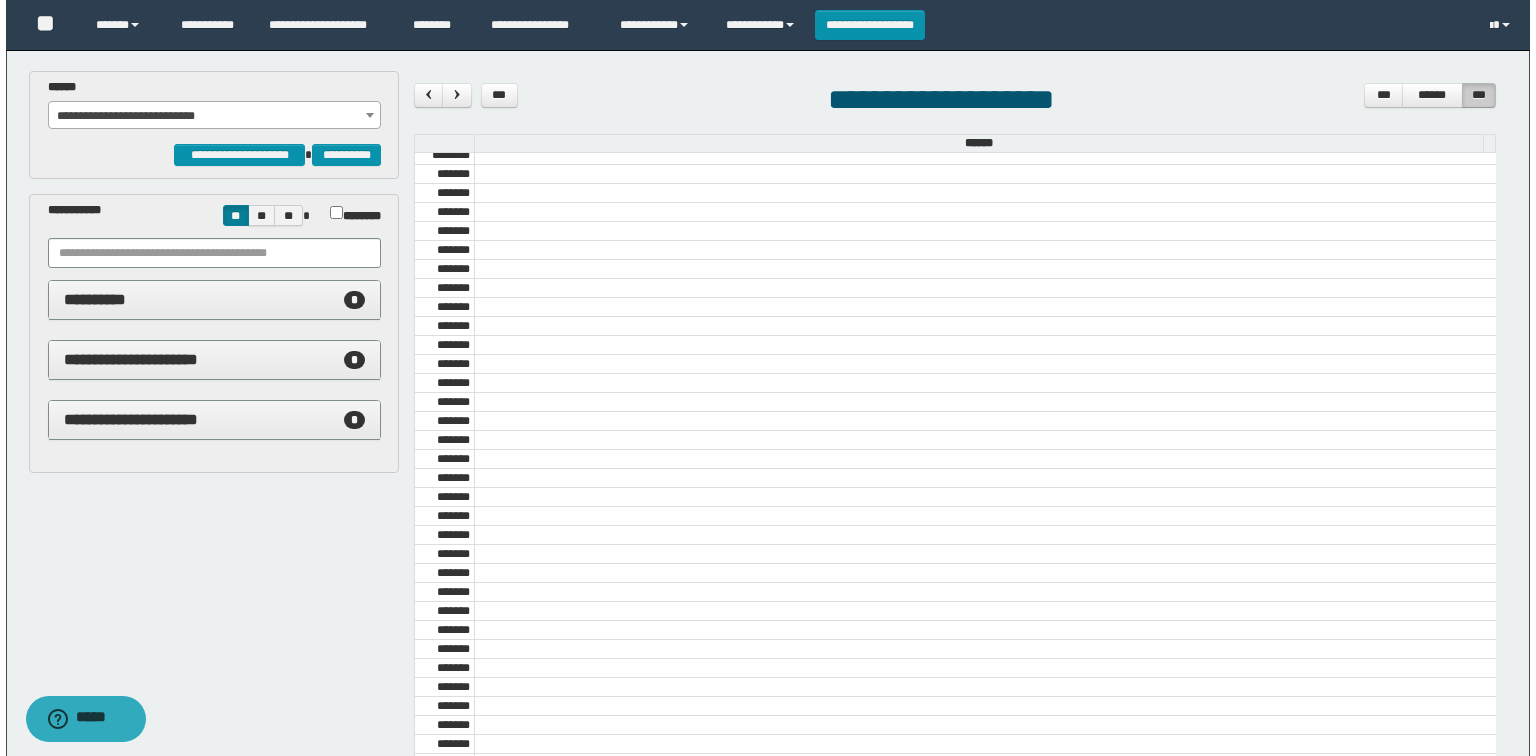 scroll, scrollTop: 0, scrollLeft: 0, axis: both 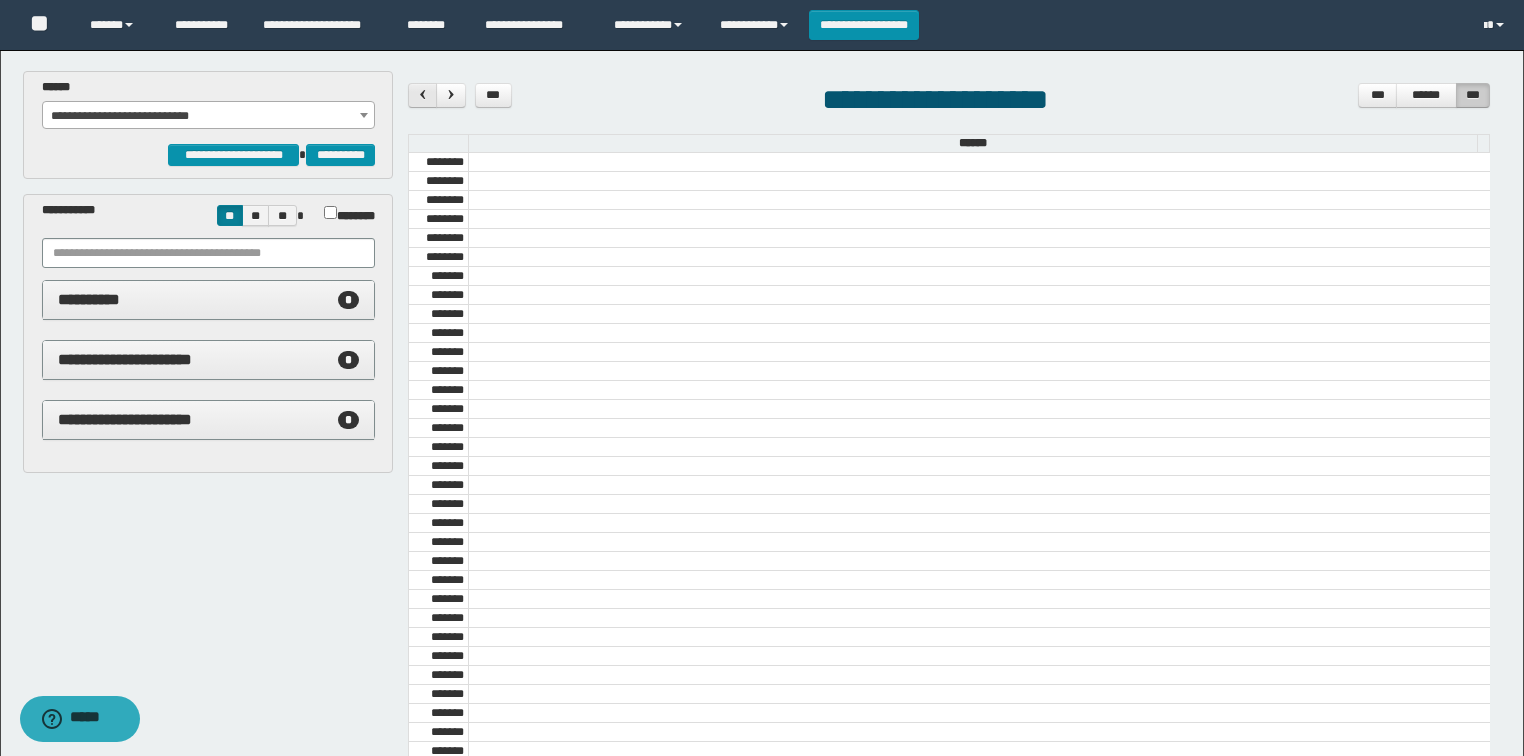 click at bounding box center [423, 94] 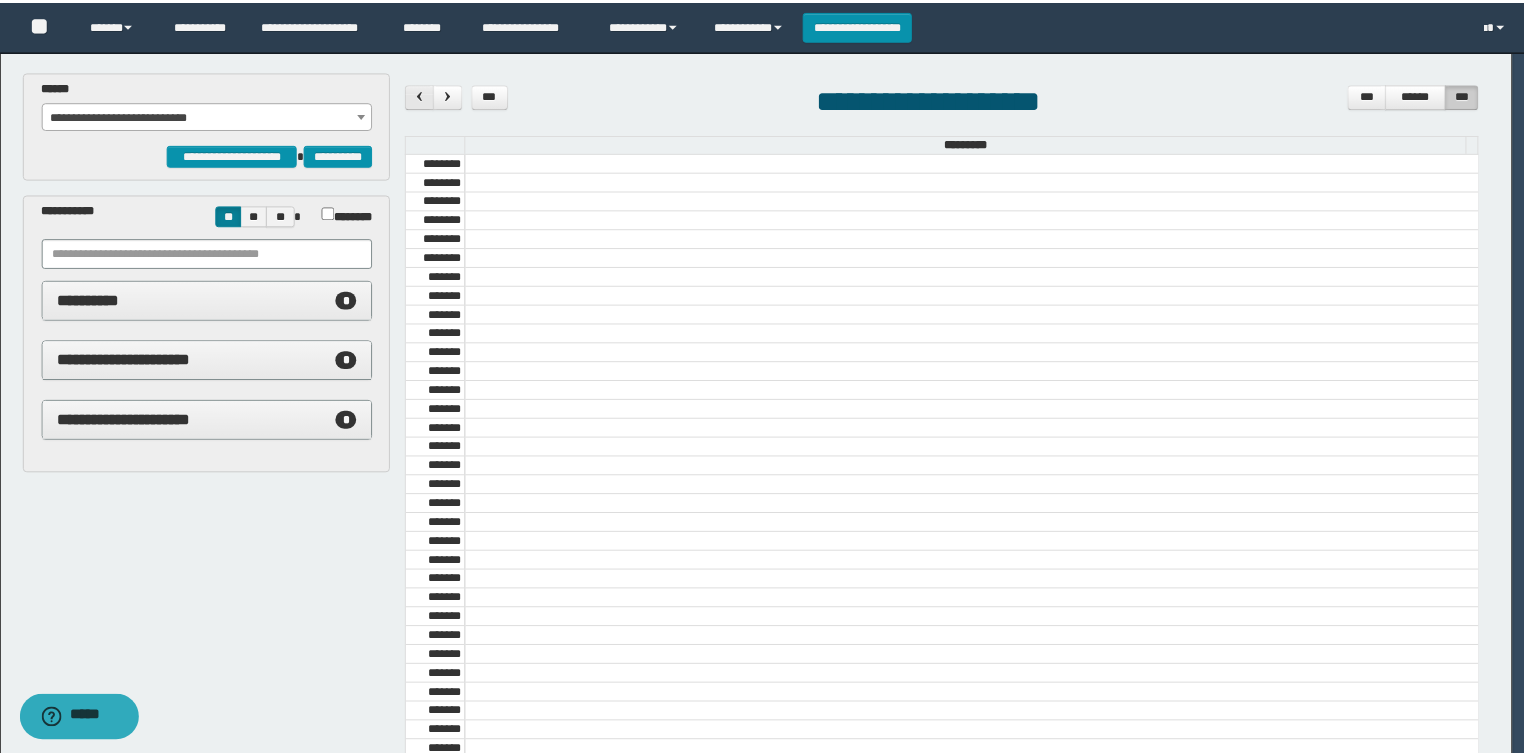 scroll, scrollTop: 678, scrollLeft: 0, axis: vertical 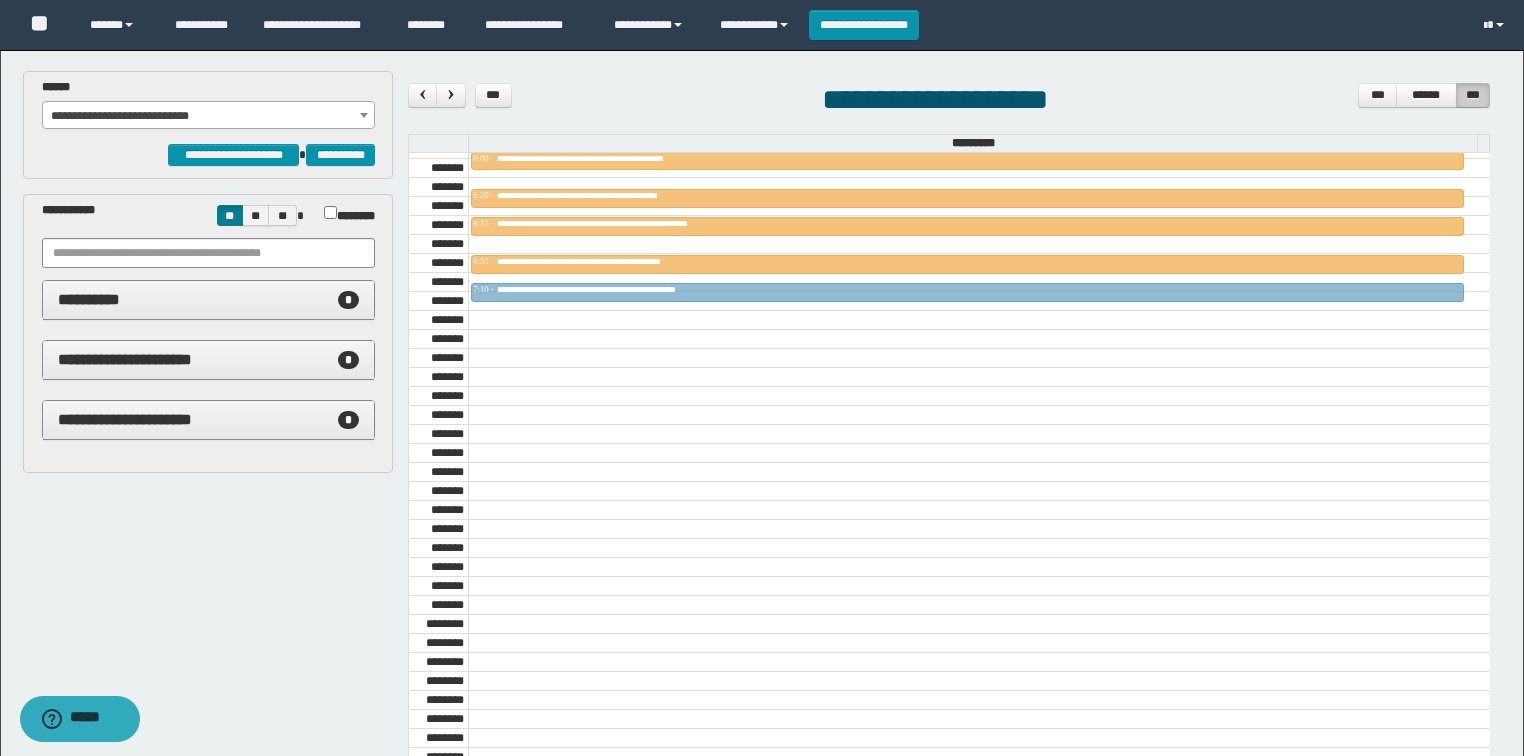 drag, startPoint x: 763, startPoint y: 325, endPoint x: 754, endPoint y: 291, distance: 35.17101 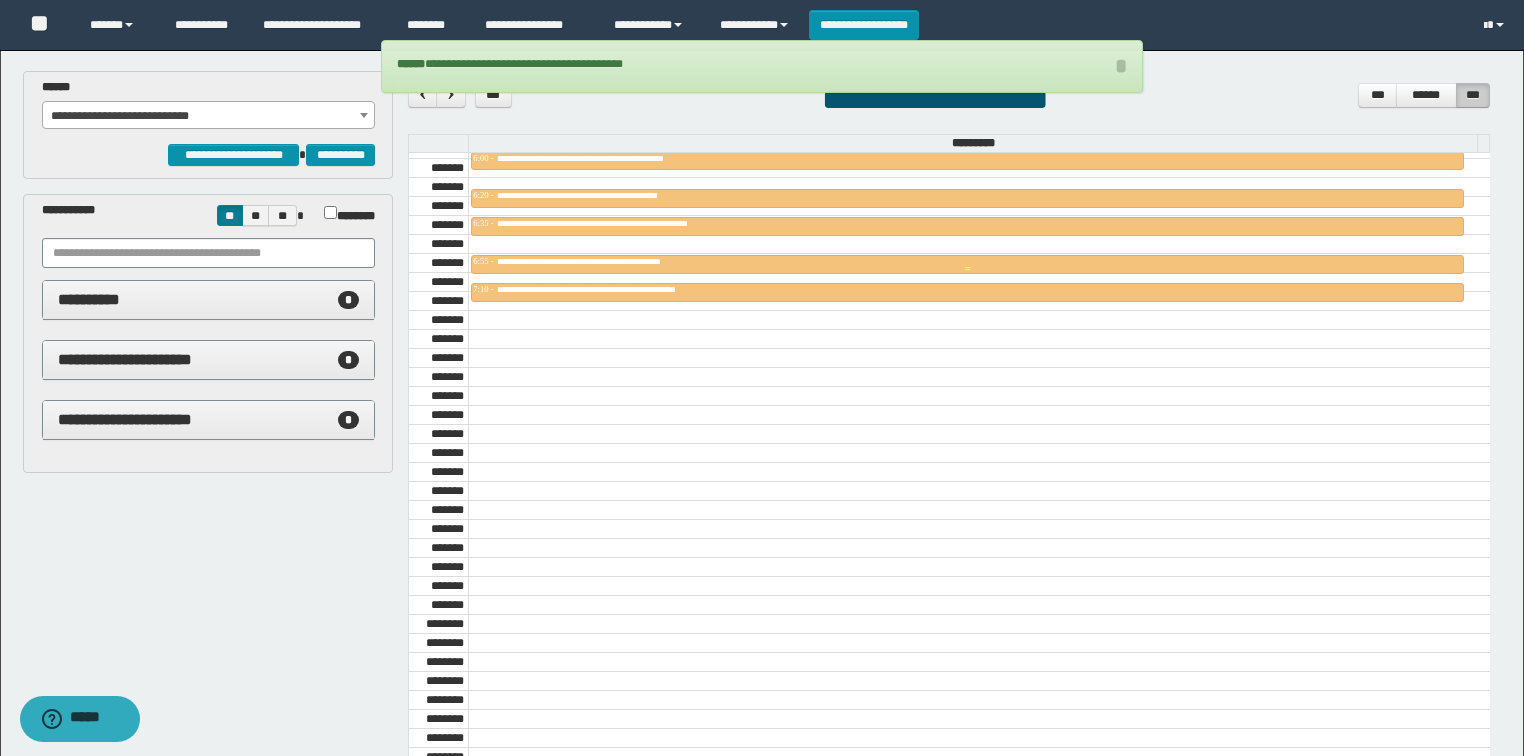scroll, scrollTop: 598, scrollLeft: 0, axis: vertical 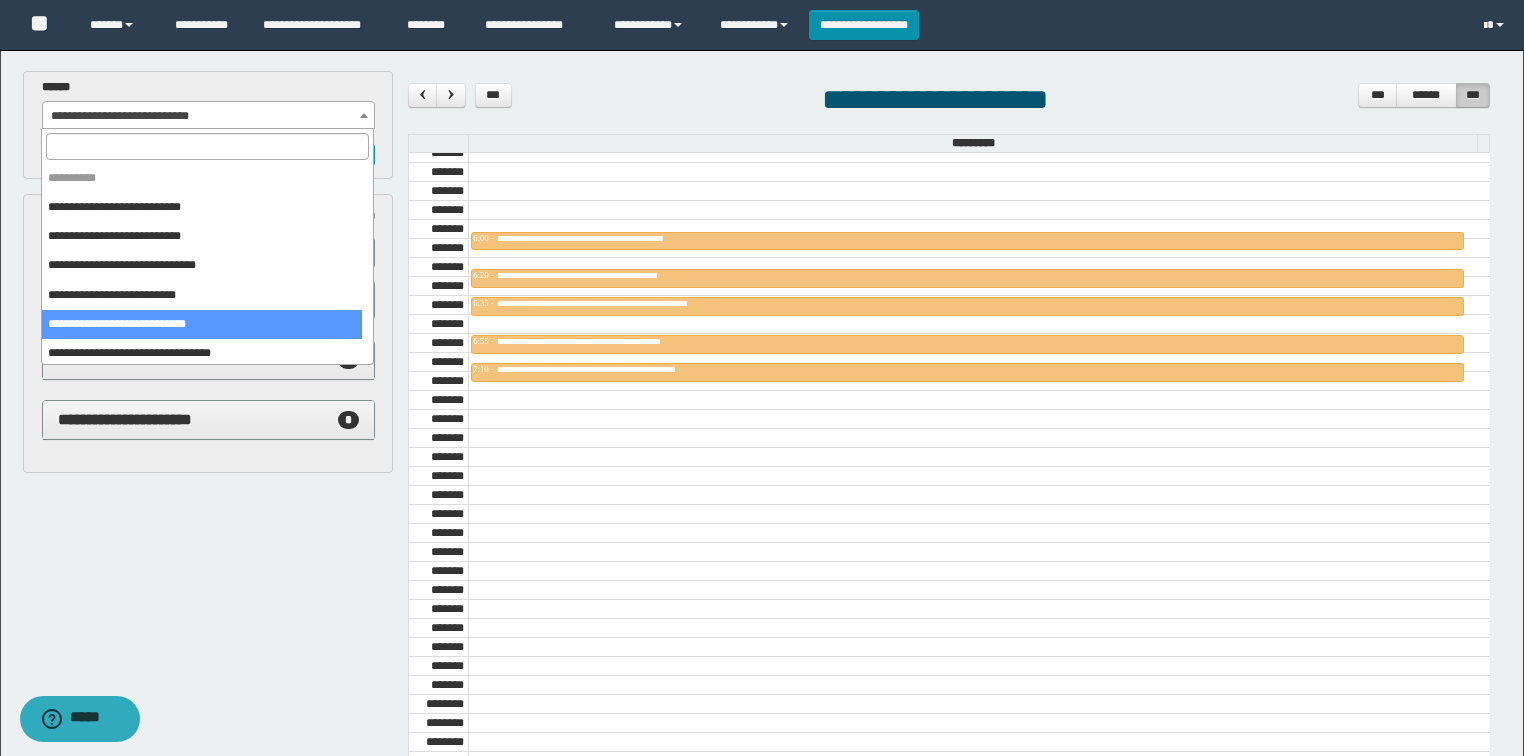 click on "**********" at bounding box center [209, 116] 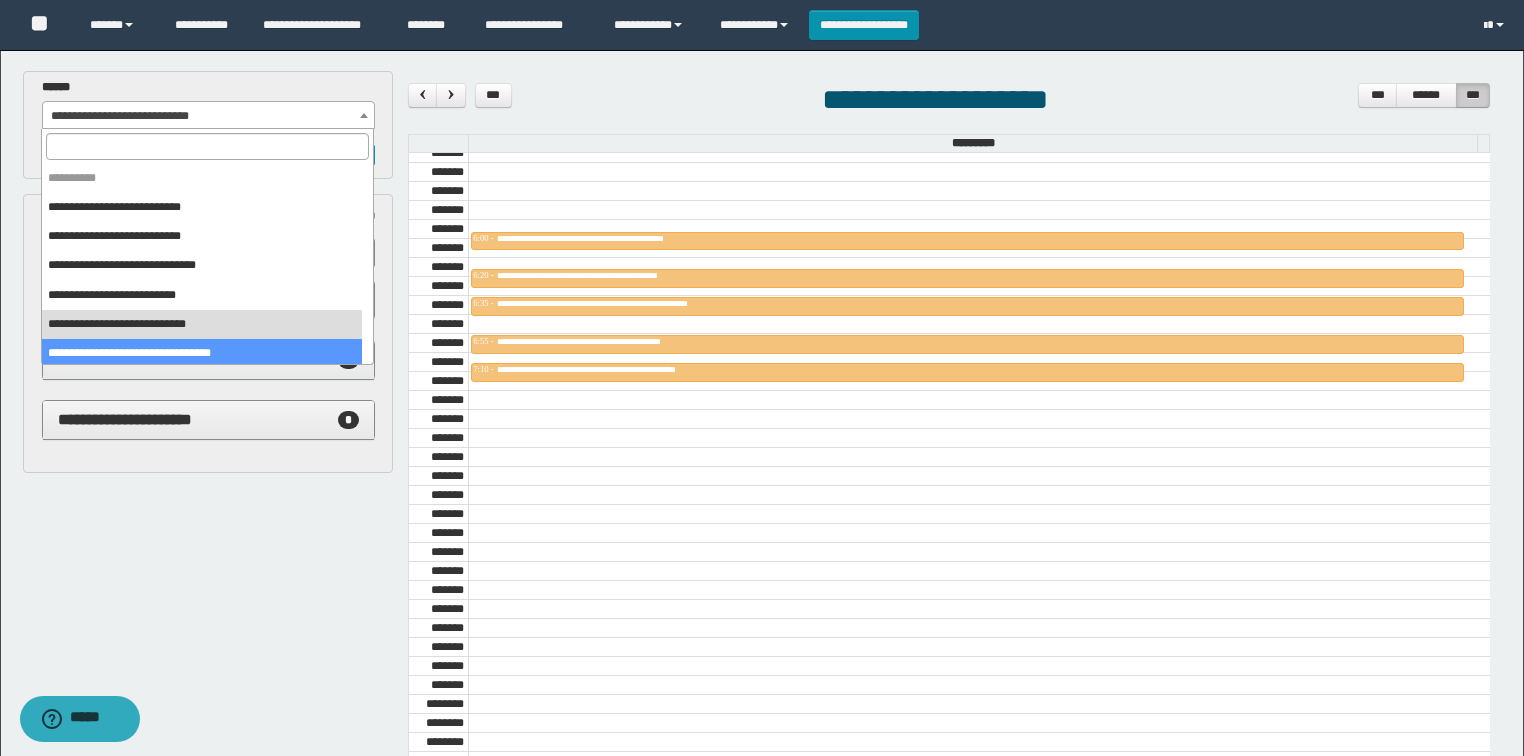 scroll, scrollTop: 149, scrollLeft: 0, axis: vertical 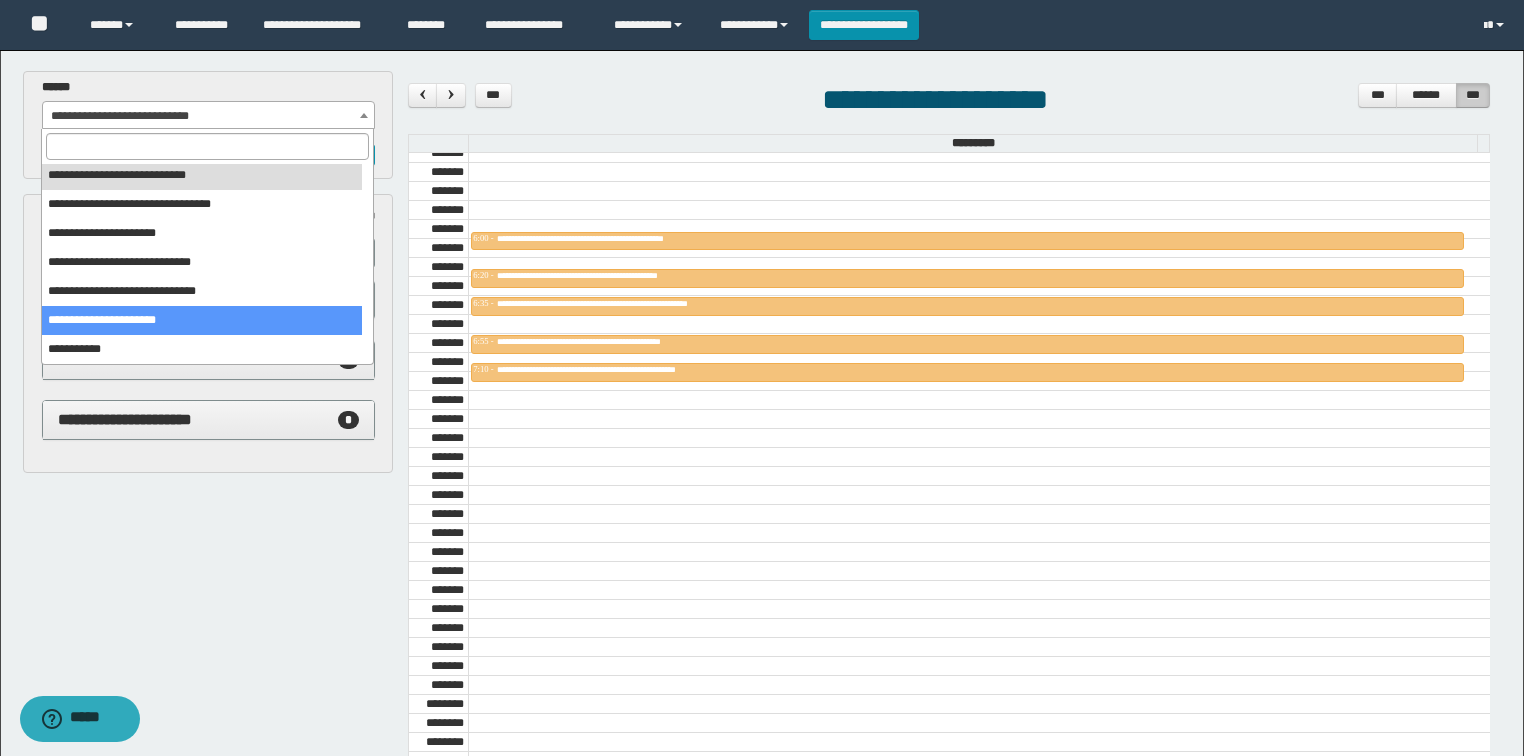 select on "******" 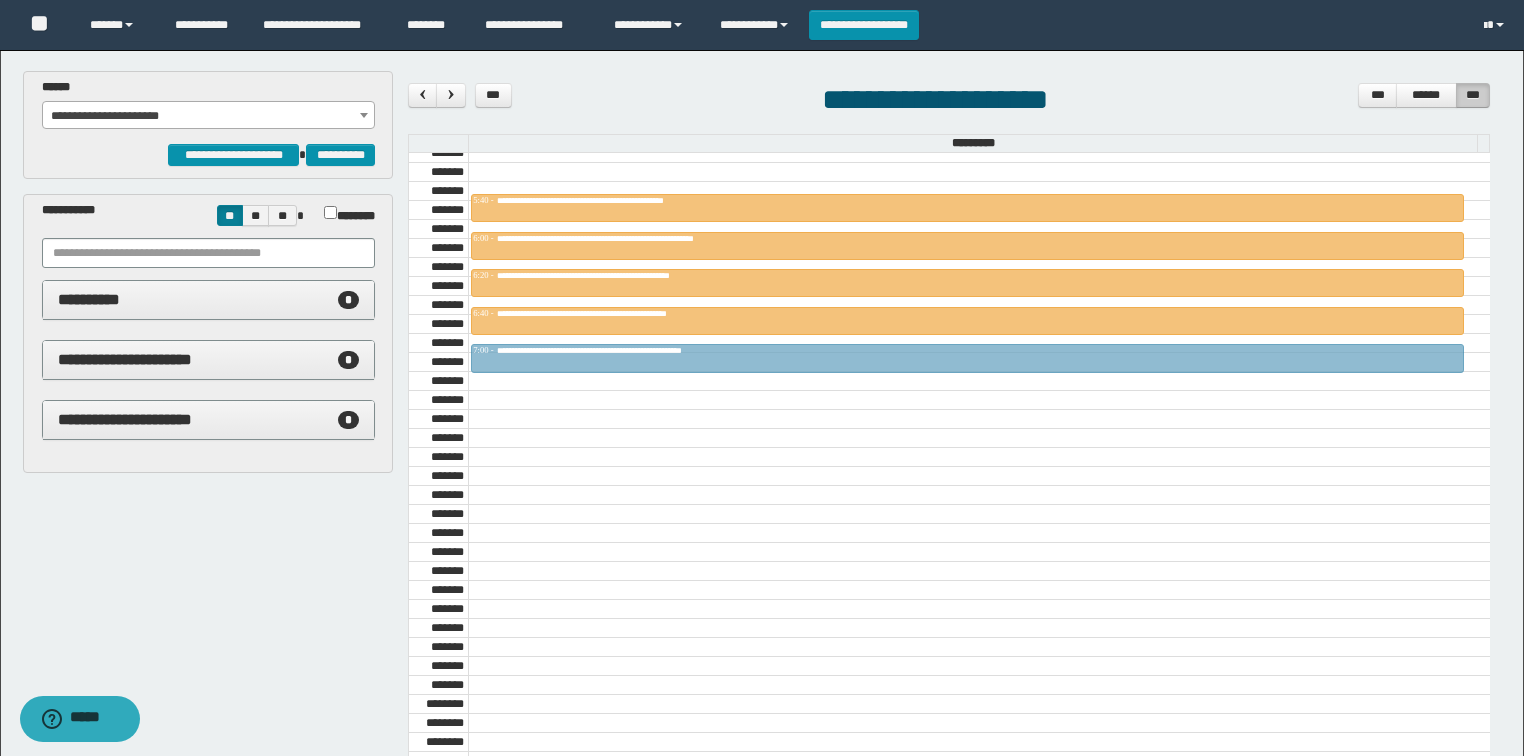 drag, startPoint x: 543, startPoint y: 403, endPoint x: 531, endPoint y: 357, distance: 47.539455 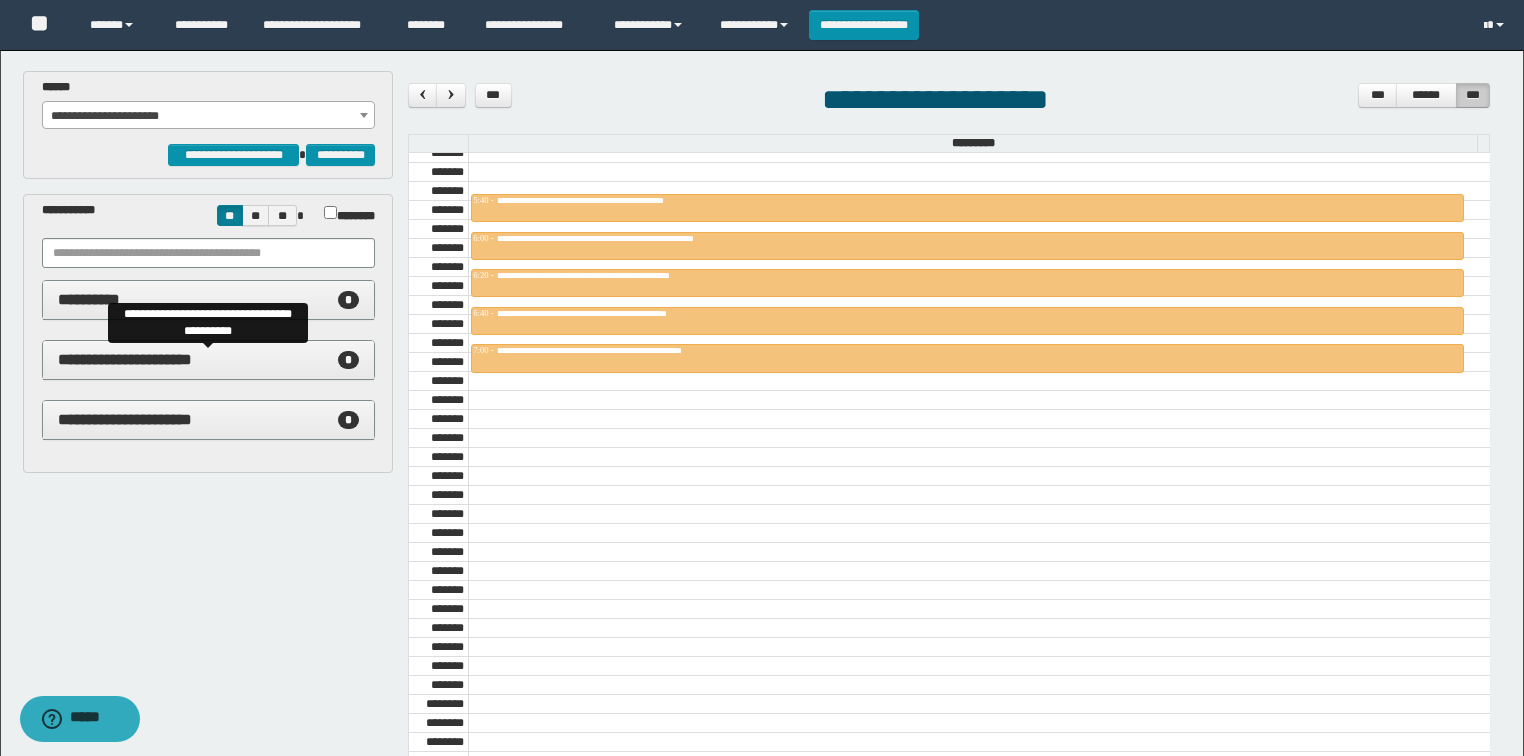 click on "**********" at bounding box center [125, 359] 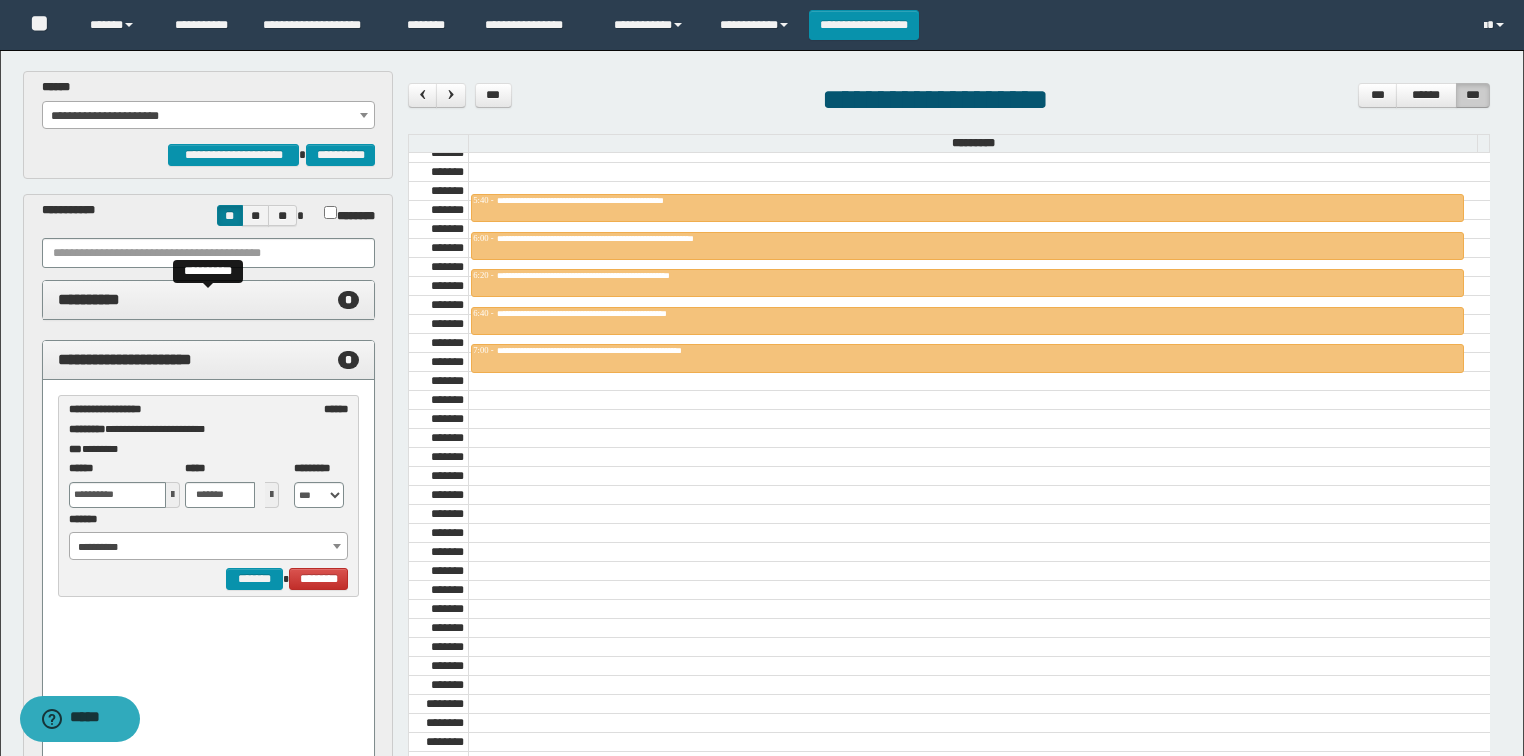 click on "**********" at bounding box center (209, 300) 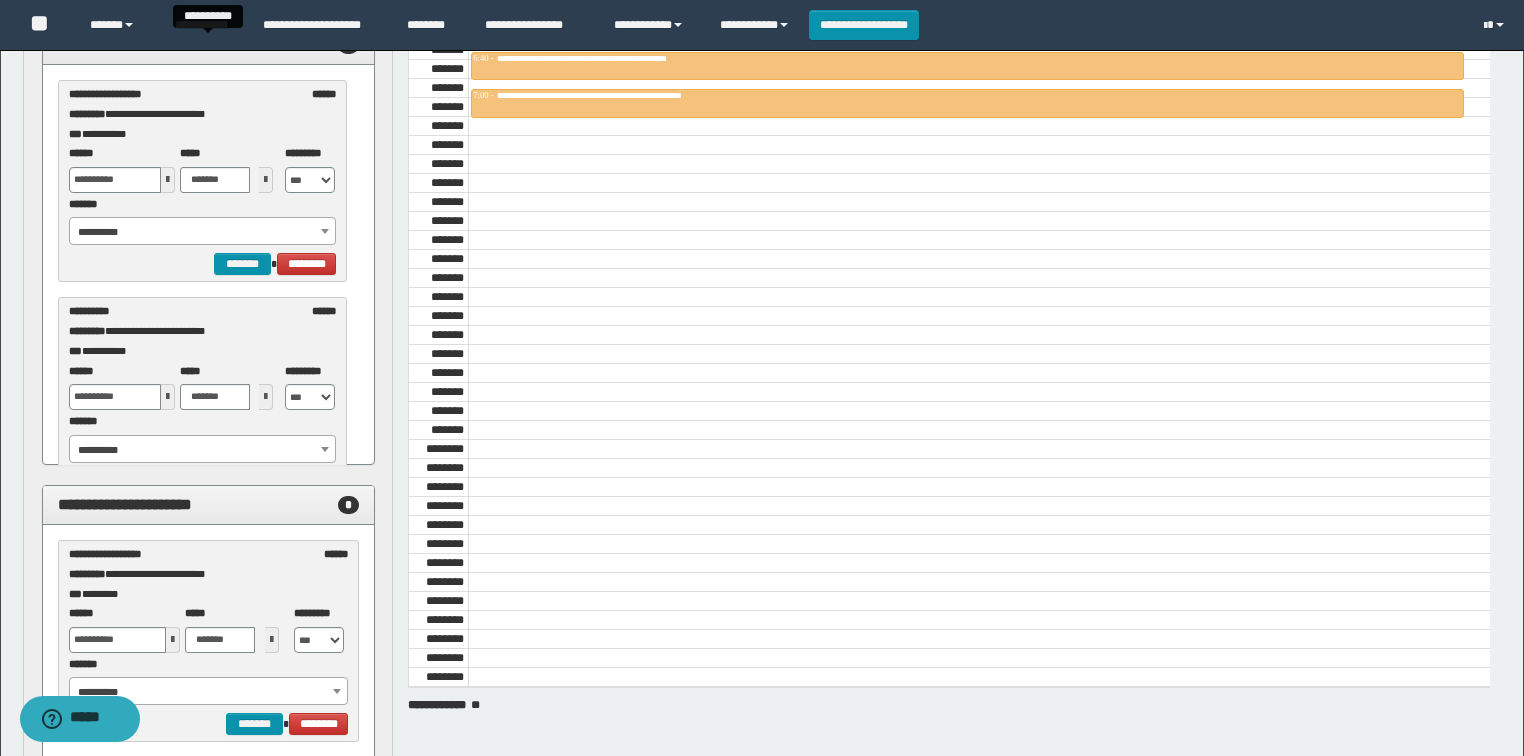 scroll, scrollTop: 400, scrollLeft: 0, axis: vertical 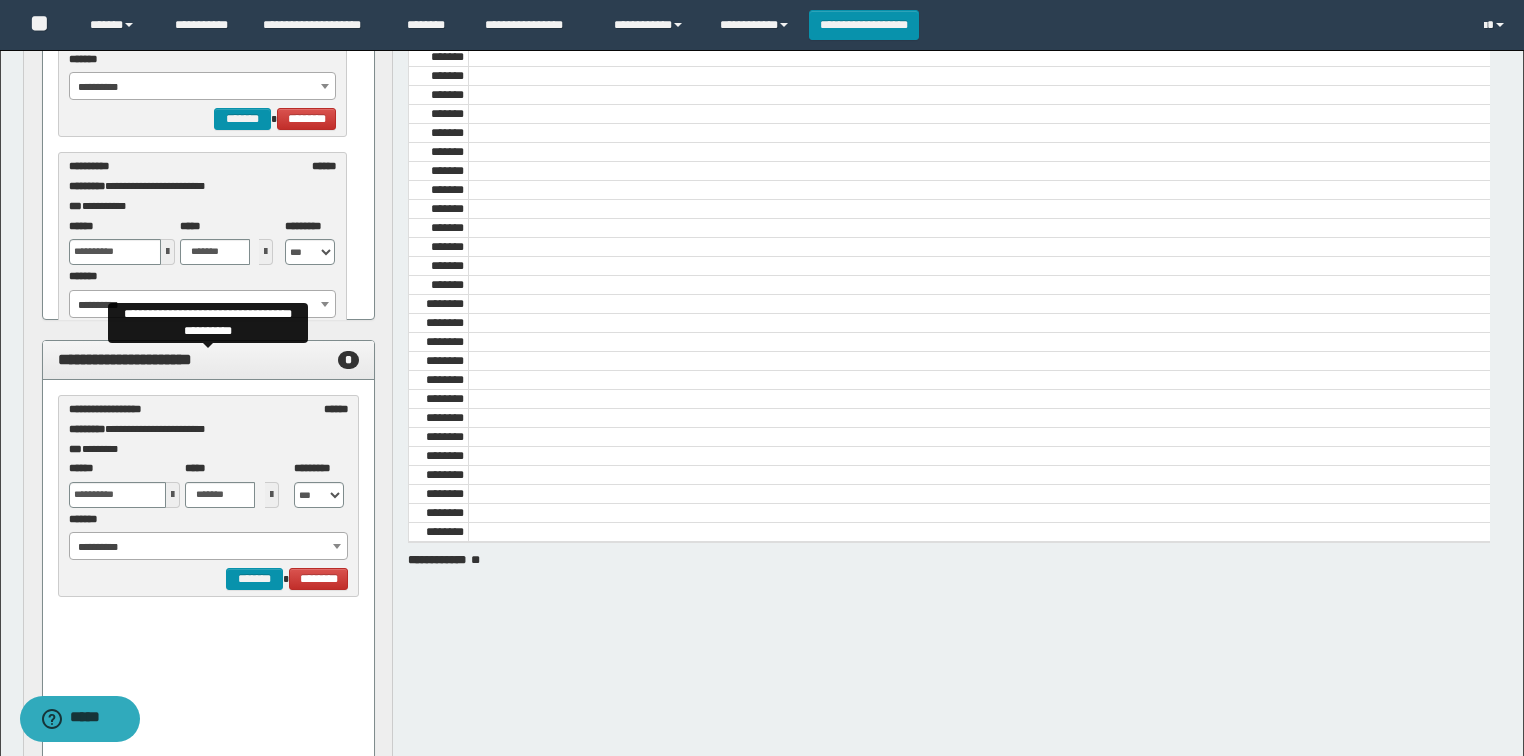 click on "*" at bounding box center (348, 360) 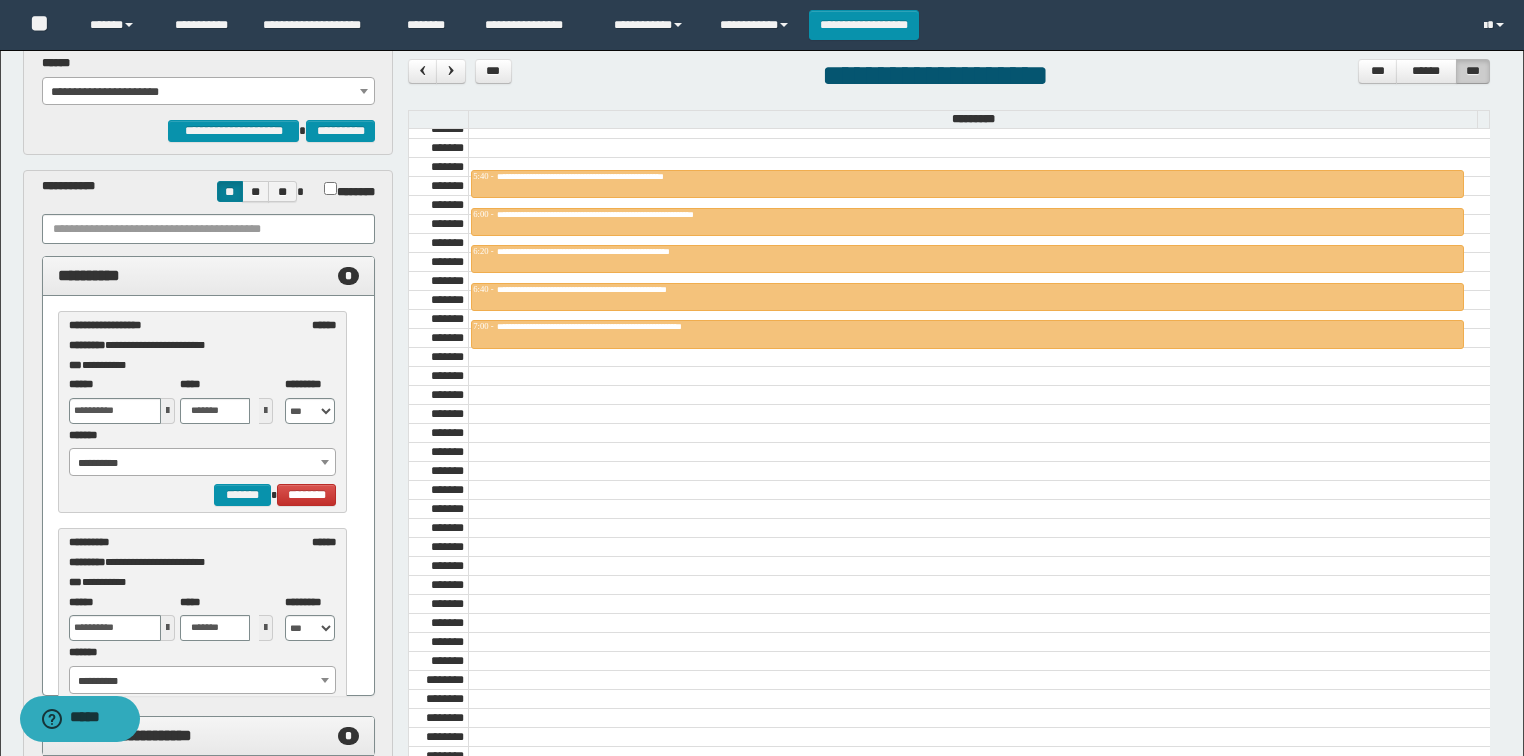 scroll, scrollTop: 15, scrollLeft: 0, axis: vertical 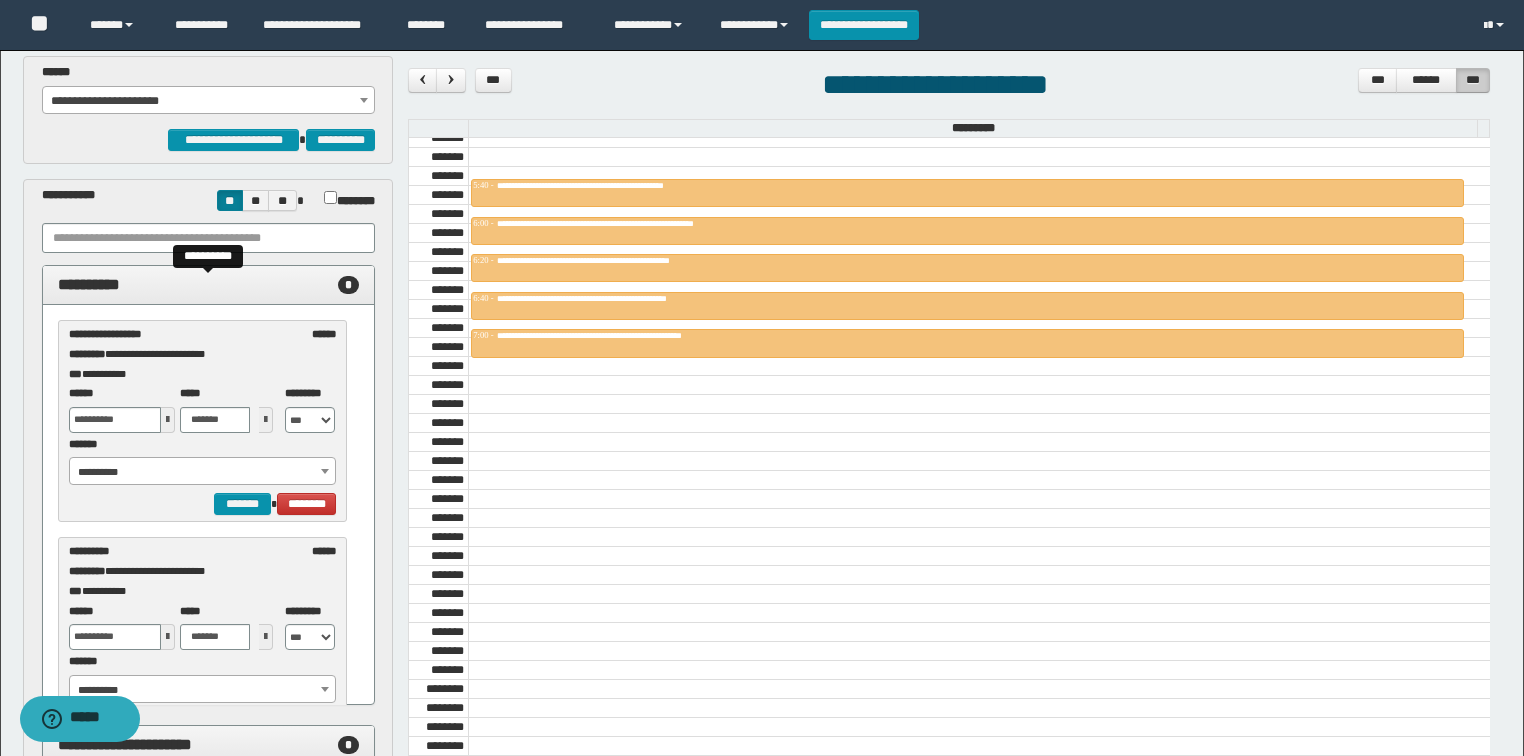 click on "*" at bounding box center [348, 285] 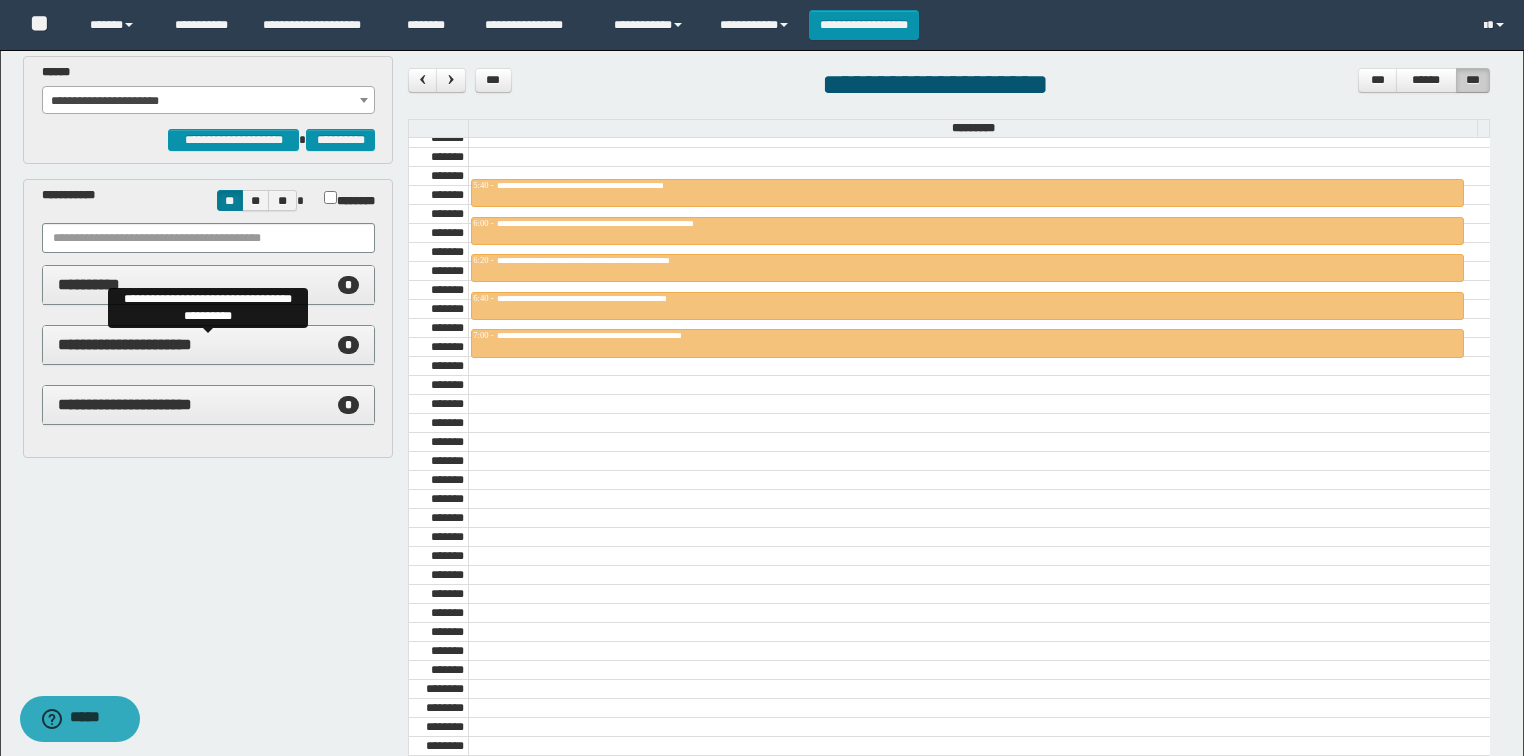 click on "**********" at bounding box center (209, 345) 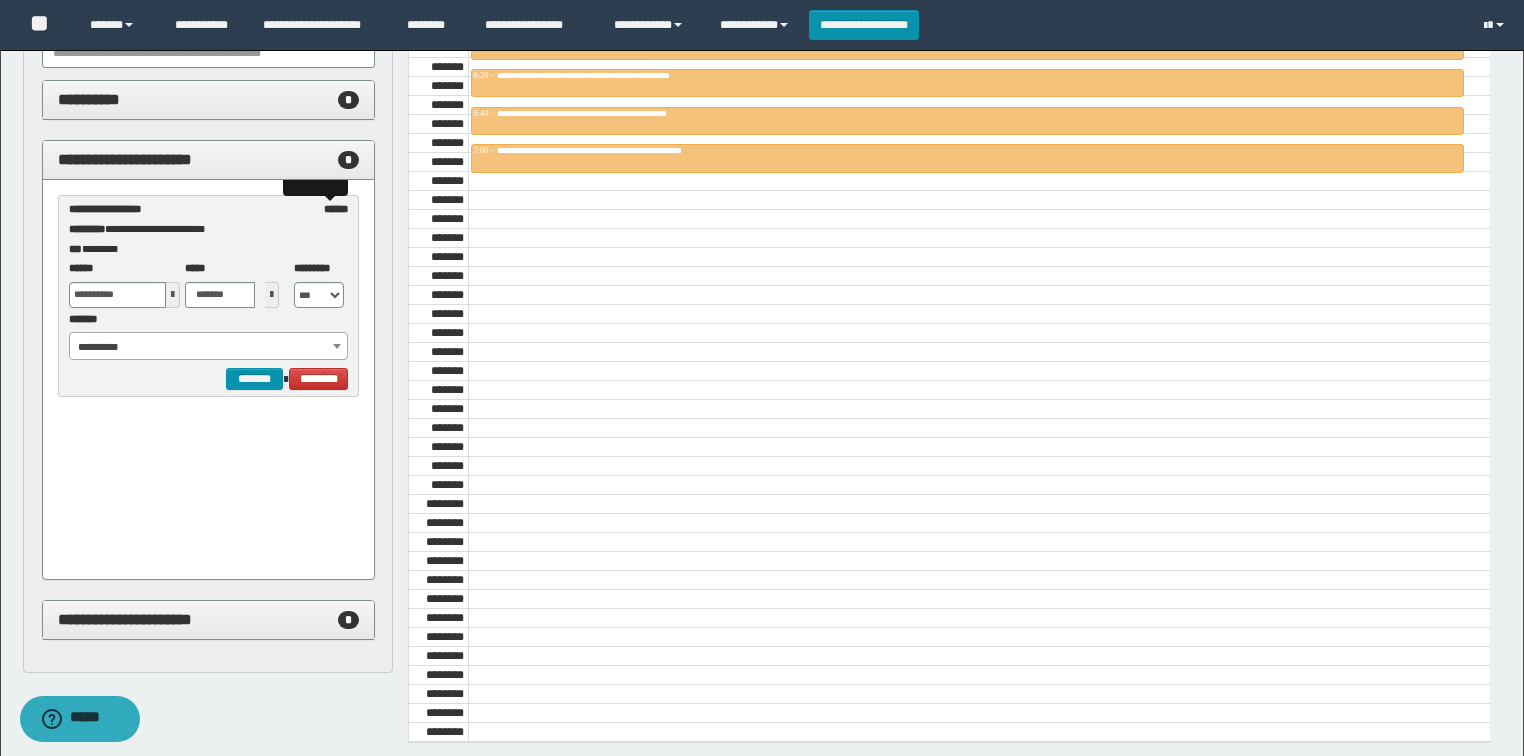 scroll, scrollTop: 95, scrollLeft: 0, axis: vertical 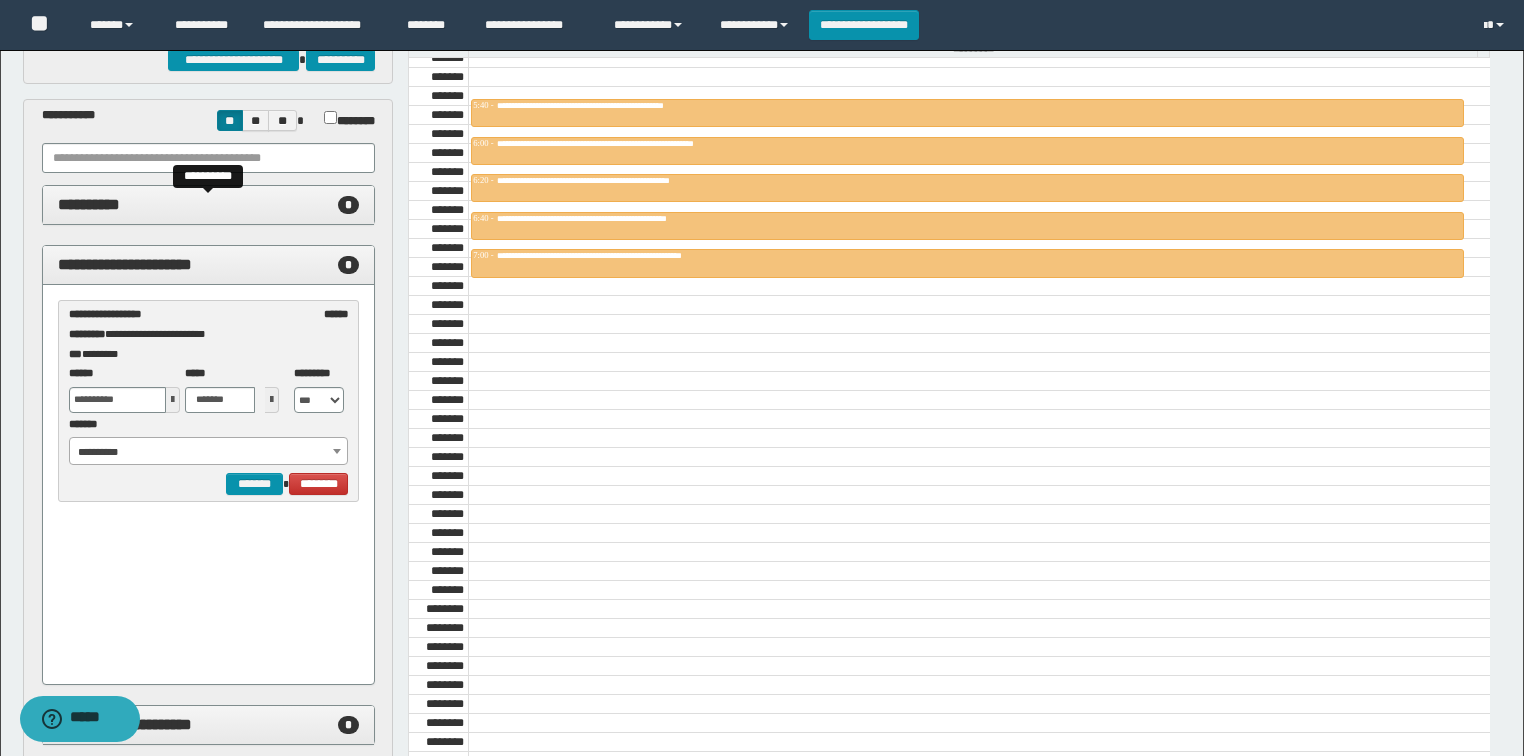 click on "**********" at bounding box center [209, 205] 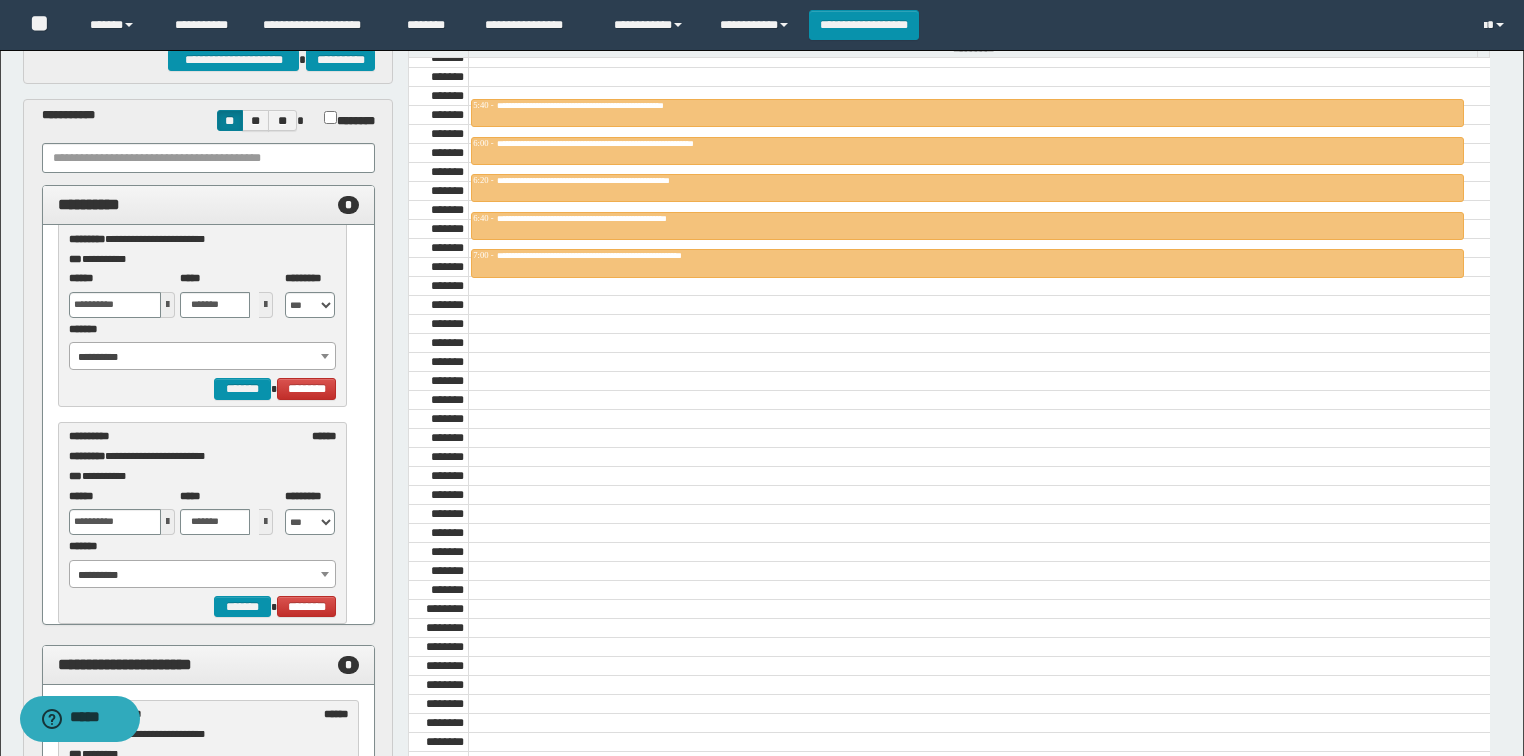 scroll, scrollTop: 64, scrollLeft: 0, axis: vertical 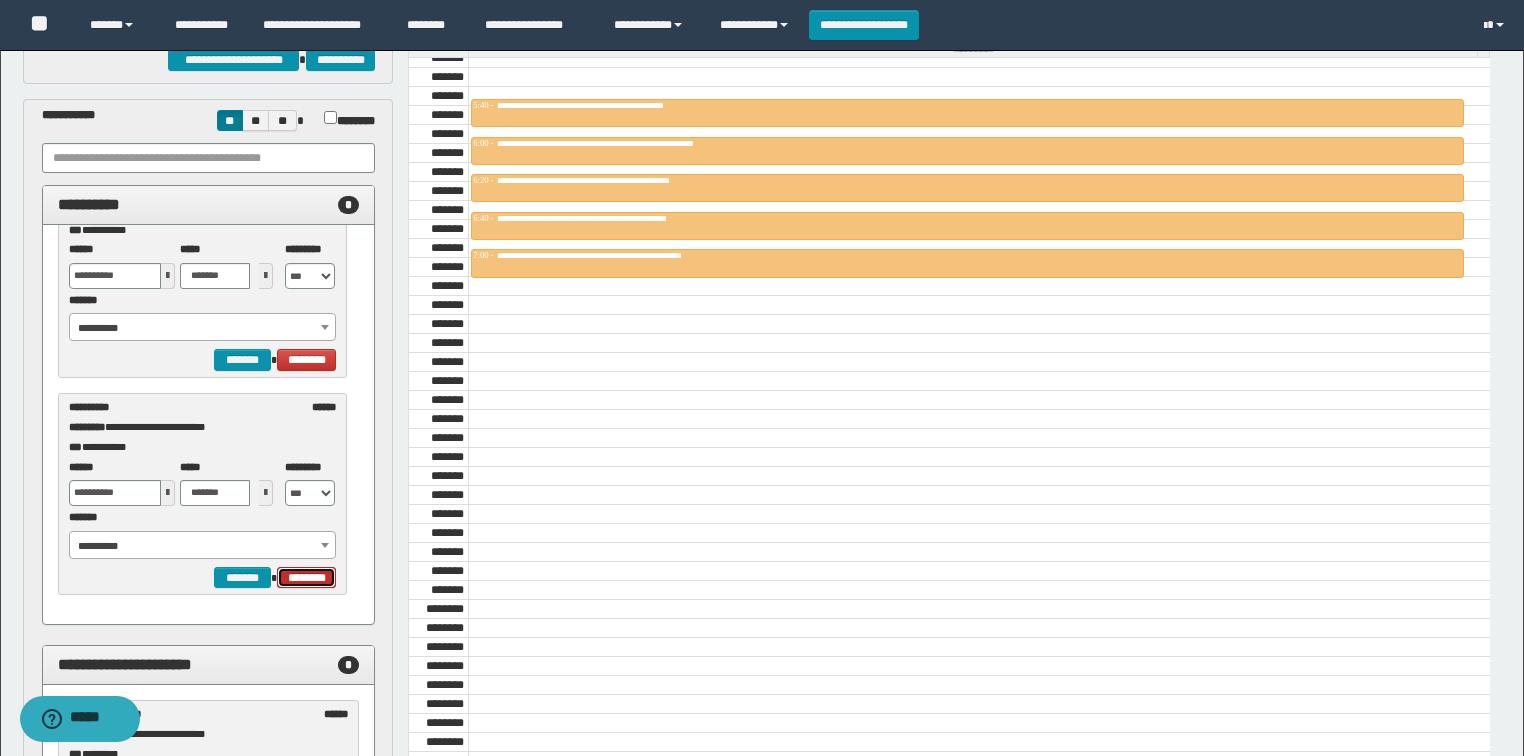 click on "********" at bounding box center [307, 578] 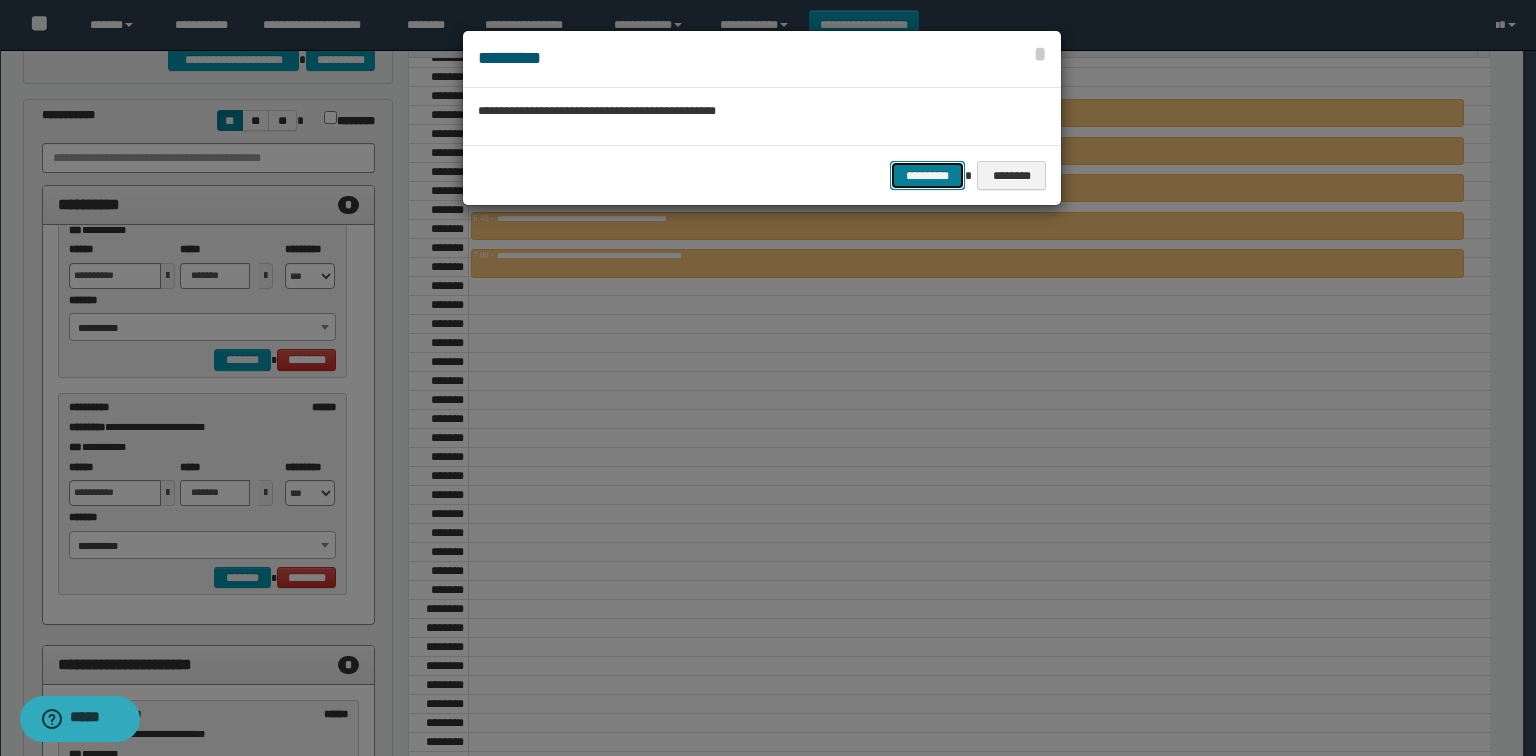 click on "*********" at bounding box center [927, 176] 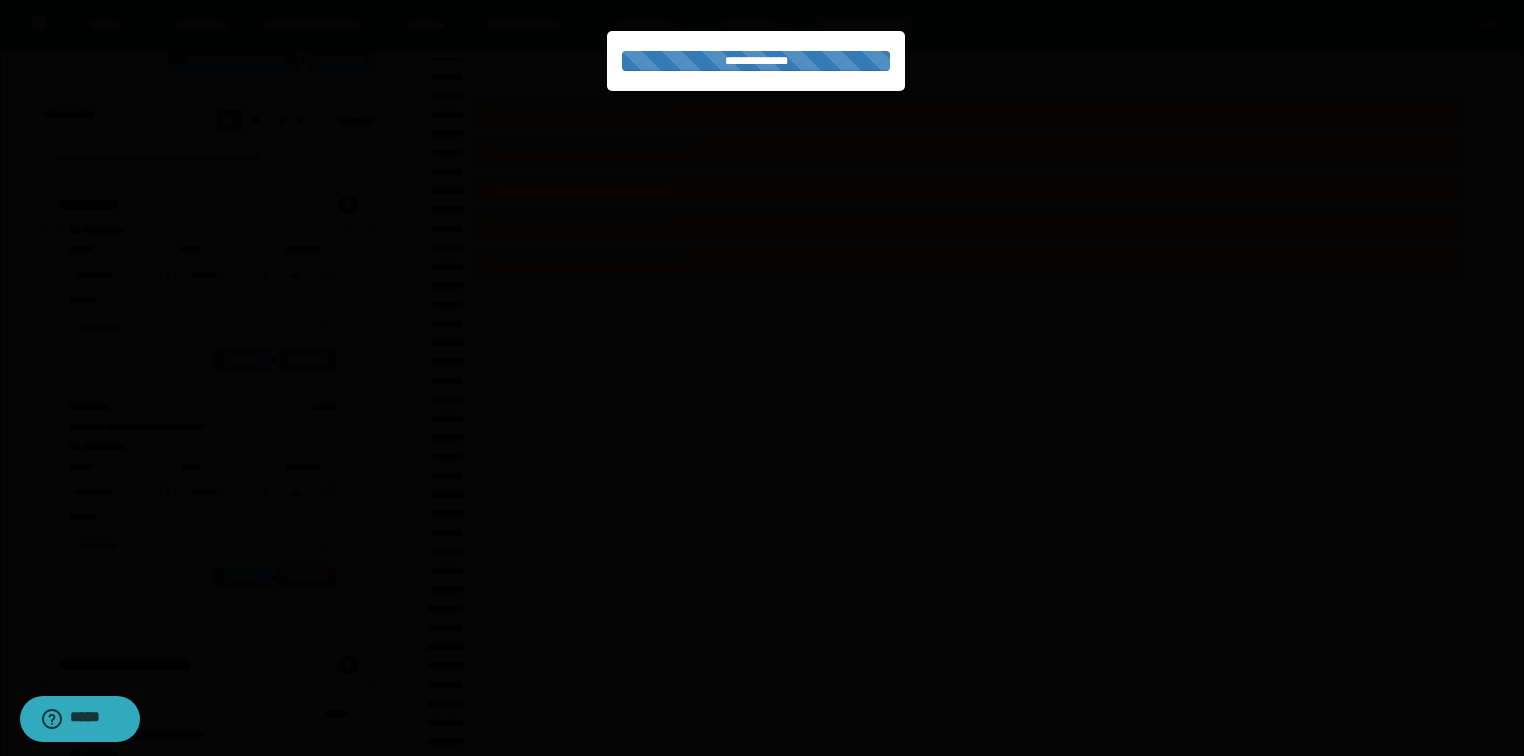 scroll, scrollTop: 0, scrollLeft: 0, axis: both 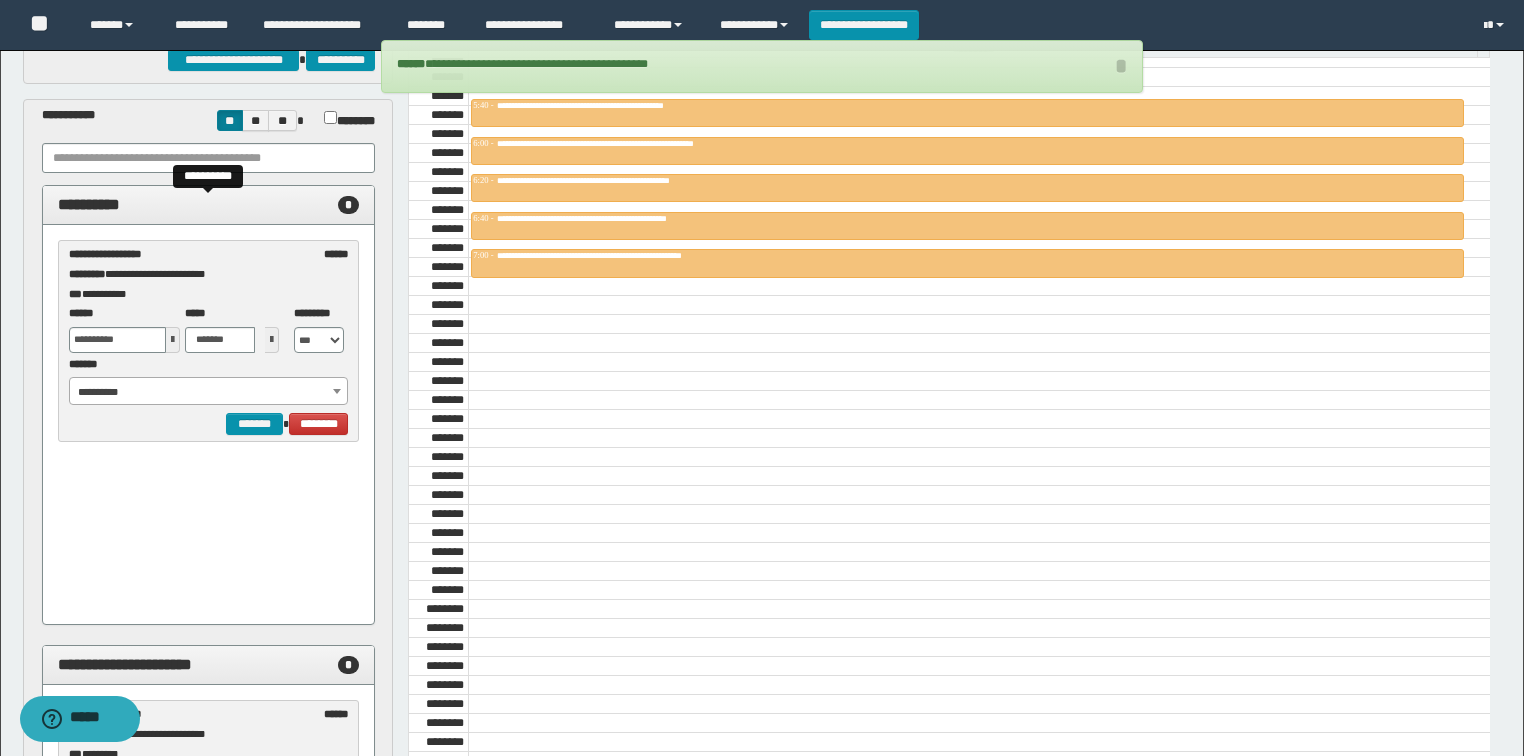 click on "*" at bounding box center [348, 205] 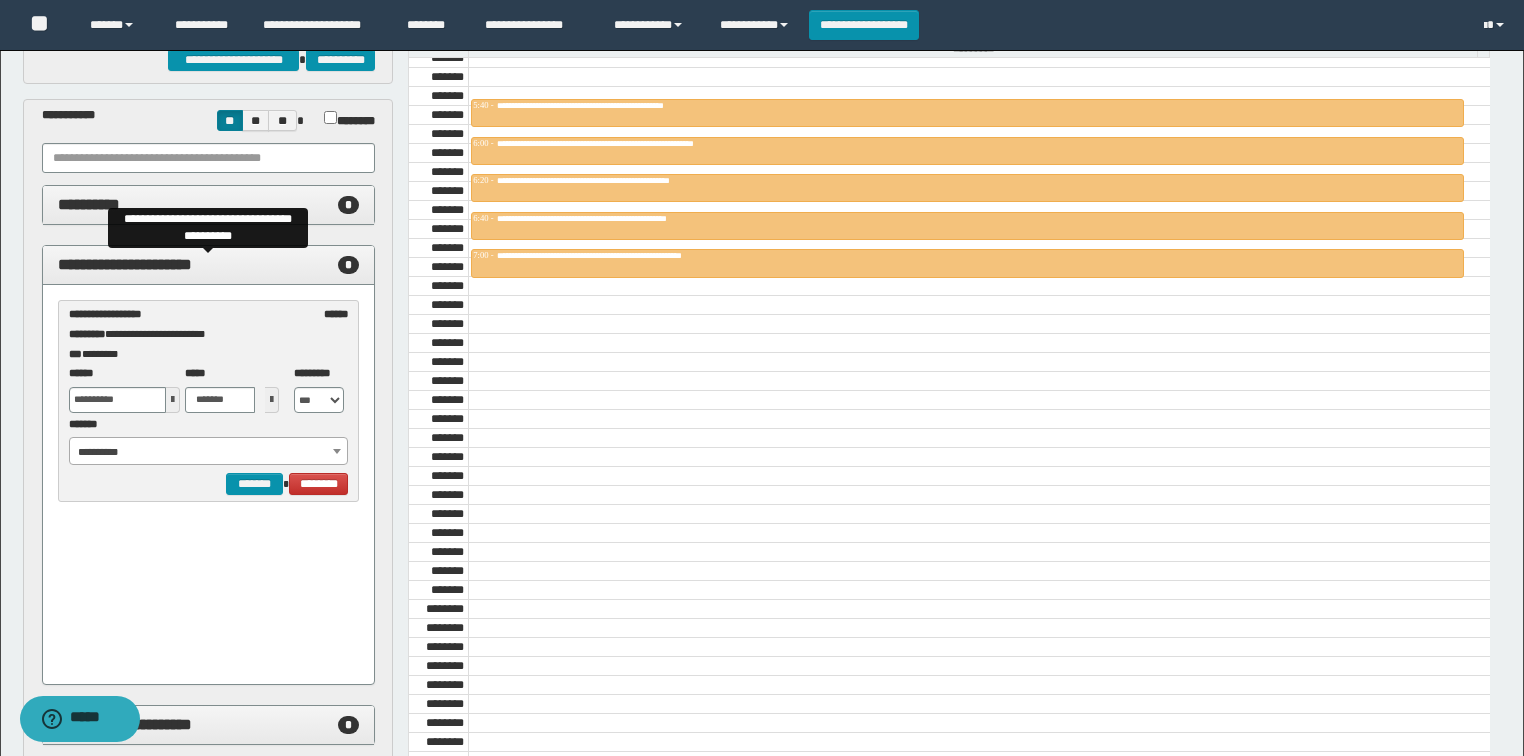 click on "*" at bounding box center (348, 265) 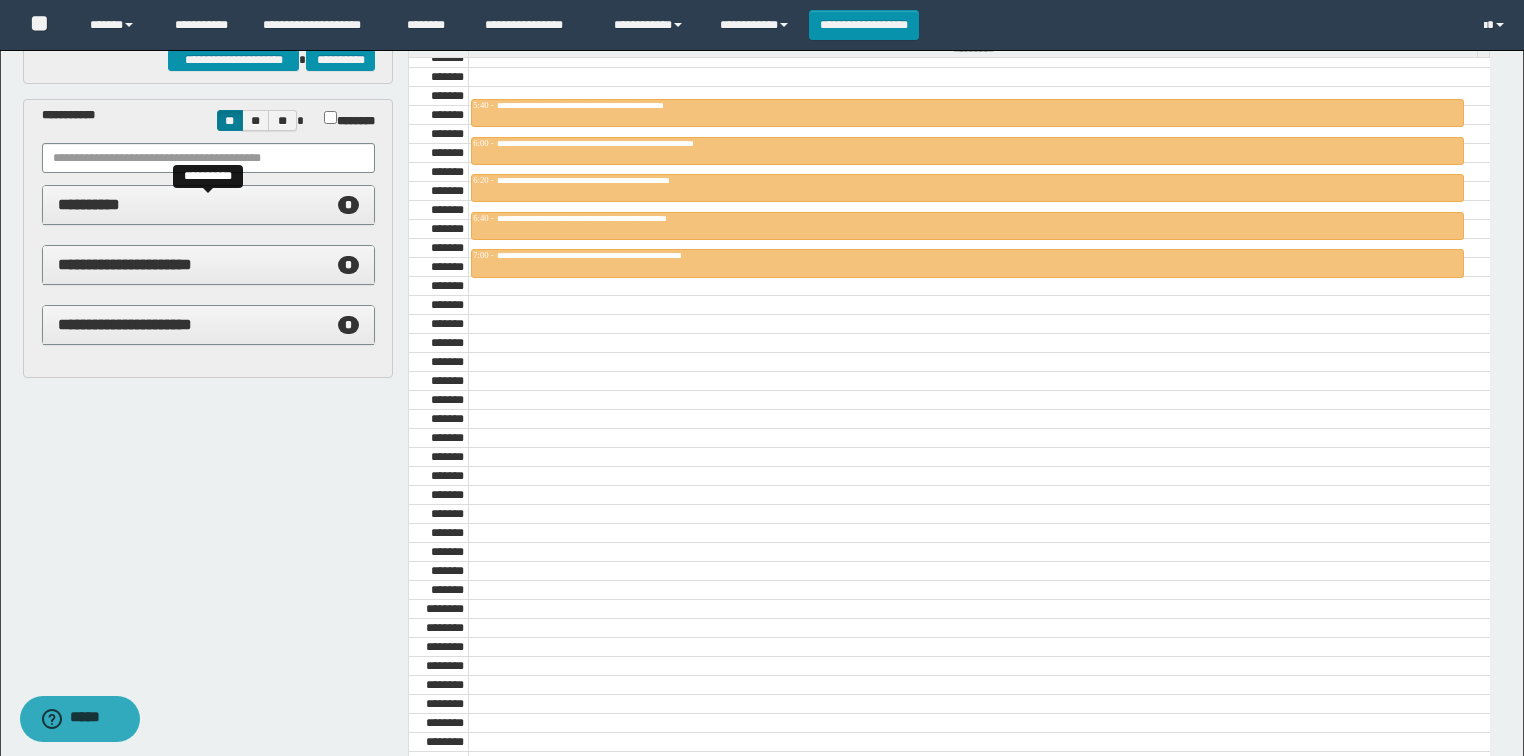 click on "**********" at bounding box center [209, 205] 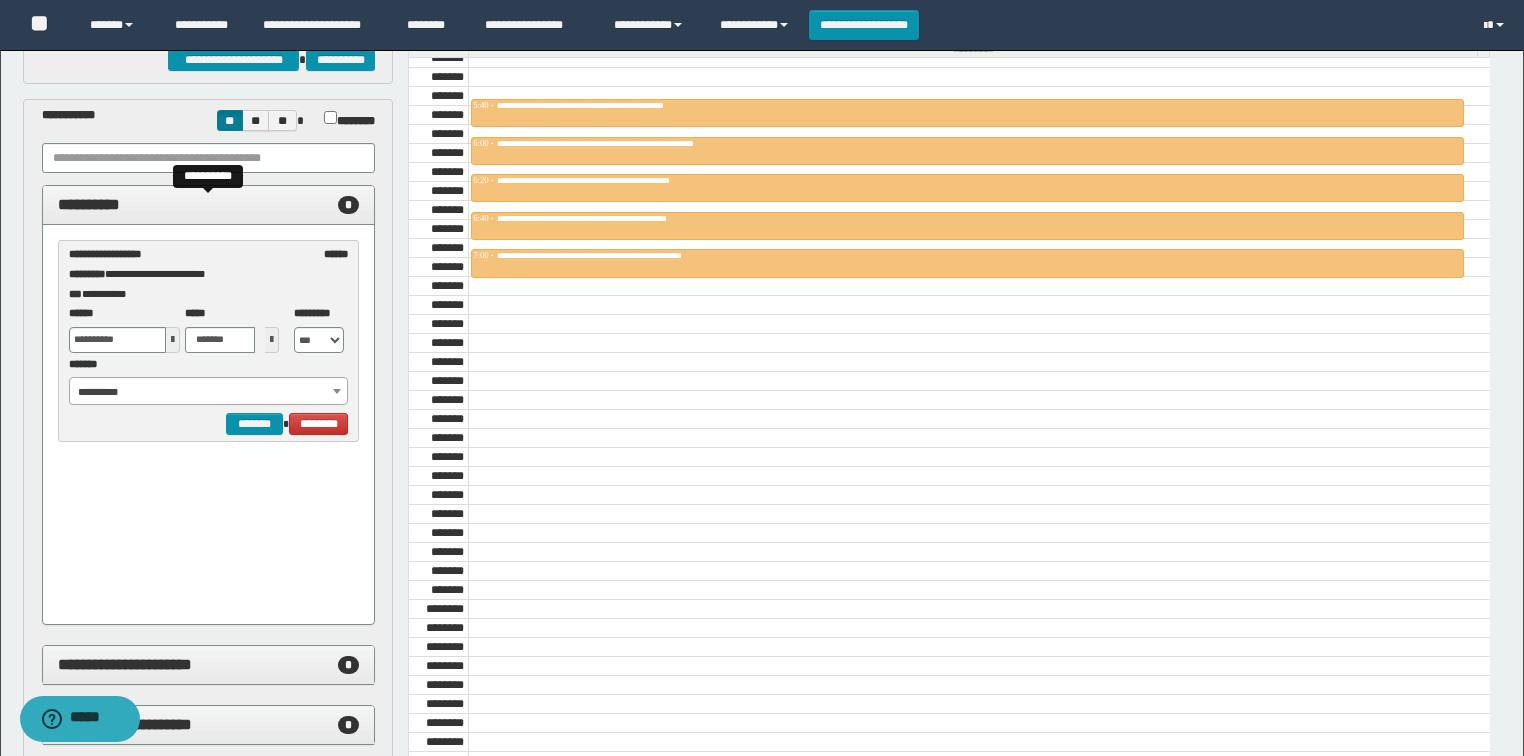 click on "*" at bounding box center [348, 205] 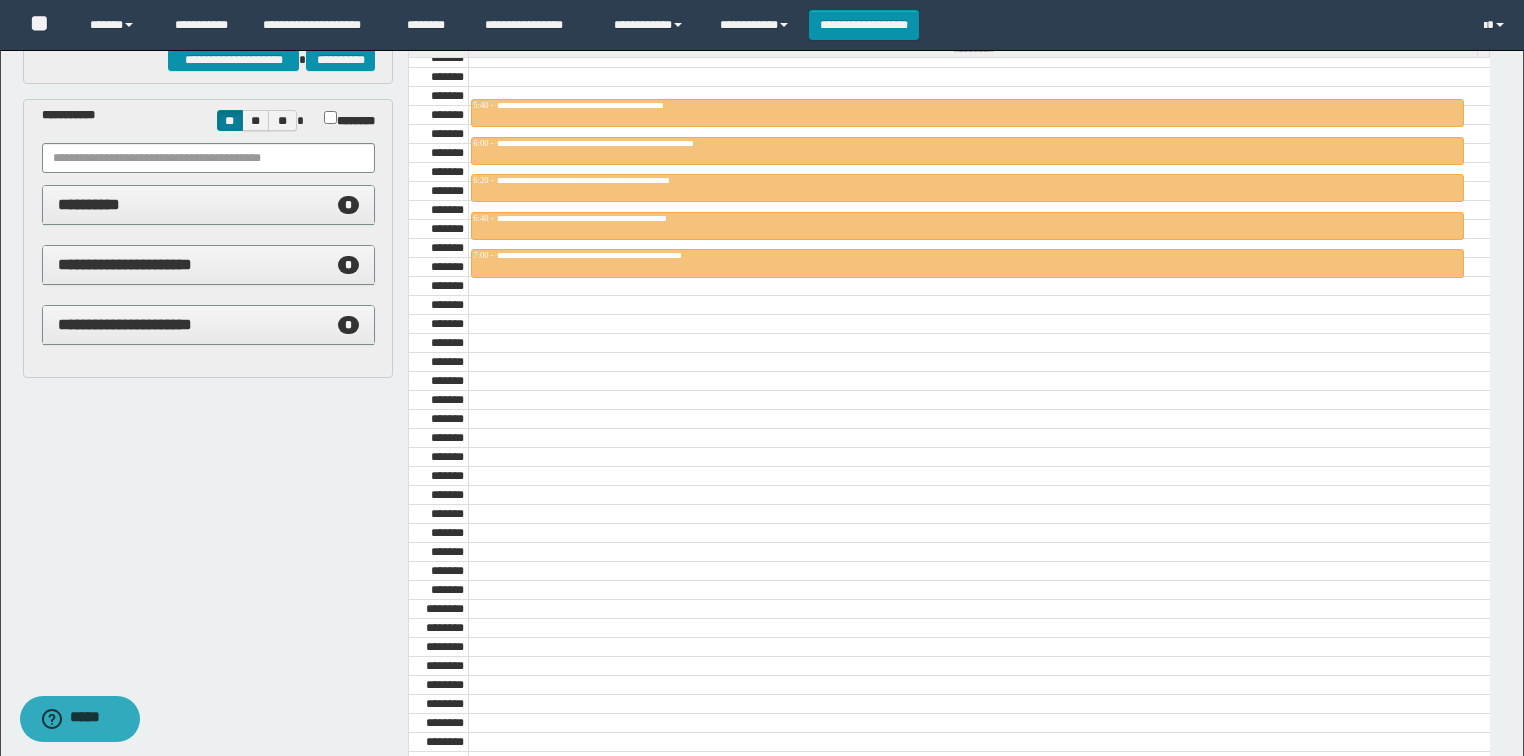 click on "**********" at bounding box center [209, 265] 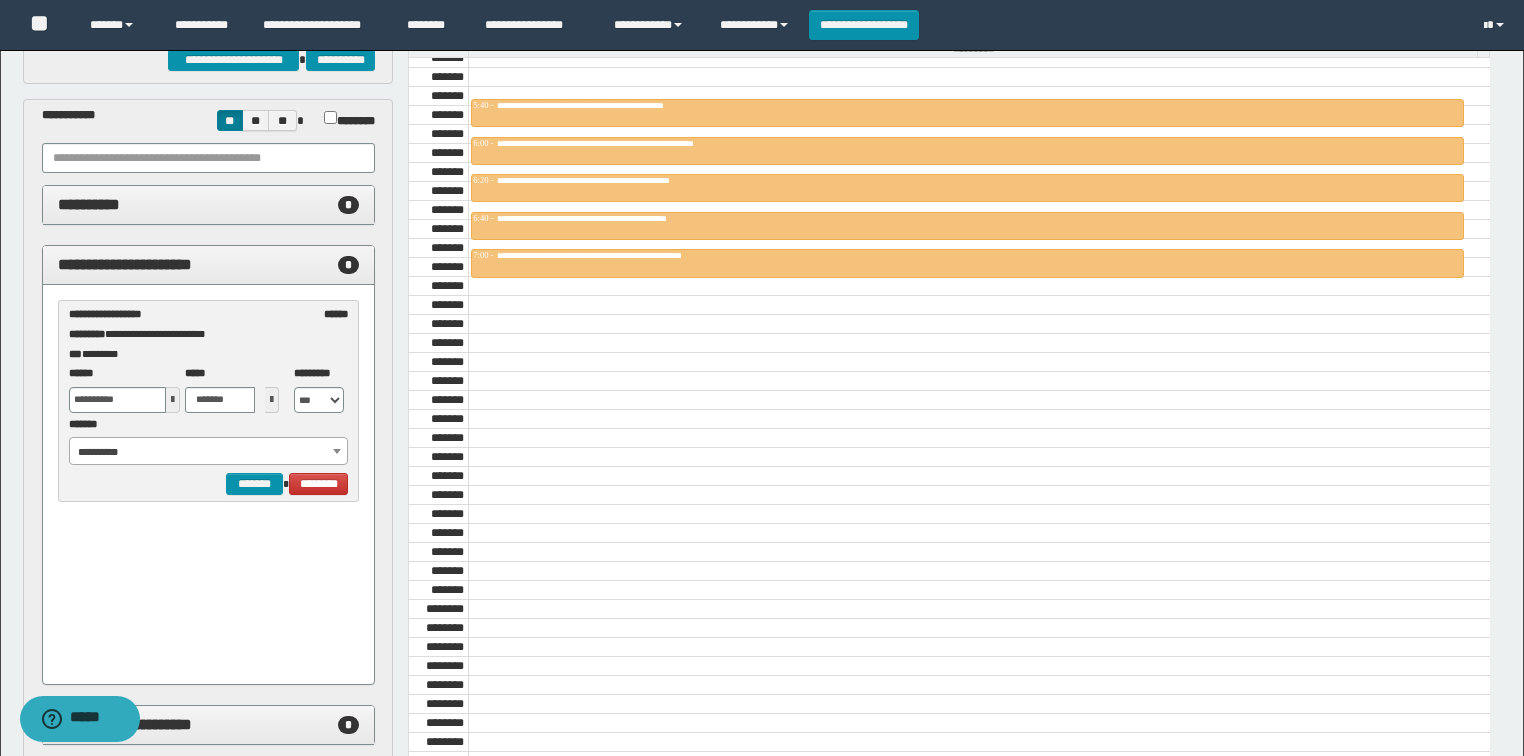 click on "**********" at bounding box center [209, 265] 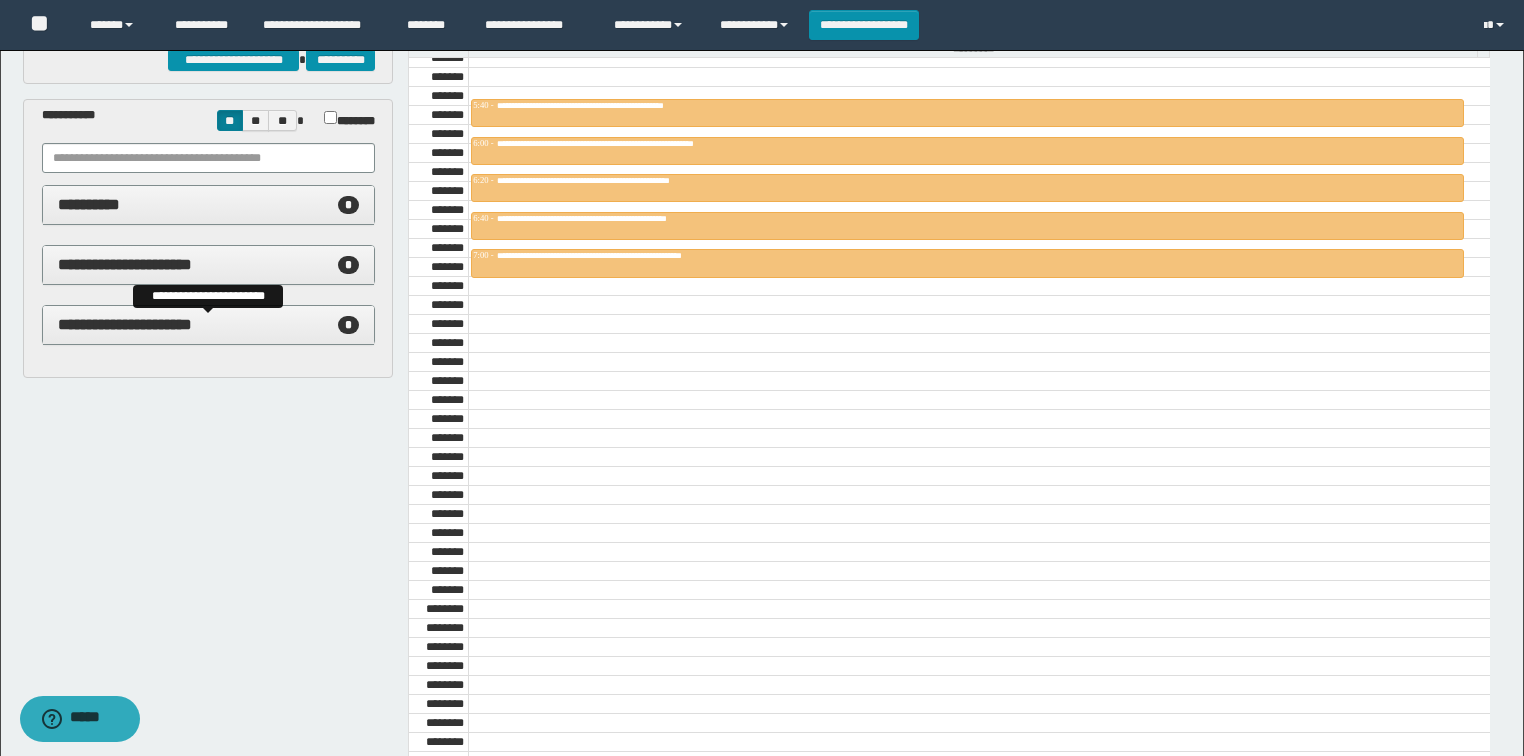 click on "*" at bounding box center [348, 325] 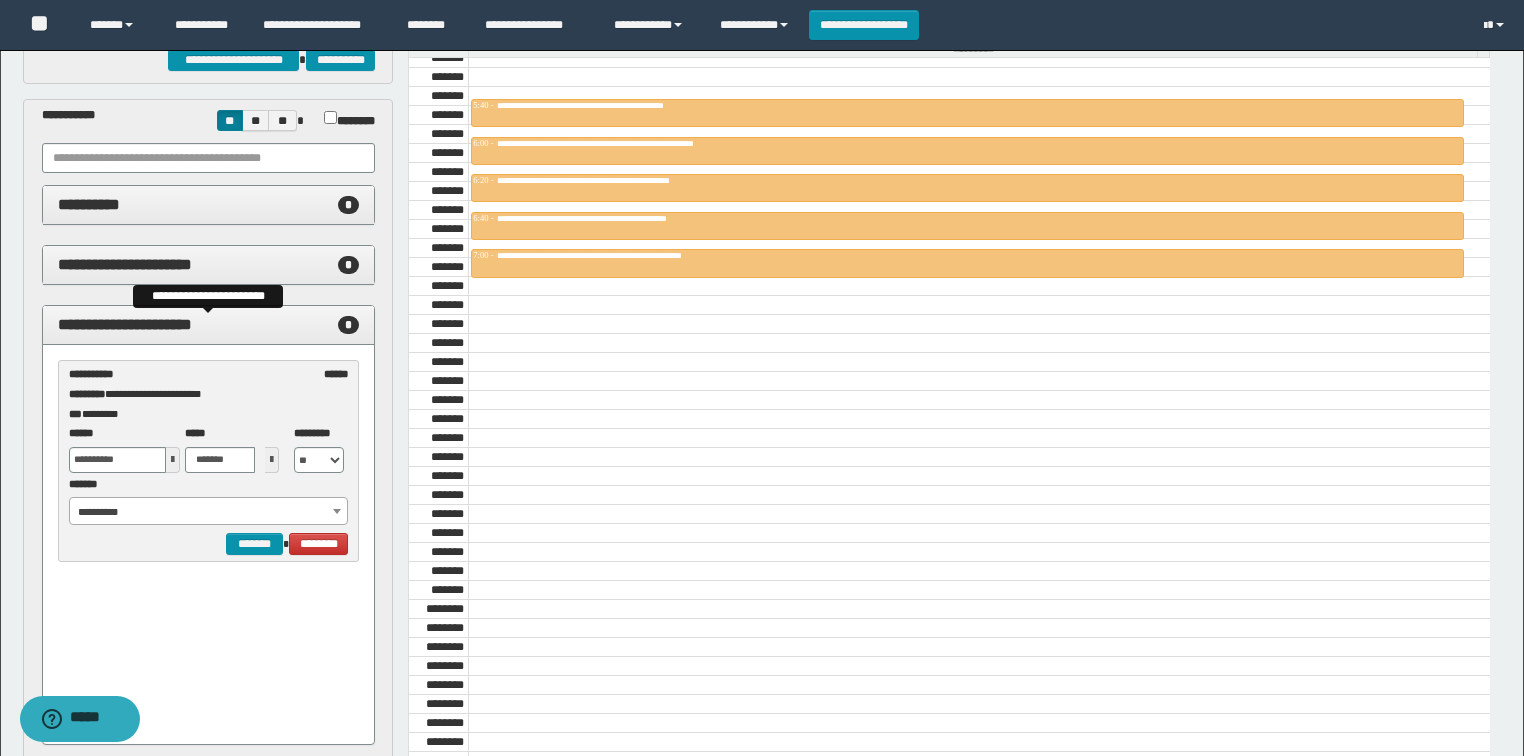 click on "*" at bounding box center [348, 325] 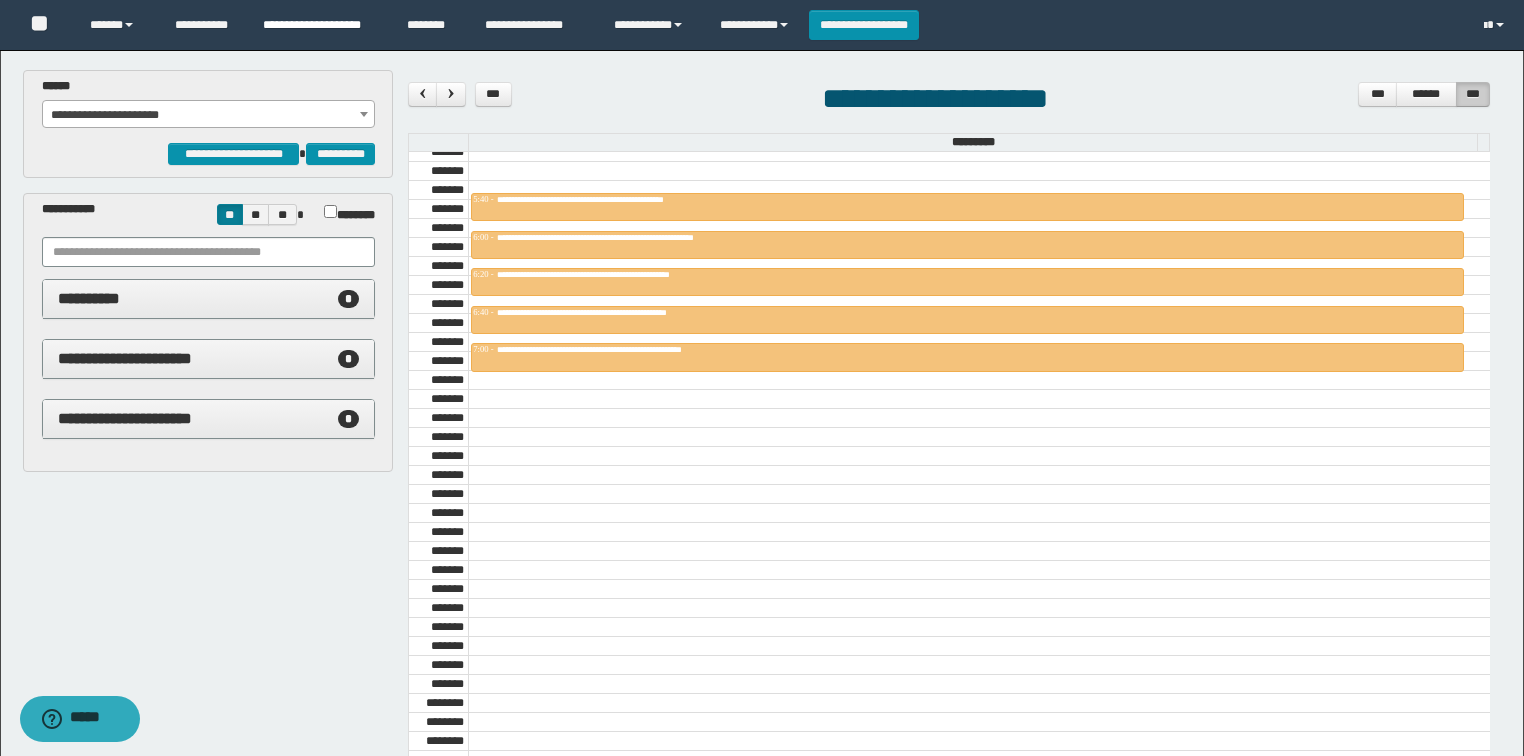 scroll, scrollTop: 0, scrollLeft: 0, axis: both 